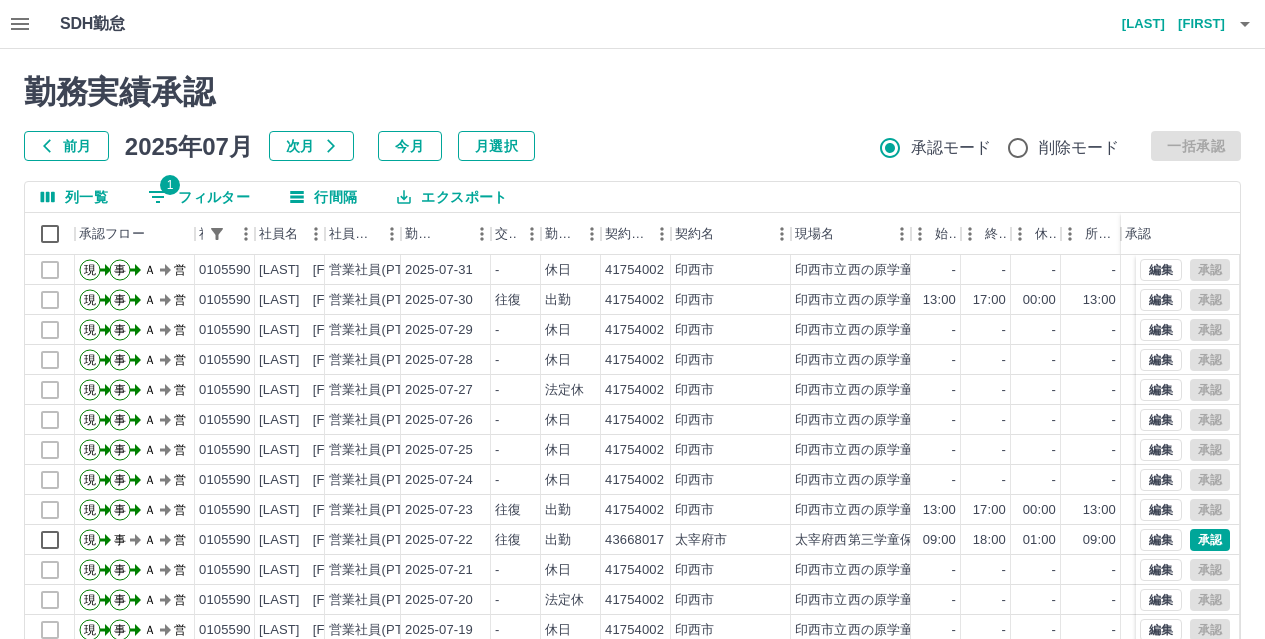 scroll, scrollTop: 0, scrollLeft: 0, axis: both 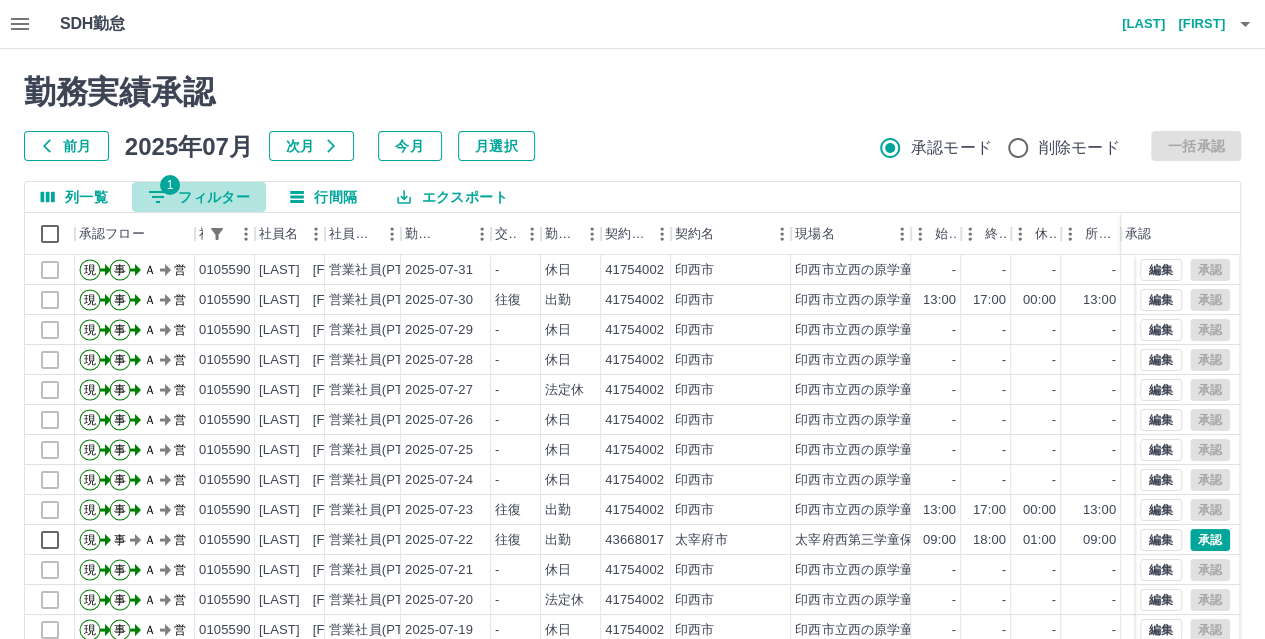 click on "1 フィルター" at bounding box center (199, 197) 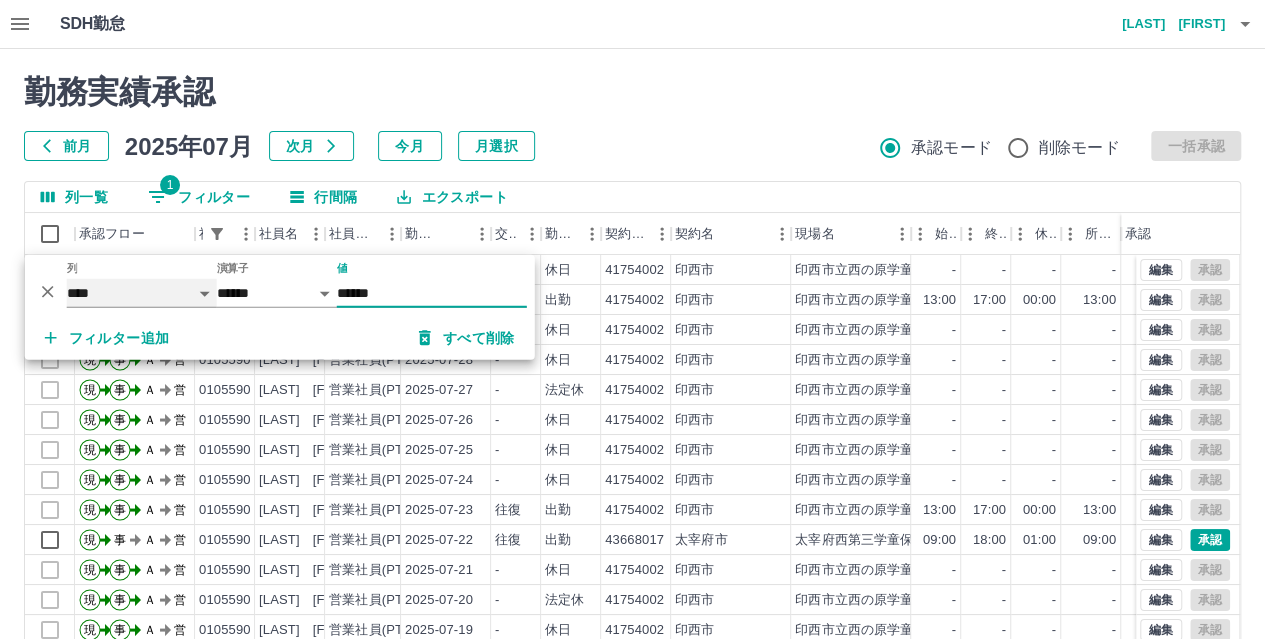 click on "**** *** **** *** *** **** ***** *** *** ** ** ** **** **** **** ** ** *** **** *****" at bounding box center [142, 293] 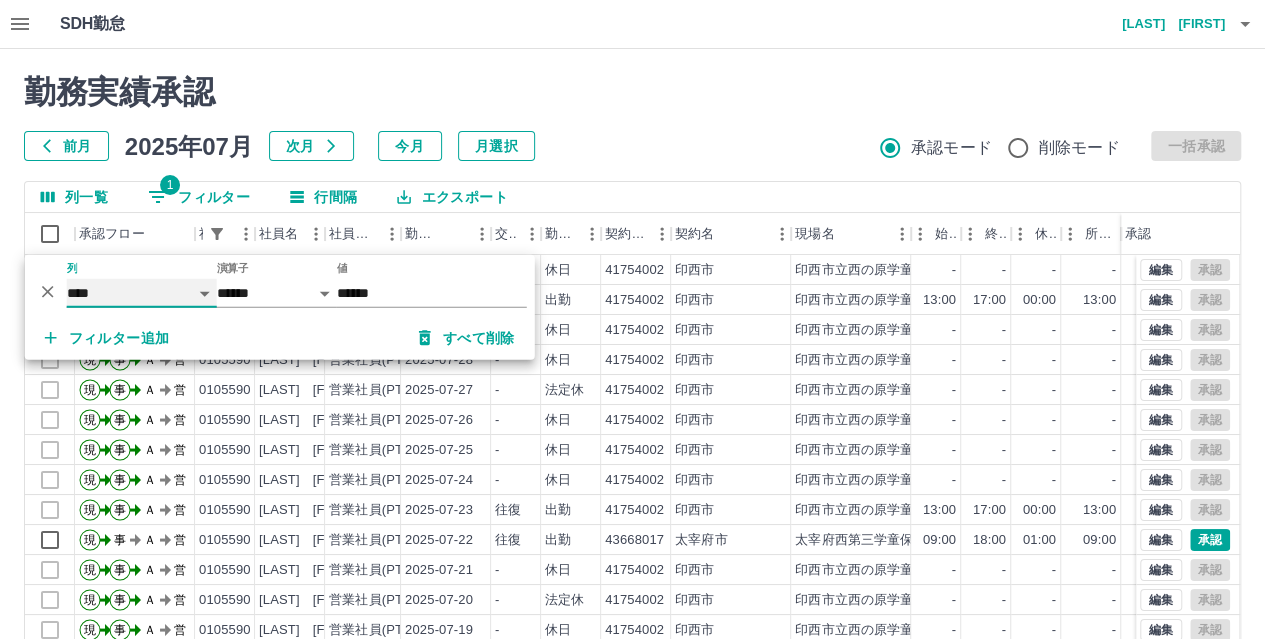 click on "**** *** **** *** *** **** ***** *** *** ** ** ** **** **** **** ** ** *** **** *****" at bounding box center (142, 293) 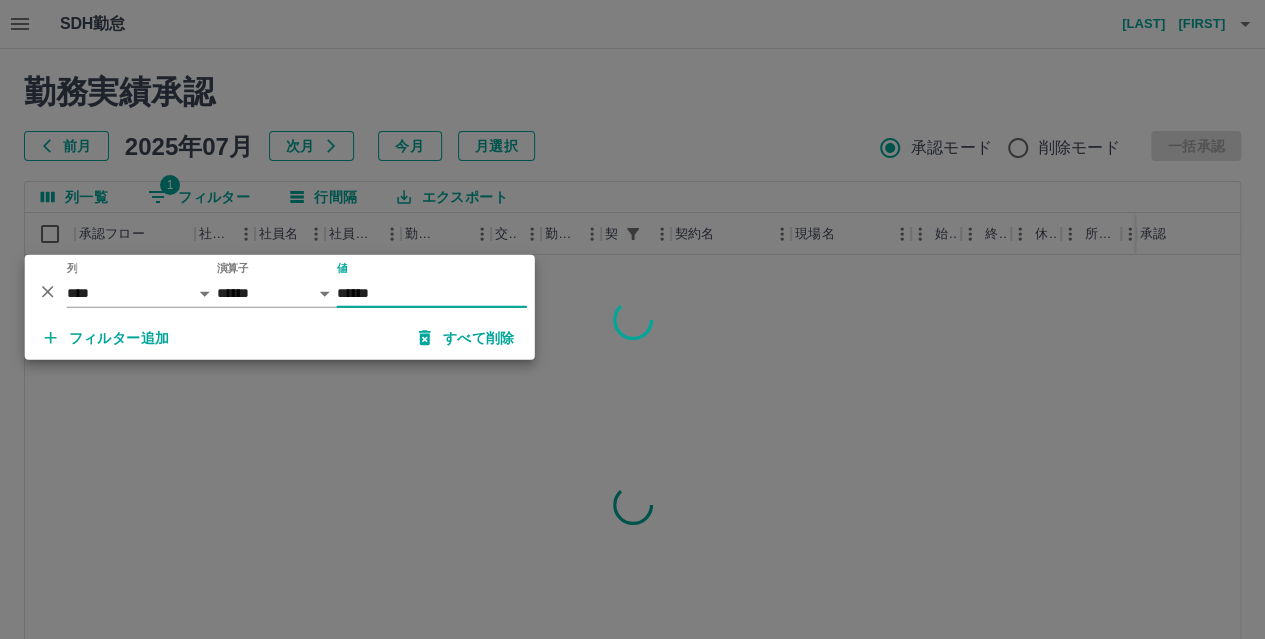 click on "******" at bounding box center (432, 293) 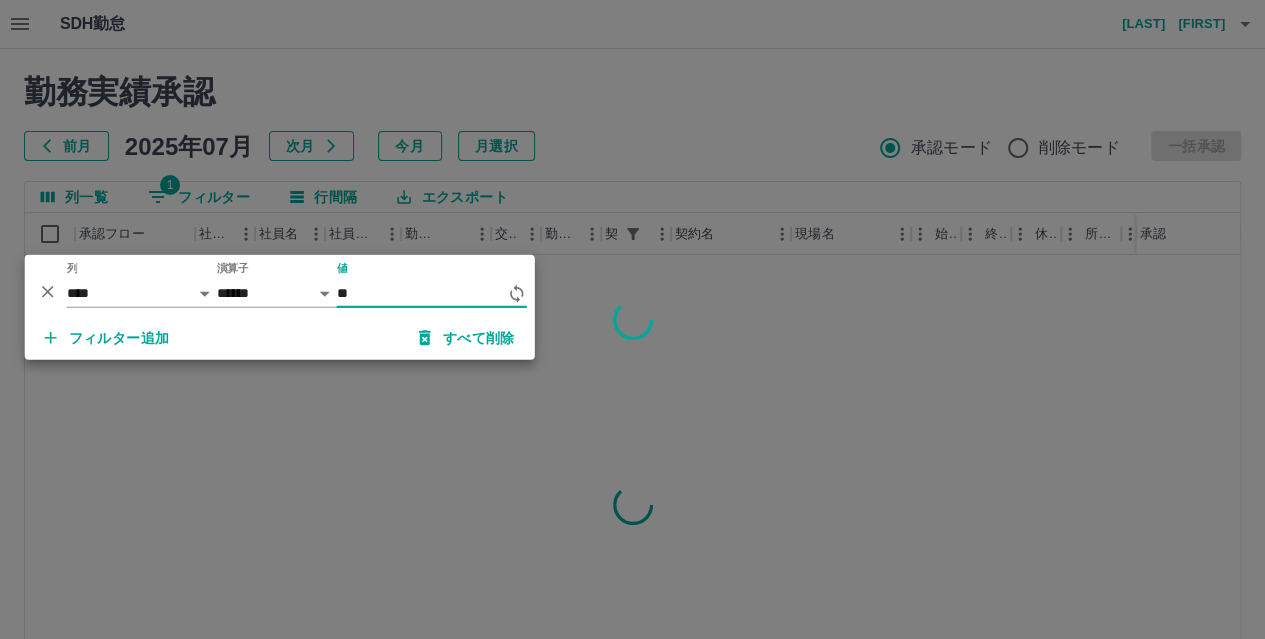 type on "*" 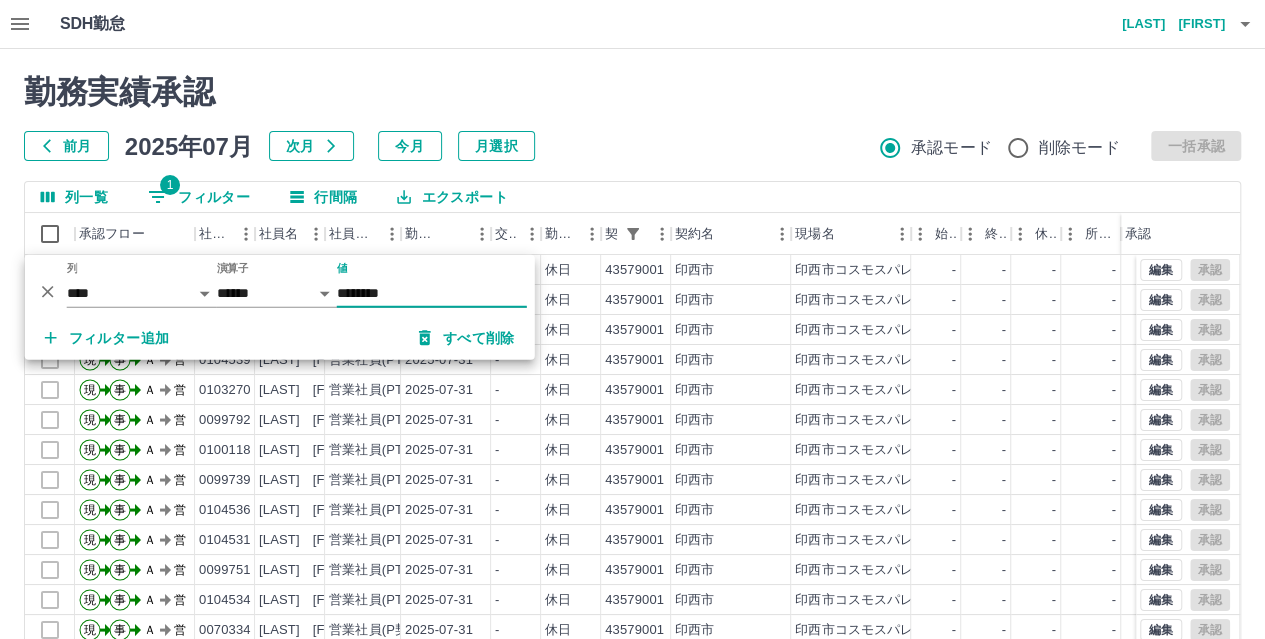 type on "********" 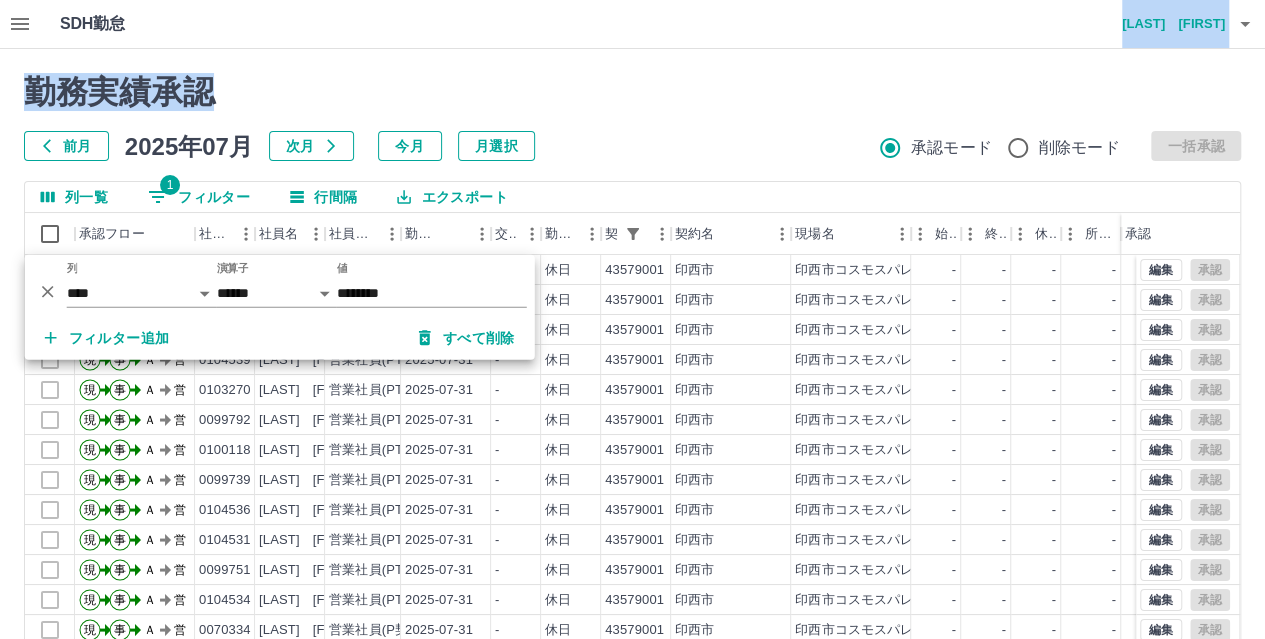 click on "SDH勤怠 [LAST]　[FIRST] 勤務実績承認 前月 2025年07月 次月 今月 月選択 承認モード 削除モード 一括承認 列一覧 1 フィルター 行間隔 エクスポート 承認フロー 社員番号 社員名 社員区分 勤務日 交通費 勤務区分 契約コード 契約名 現場名 始業 終業 休憩 所定開始 所定終業 所定休憩 拘束 勤務 遅刻等 承認 現 事 Ａ 営 [NUMBER] [LAST]　[FIRST] 営業社員(PT契約) 2025-07-31  -  休日 [NUMBER] [CITY] [CITY]コスモスパレット - - - - - - 00:00 00:00 00:00 現 事 Ａ 営 [NUMBER] [LAST]　[FIRST] 営業社員(PT契約) 2025-07-31  -  休日 [NUMBER] [CITY] [CITY]コスモスパレット - - - - - - 00:00 00:00 00:00 現 事 Ａ 営 [NUMBER] [LAST]　[FIRST] 営業社員(PT契約) 2025-07-31  -  休日 [NUMBER] [CITY] [CITY]コスモスパレット - - - - - - 00:00 00:00 00:00 現 事 Ａ 営 [NUMBER] [LAST]　[FIRST] 営業社員(PT契約) 2025-07-31  -  休日 [NUMBER] [CITY] - - - - -" at bounding box center [632, 422] 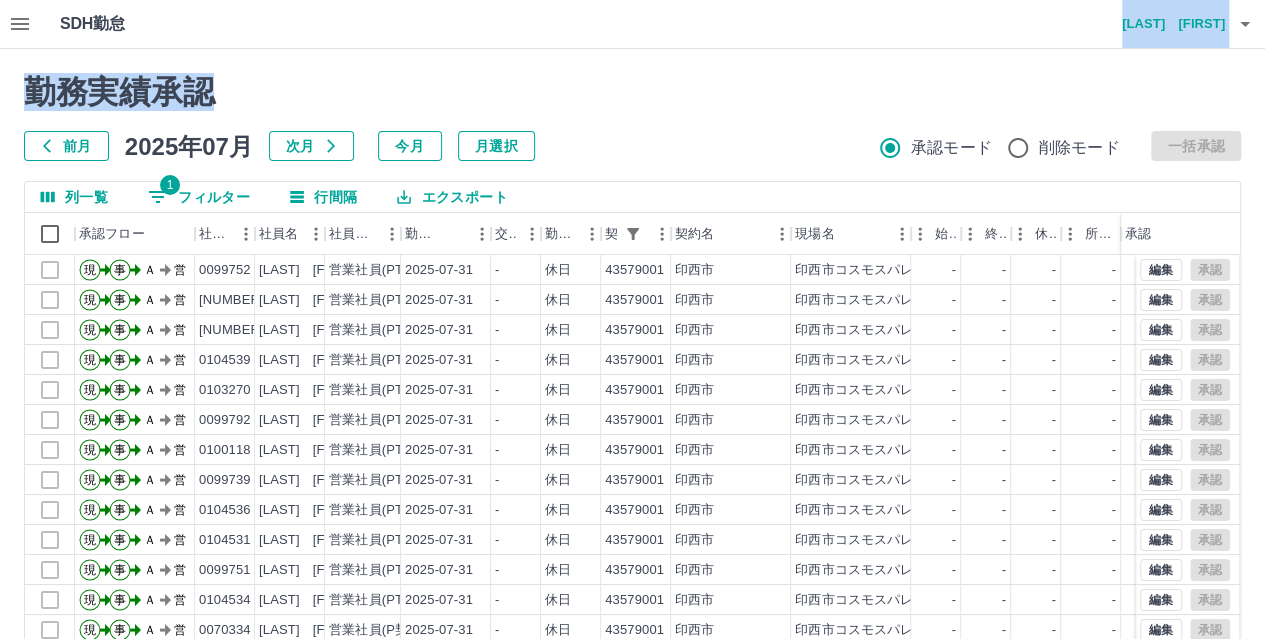 click on "勤務実績承認" at bounding box center (632, 92) 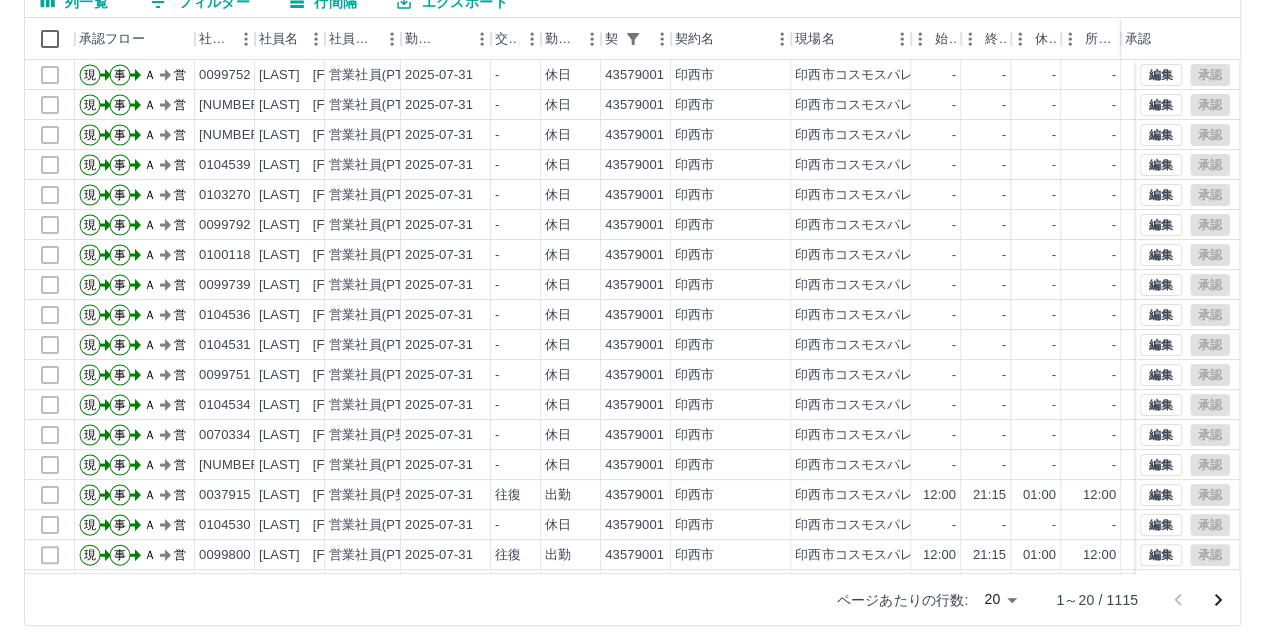 scroll, scrollTop: 206, scrollLeft: 0, axis: vertical 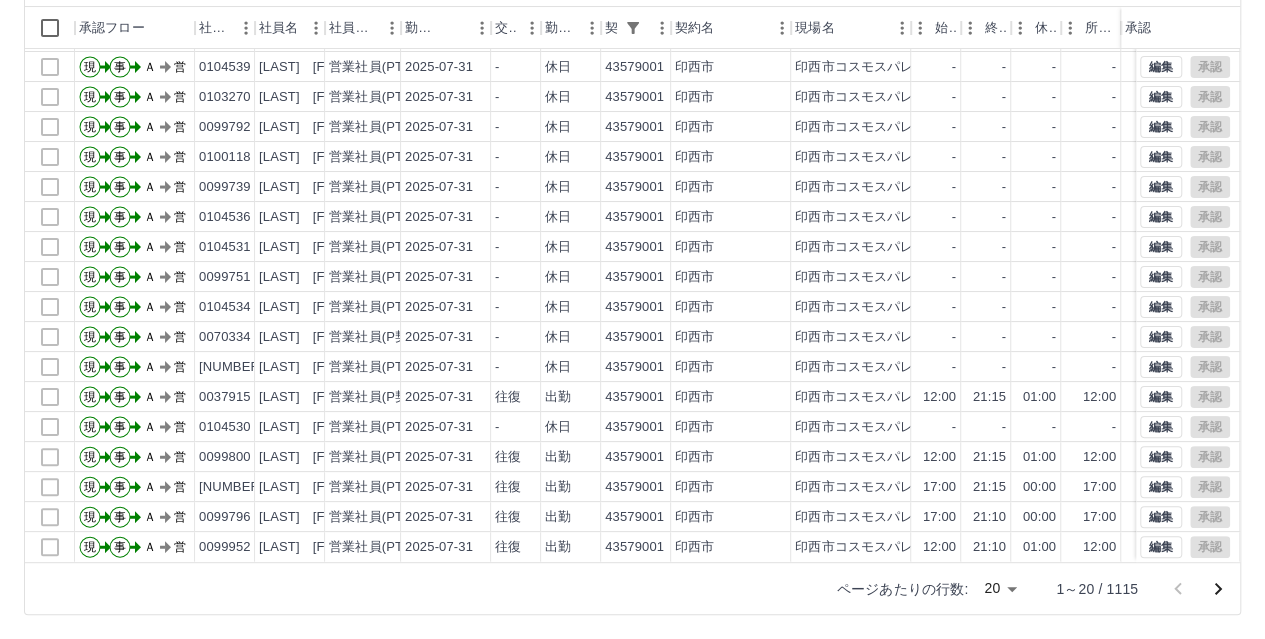 click 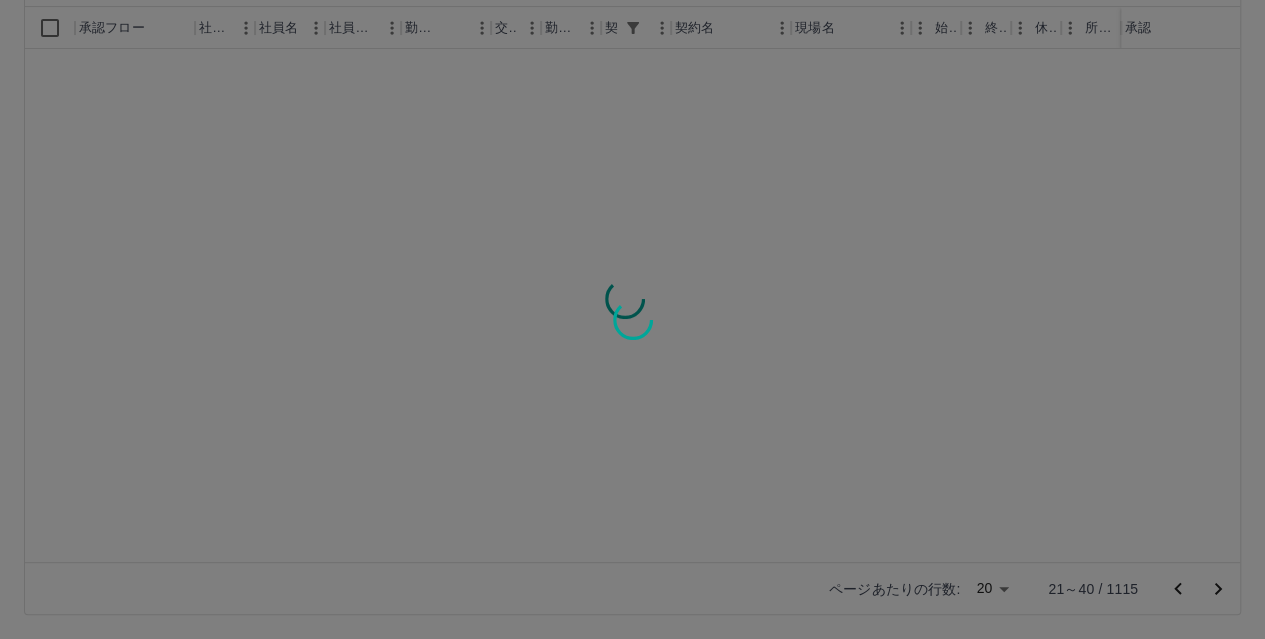 scroll, scrollTop: 0, scrollLeft: 0, axis: both 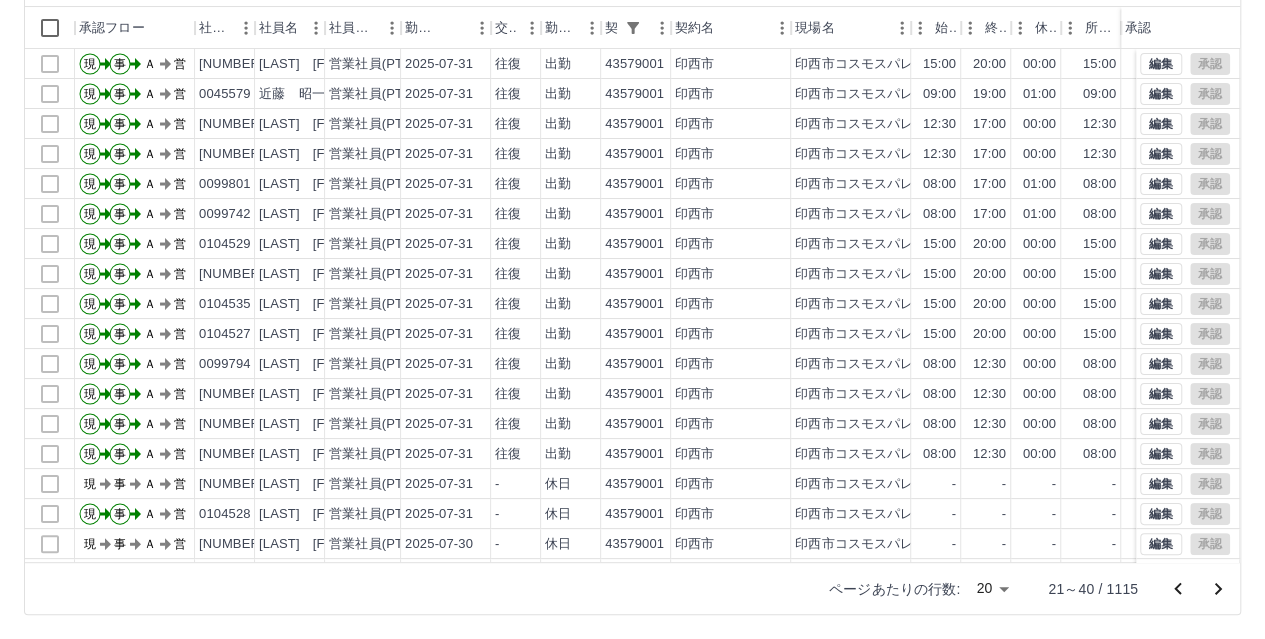 click on "SDH勤怠 [LAST]　[FIRST] 勤務実績承認 前月 2025年07月 次月 今月 月選択 承認モード 削除モード 一括承認 列一覧 1 フィルター 行間隔 エクスポート 承認フロー 社員番号 社員名 社員区分 勤務日 交通費 勤務区分 契約コード 契約名 現場名 始業 終業 休憩 所定開始 所定終業 所定休憩 拘束 勤務 遅刻等 承認 現 事 Ａ 営 [NUMBER] [LAST]　[FIRST] 営業社員(PT契約) 2025-07-31 往復 出勤 [NUMBER] [CITY] [CITY]コスモスパレット 15:00 20:00 00:00 15:00 20:00 00:00 05:00 05:00 00:00 現 事 Ａ 営 [NUMBER] [LAST]　[FIRST] 営業社員(PT契約) 2025-07-31 往復 出勤 [NUMBER] [CITY] [CITY]コスモスパレット 09:00 19:00 01:00 09:00 18:00 01:00 10:00 09:00 00:00 現 事 Ａ 営 [NUMBER] [LAST]　[FIRST] 営業社員(PT契約) 2025-07-31 往復 出勤 [NUMBER] [CITY] [CITY]コスモスパレット 12:30 17:00 00:00 12:30 17:00 00:00 04:30 04:30 00:00 現 事 Ａ 営 [NUMBER]" at bounding box center [632, 216] 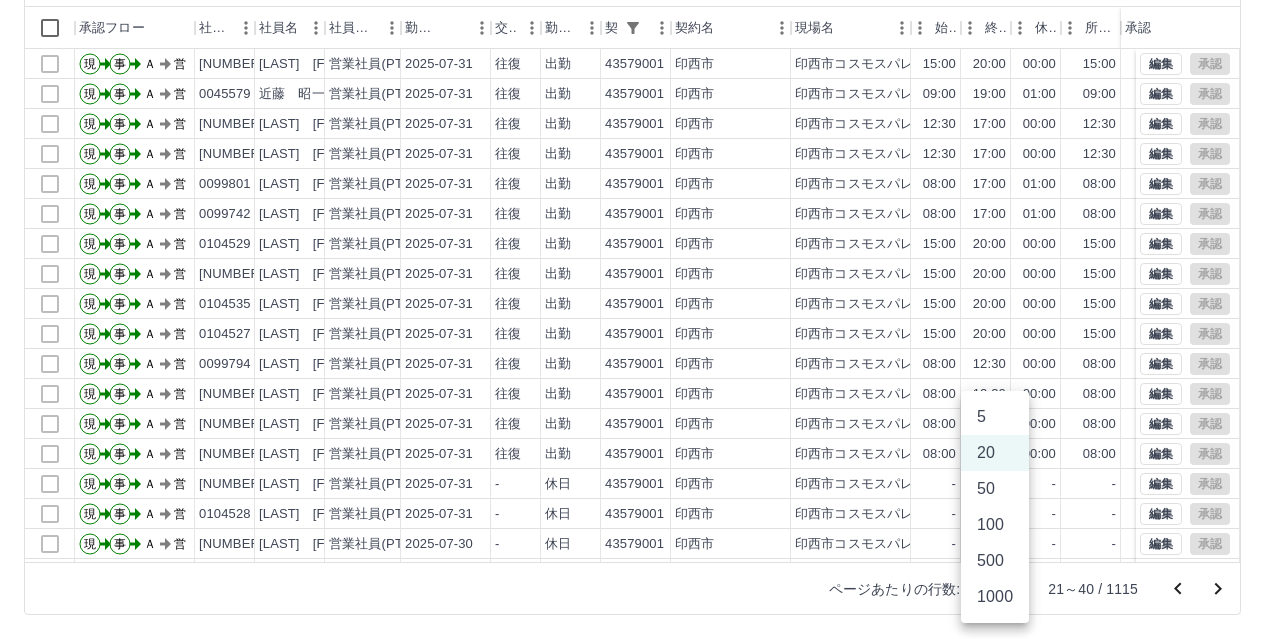 click on "100" at bounding box center [995, 525] 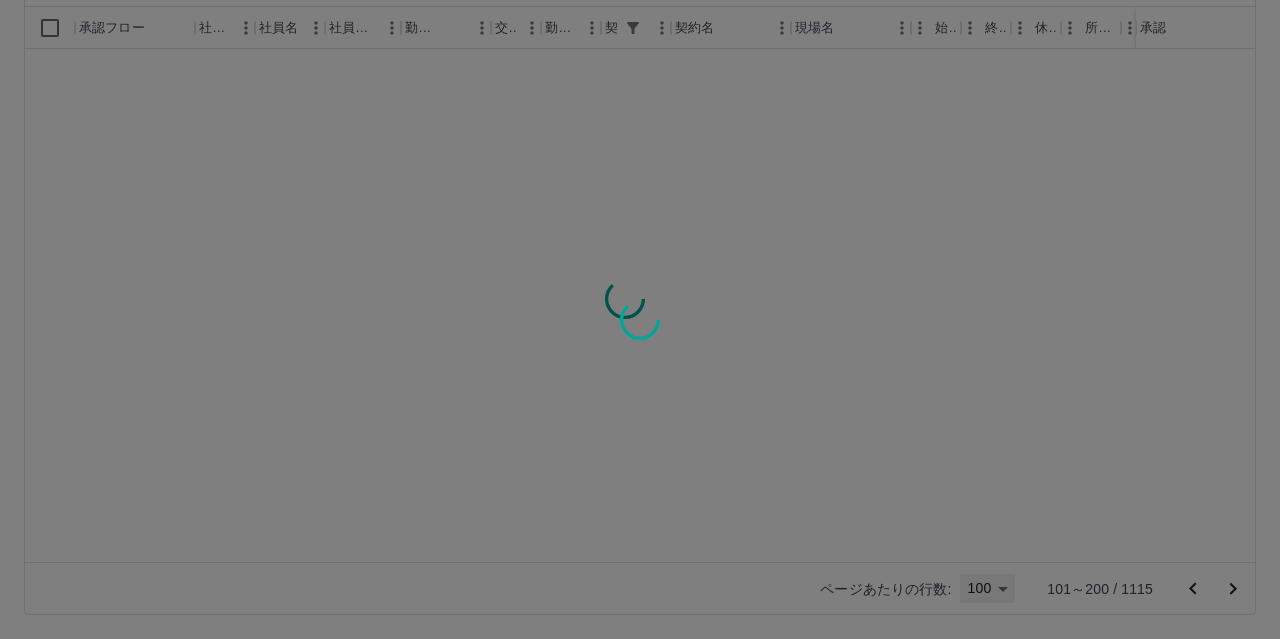 type on "***" 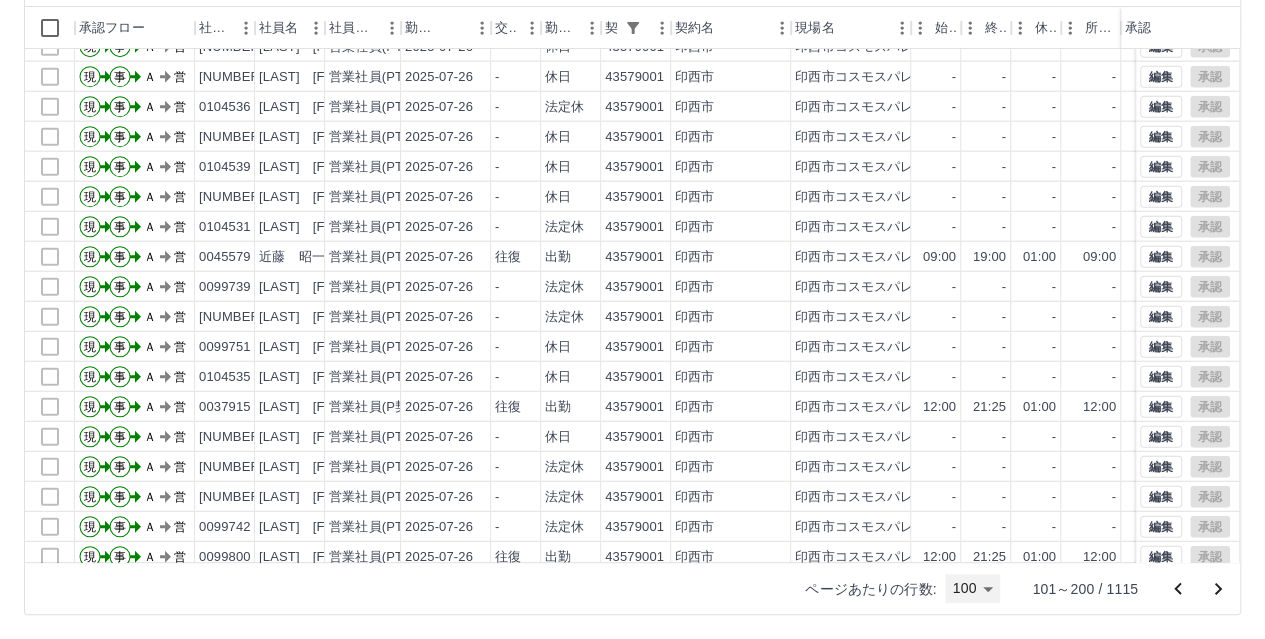 scroll, scrollTop: 2501, scrollLeft: 0, axis: vertical 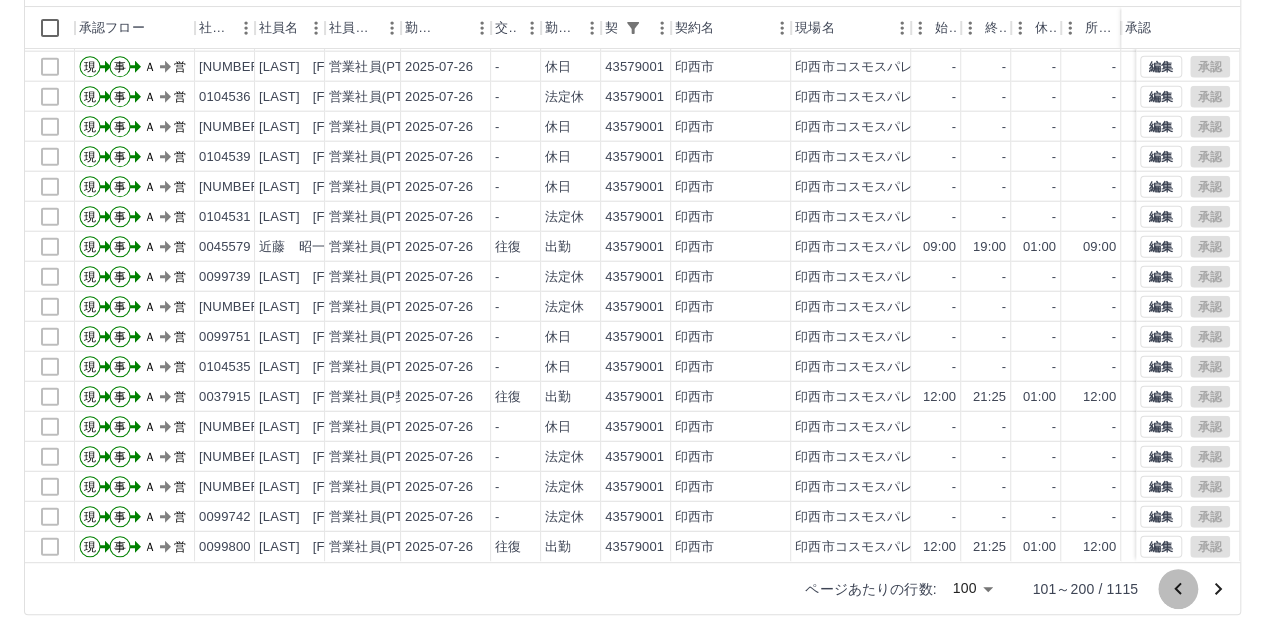 click 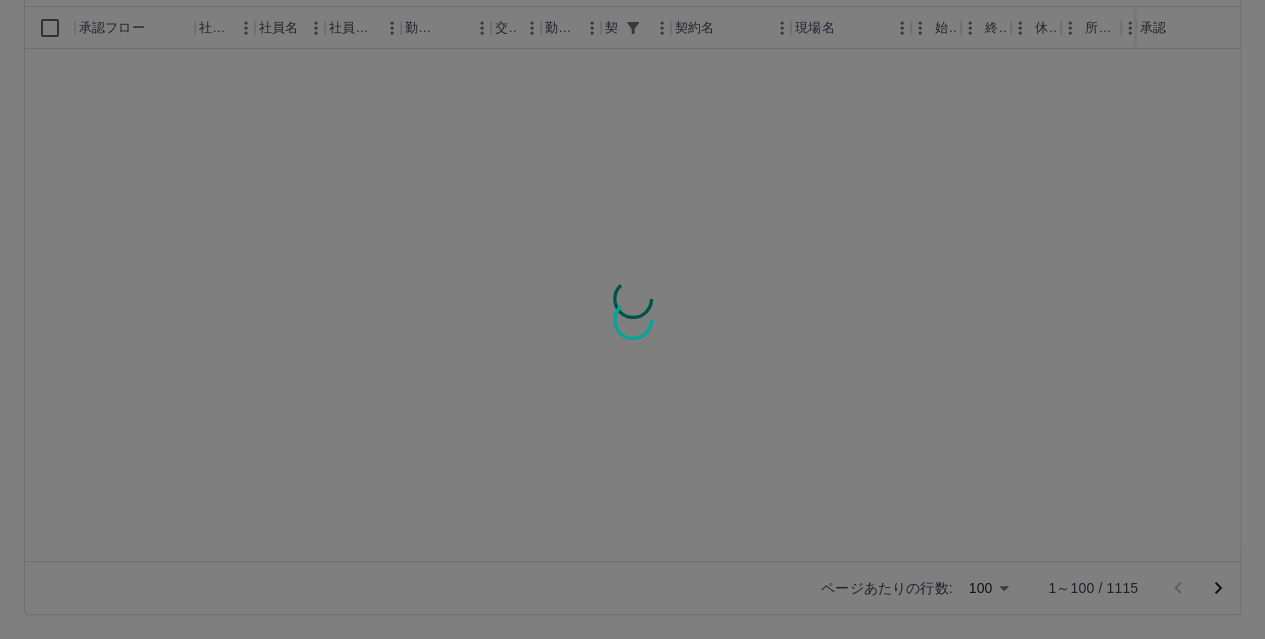 scroll, scrollTop: 0, scrollLeft: 0, axis: both 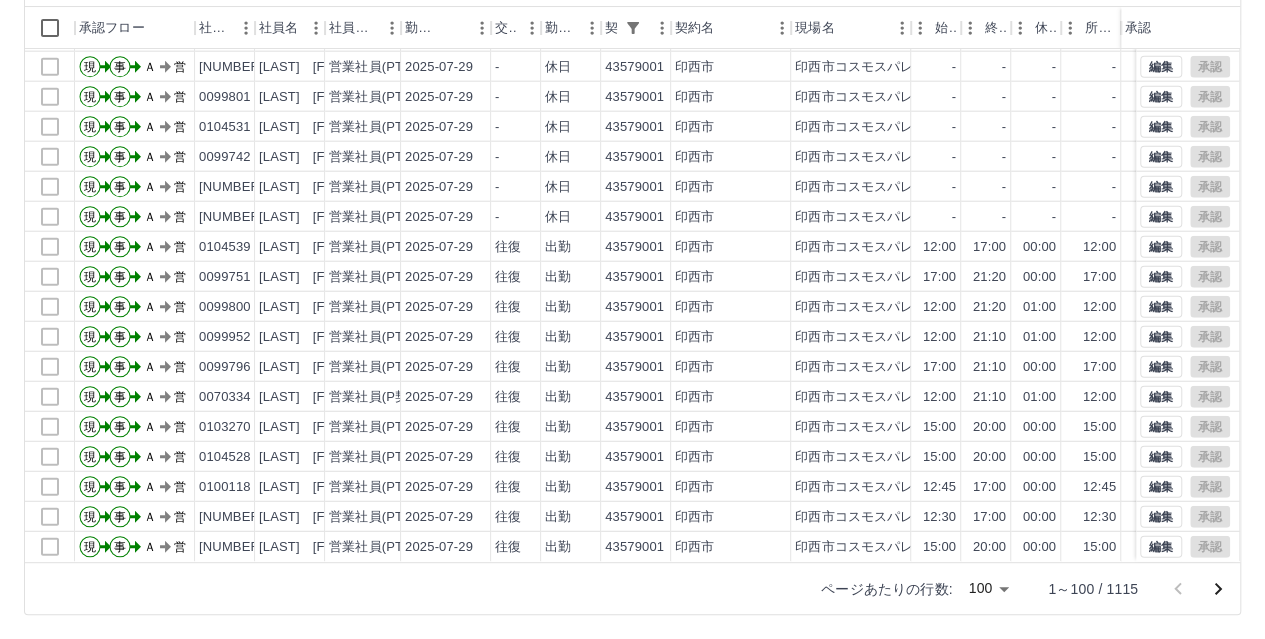click 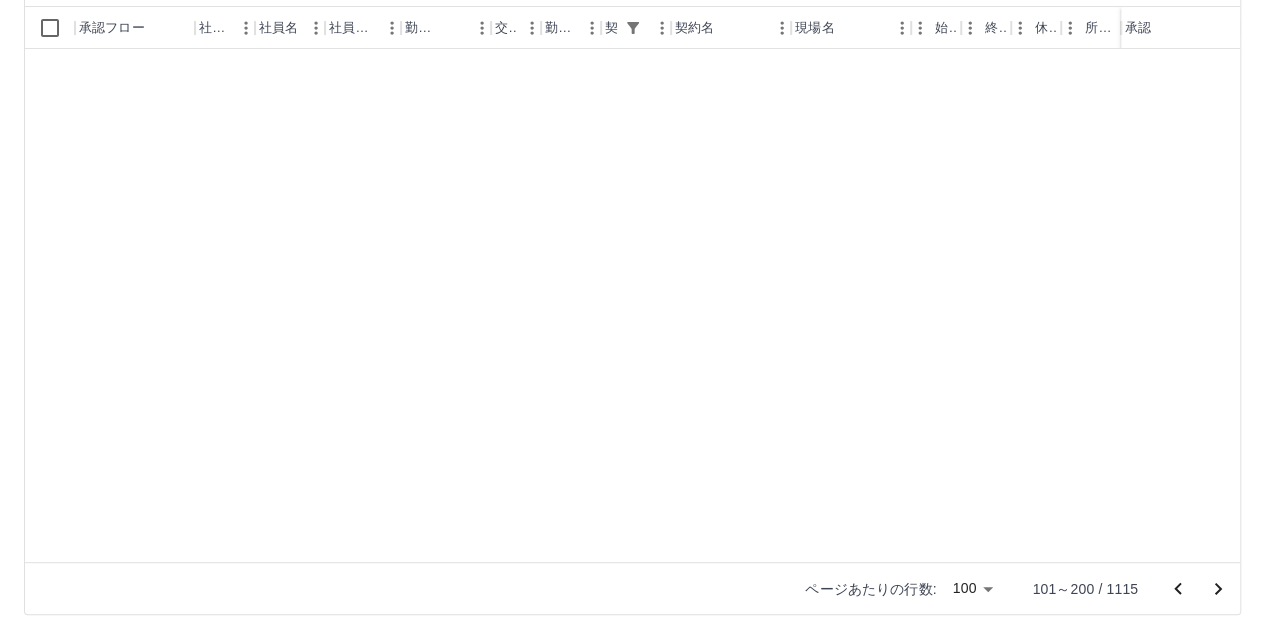 scroll, scrollTop: 0, scrollLeft: 0, axis: both 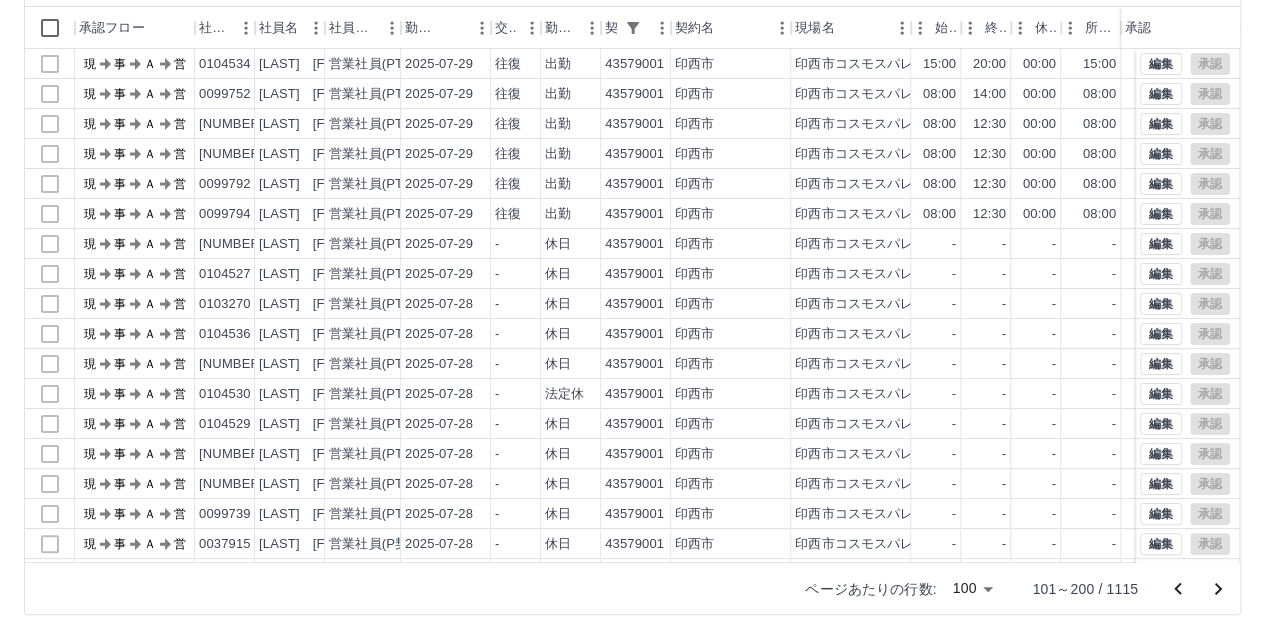 click 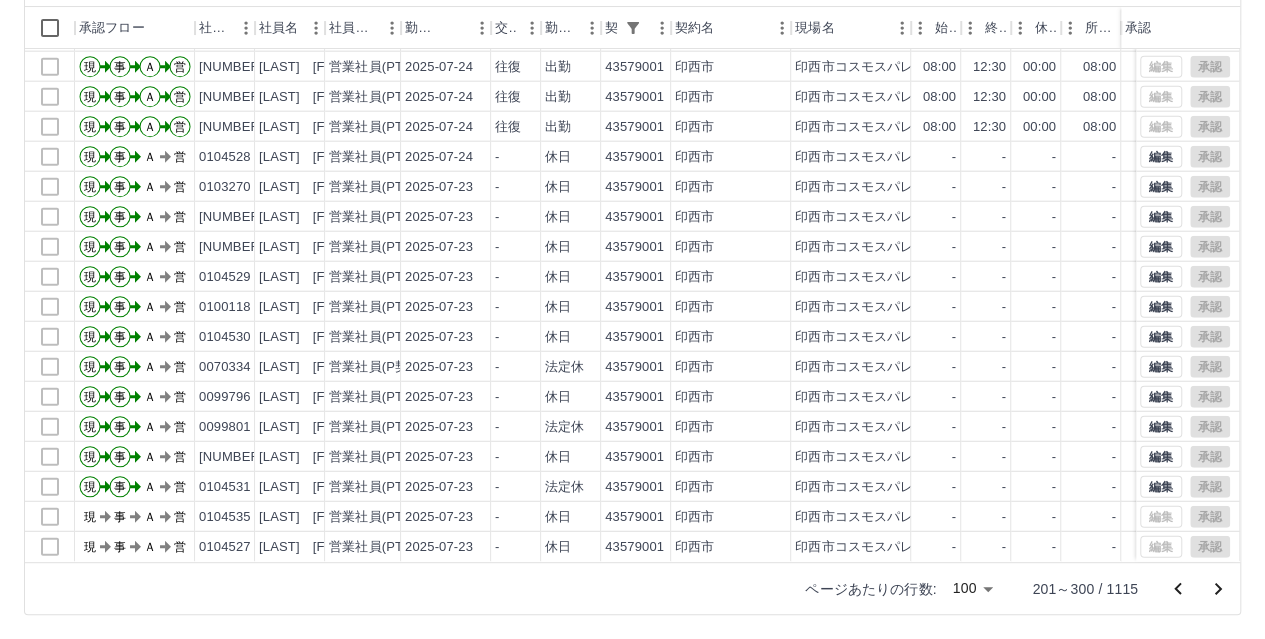 scroll, scrollTop: 2501, scrollLeft: 0, axis: vertical 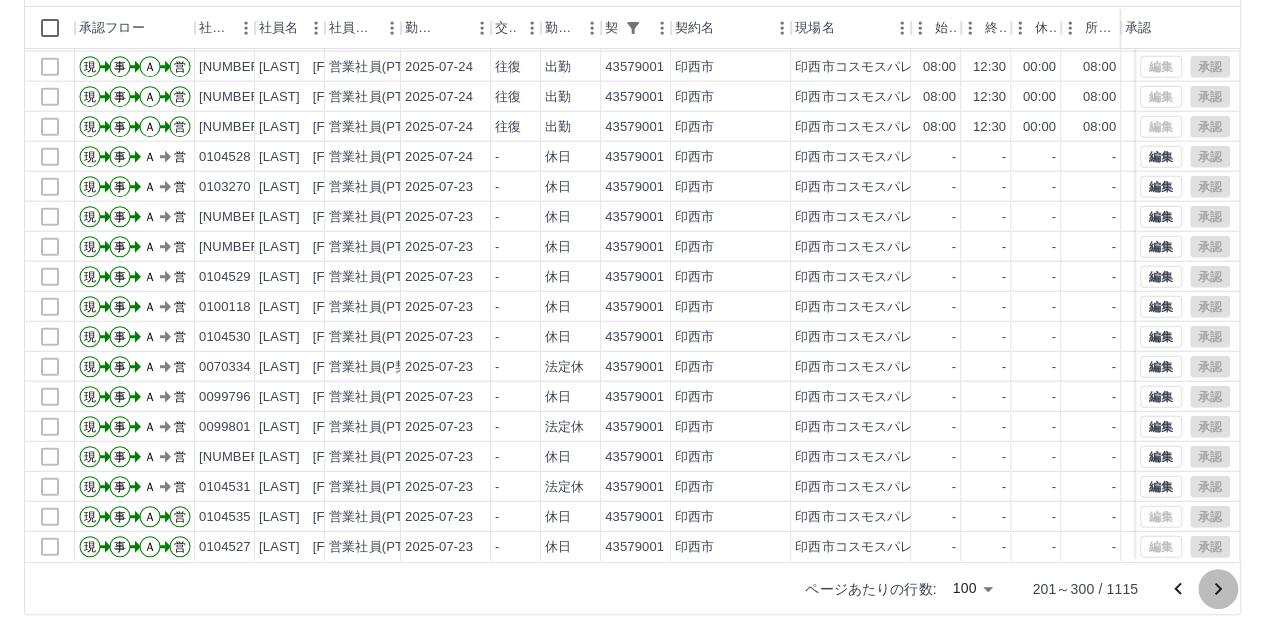 click 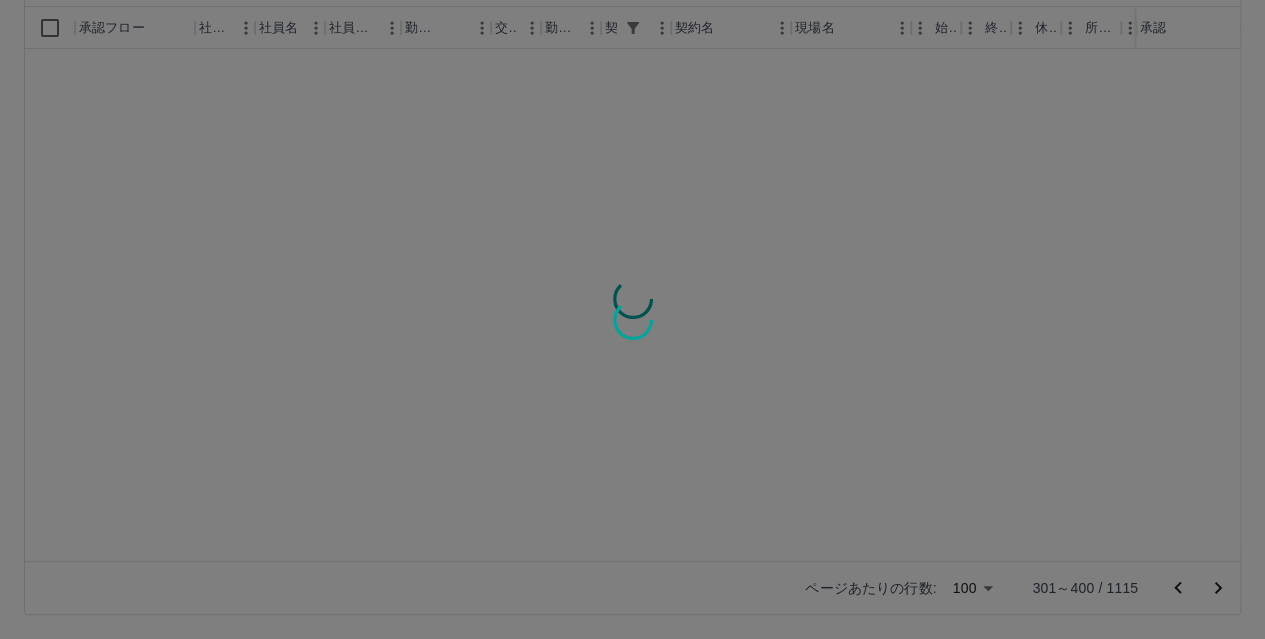 scroll, scrollTop: 0, scrollLeft: 0, axis: both 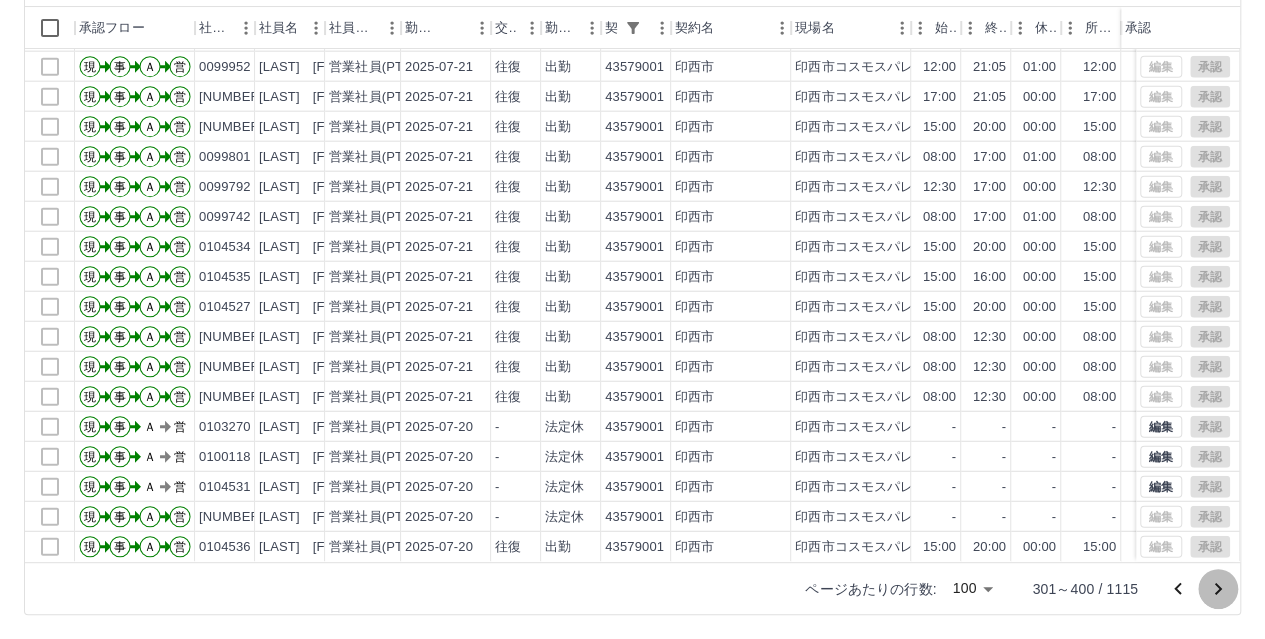 click 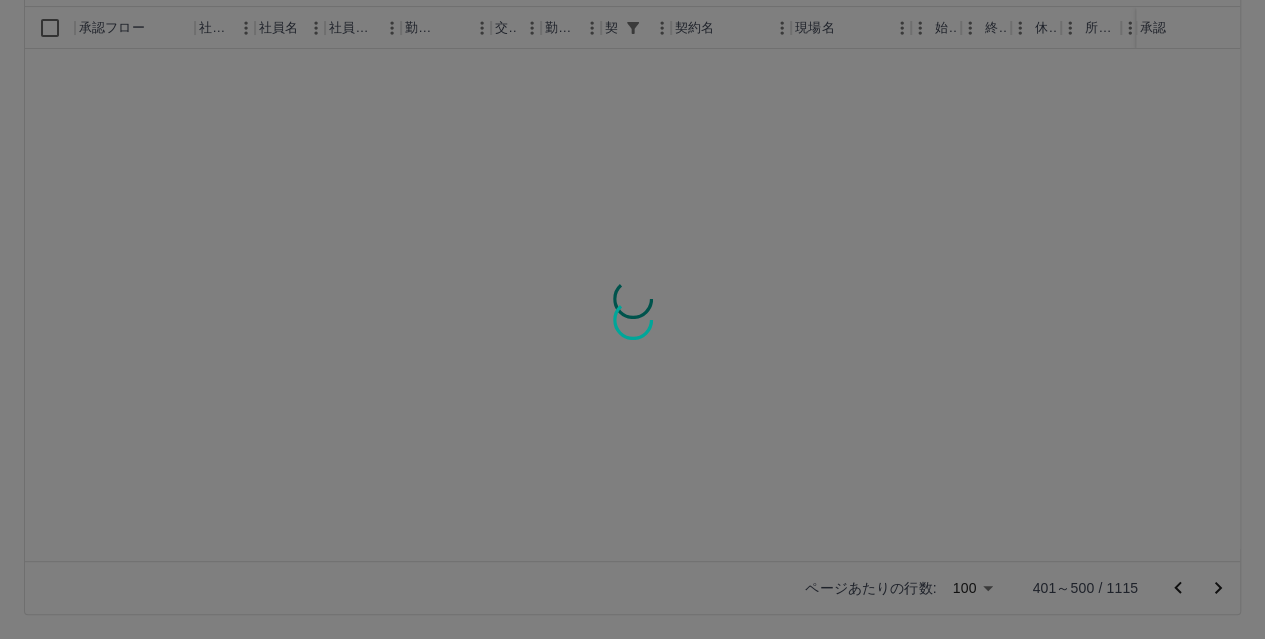 scroll, scrollTop: 0, scrollLeft: 0, axis: both 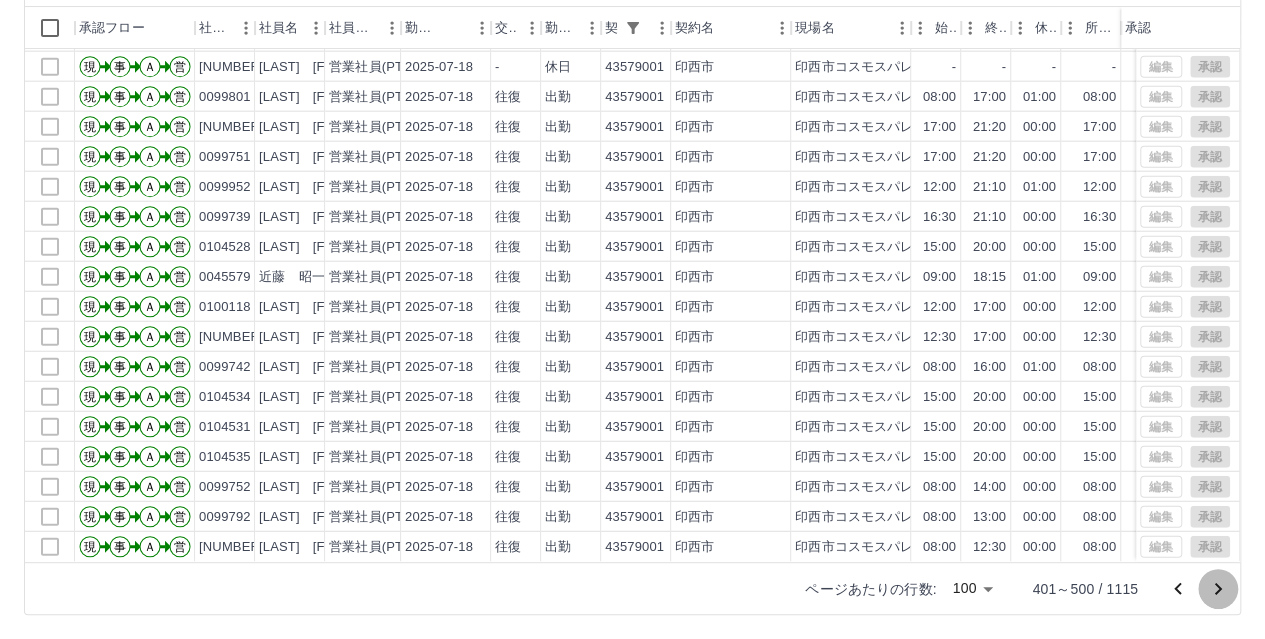 click 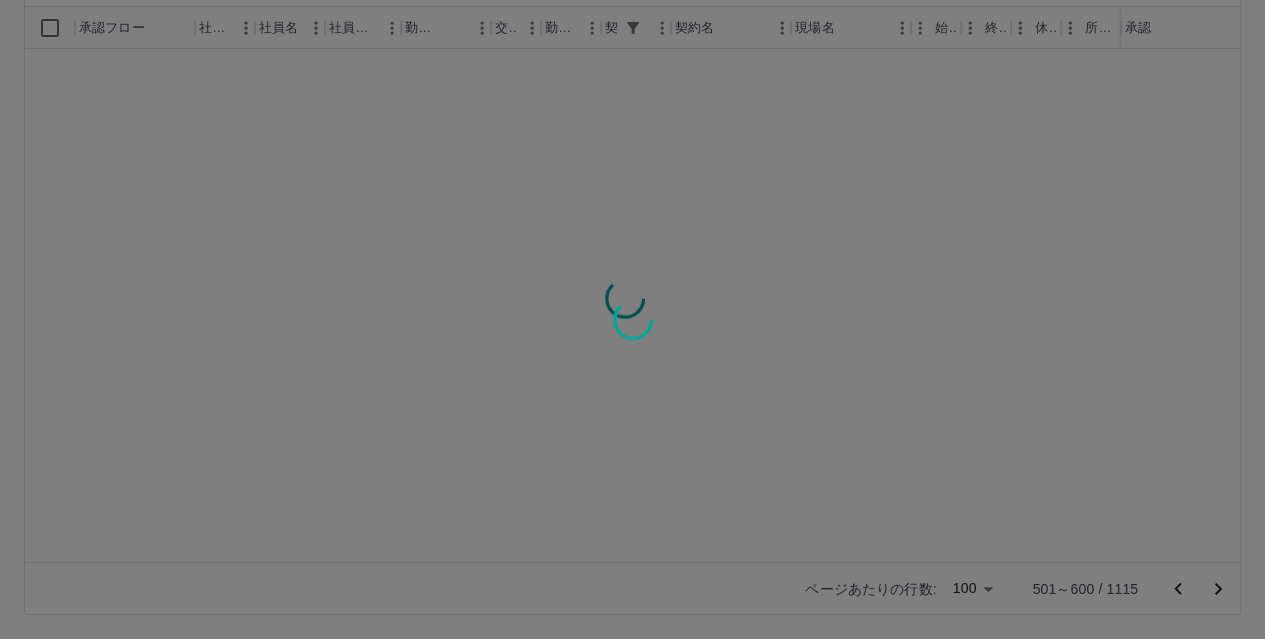 scroll, scrollTop: 0, scrollLeft: 0, axis: both 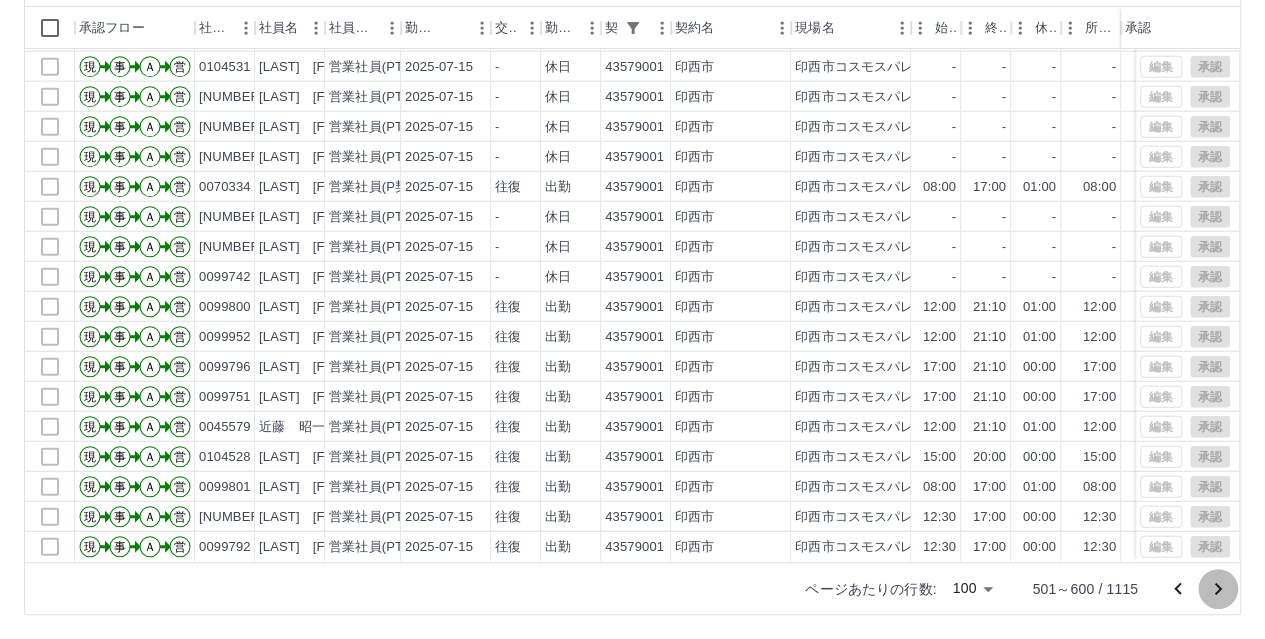 click 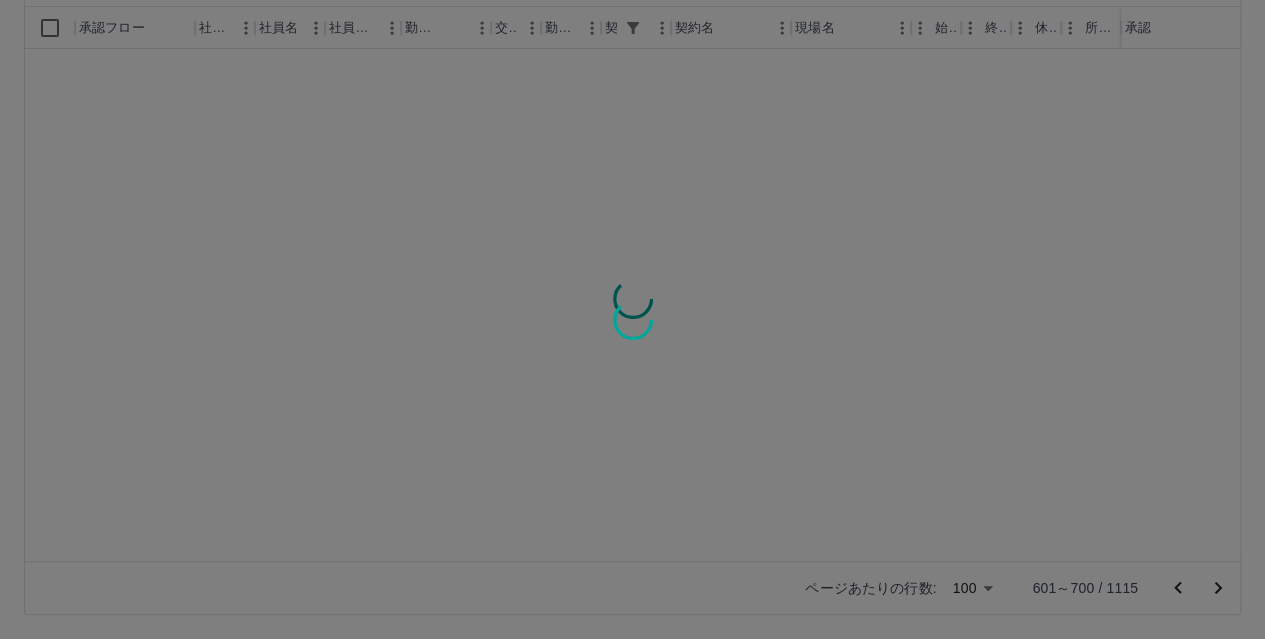 scroll, scrollTop: 0, scrollLeft: 0, axis: both 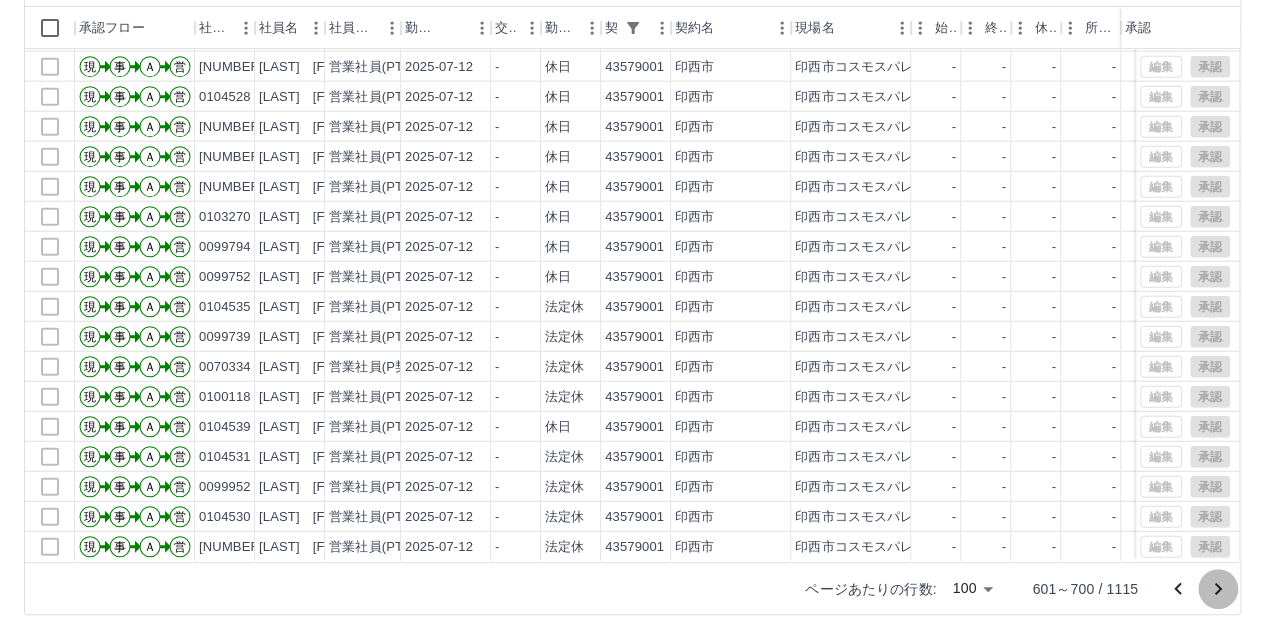 drag, startPoint x: 1217, startPoint y: 590, endPoint x: 1212, endPoint y: 548, distance: 42.296574 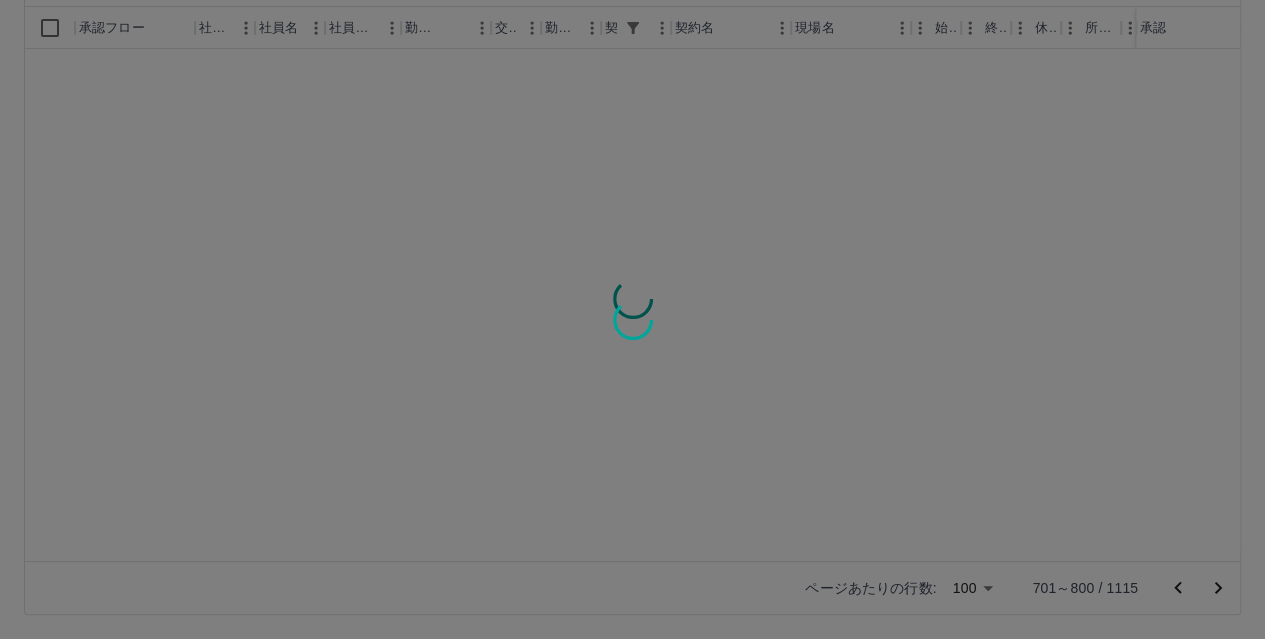 scroll, scrollTop: 0, scrollLeft: 0, axis: both 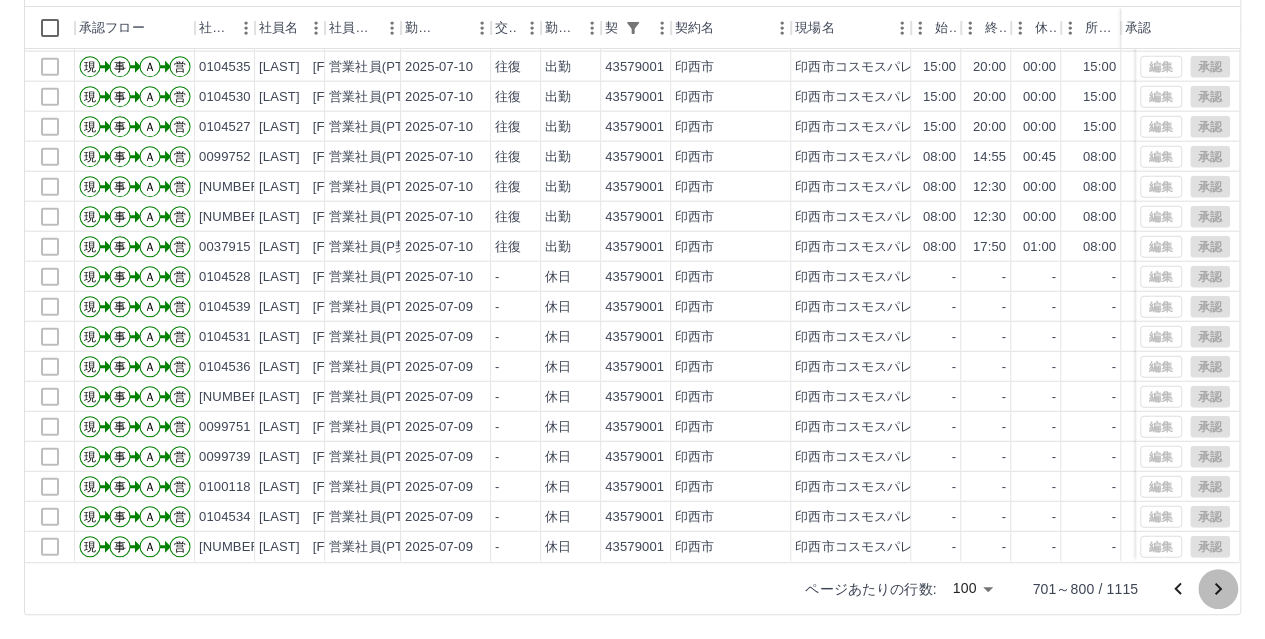 drag, startPoint x: 1214, startPoint y: 585, endPoint x: 1279, endPoint y: 541, distance: 78.492035 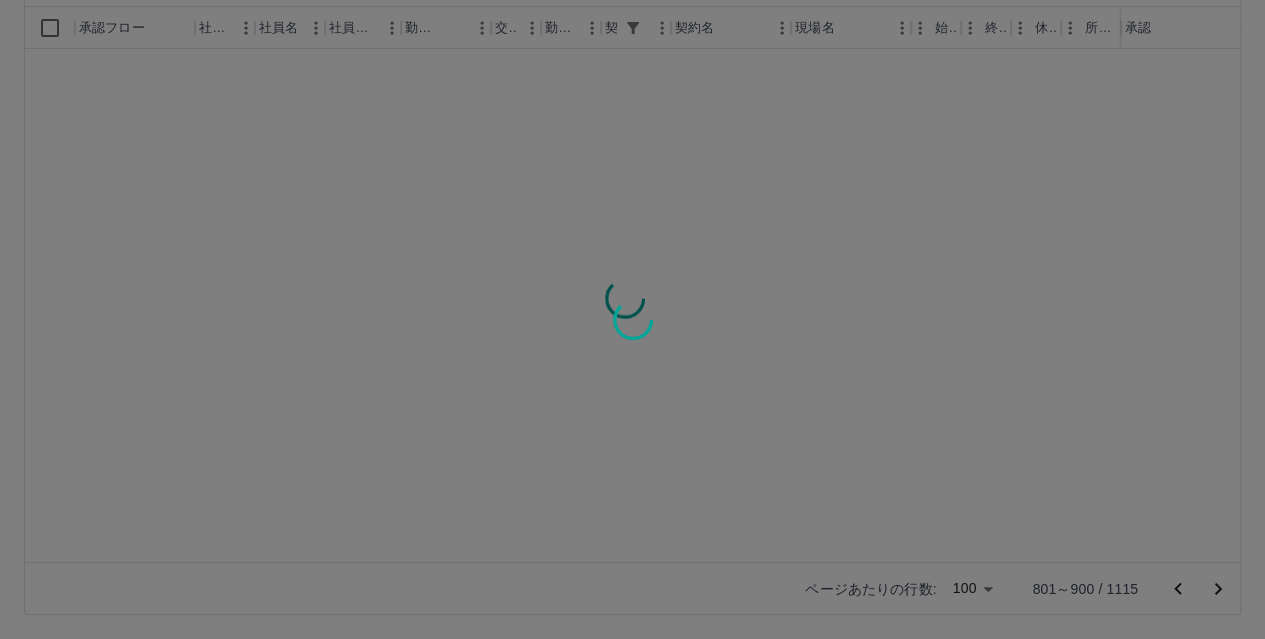scroll, scrollTop: 0, scrollLeft: 0, axis: both 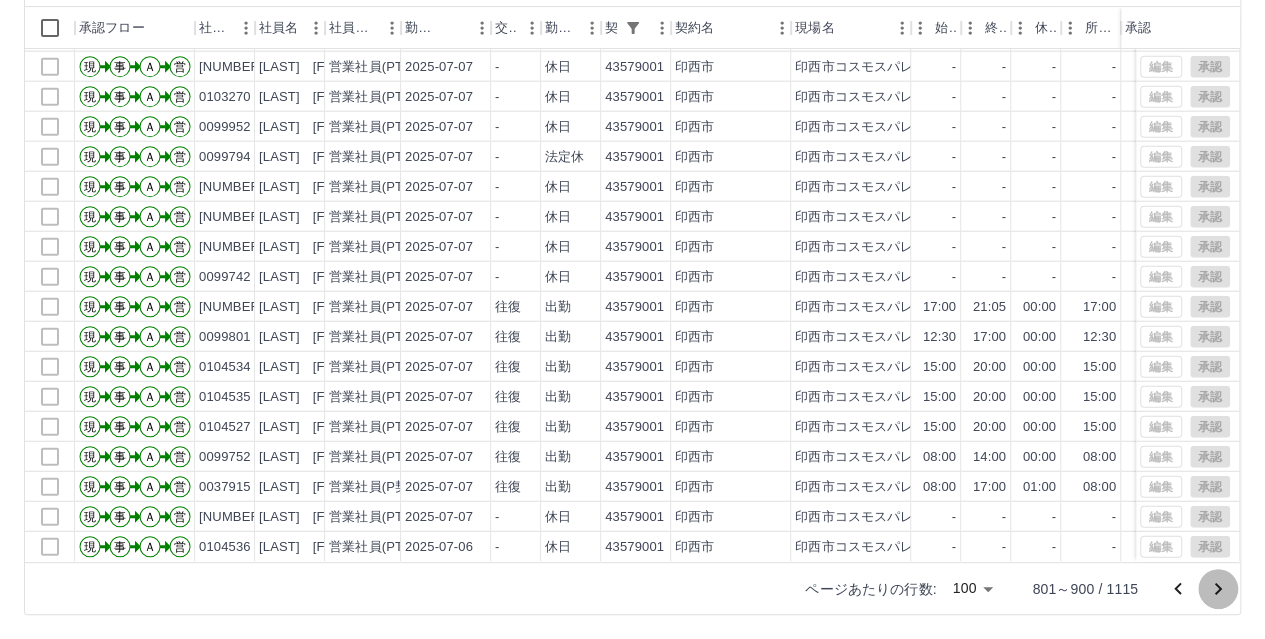 click 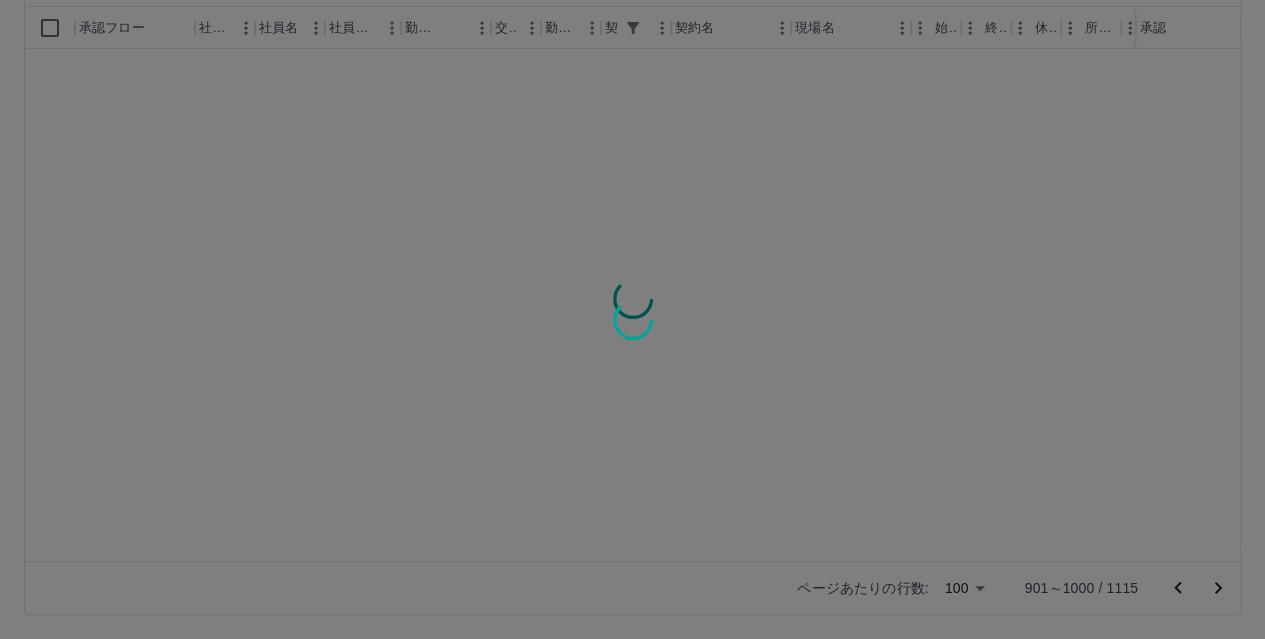scroll, scrollTop: 0, scrollLeft: 0, axis: both 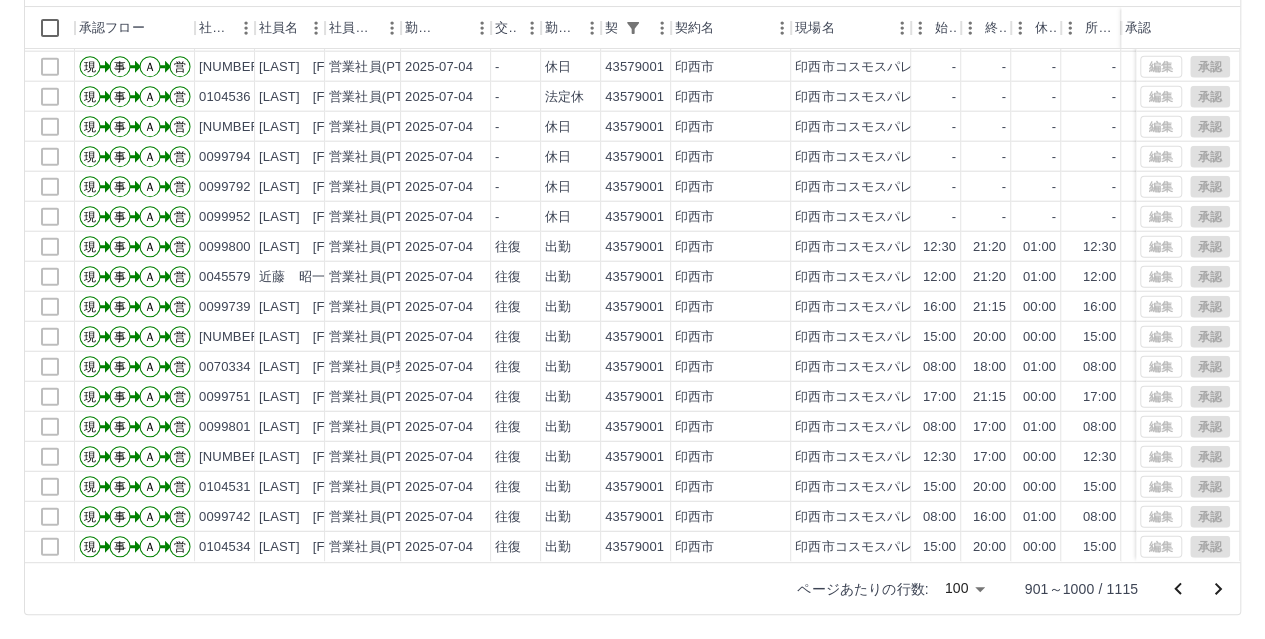 click 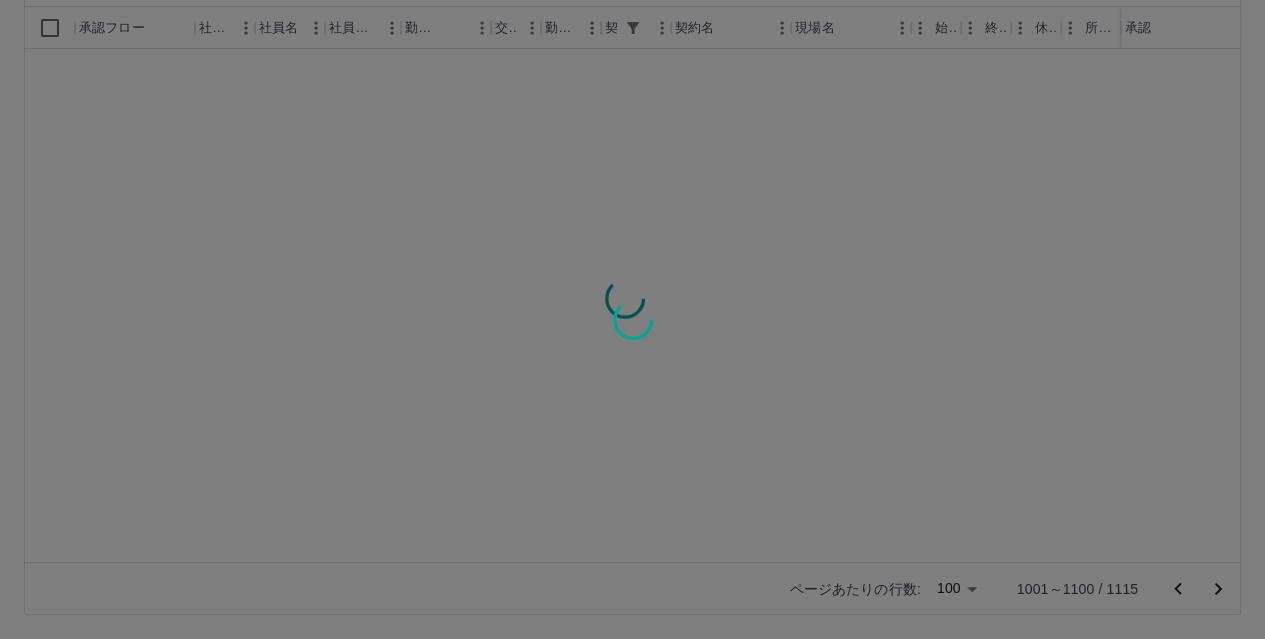 scroll, scrollTop: 0, scrollLeft: 0, axis: both 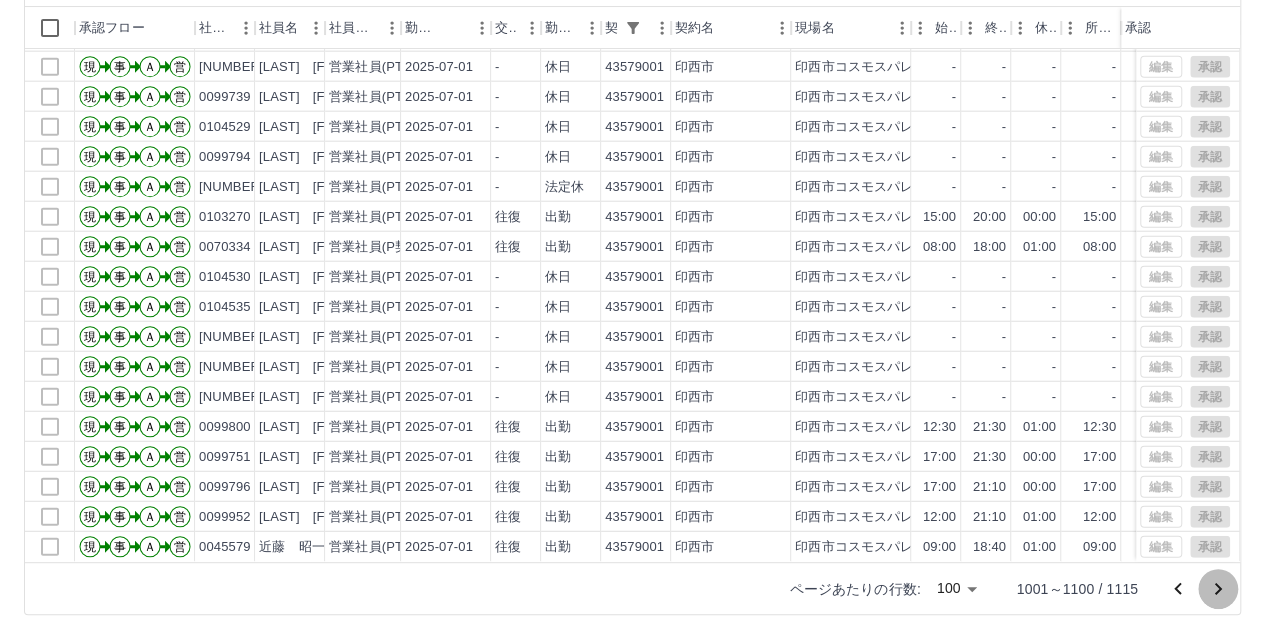 click 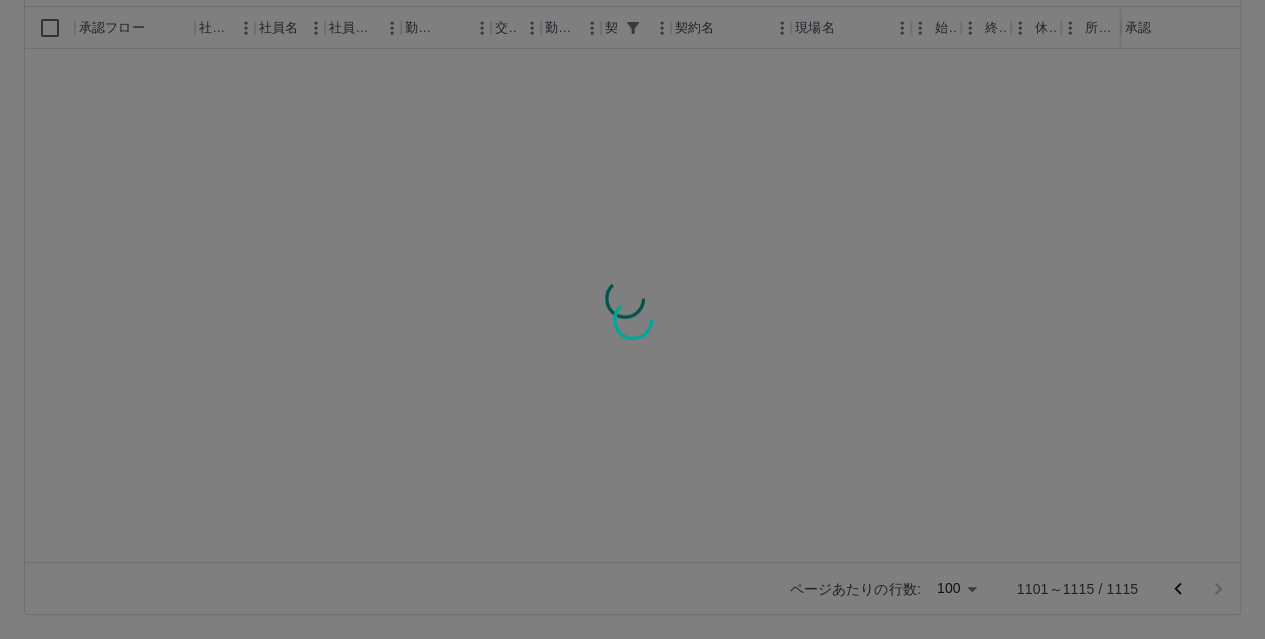 scroll, scrollTop: 0, scrollLeft: 0, axis: both 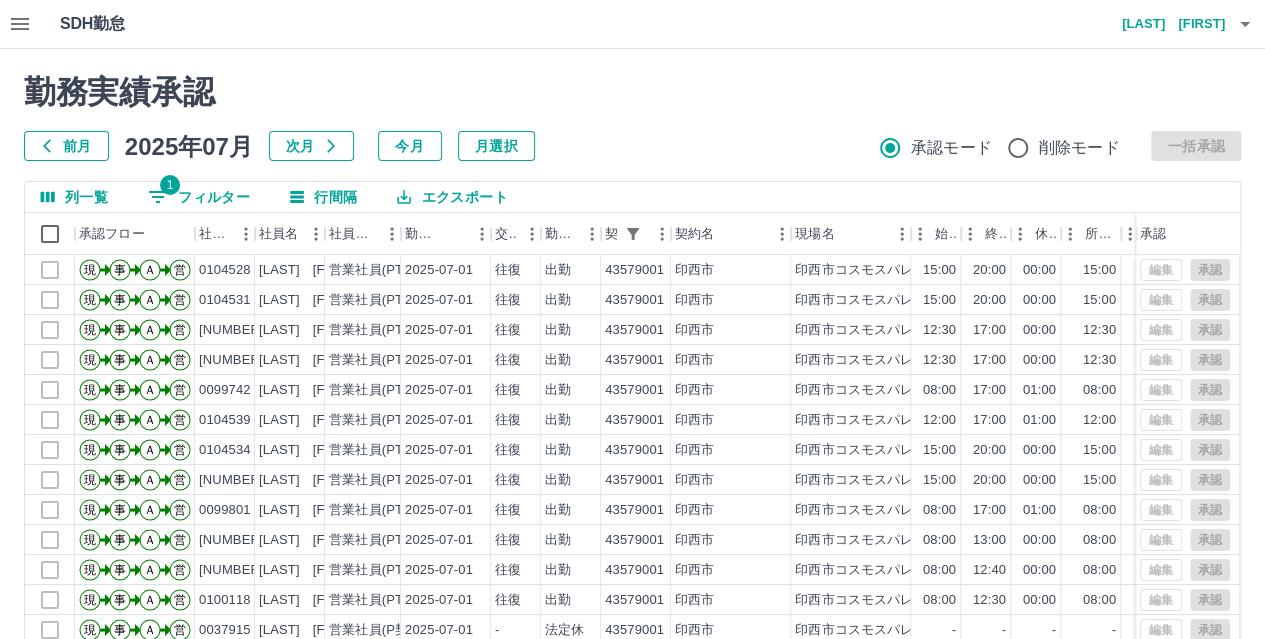 click 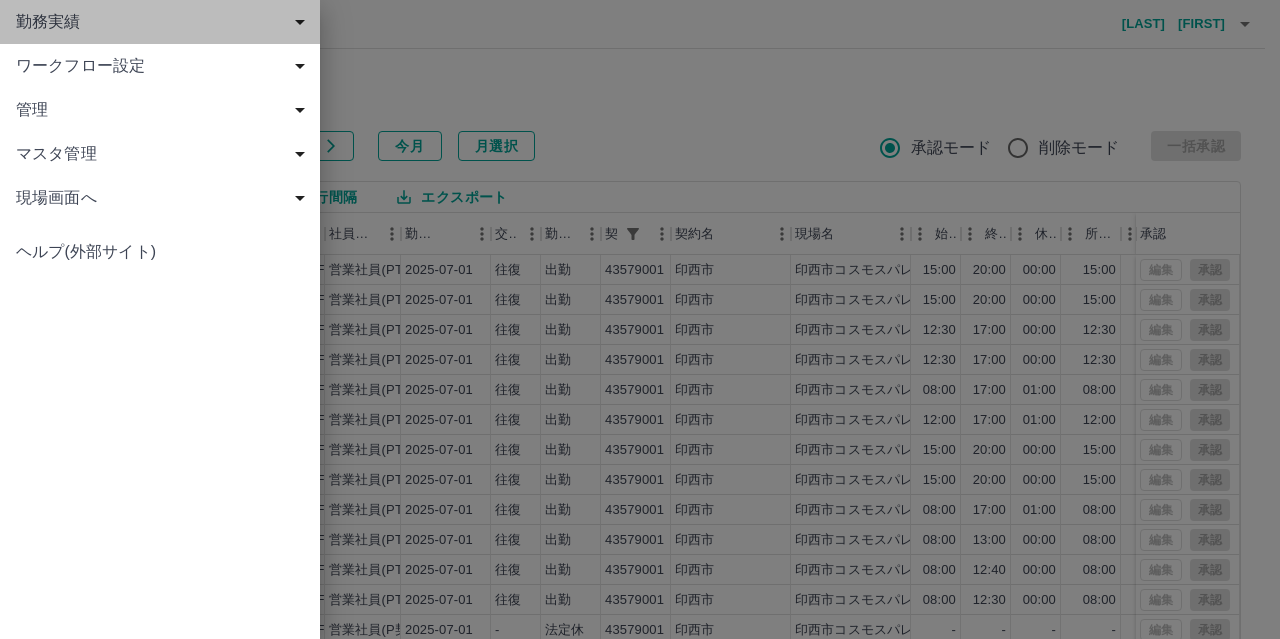 click on "勤務実績" at bounding box center [164, 22] 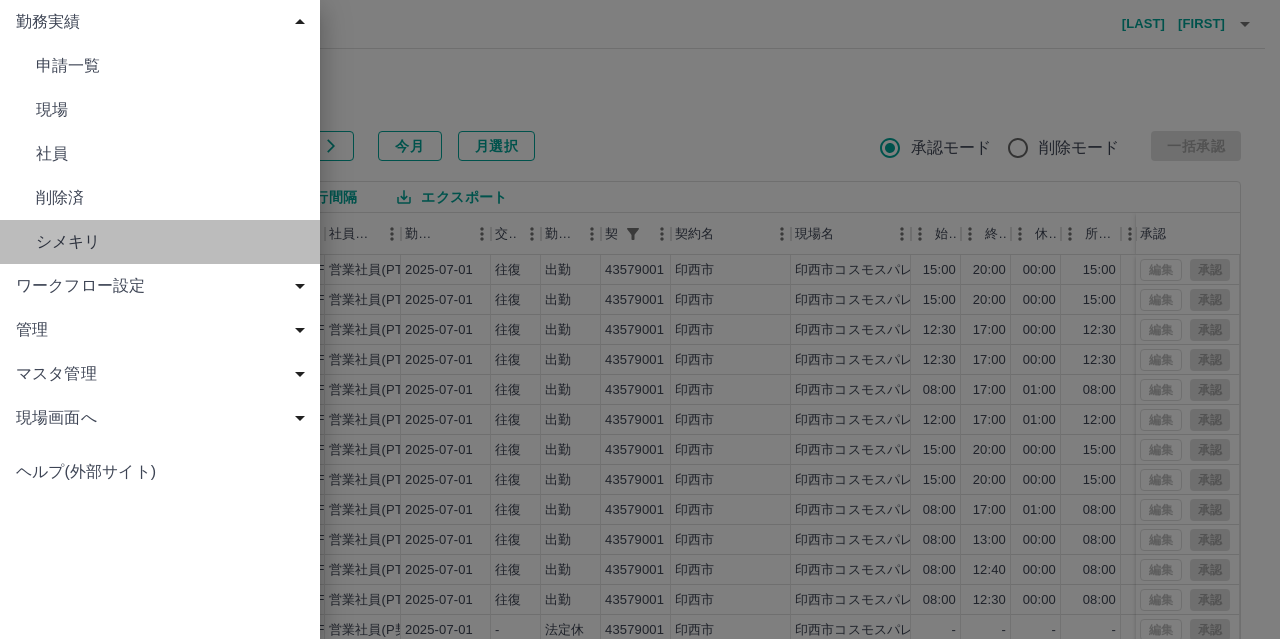 click on "シメキリ" at bounding box center (170, 242) 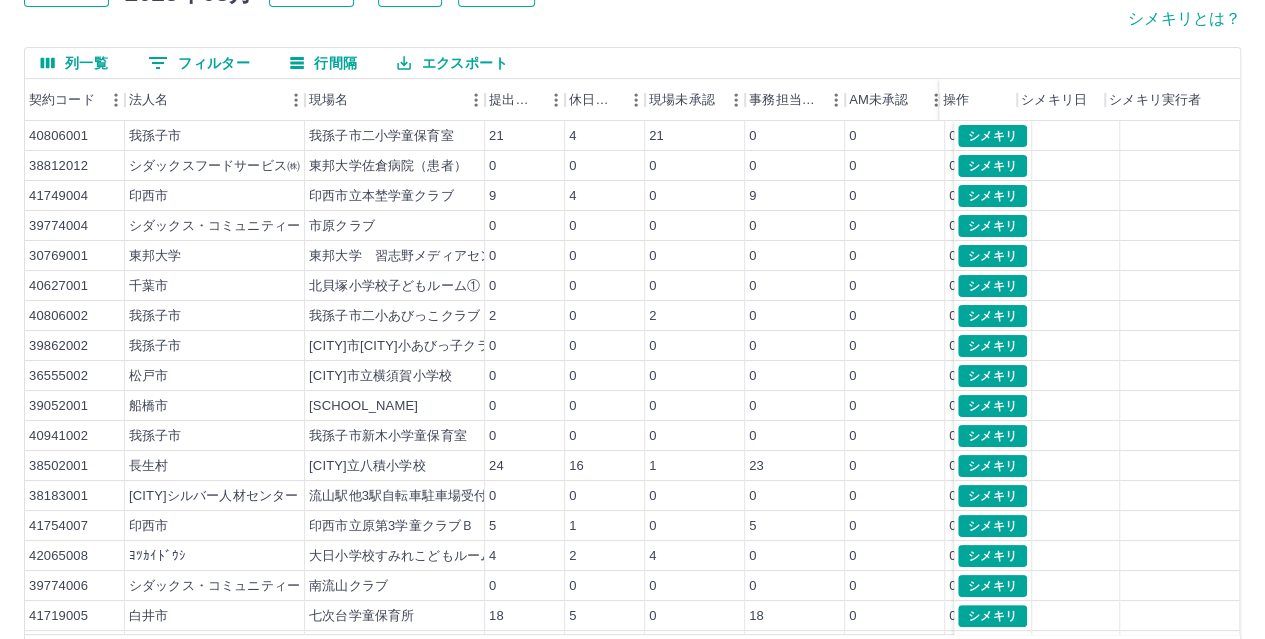 scroll, scrollTop: 226, scrollLeft: 0, axis: vertical 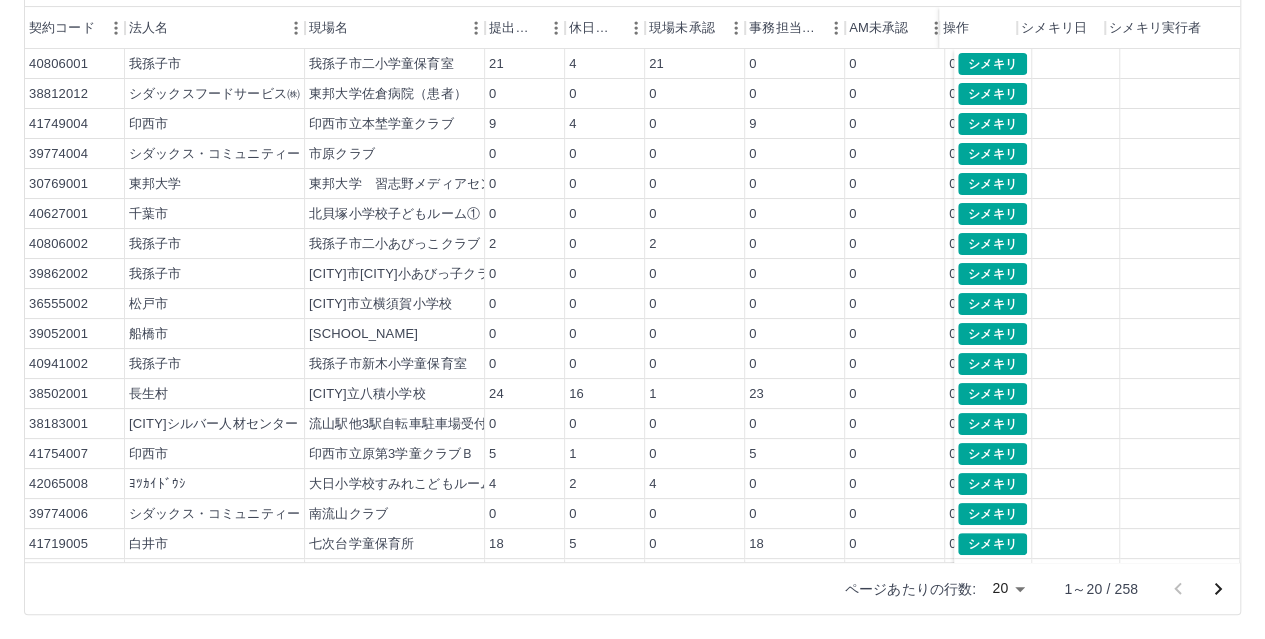 click on "SDH勤怠 [LAST]　[FIRST] 勤務実績 - シメキリ( 08 月) 前月 2025年08月 次月 今月 月選択 シメキリとは？ 列一覧 0 フィルター 行間隔 エクスポート 契約コード 法人名 現場名 提出件数 休日件数 現場未承認 事務担当未承認 AM未承認 営業所長未承認 全承認済 操作 シメキリ日 シメキリ実行者 [NUMBER] [CITY] [CITY]二小学童保育室 21 4 21 0 0 0 0 [NUMBER] [COMPANY] [COMPANY]（患者） 0 0 0 0 0 0 0 [NUMBER] [COMPANY] [COMPANY] 9 4 0 9 0 0 0 [NUMBER] [COMPANY] [COMPANY] 0 0 0 0 0 0 0 [NUMBER] [CITY] [CITY]小学校子どもルーム① 0 0 0 0 0 0 0 [NUMBER] [CITY] [CITY]二小あびっこクラブ 2 0 2 0 0 0 0 [NUMBER] [CITY] [CITY]根戸小あびっ子クラブ 0 0 0 0 0 0 0 [NUMBER] 0 0 0" at bounding box center [632, 206] 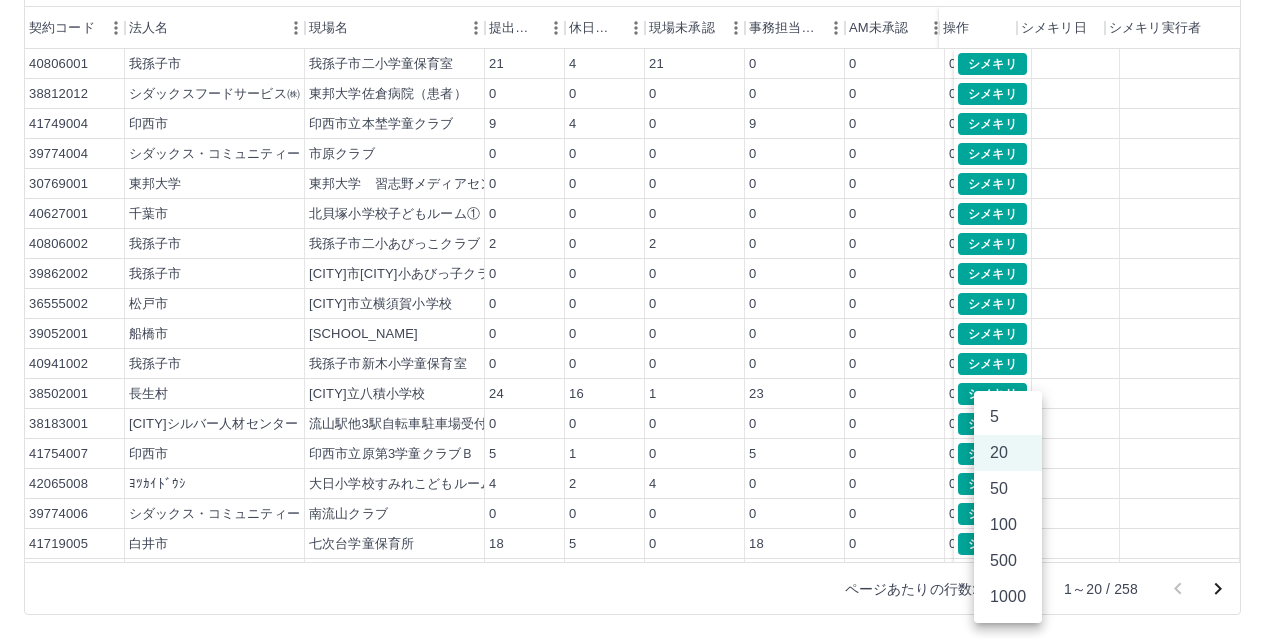 click on "50" at bounding box center (1008, 489) 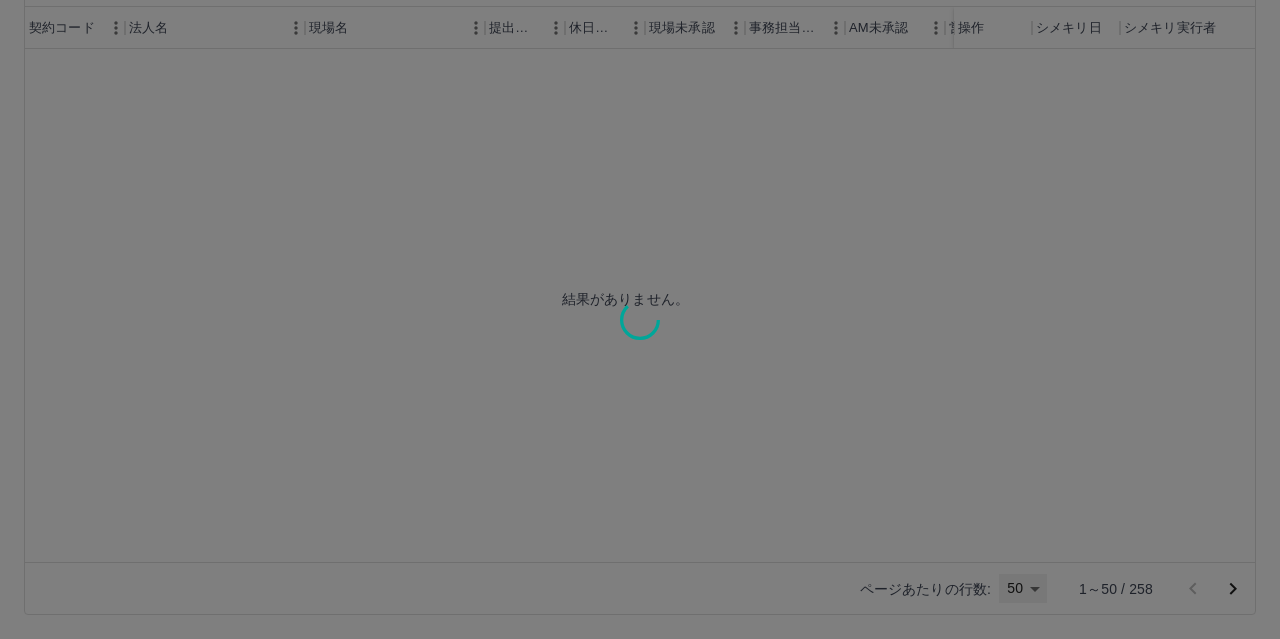 type on "**" 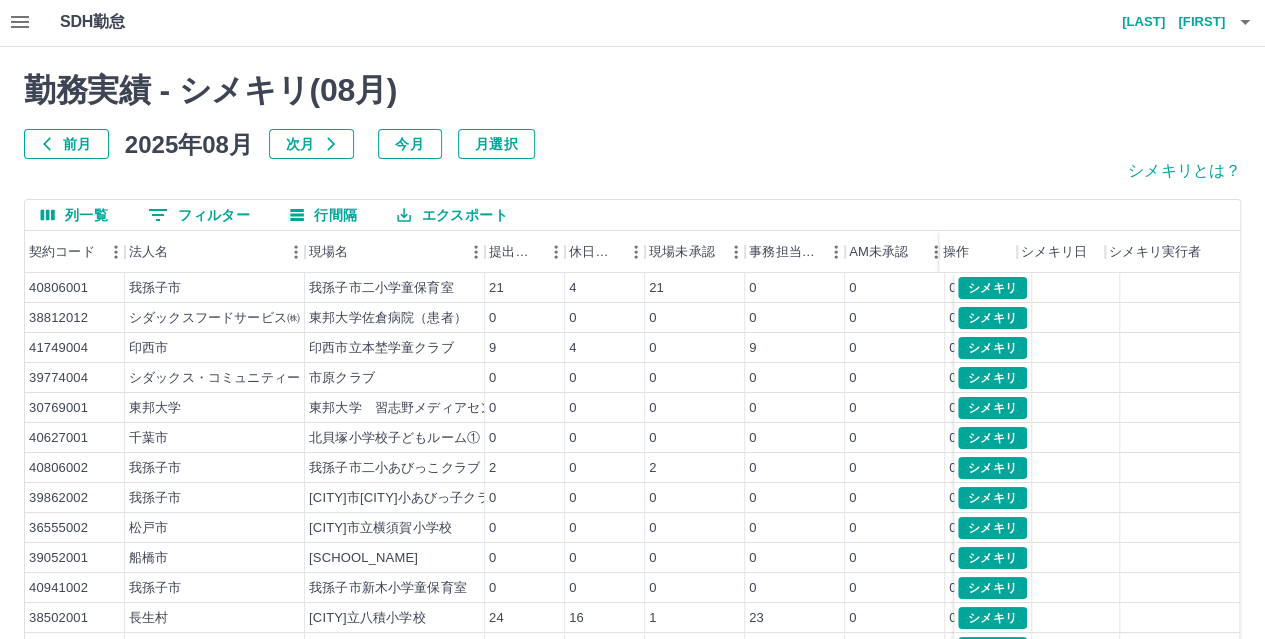 scroll, scrollTop: 0, scrollLeft: 0, axis: both 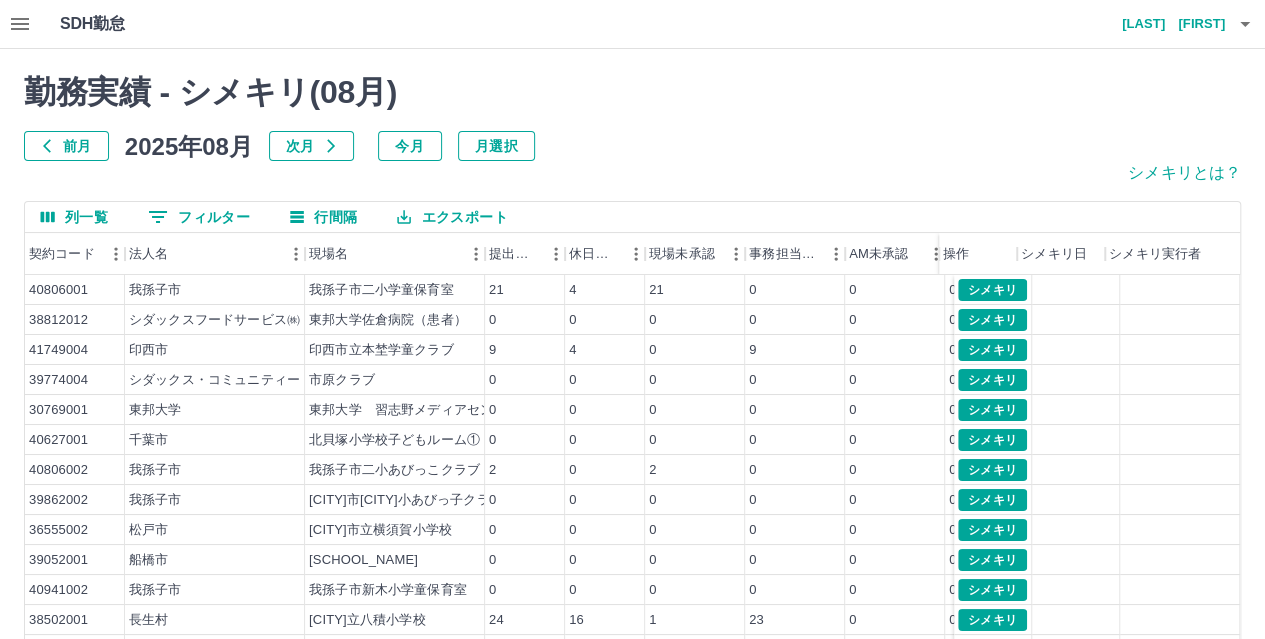 click on "前月" at bounding box center [66, 146] 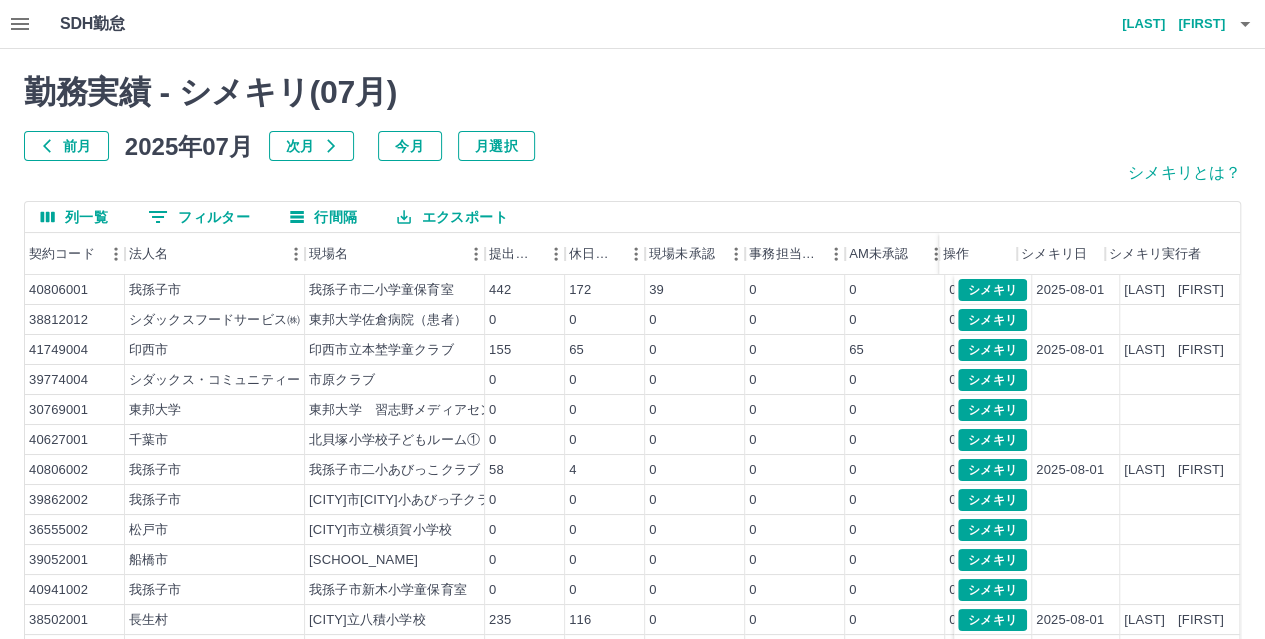 click on "0 フィルター" at bounding box center [199, 217] 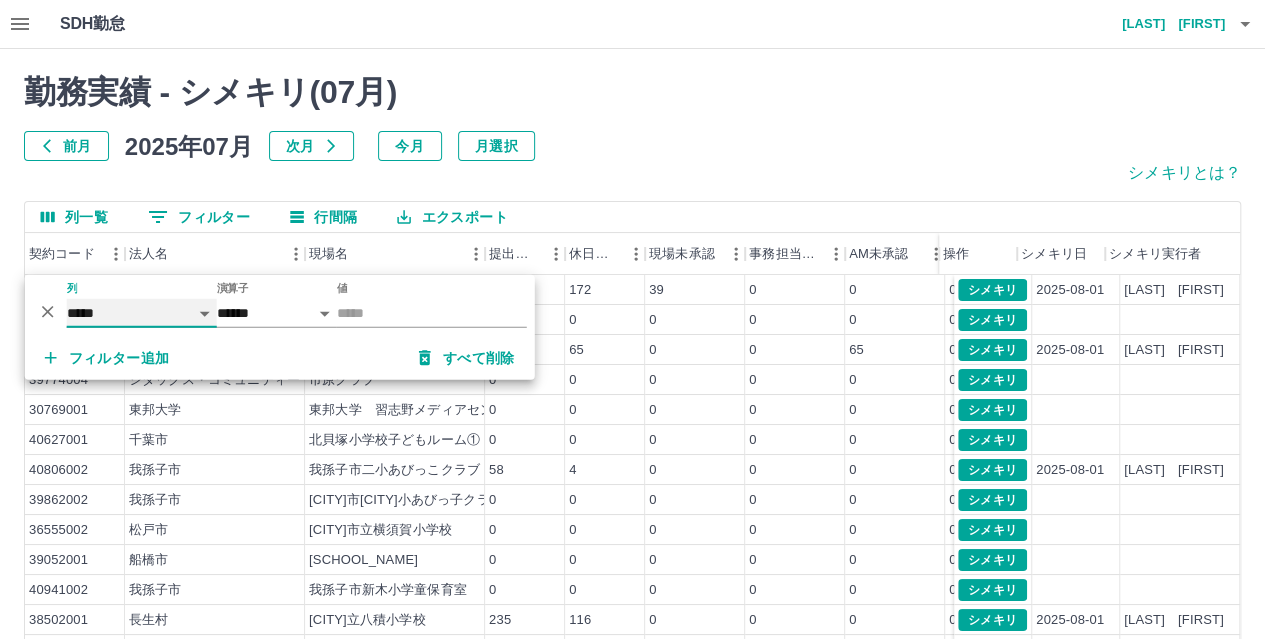 click on "***** *** ***" at bounding box center [142, 313] 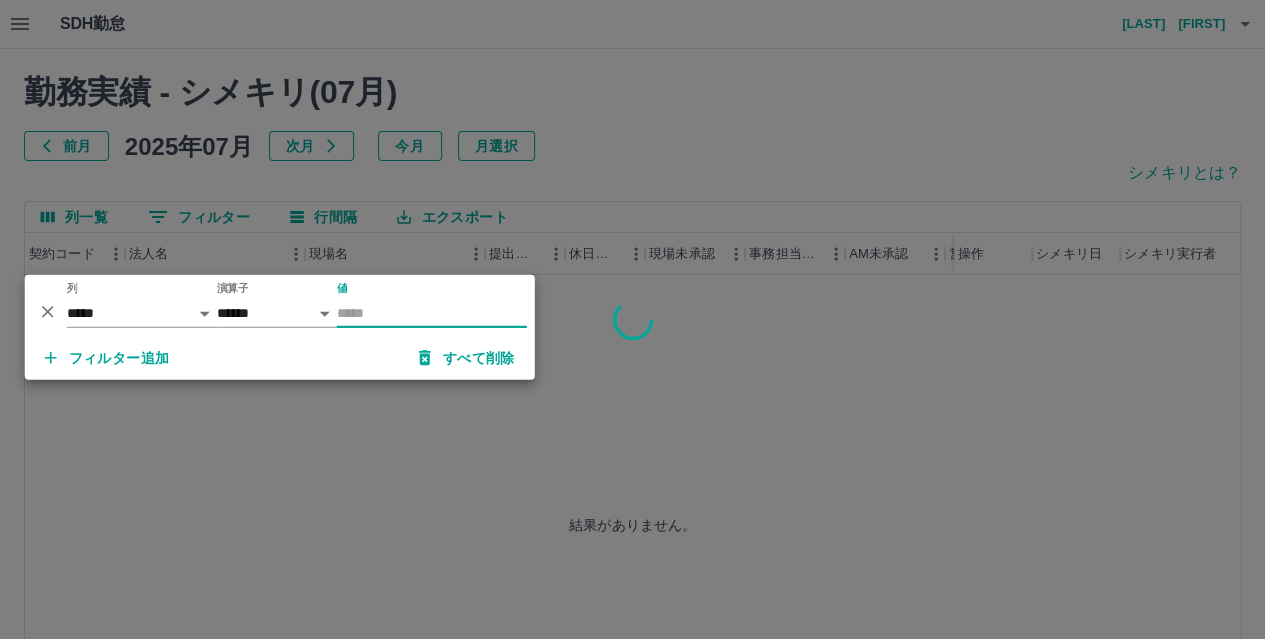 click on "値" at bounding box center [432, 313] 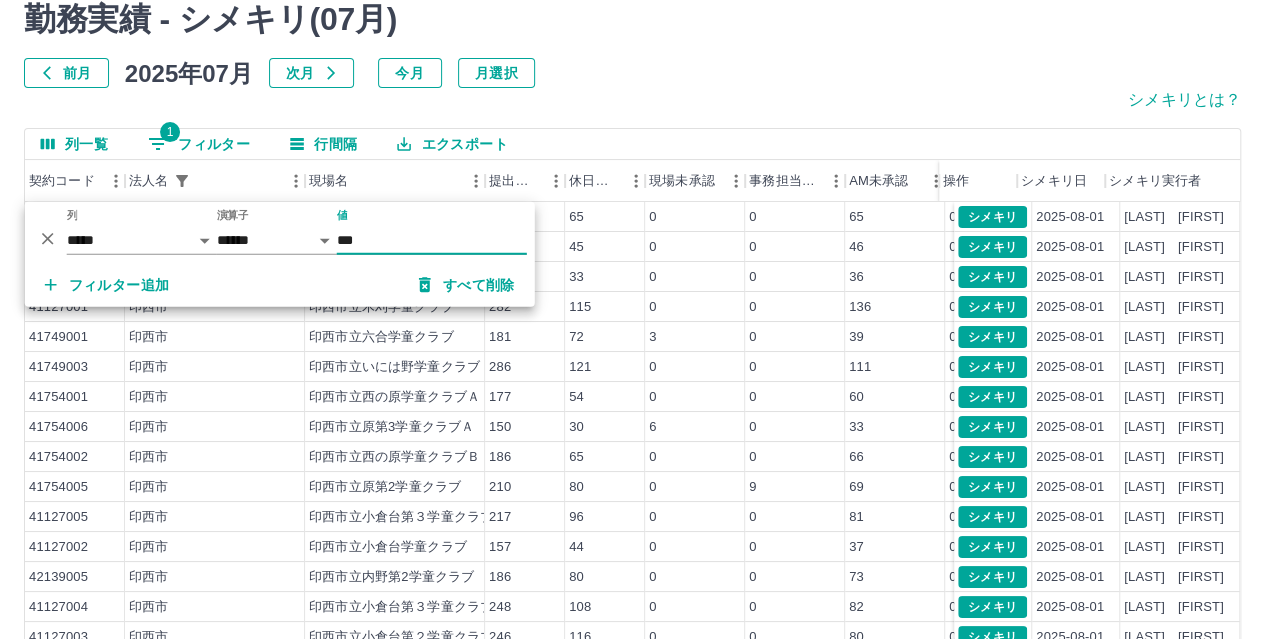 scroll, scrollTop: 100, scrollLeft: 0, axis: vertical 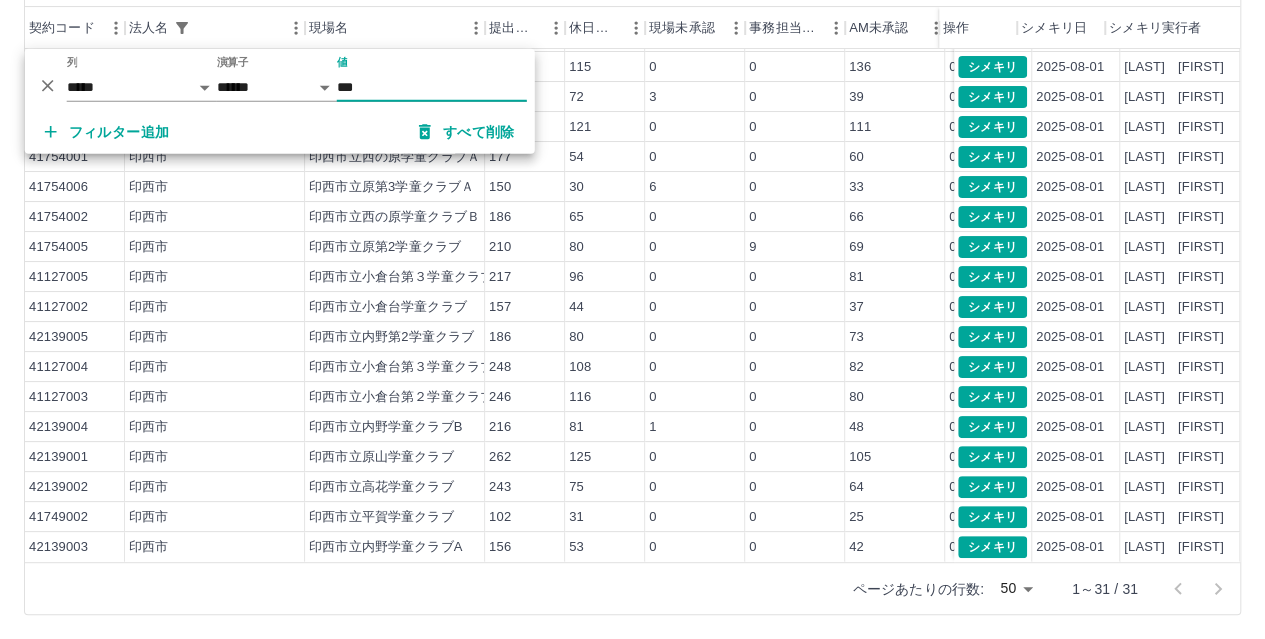 type on "***" 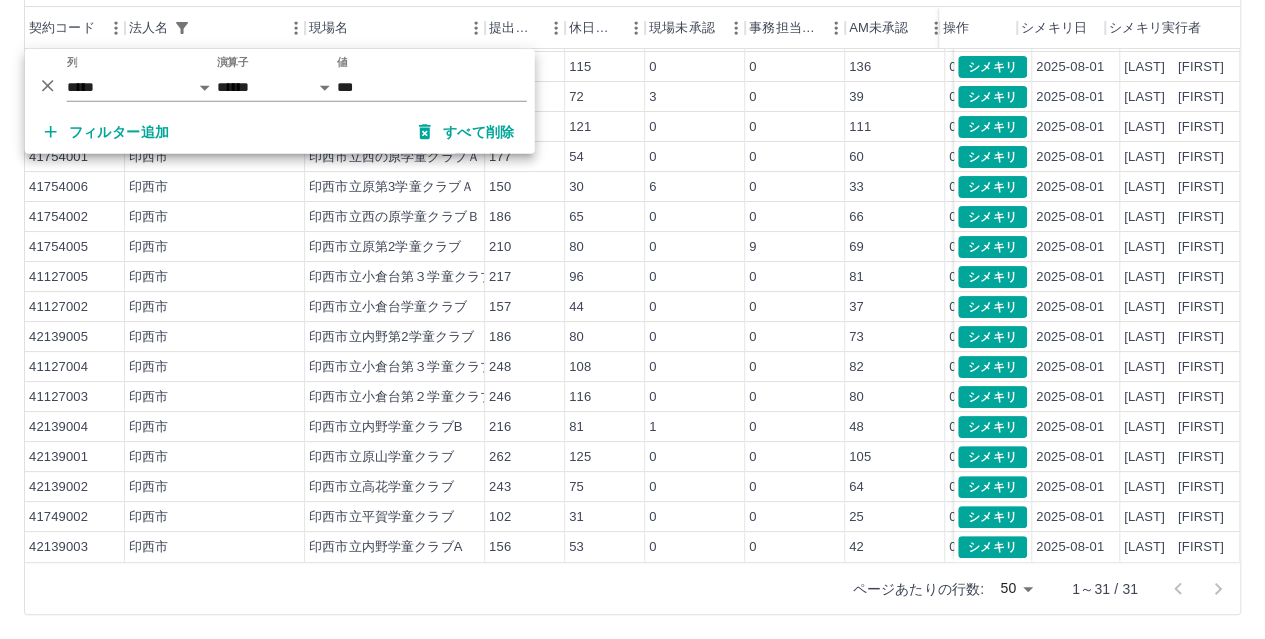 click on "ページあたりの行数: 50 ** 1～31 / 31" at bounding box center (632, 588) 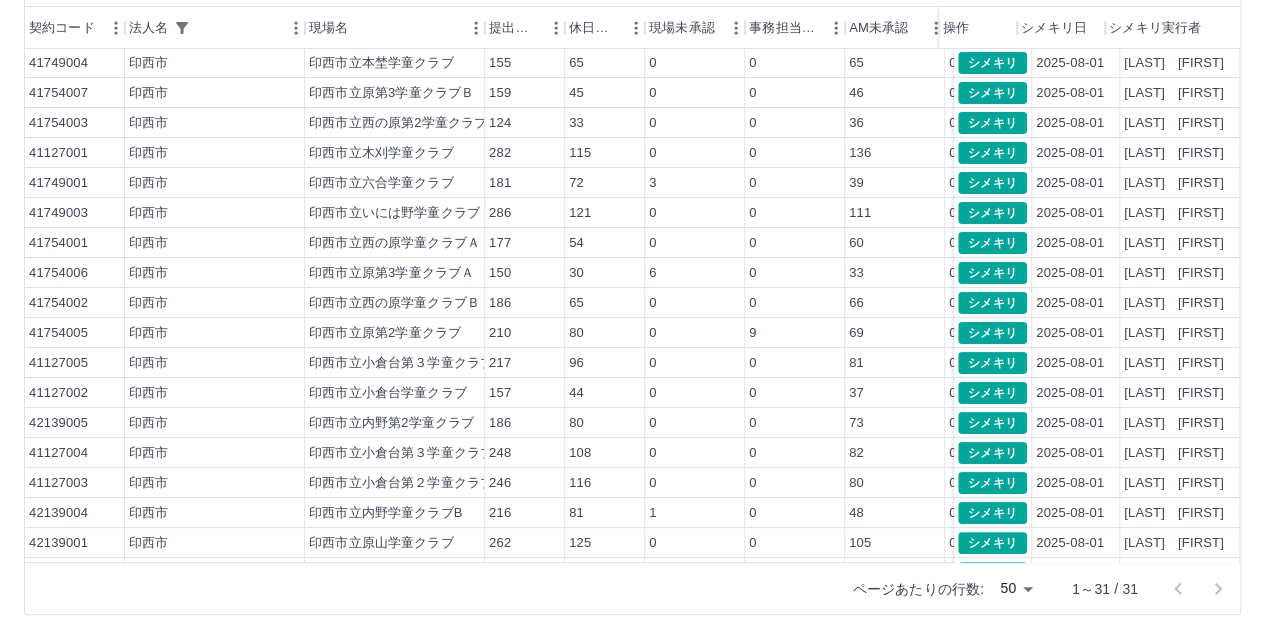 scroll, scrollTop: 0, scrollLeft: 0, axis: both 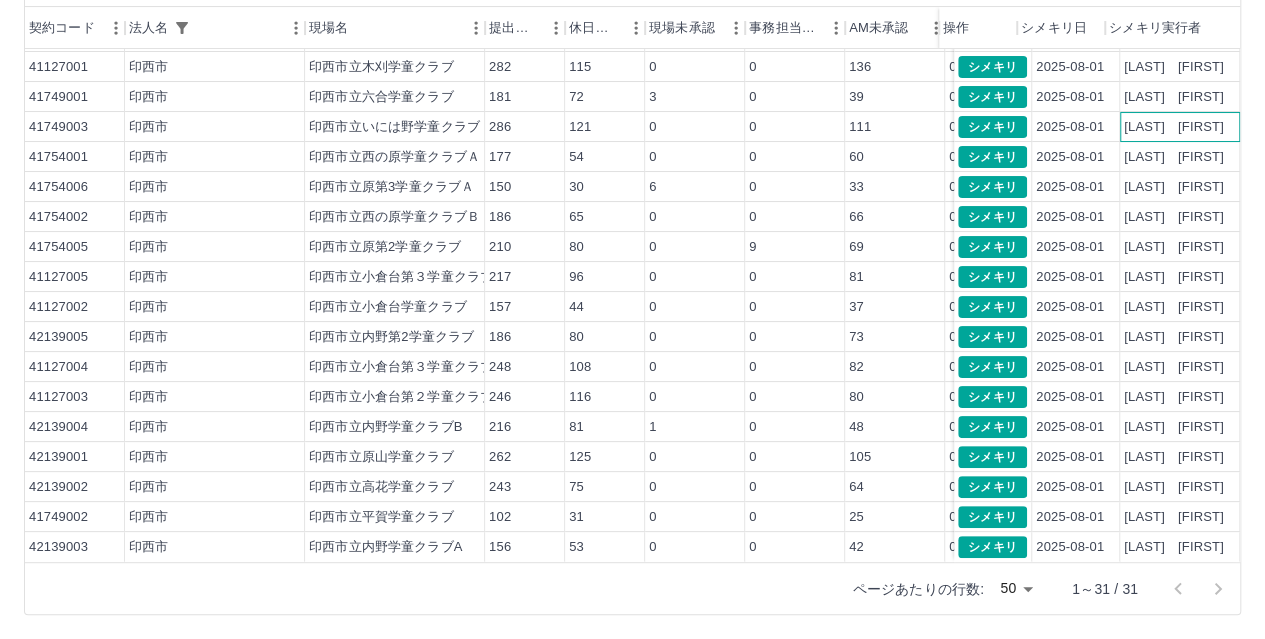 click on "[LAST]　[FIRST]" at bounding box center (1180, 127) 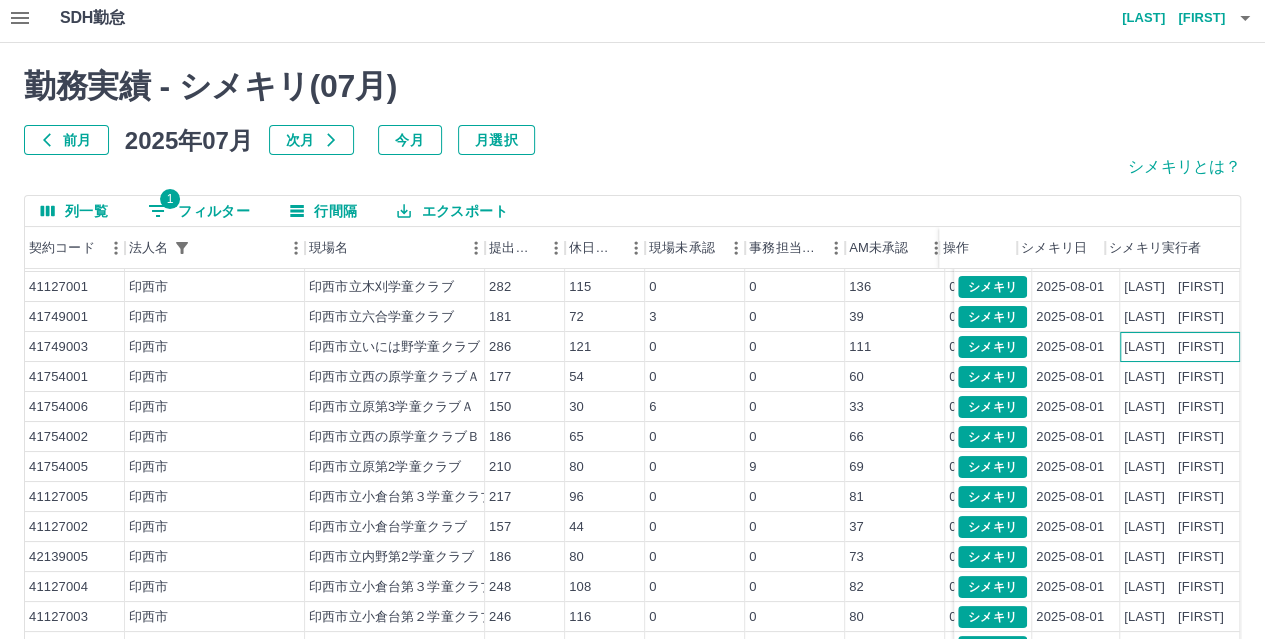 scroll, scrollTop: 0, scrollLeft: 0, axis: both 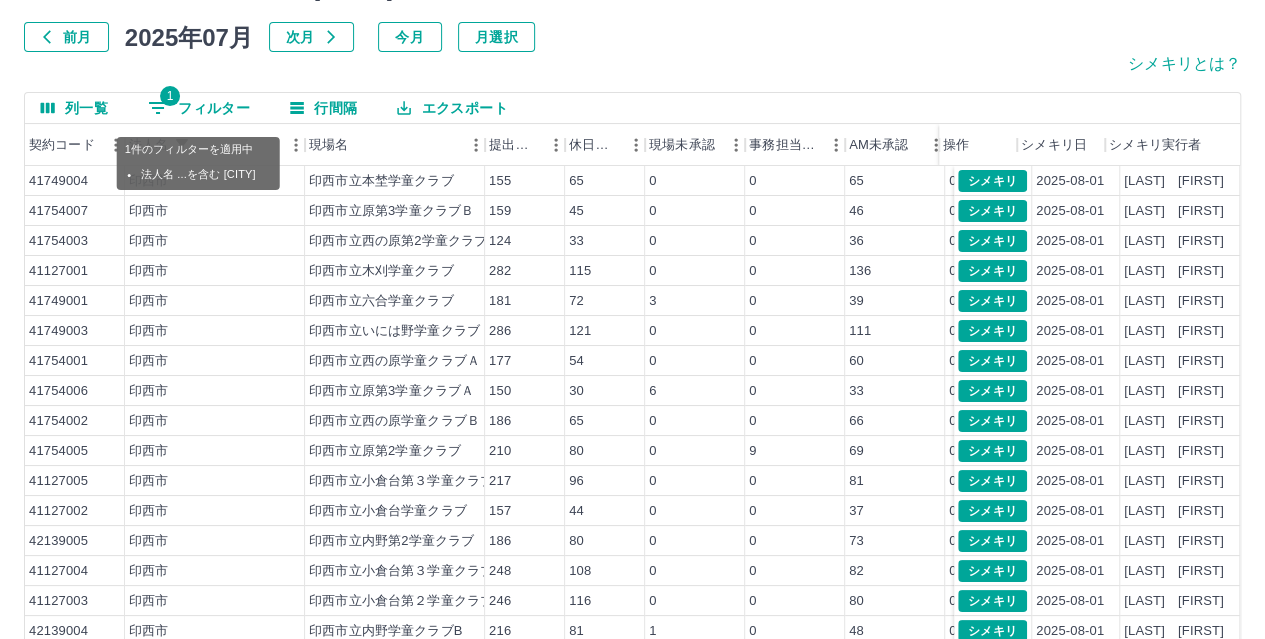 click on "1" at bounding box center (170, 96) 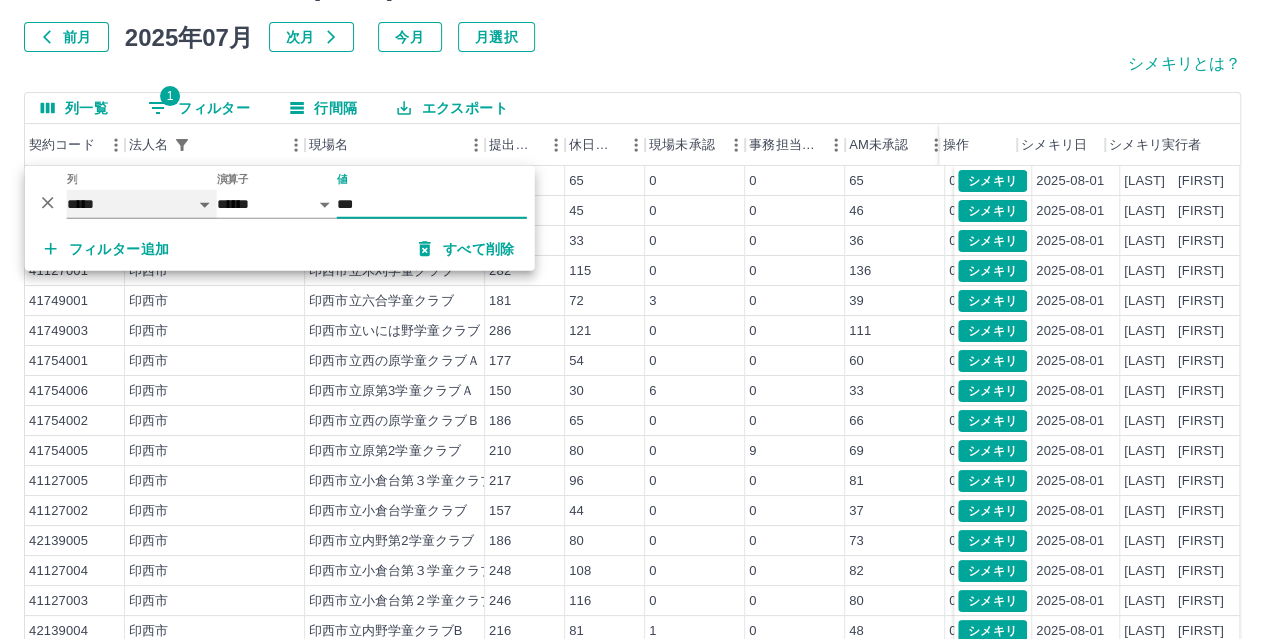 click on "***** *** ***" at bounding box center (142, 204) 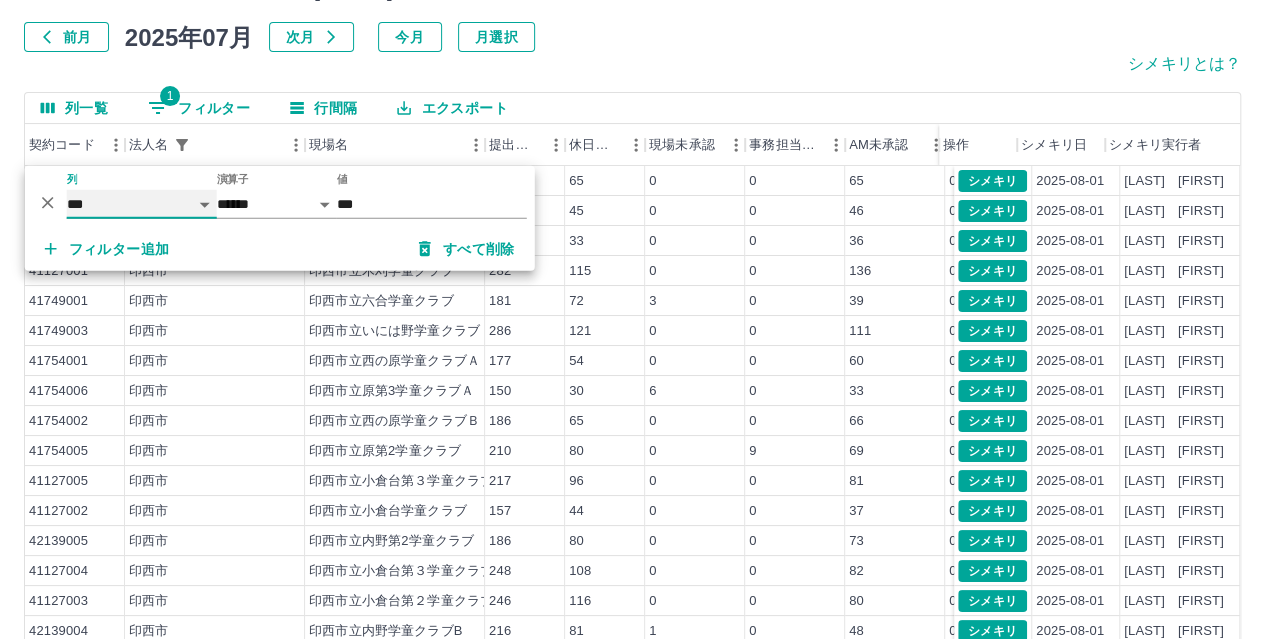 click on "***** *** ***" at bounding box center (142, 204) 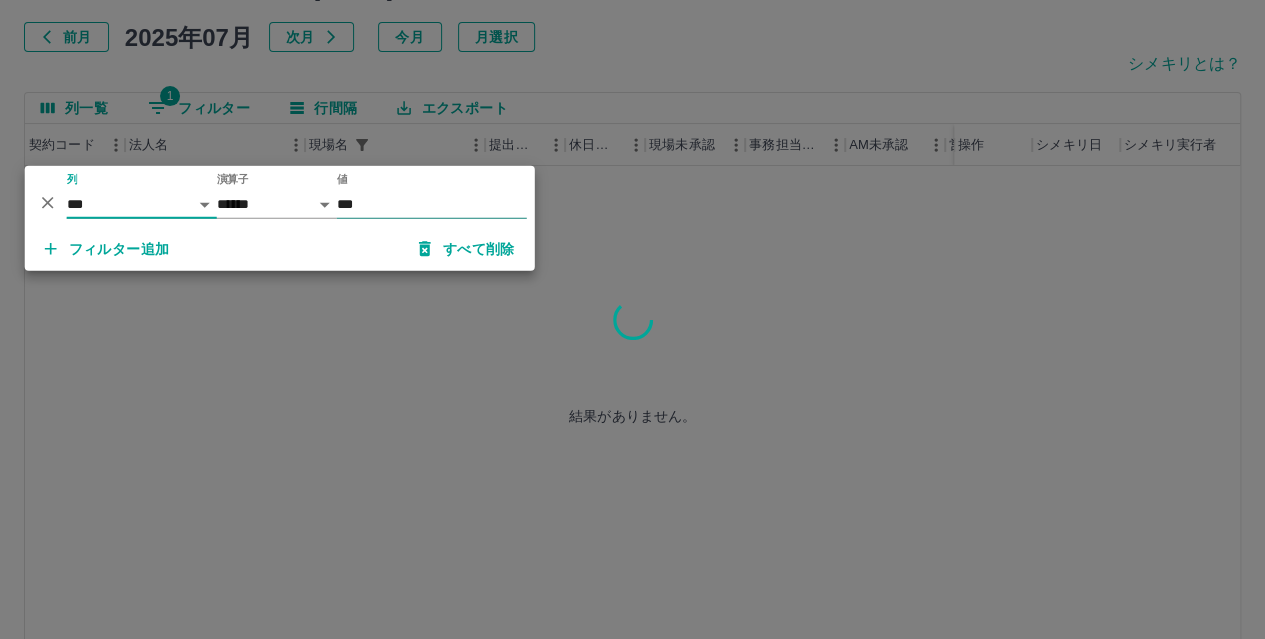 click on "***" at bounding box center [432, 204] 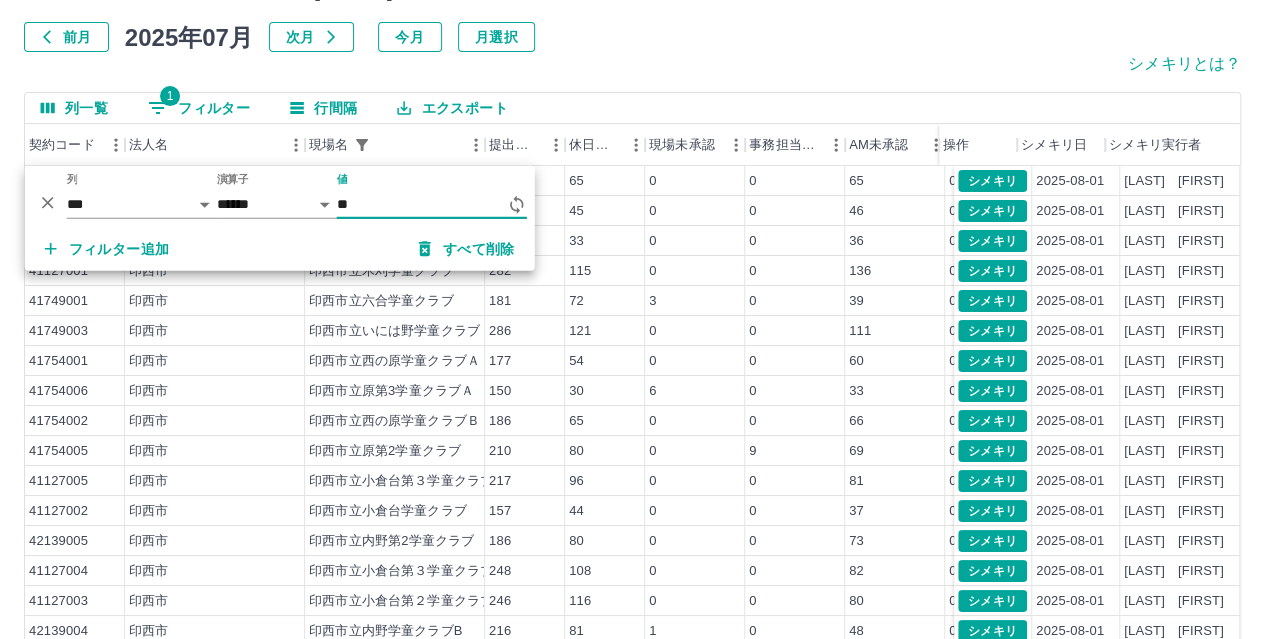 type on "*" 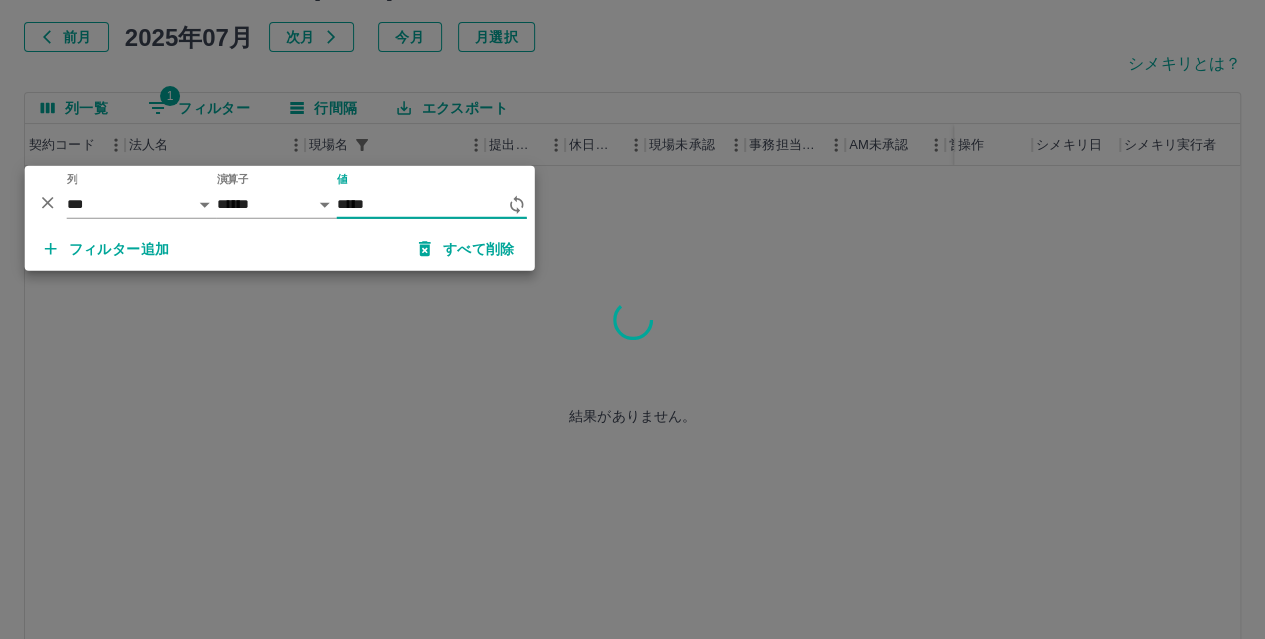 type on "***" 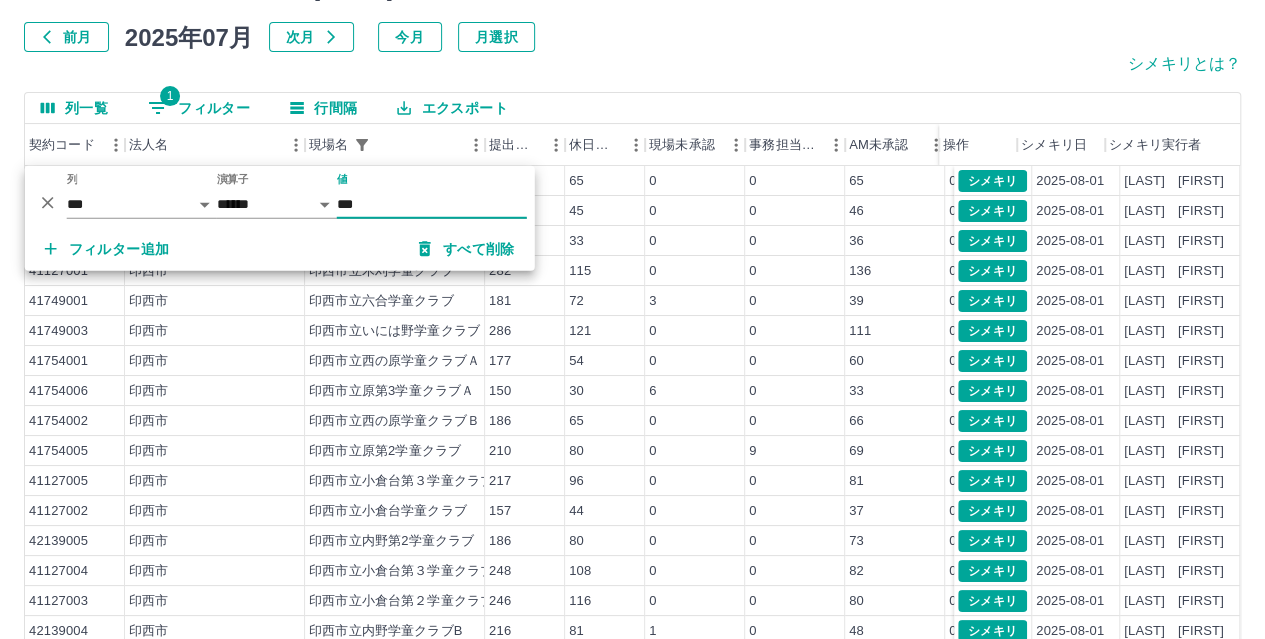 click on "前月 2025年07月 次月 今月 月選択" at bounding box center (632, 37) 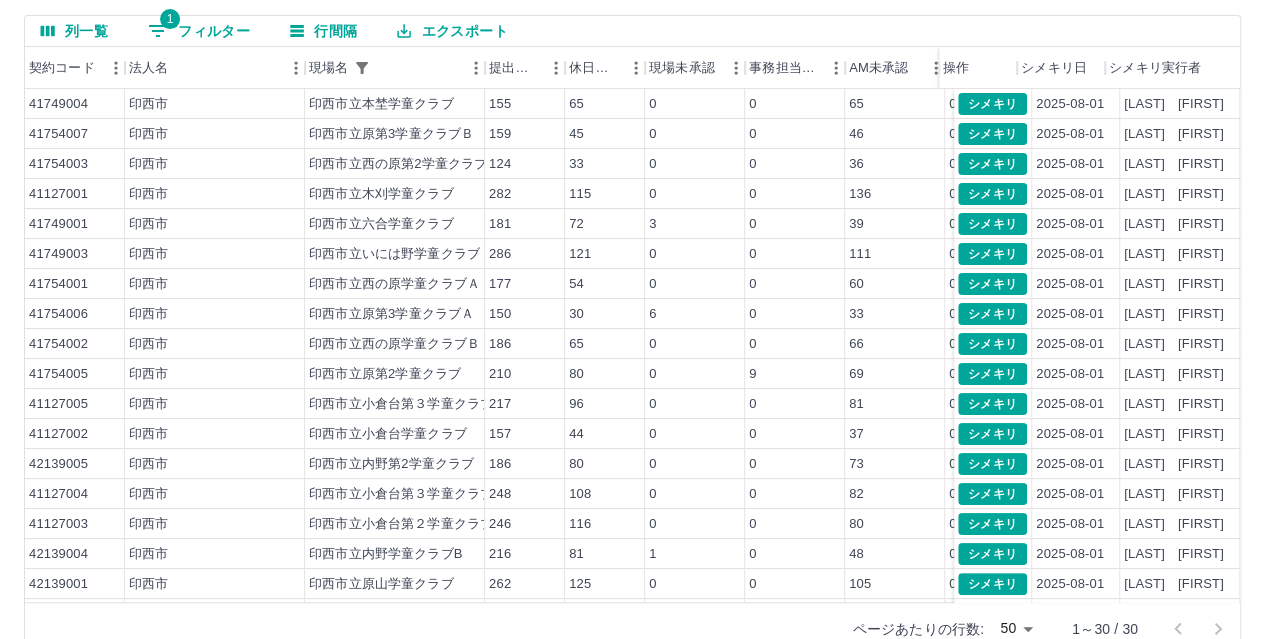 scroll, scrollTop: 190, scrollLeft: 0, axis: vertical 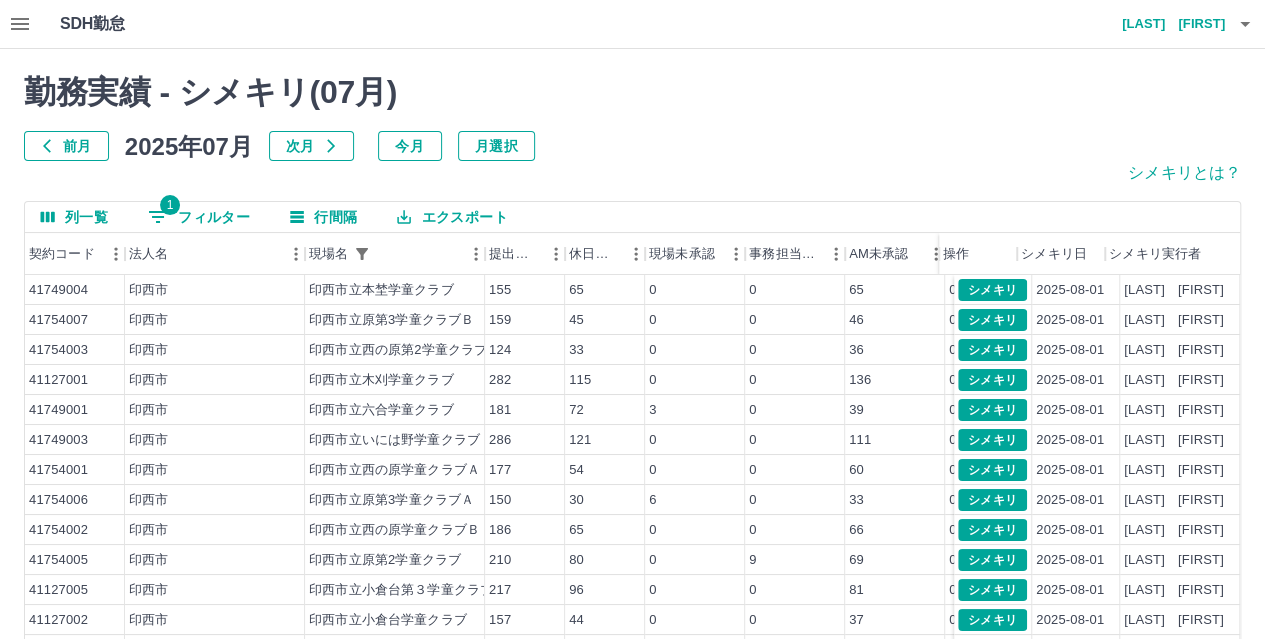 click 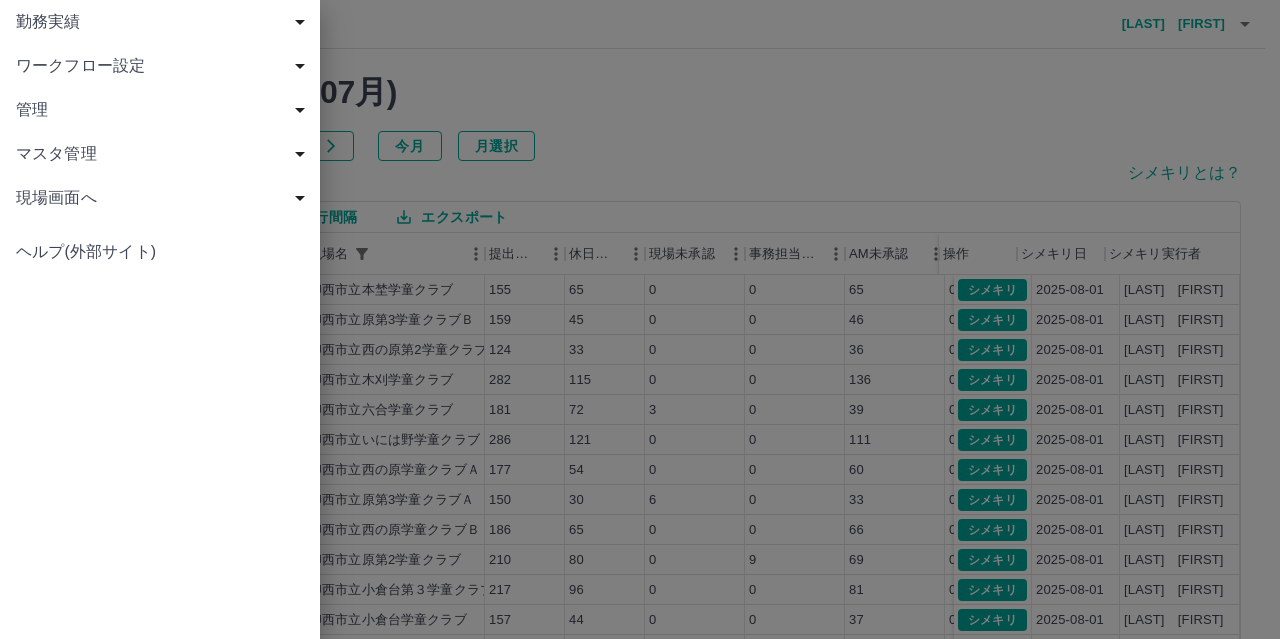 click on "現場画面へ" at bounding box center (164, 198) 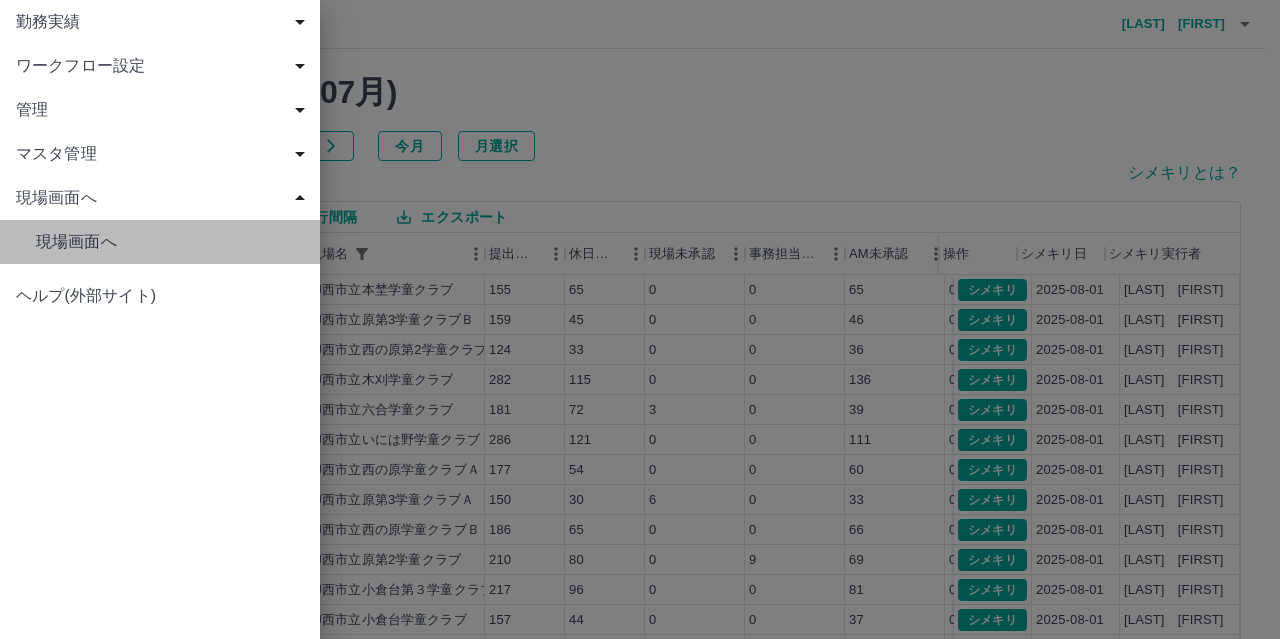 click on "現場画面へ" at bounding box center [170, 242] 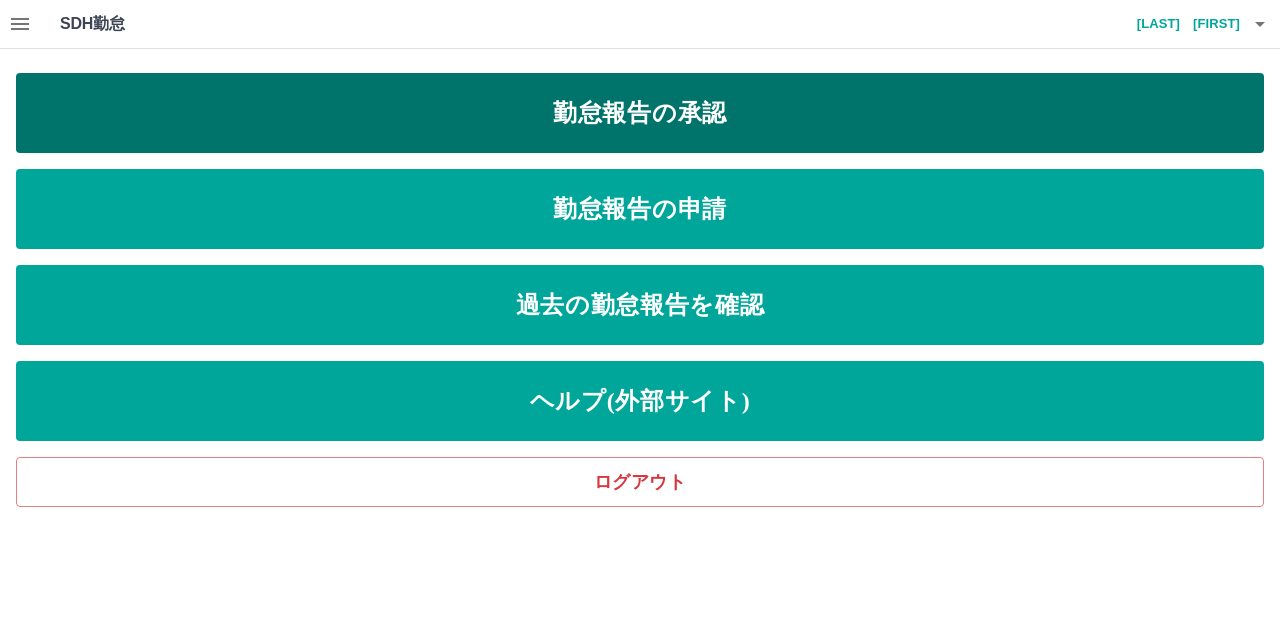click on "勤怠報告の承認" at bounding box center (640, 113) 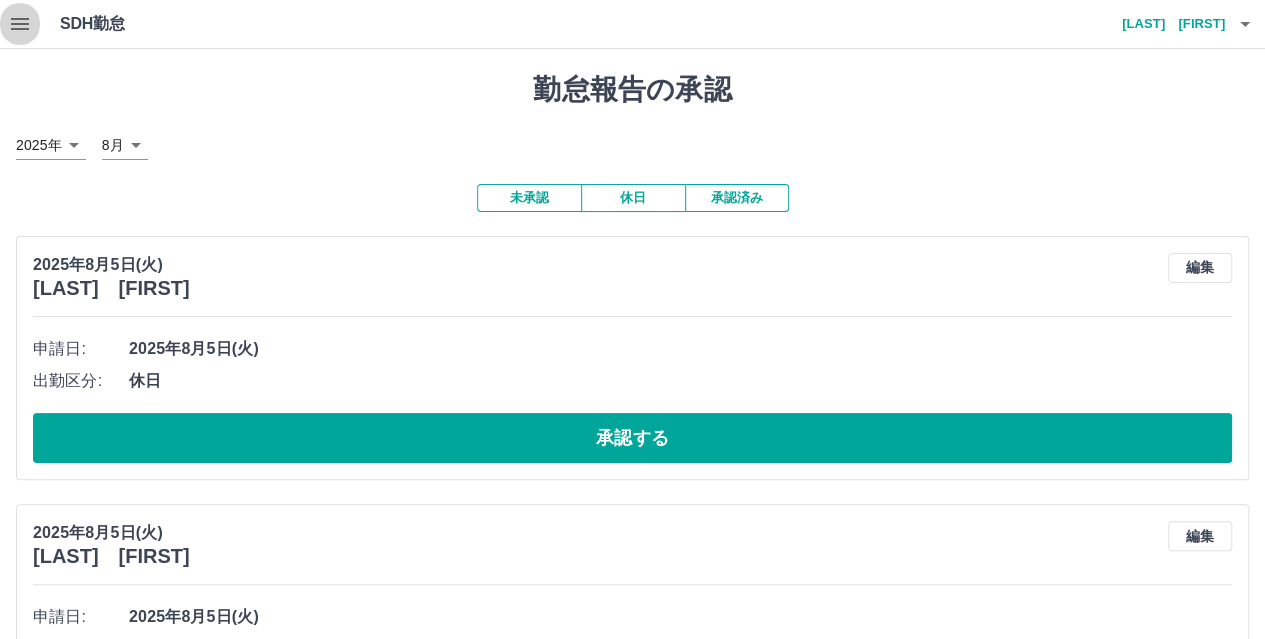 click 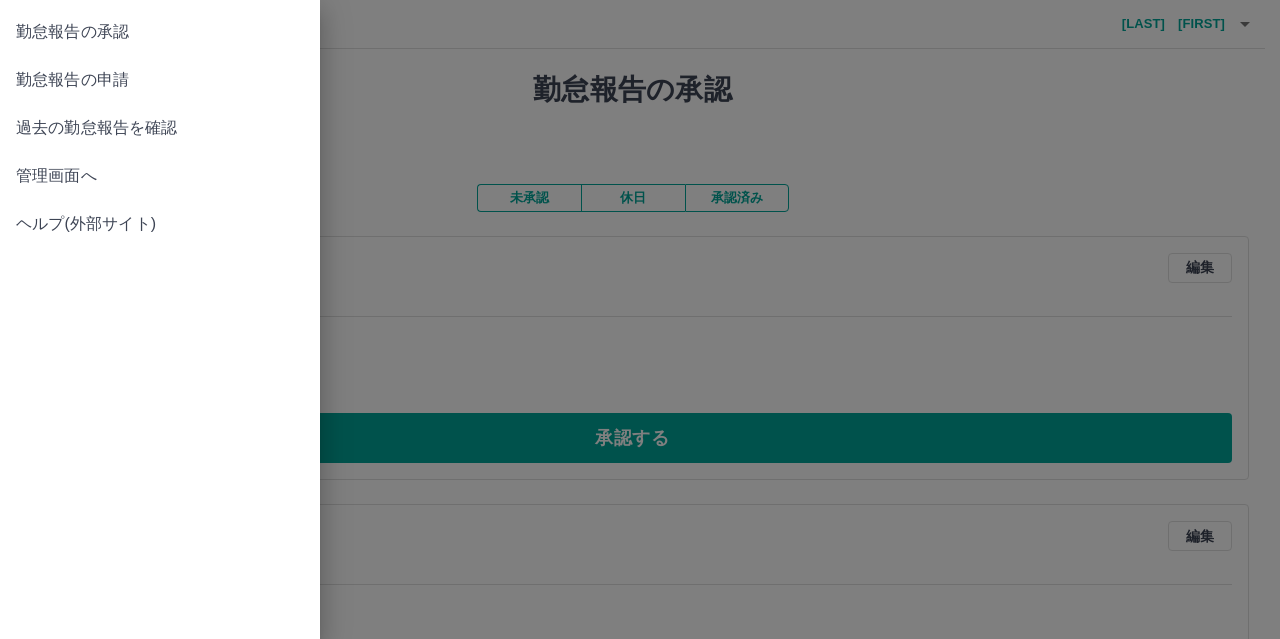 click on "管理画面へ" at bounding box center [160, 176] 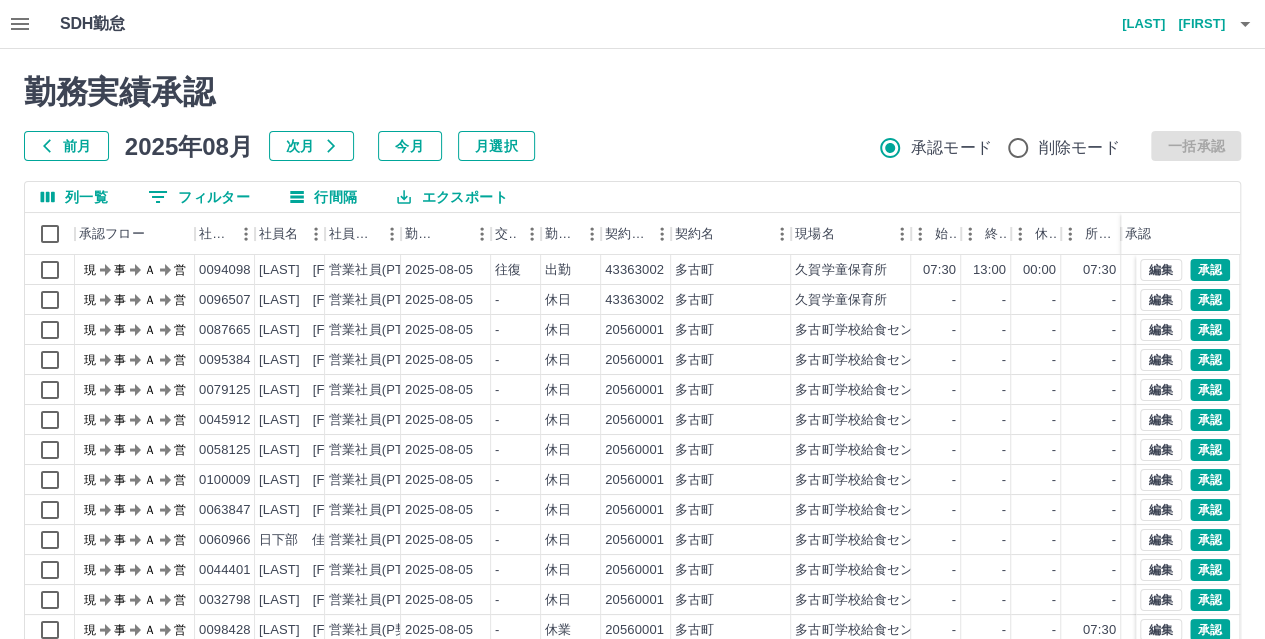 click at bounding box center [632, 319] 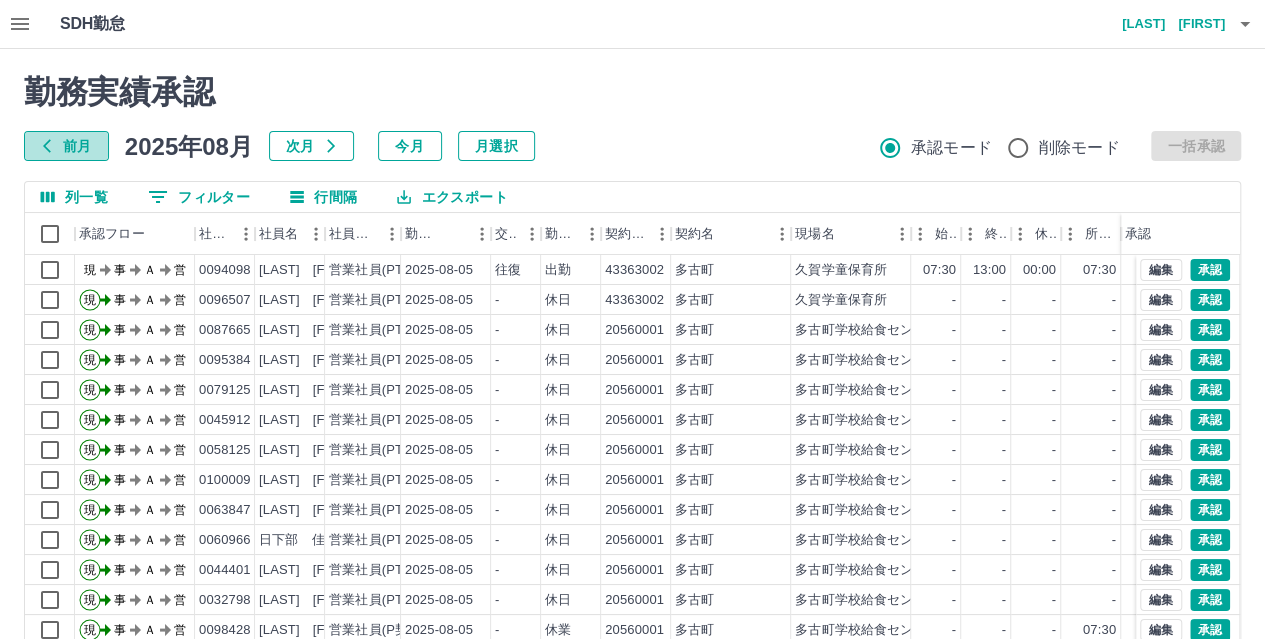 click on "前月" at bounding box center [66, 146] 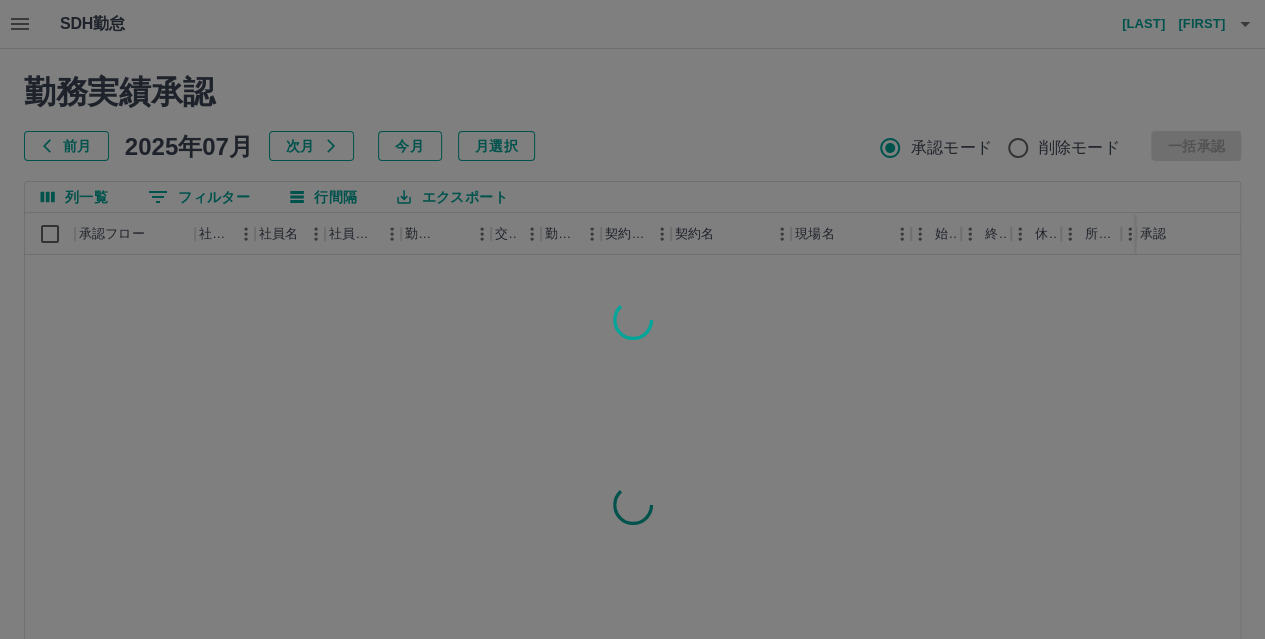 click at bounding box center [632, 319] 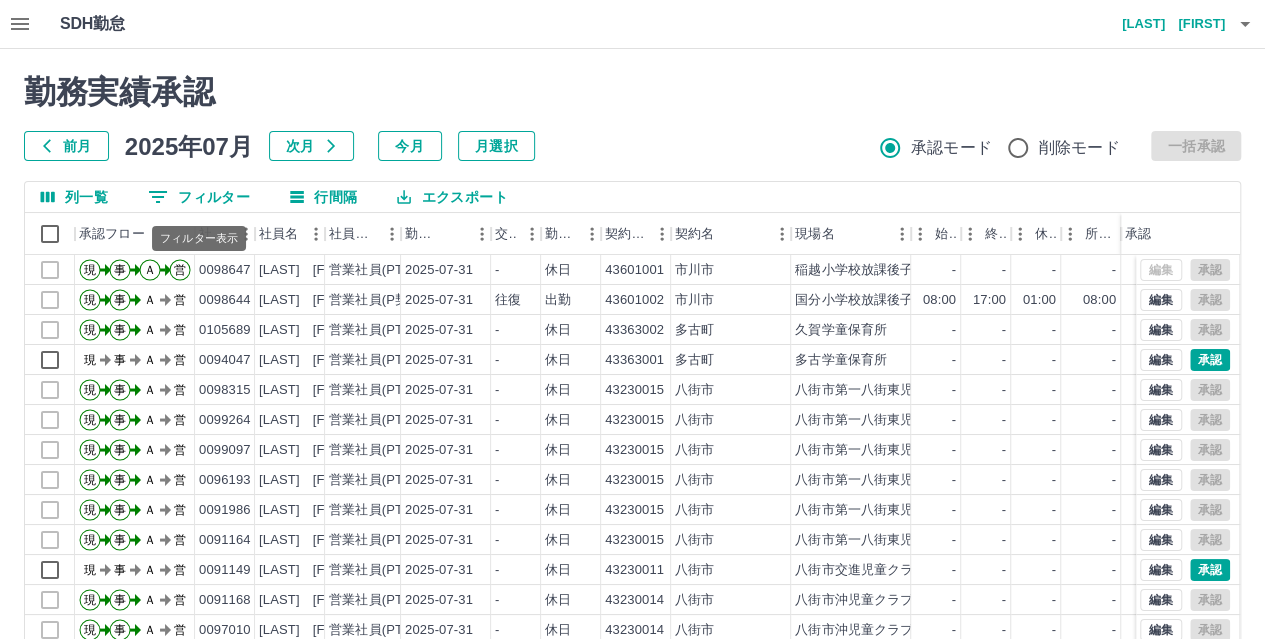 click 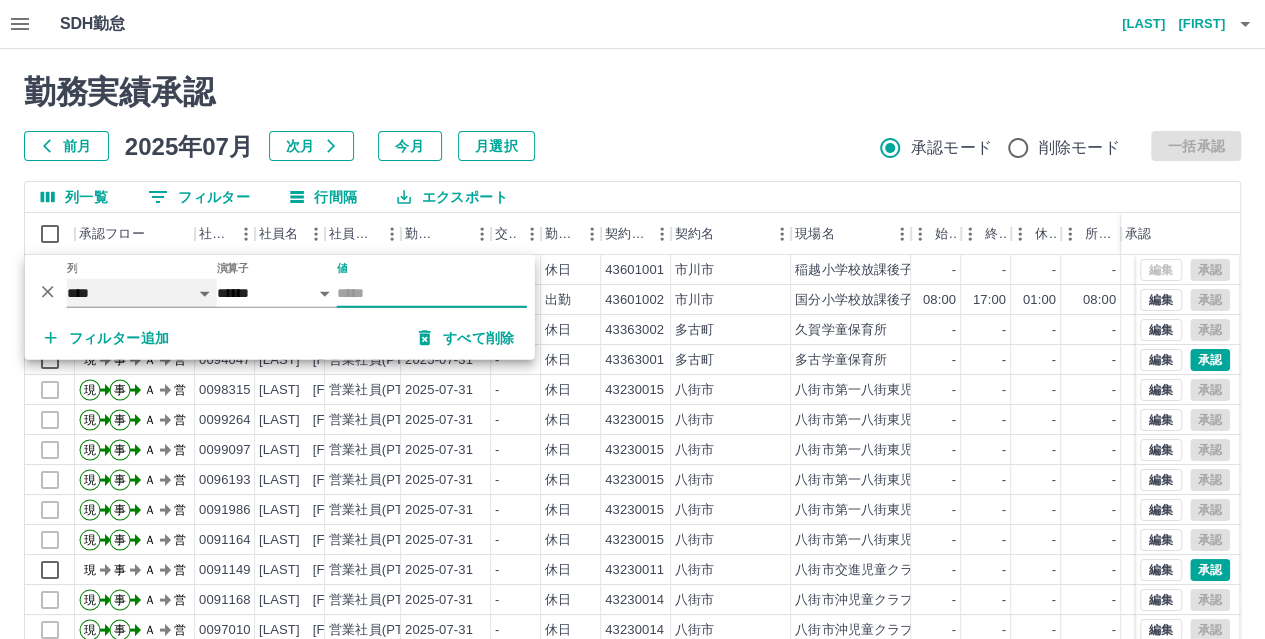 click on "**** *** **** *** *** **** ***** *** *** ** ** ** **** **** **** ** ** *** **** *****" at bounding box center (142, 293) 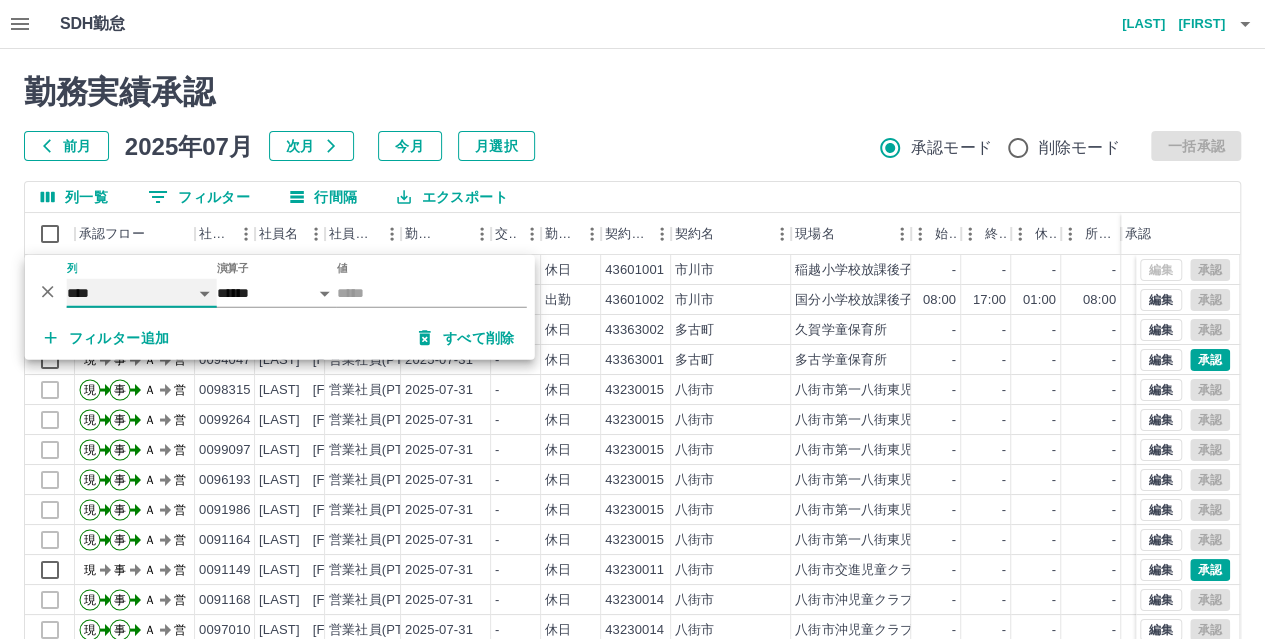 click on "**** *** **** *** *** **** ***** *** *** ** ** ** **** **** **** ** ** *** **** *****" at bounding box center [142, 293] 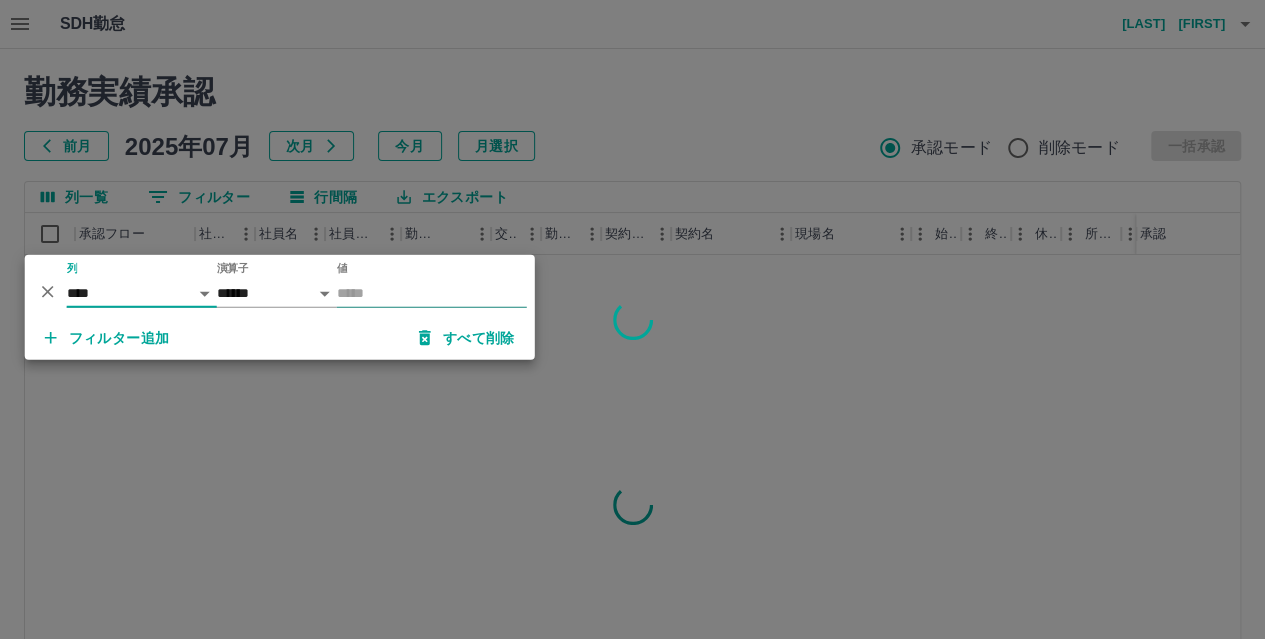 click on "値" at bounding box center [432, 293] 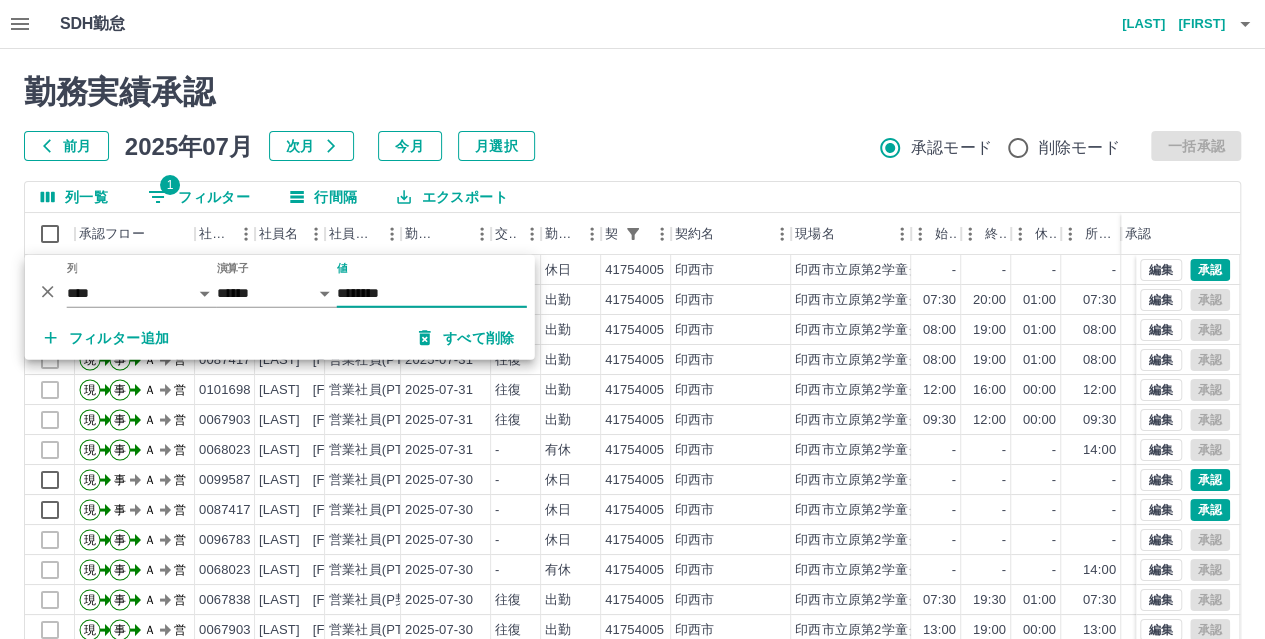 type on "********" 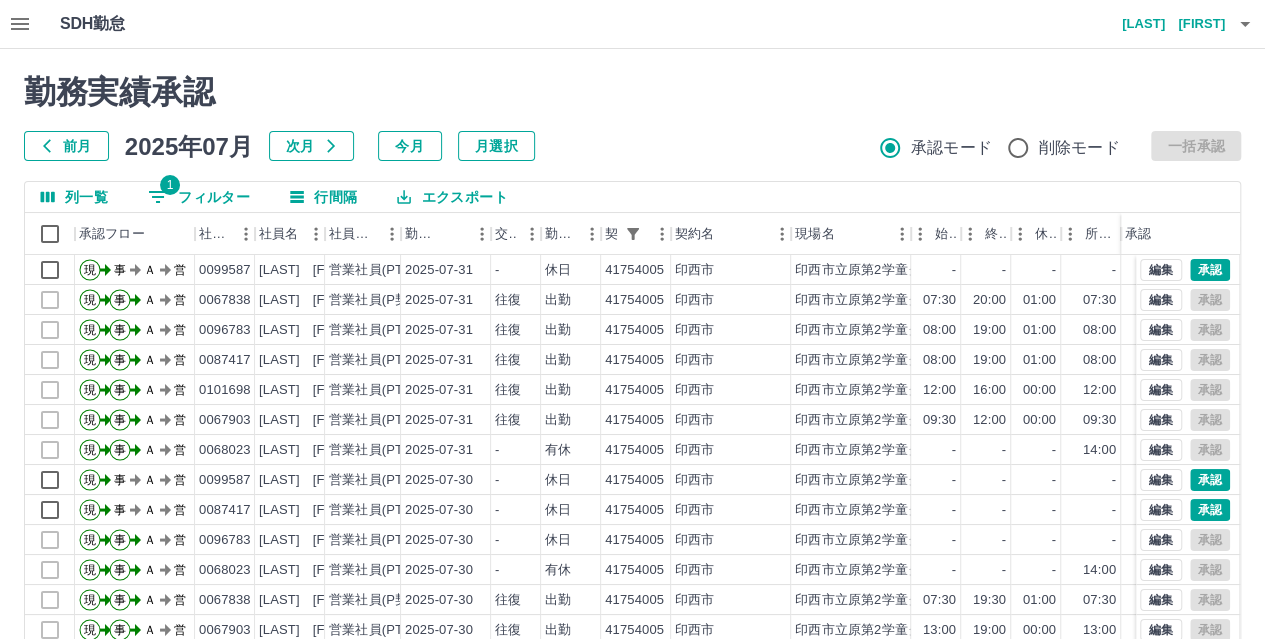 scroll, scrollTop: 26, scrollLeft: 0, axis: vertical 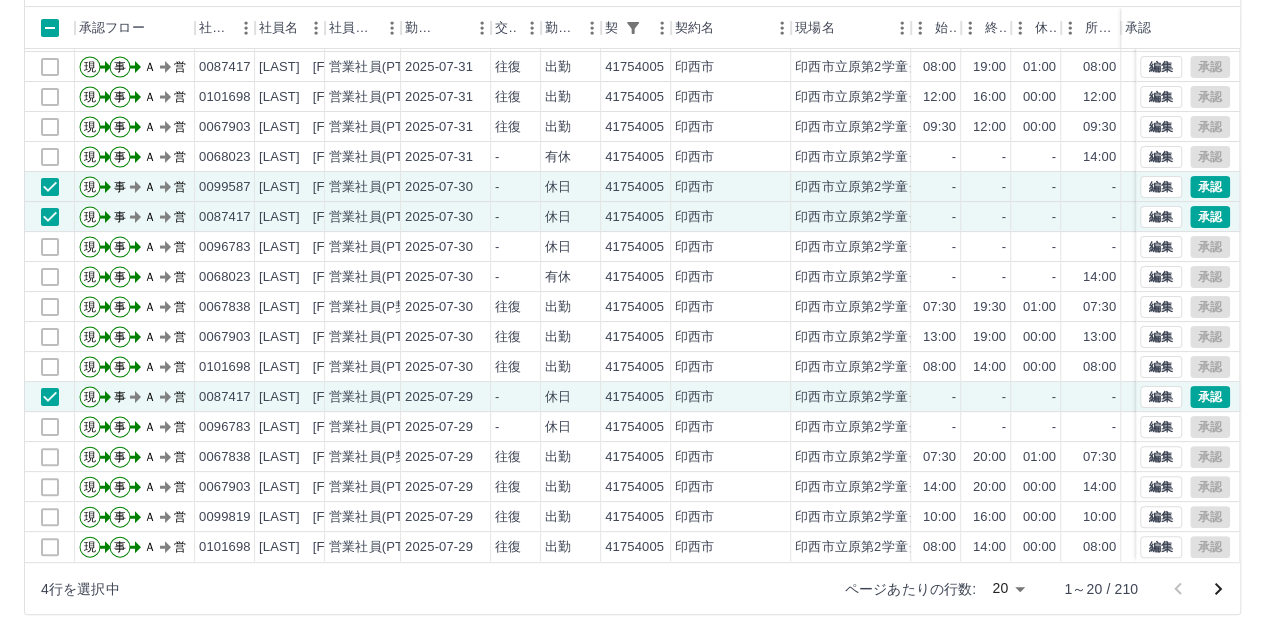 drag, startPoint x: 1262, startPoint y: 543, endPoint x: 1248, endPoint y: 349, distance: 194.5045 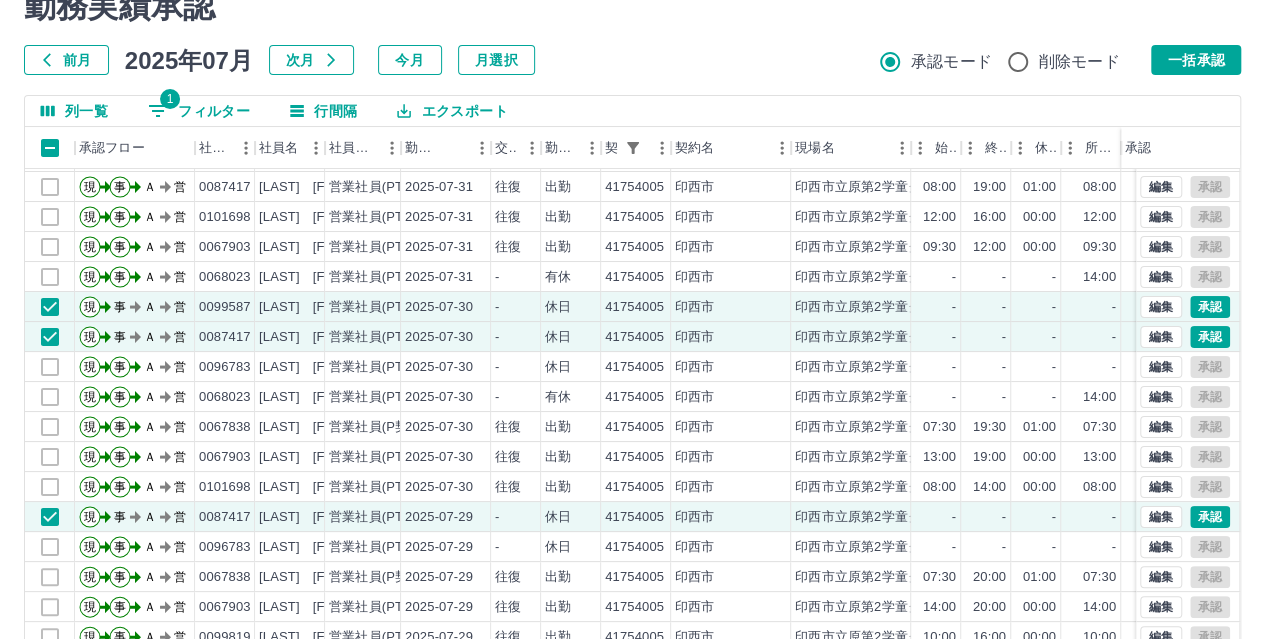 scroll, scrollTop: 15, scrollLeft: 0, axis: vertical 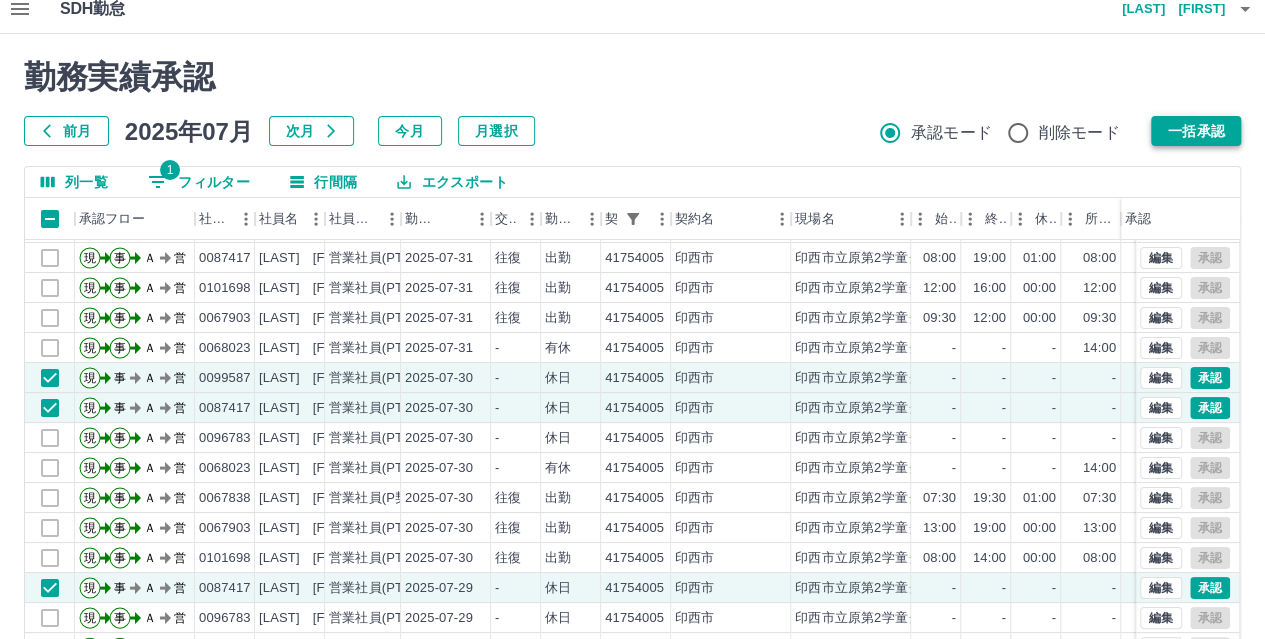 click on "一括承認" at bounding box center [1196, 131] 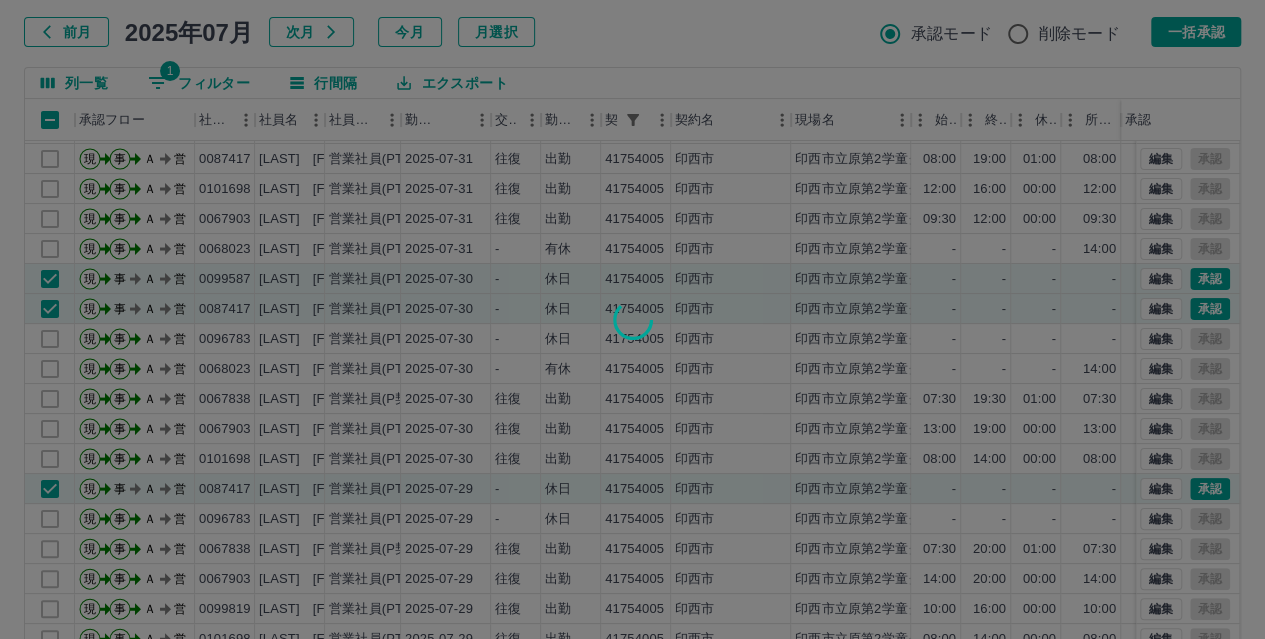scroll, scrollTop: 206, scrollLeft: 0, axis: vertical 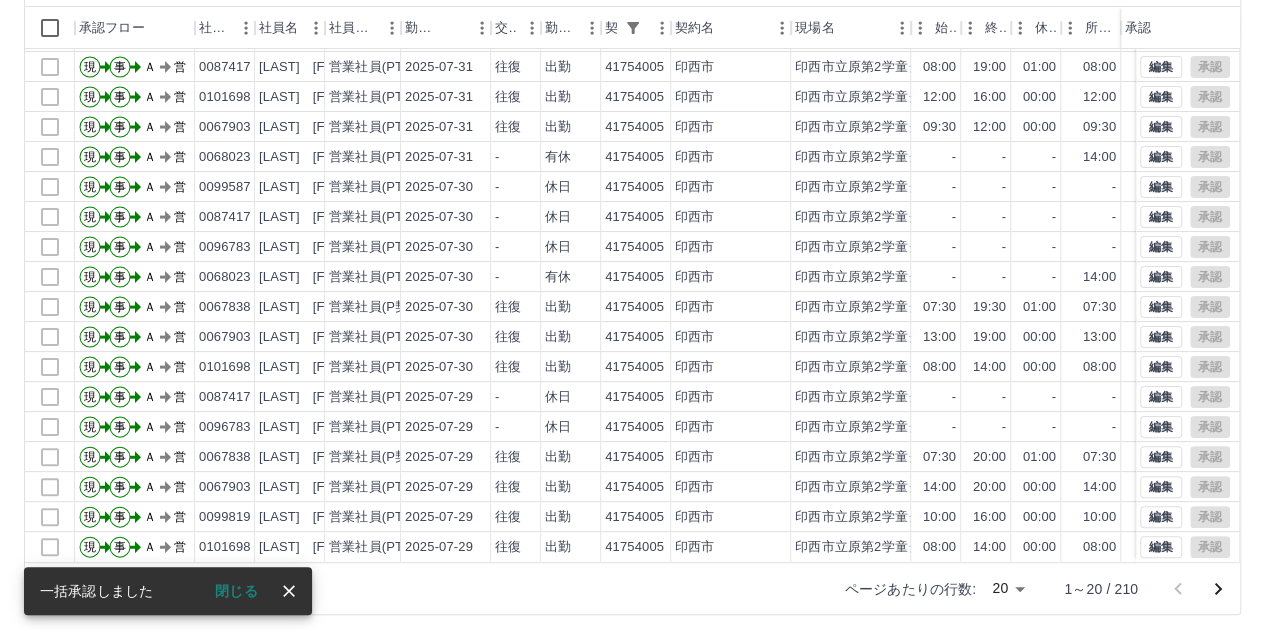 click 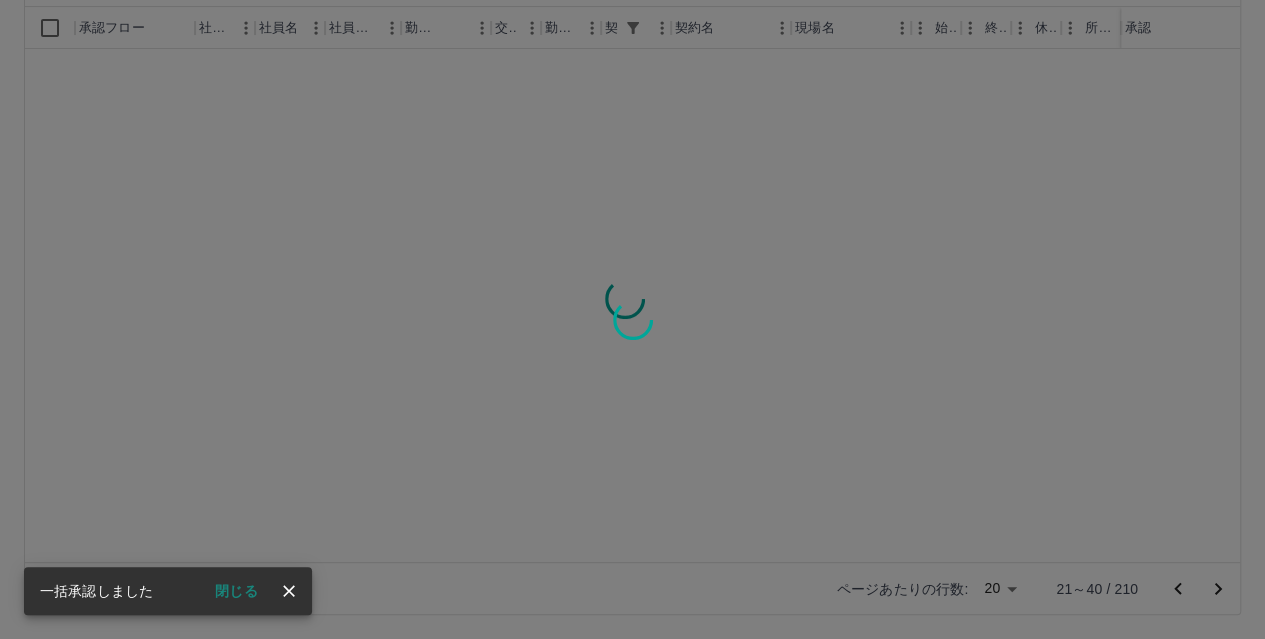 scroll, scrollTop: 0, scrollLeft: 0, axis: both 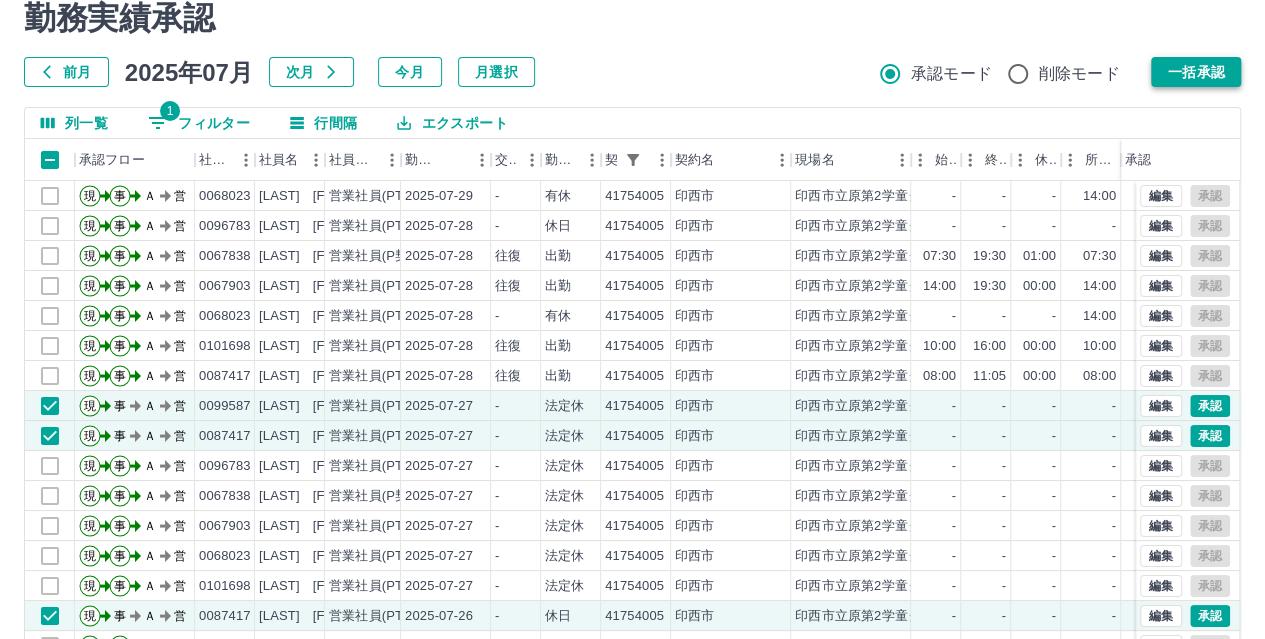 click on "一括承認" at bounding box center [1196, 72] 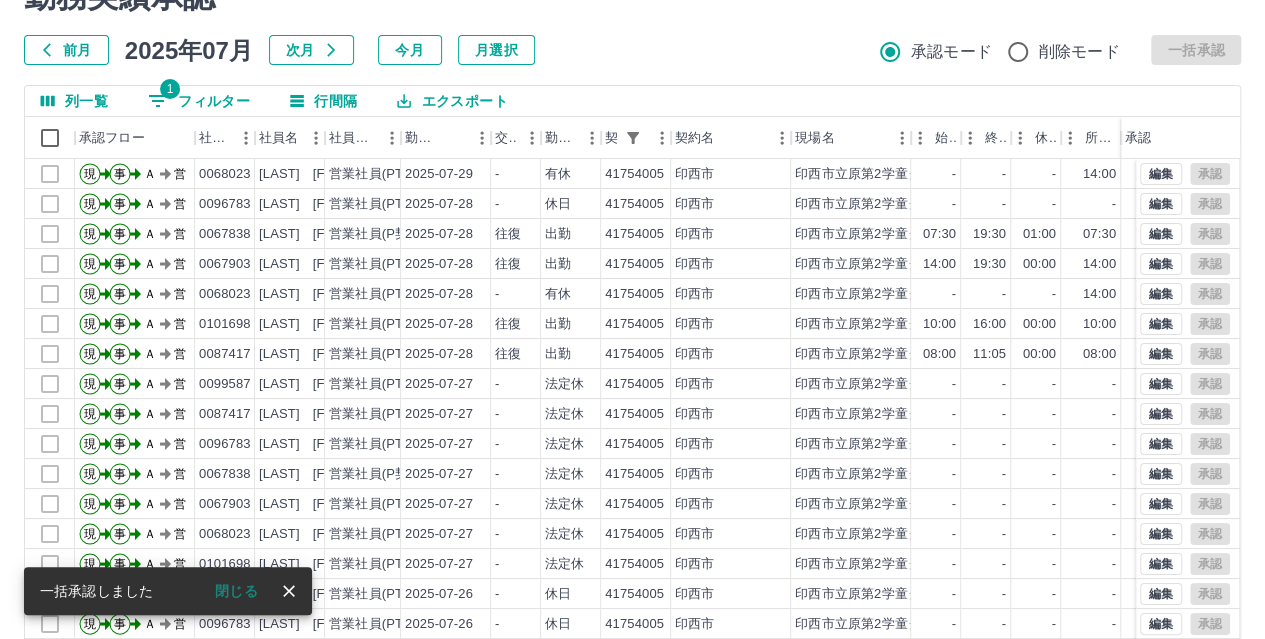 scroll, scrollTop: 206, scrollLeft: 0, axis: vertical 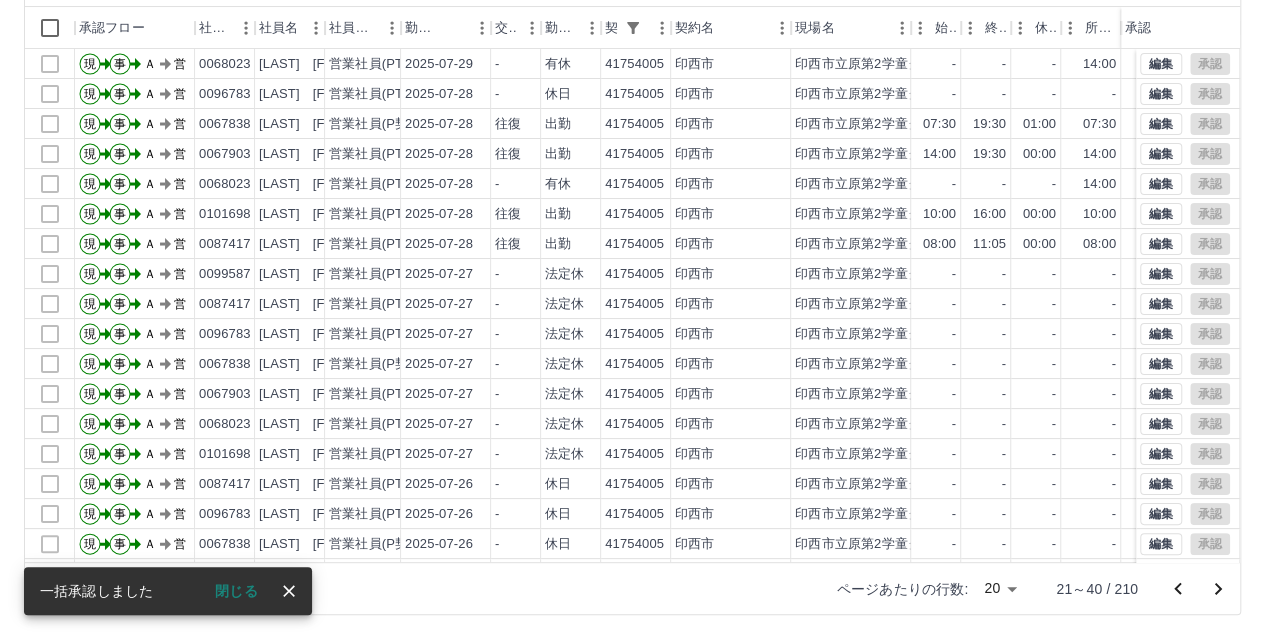 click 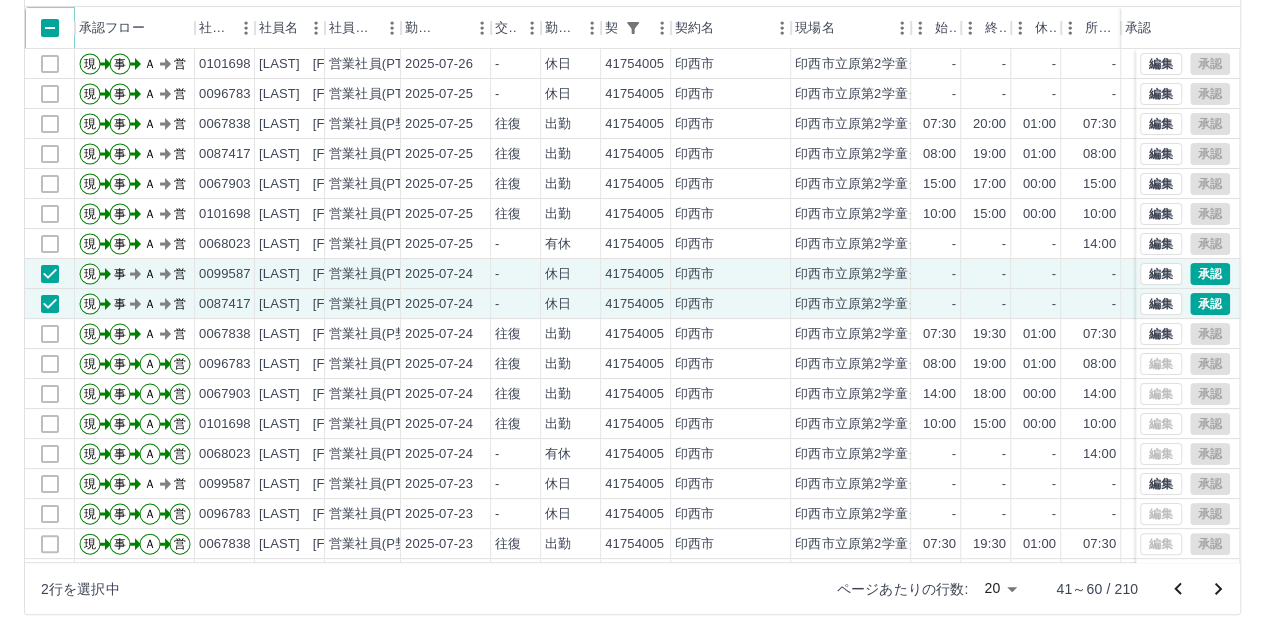 scroll, scrollTop: 101, scrollLeft: 0, axis: vertical 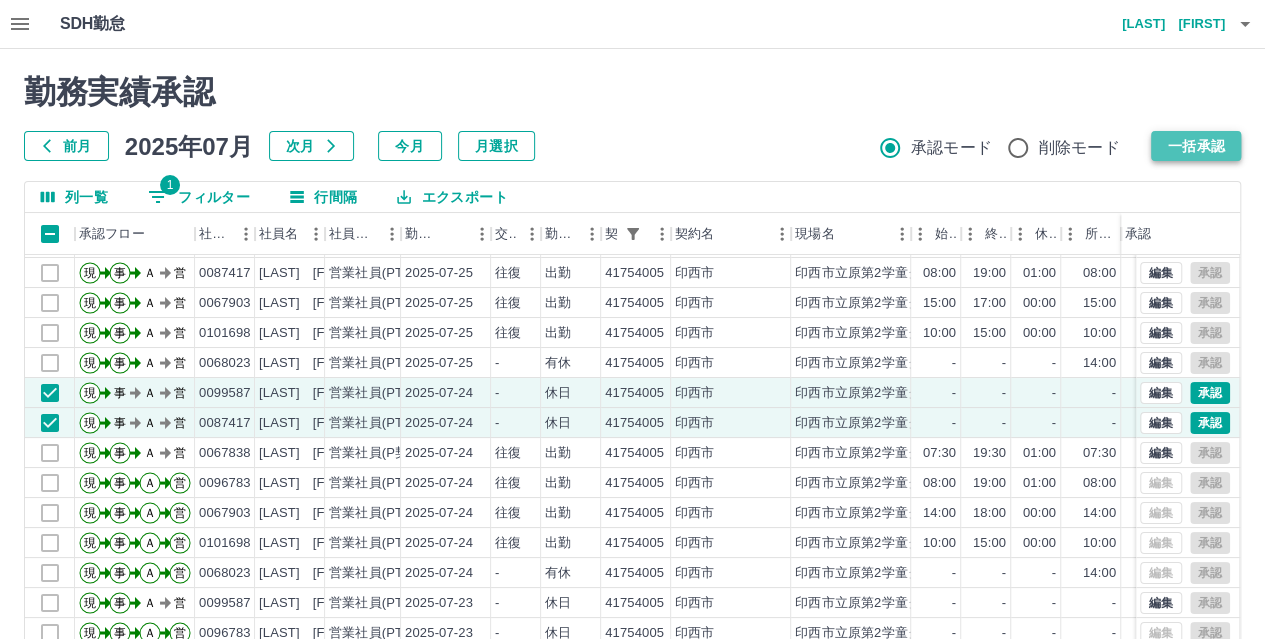 click on "一括承認" at bounding box center (1196, 146) 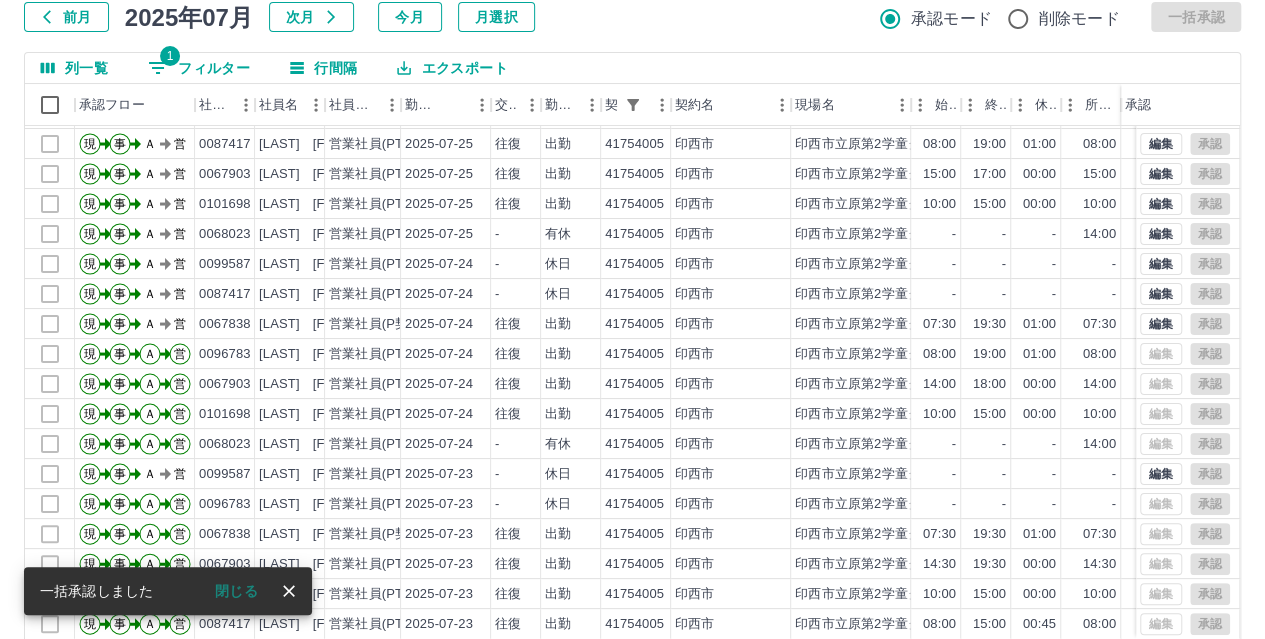 scroll, scrollTop: 206, scrollLeft: 0, axis: vertical 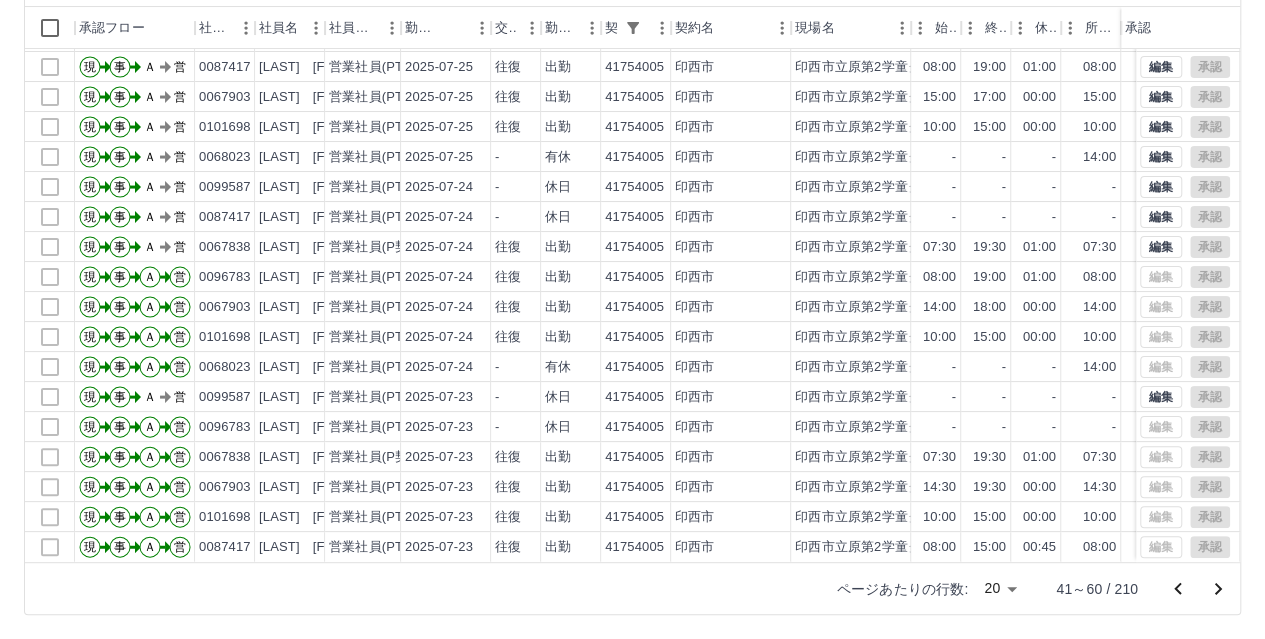click 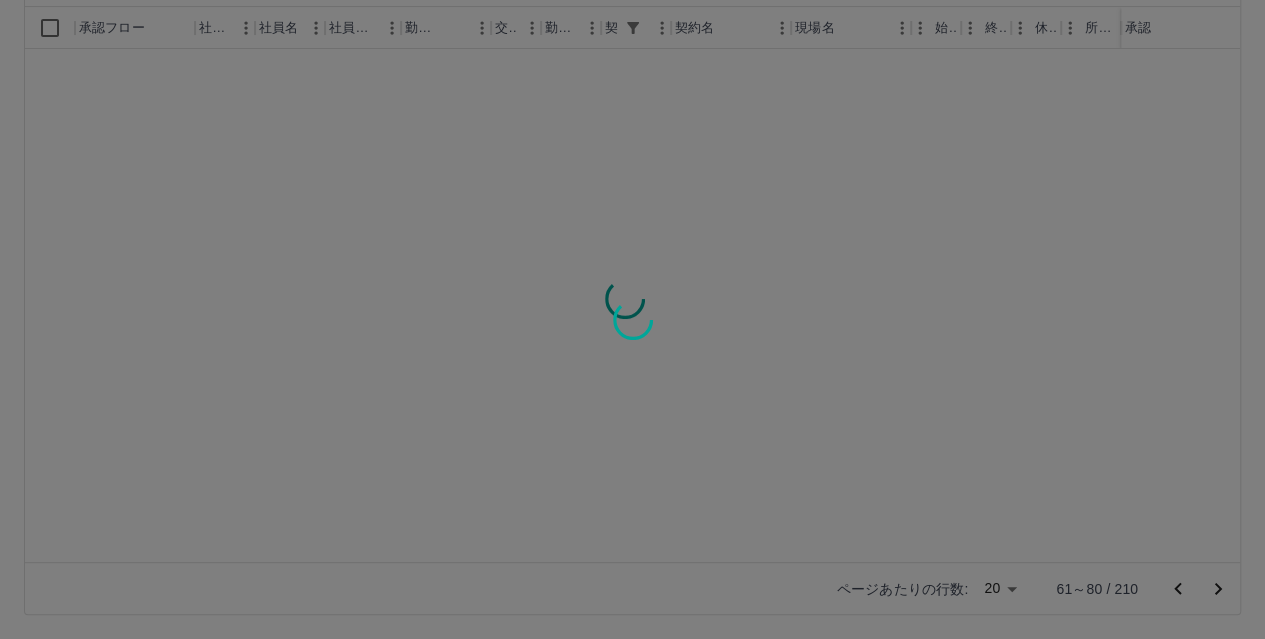 scroll, scrollTop: 0, scrollLeft: 0, axis: both 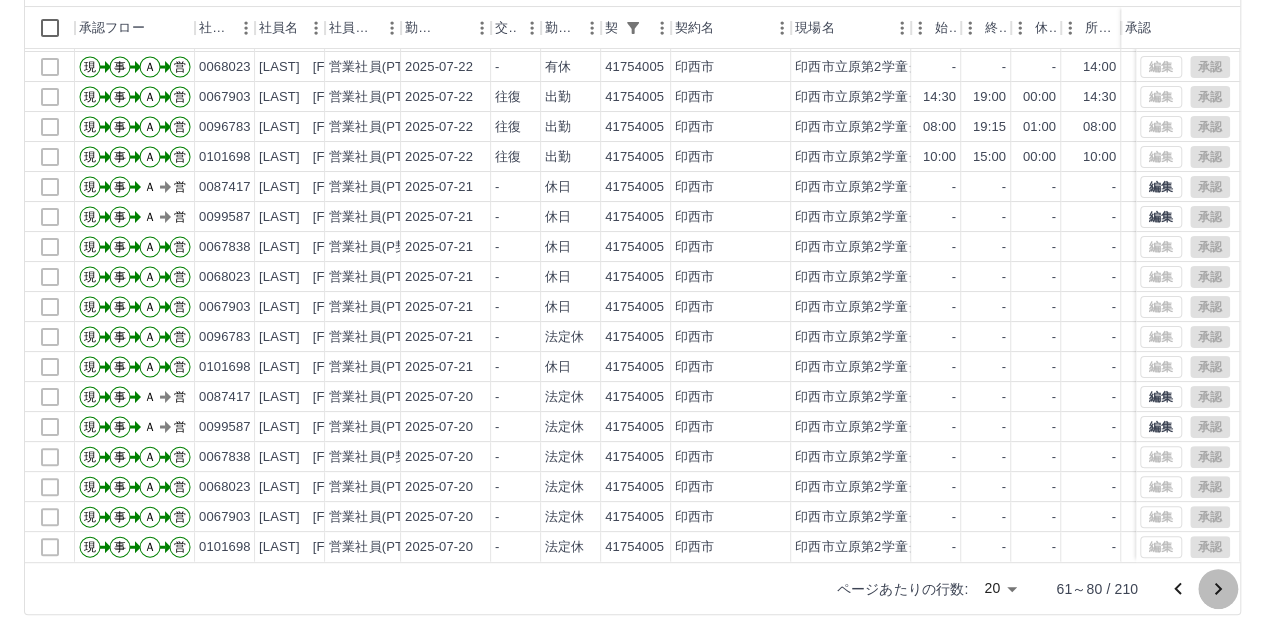 click 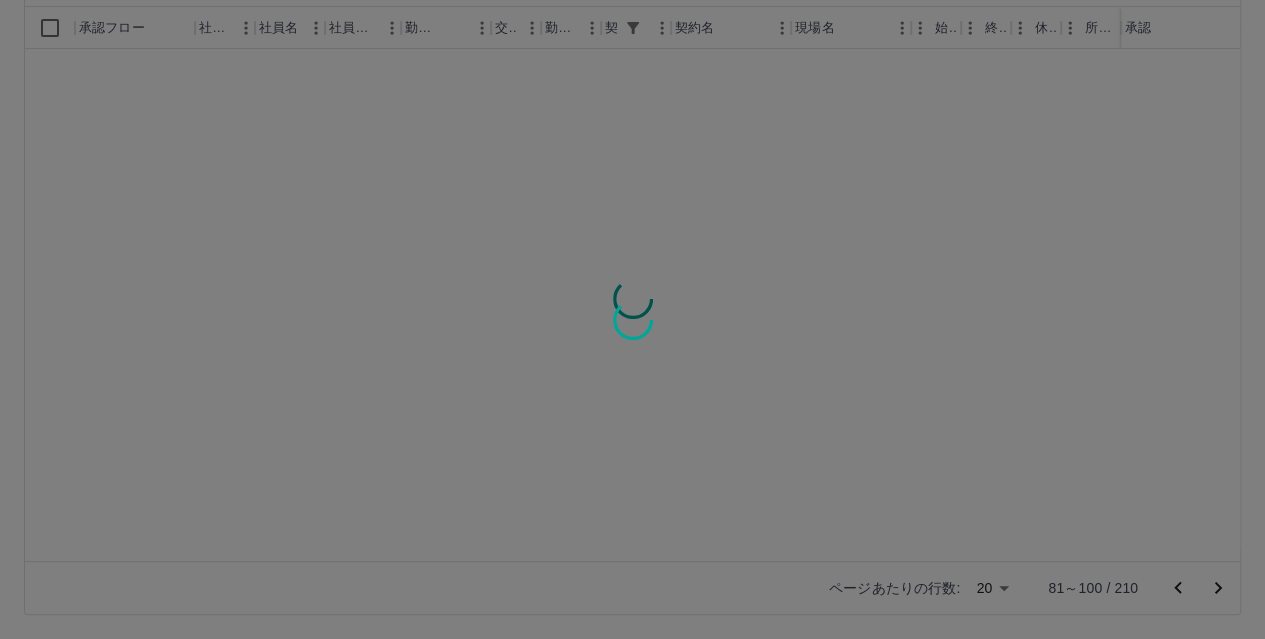 scroll, scrollTop: 0, scrollLeft: 0, axis: both 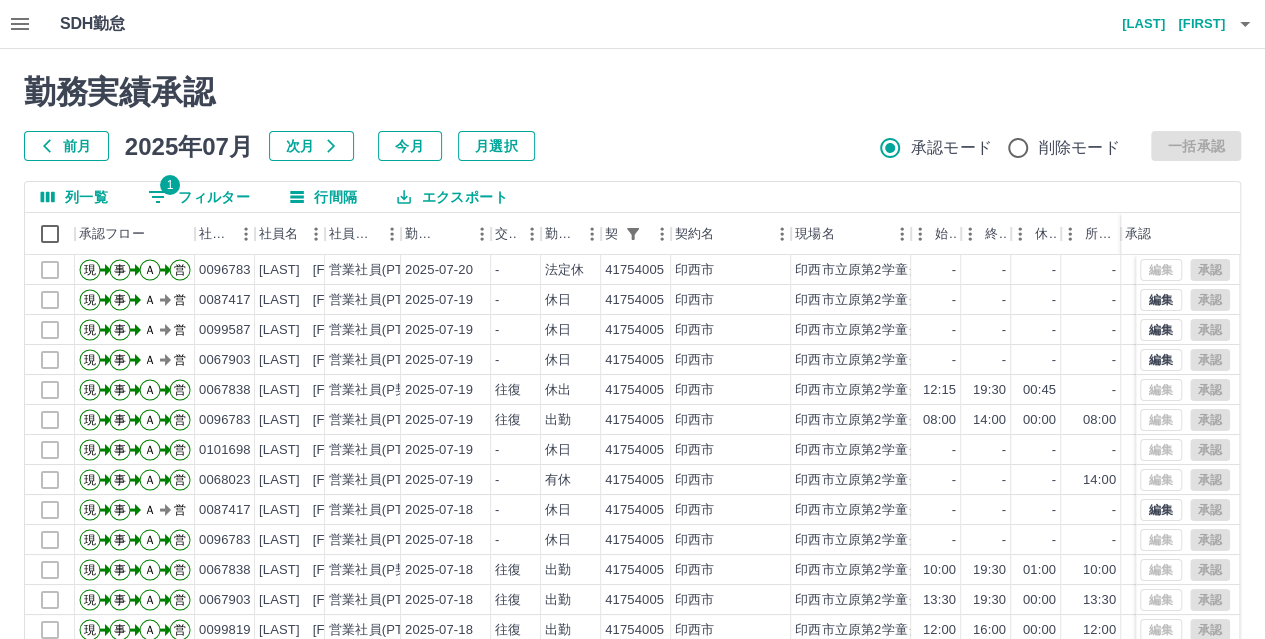 click 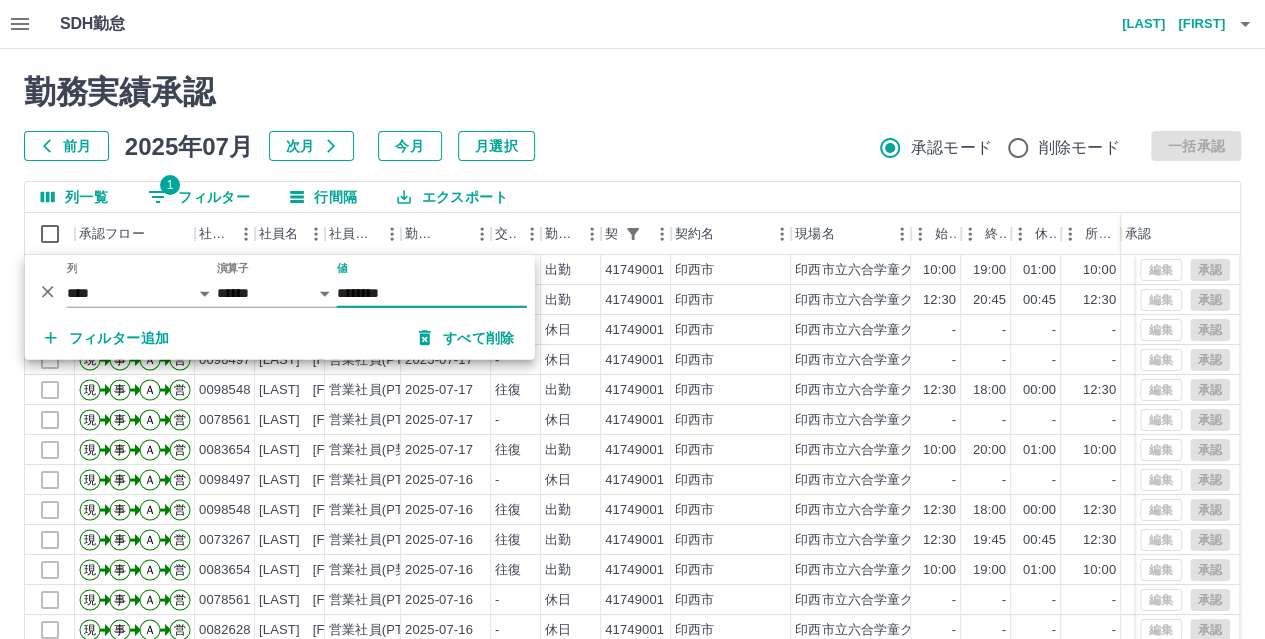 type on "********" 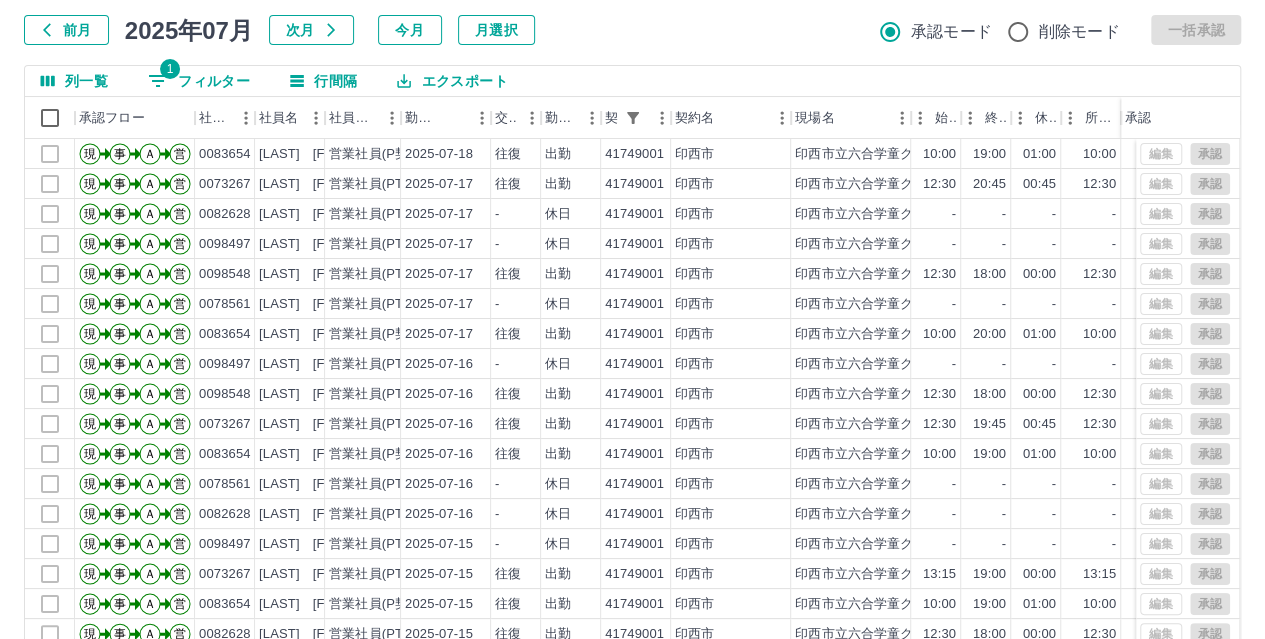 scroll, scrollTop: 206, scrollLeft: 0, axis: vertical 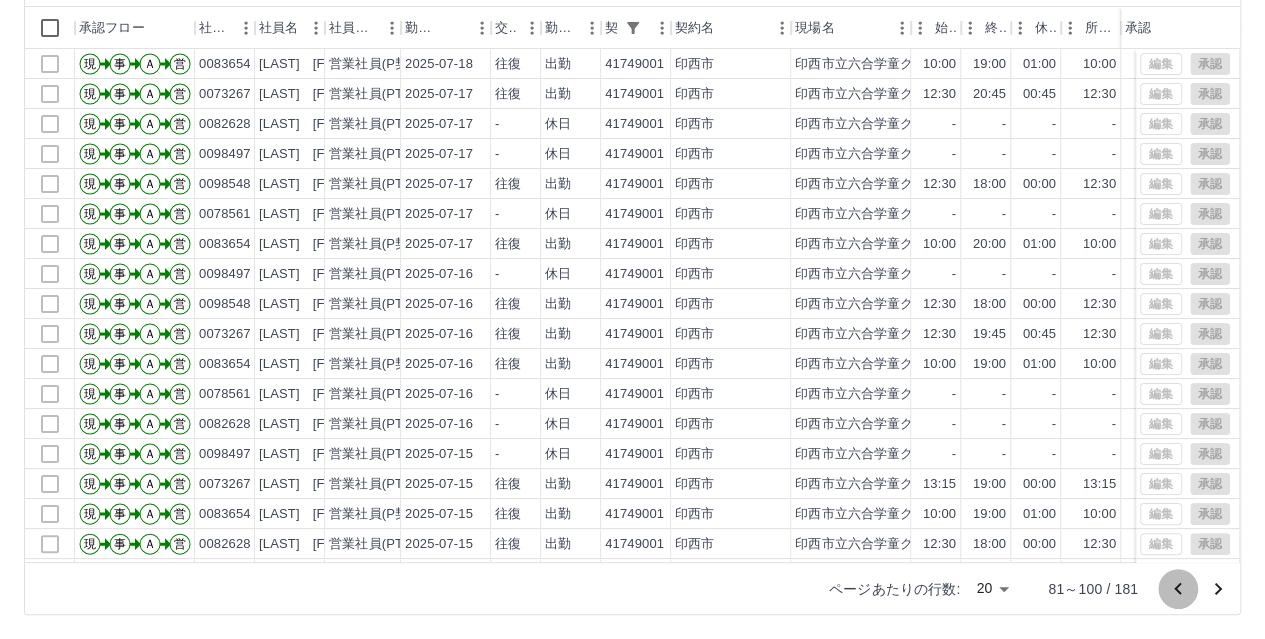 click 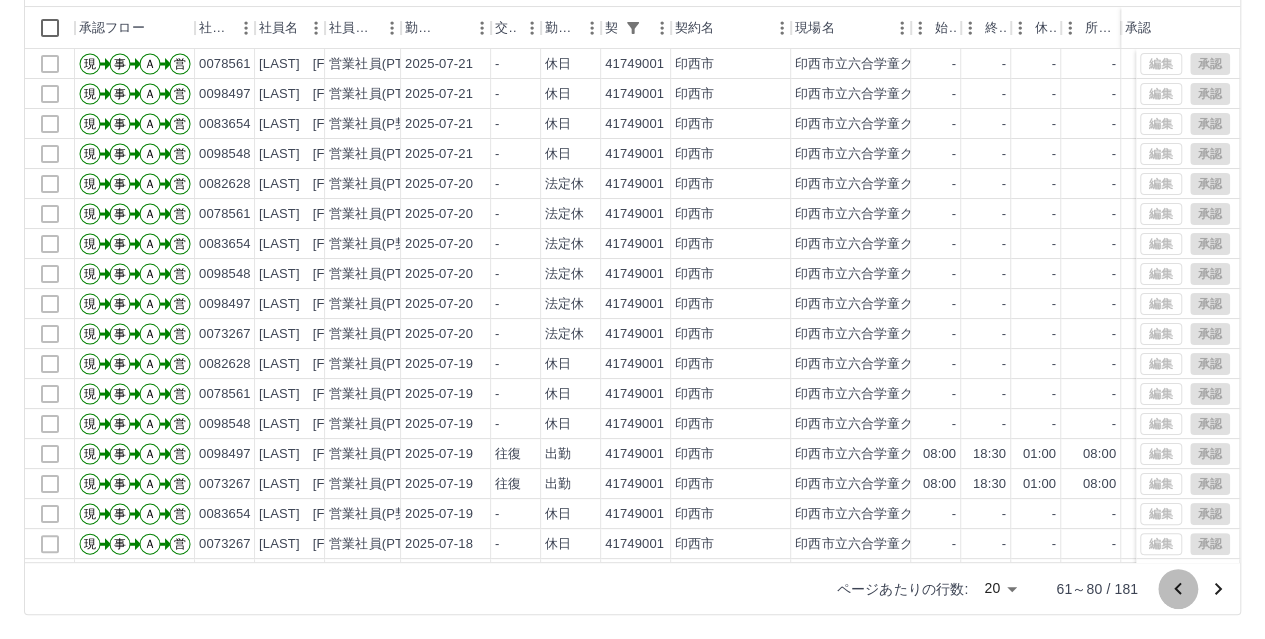 click 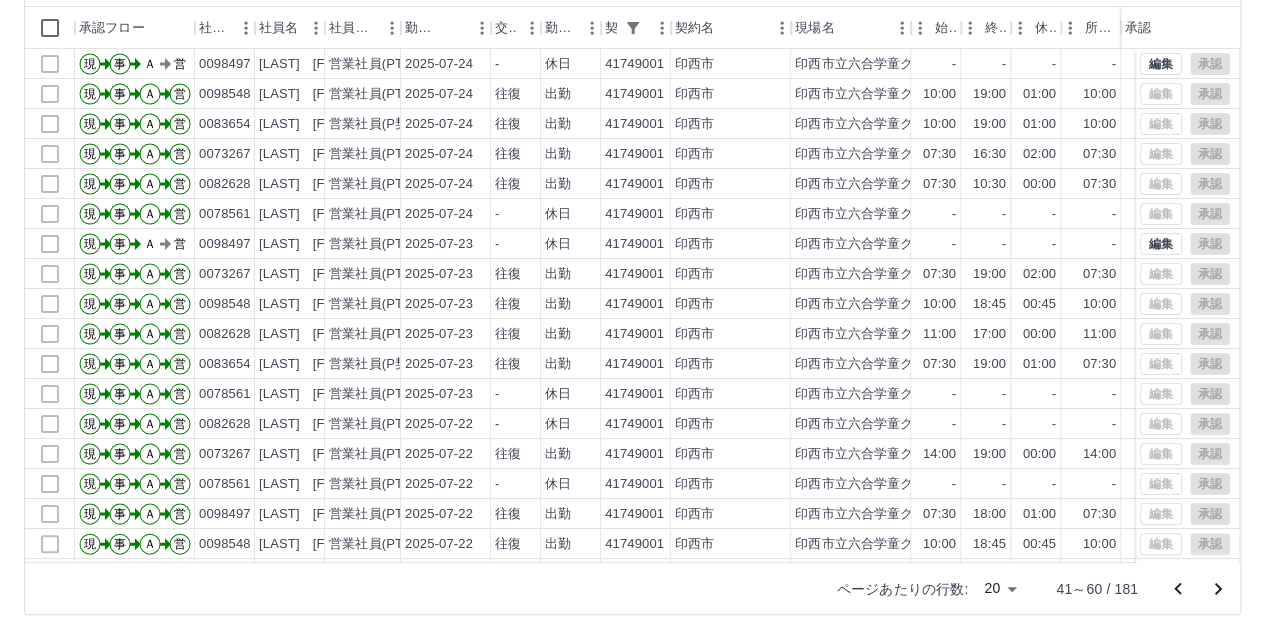 click 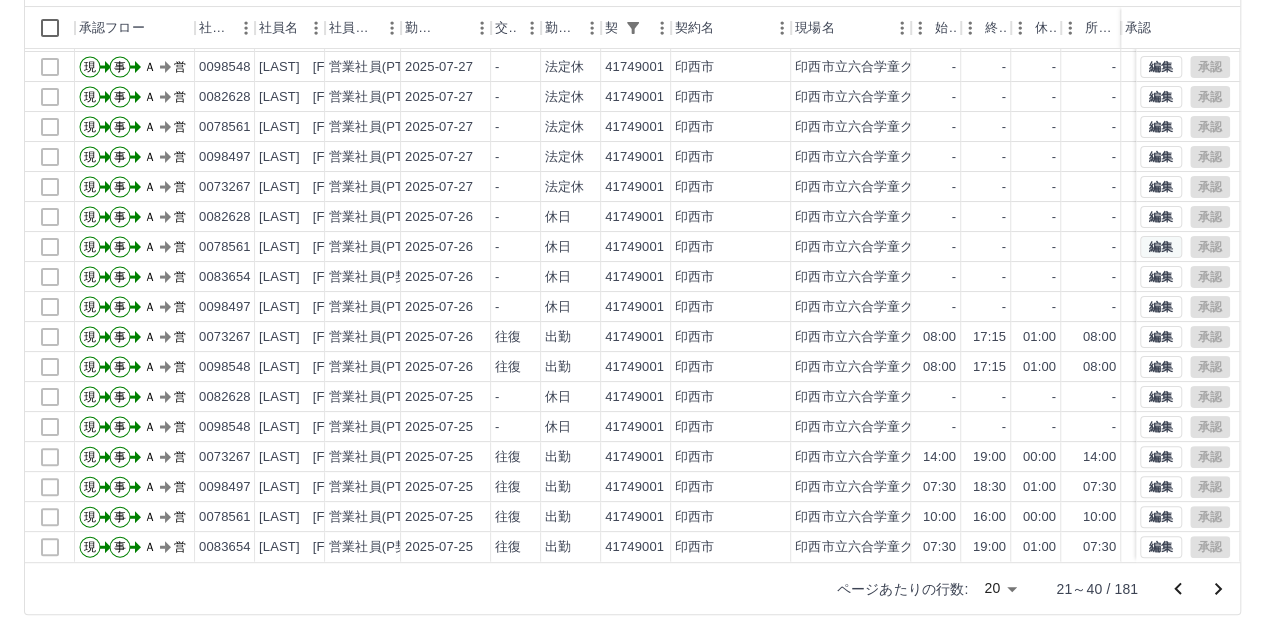 scroll, scrollTop: 0, scrollLeft: 0, axis: both 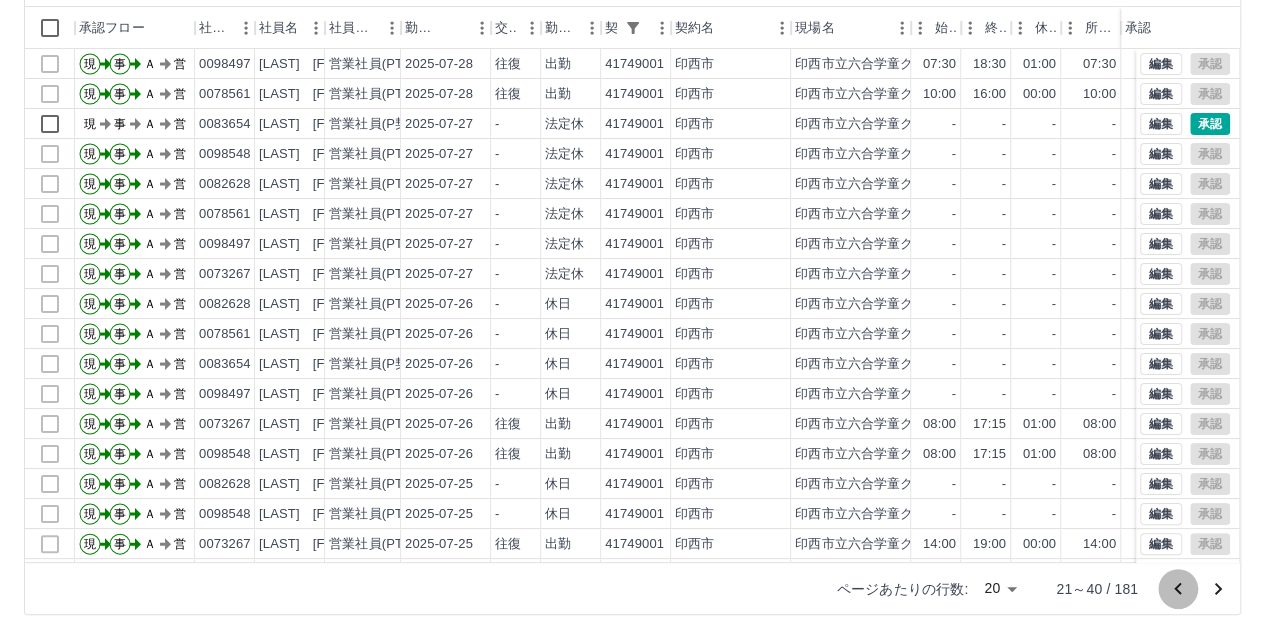 click 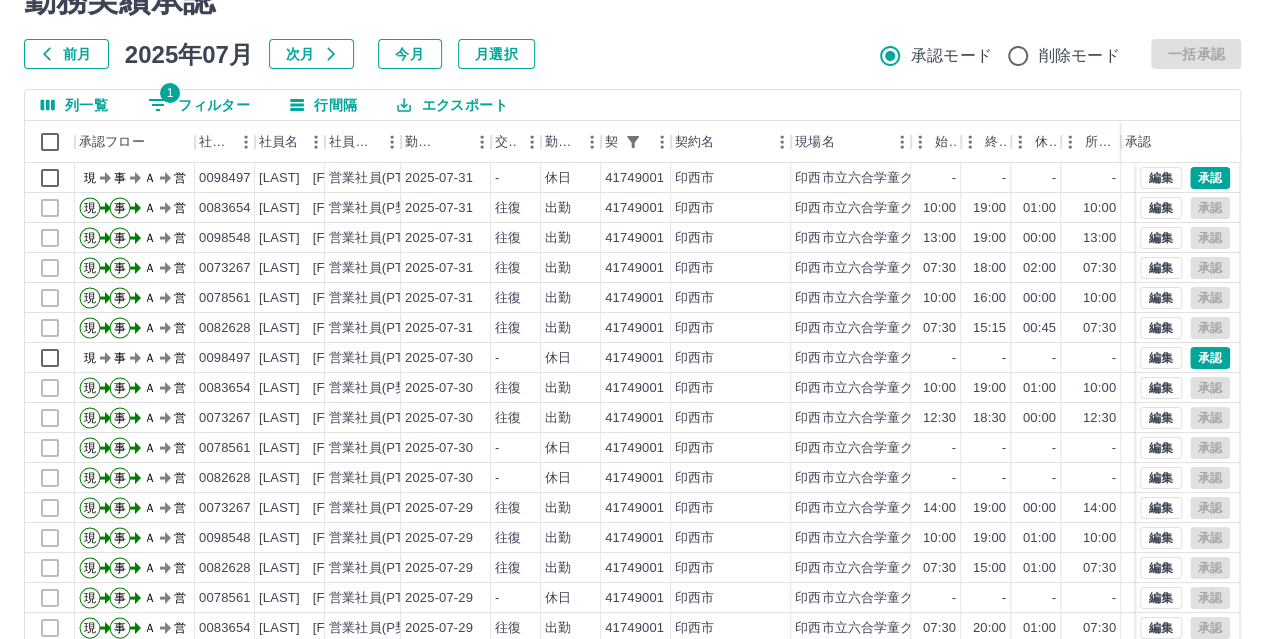 scroll, scrollTop: 0, scrollLeft: 0, axis: both 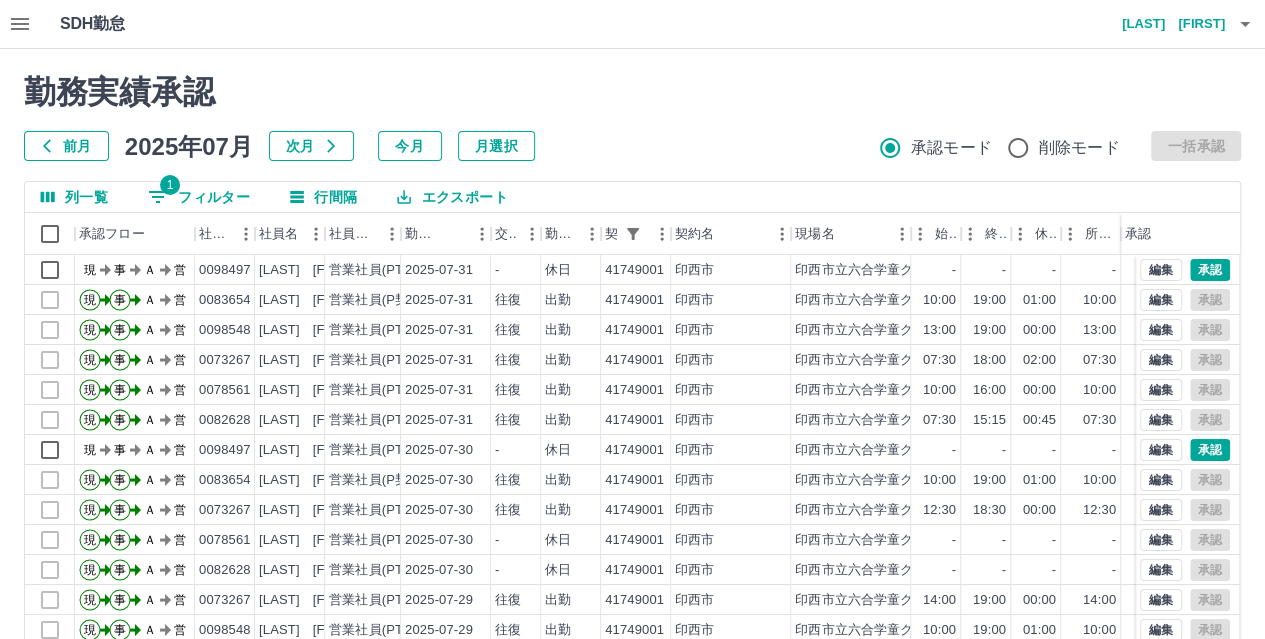 click on "1 フィルター" at bounding box center [199, 197] 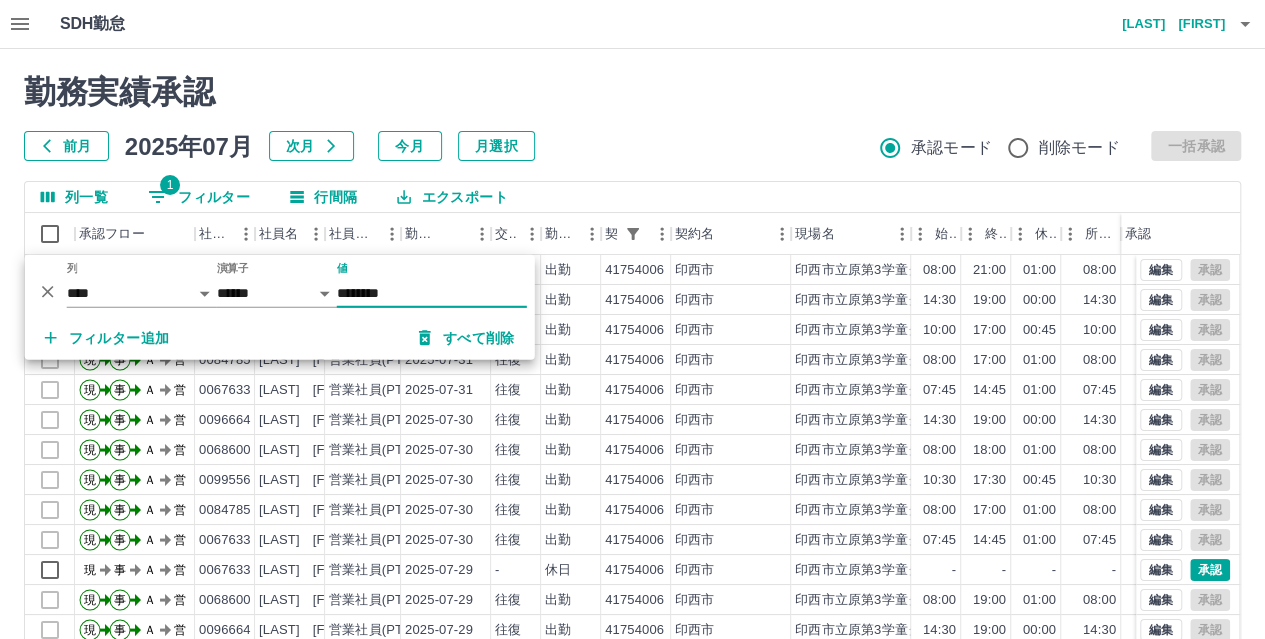 type on "********" 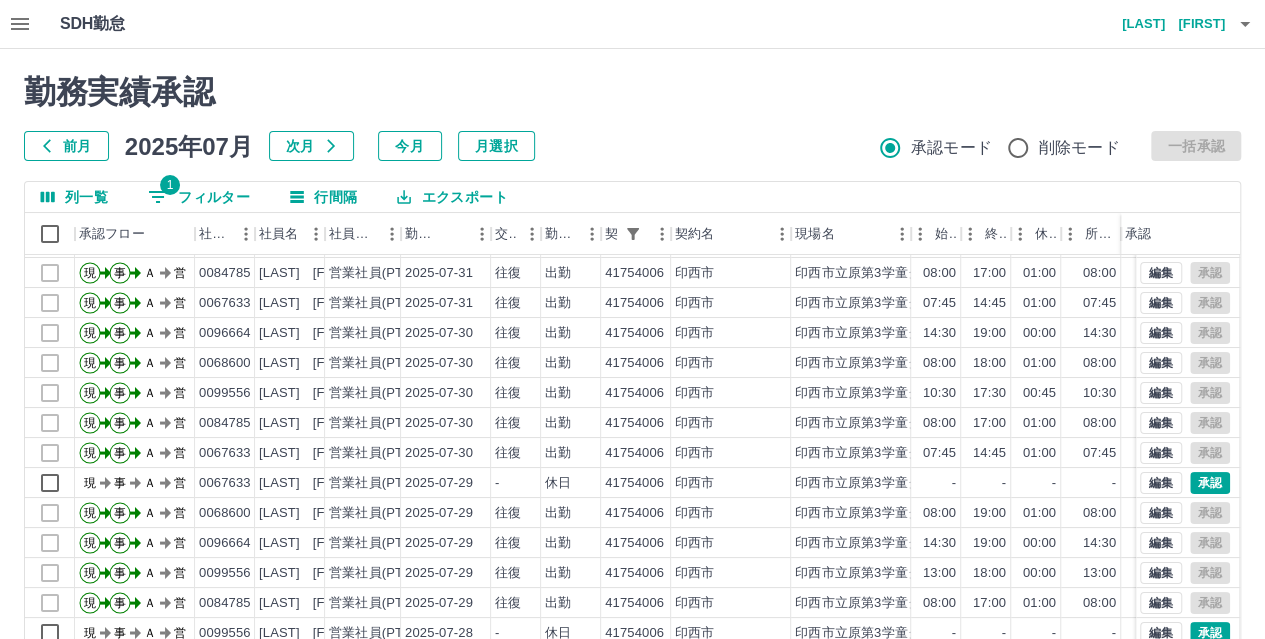 scroll, scrollTop: 101, scrollLeft: 0, axis: vertical 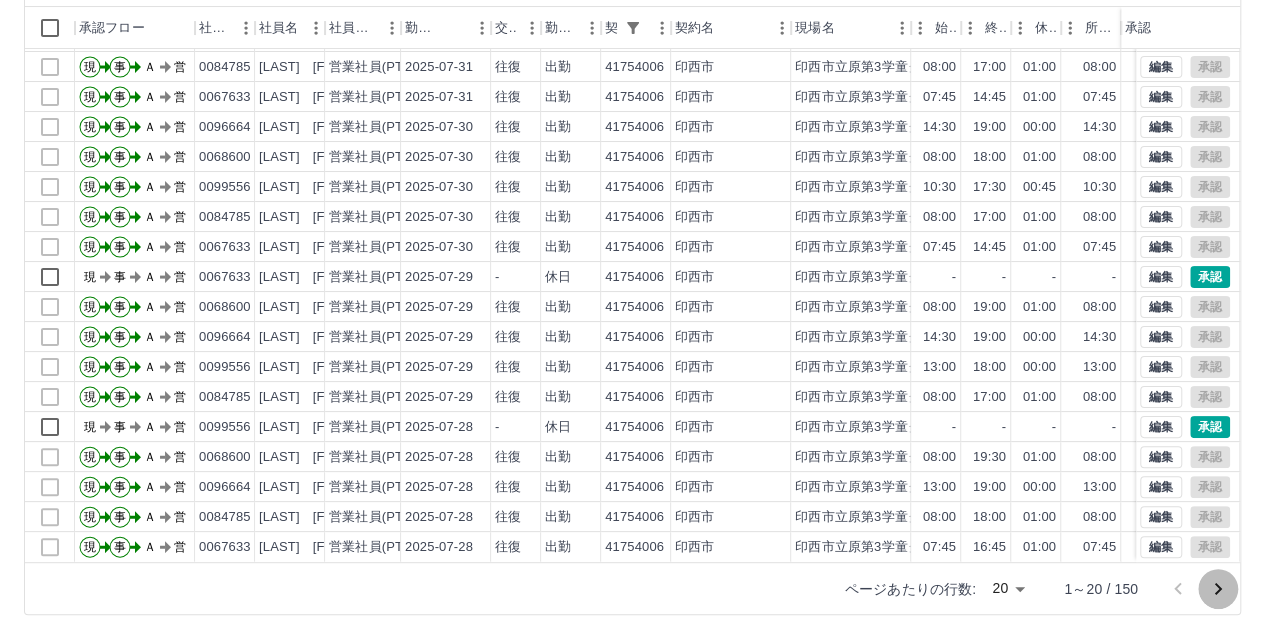 click 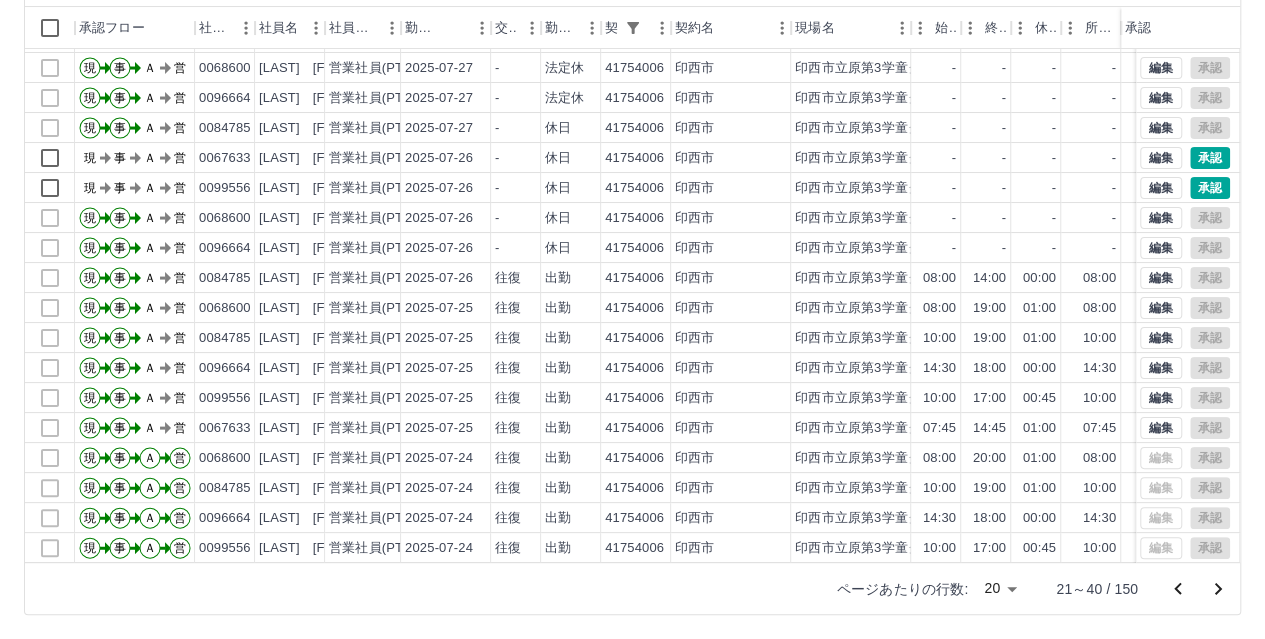 scroll, scrollTop: 101, scrollLeft: 0, axis: vertical 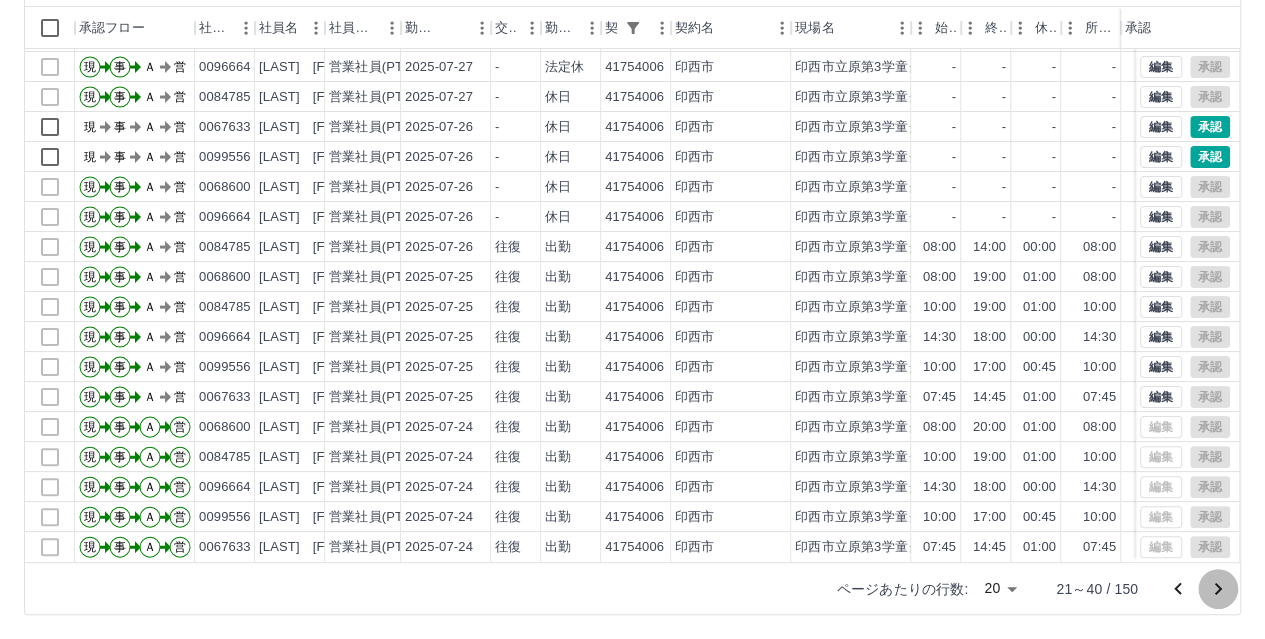 click 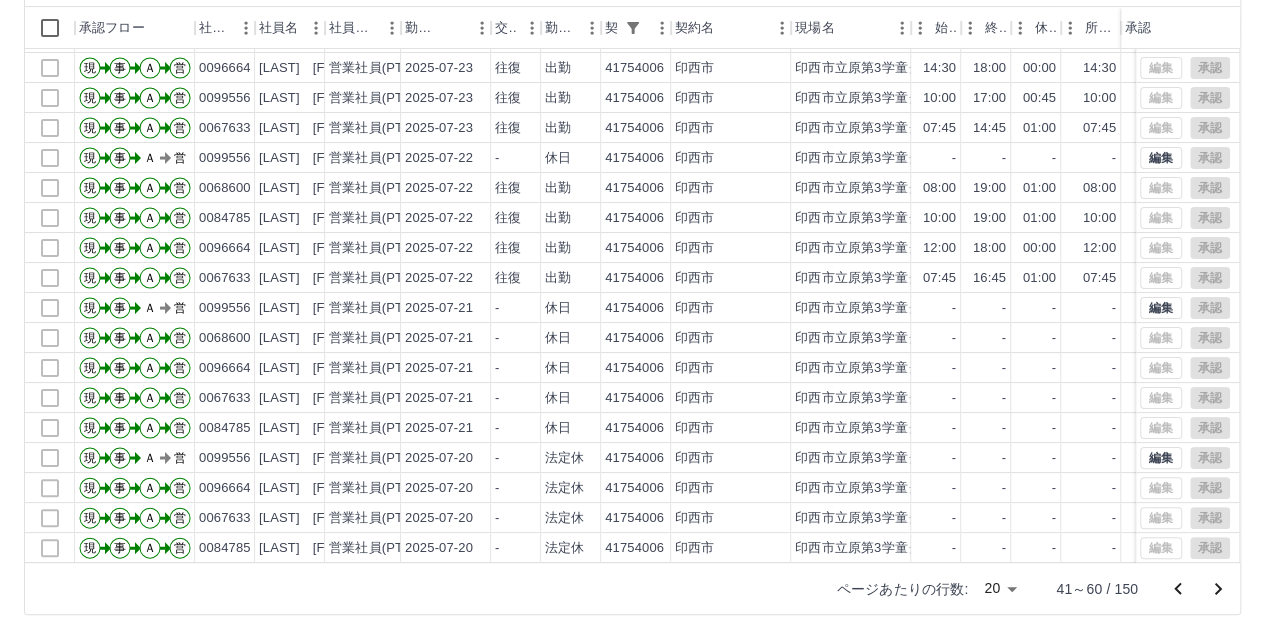 scroll, scrollTop: 101, scrollLeft: 0, axis: vertical 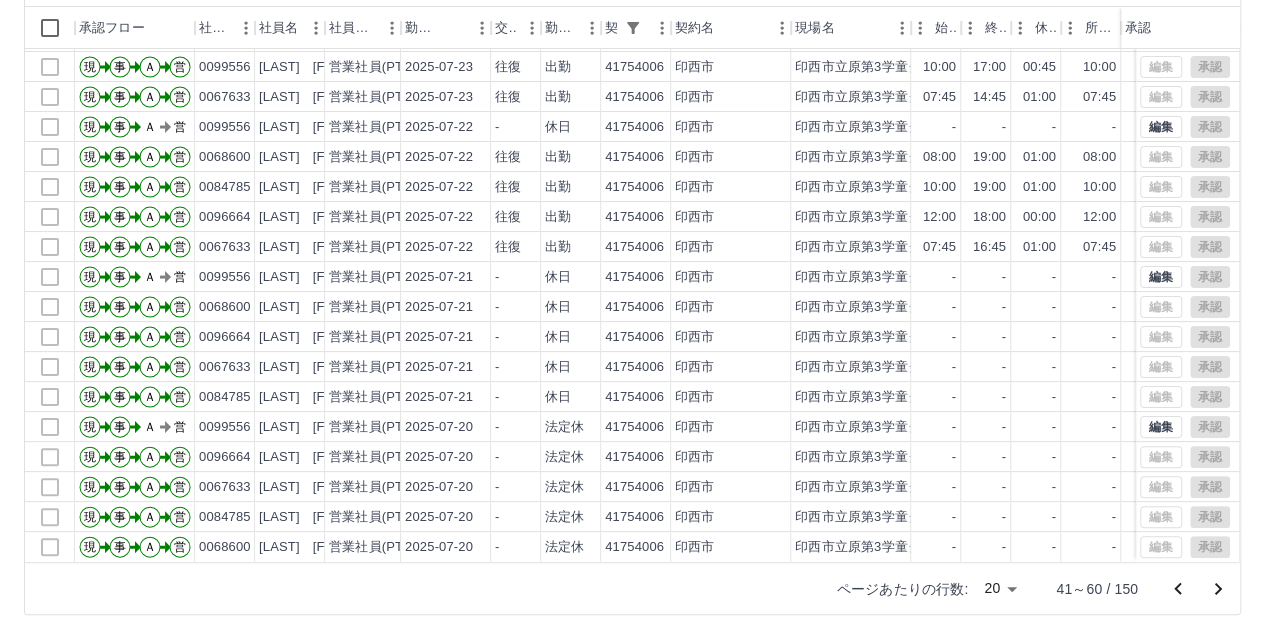 click 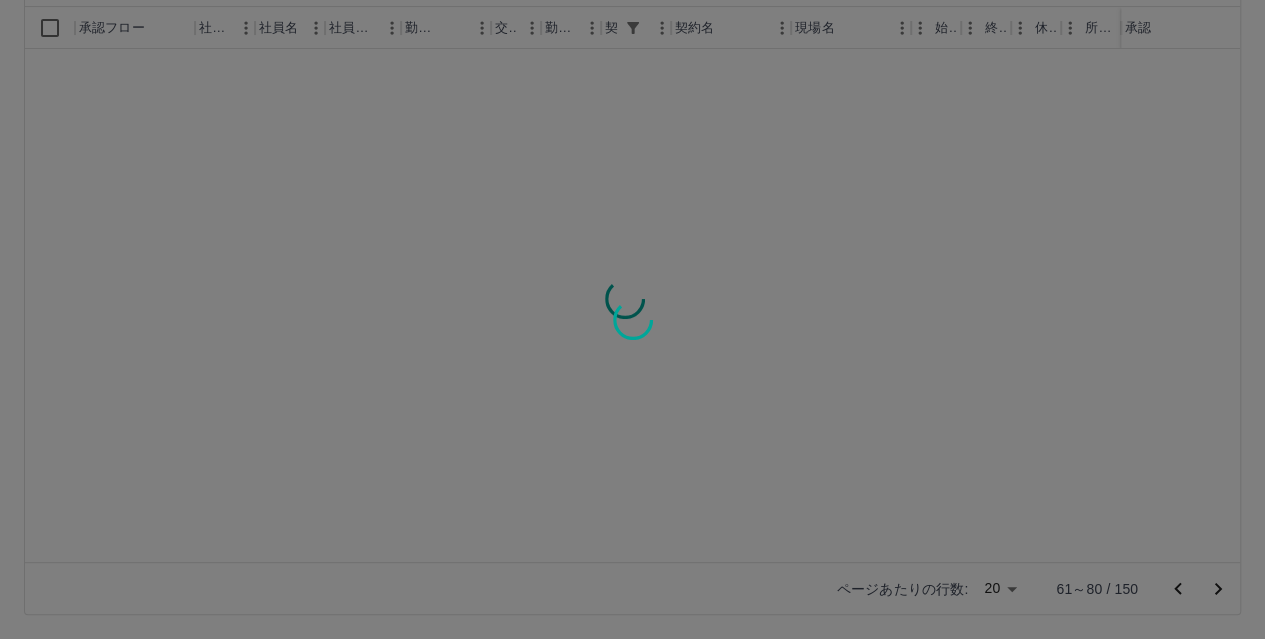 scroll, scrollTop: 0, scrollLeft: 0, axis: both 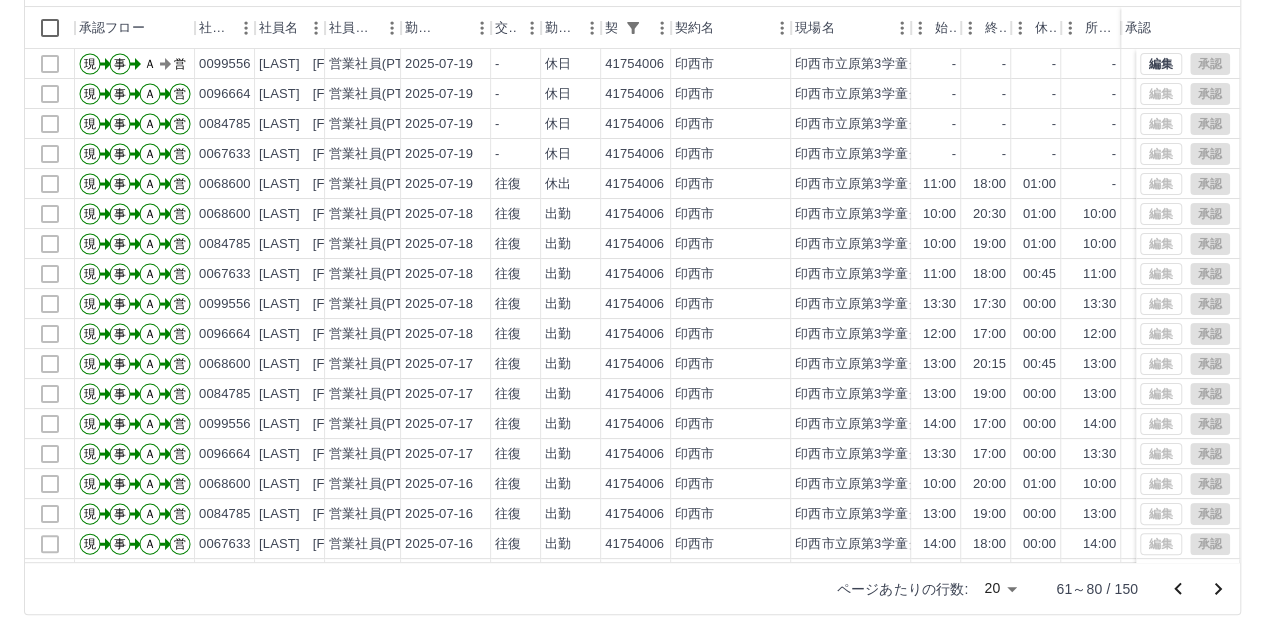 click 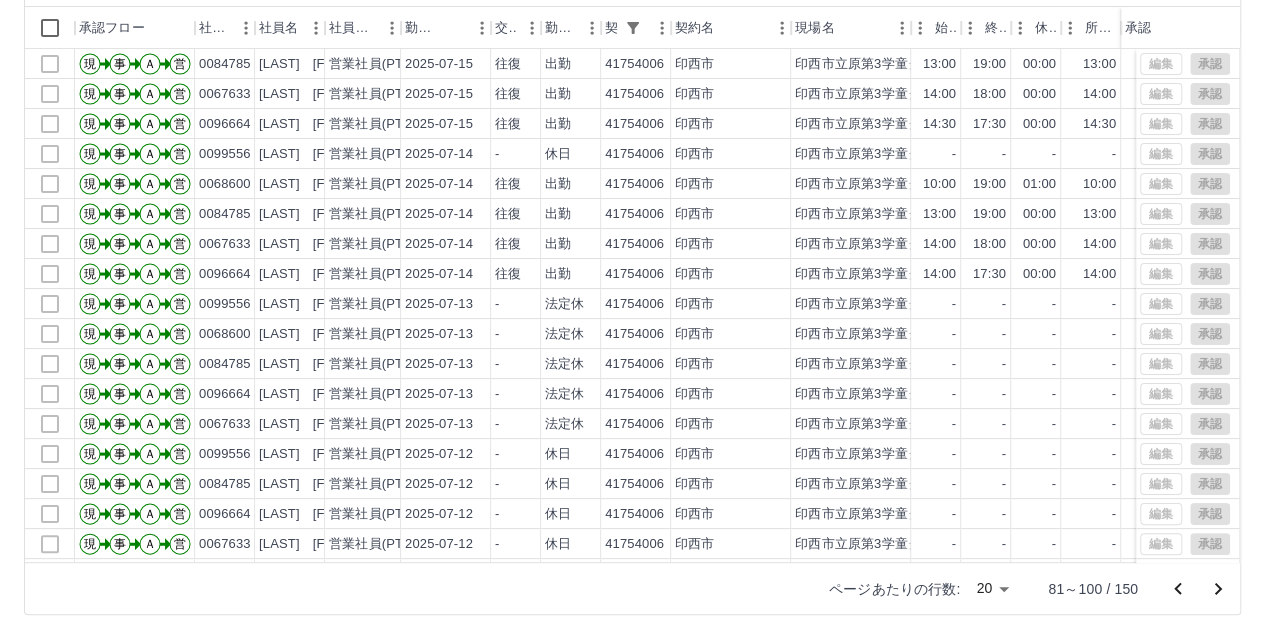 click 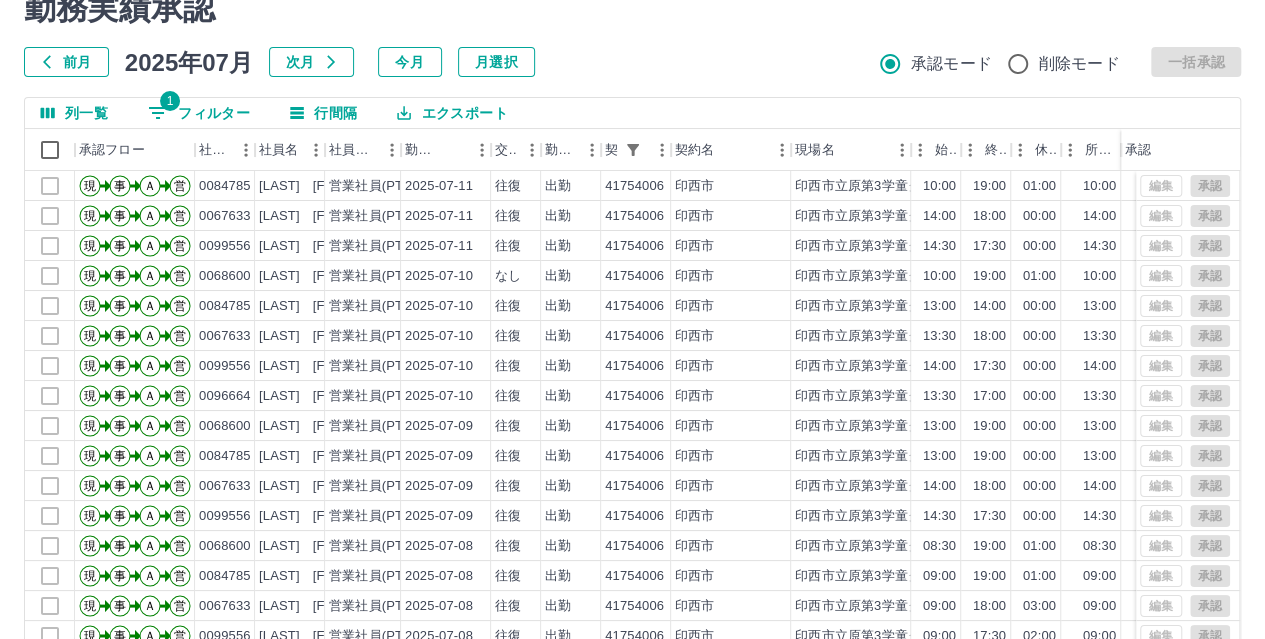 scroll, scrollTop: 0, scrollLeft: 0, axis: both 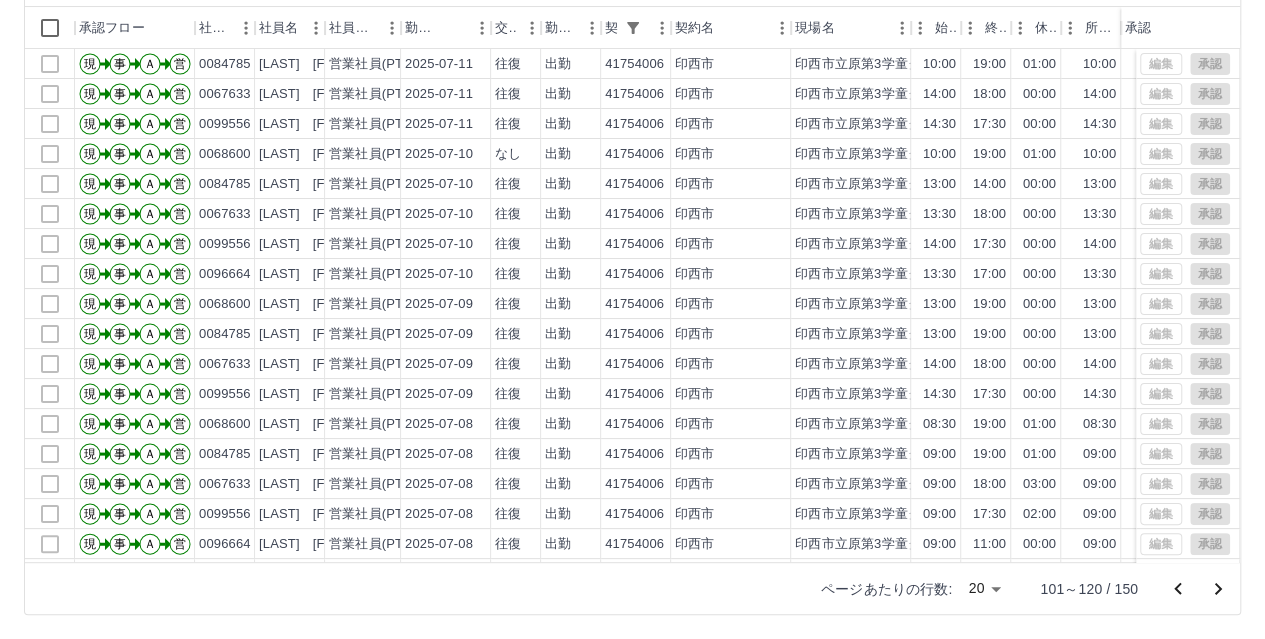 click 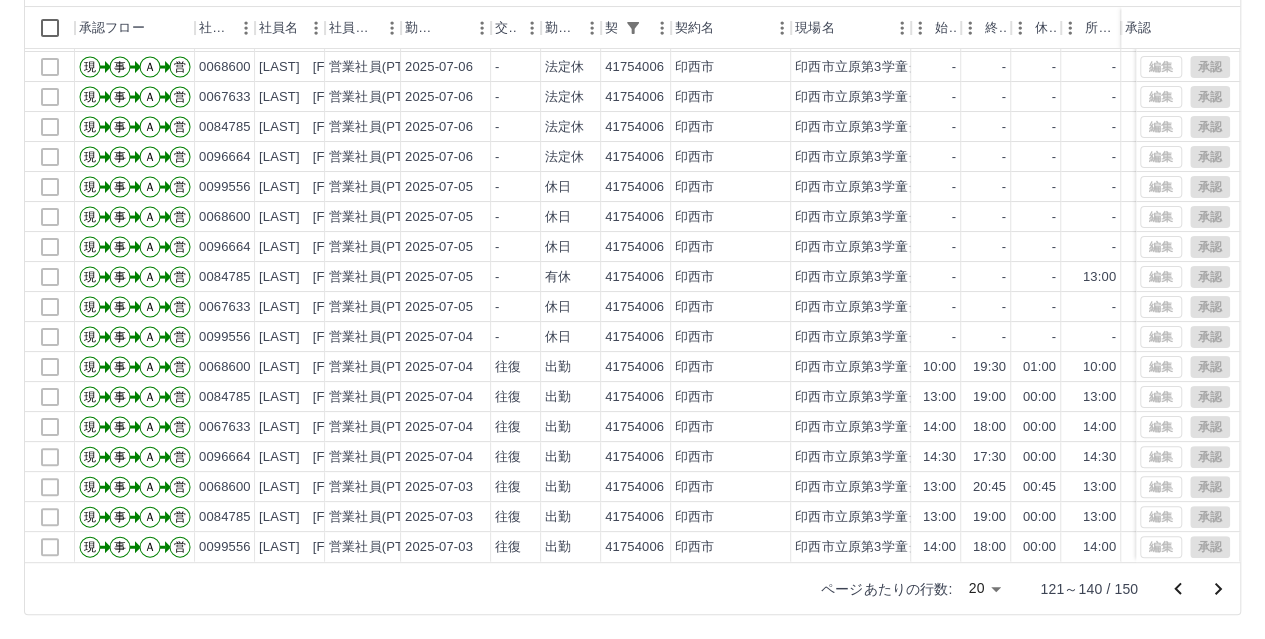 scroll, scrollTop: 101, scrollLeft: 0, axis: vertical 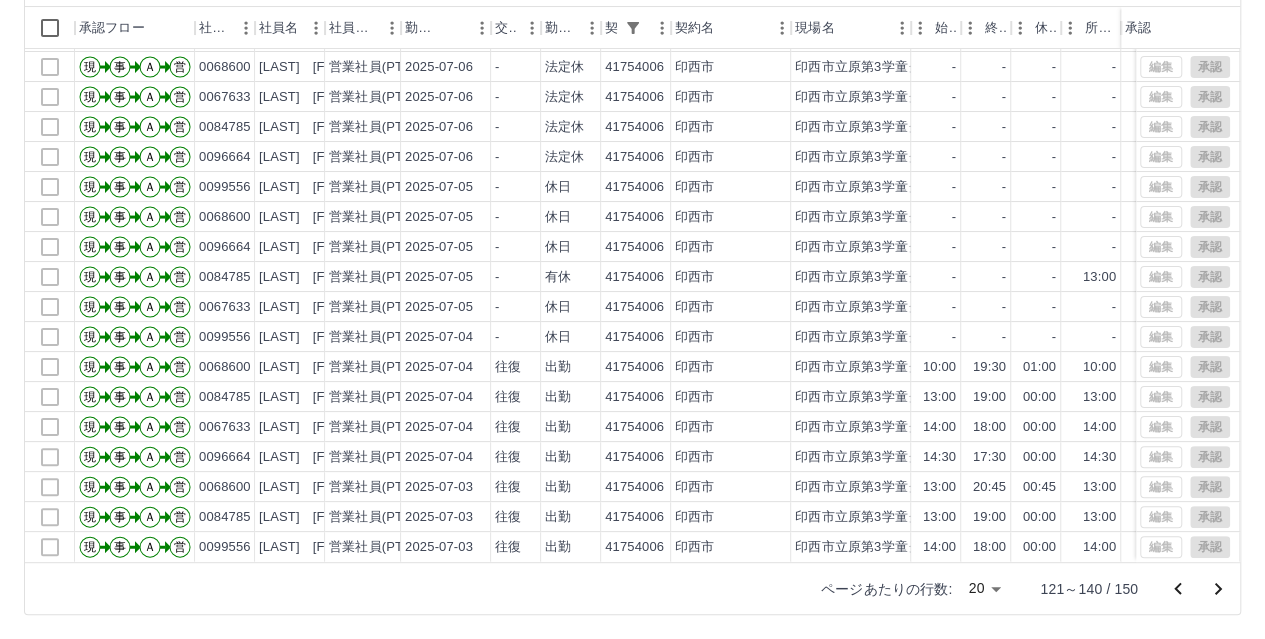 click 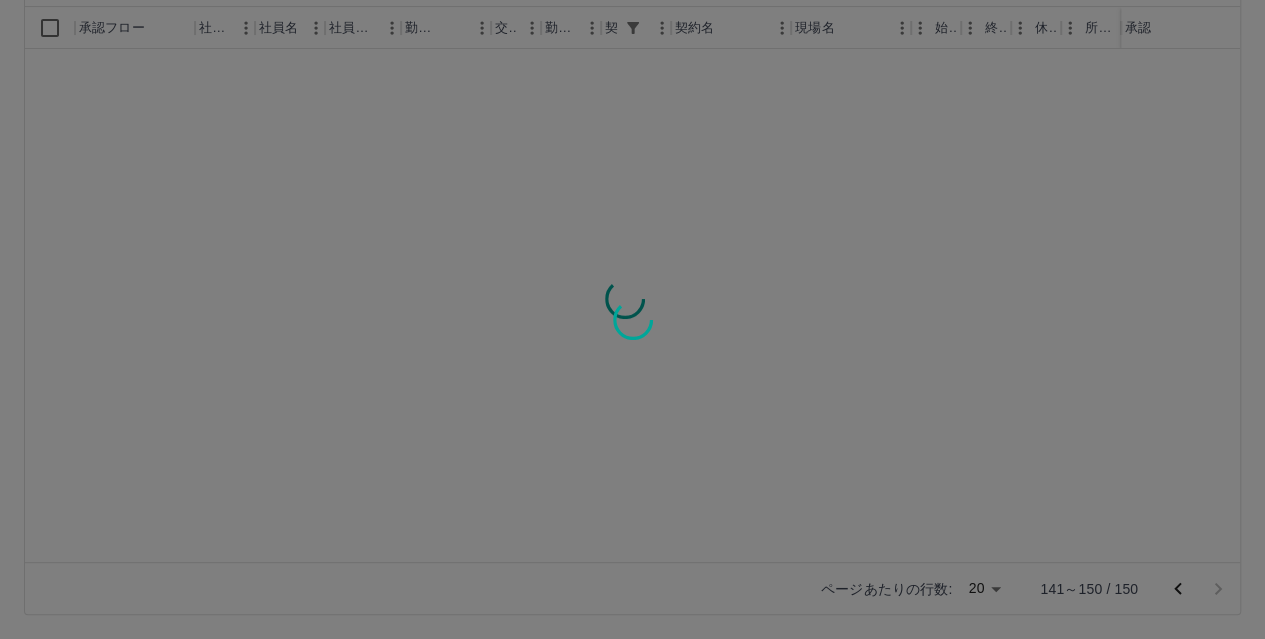 scroll, scrollTop: 0, scrollLeft: 0, axis: both 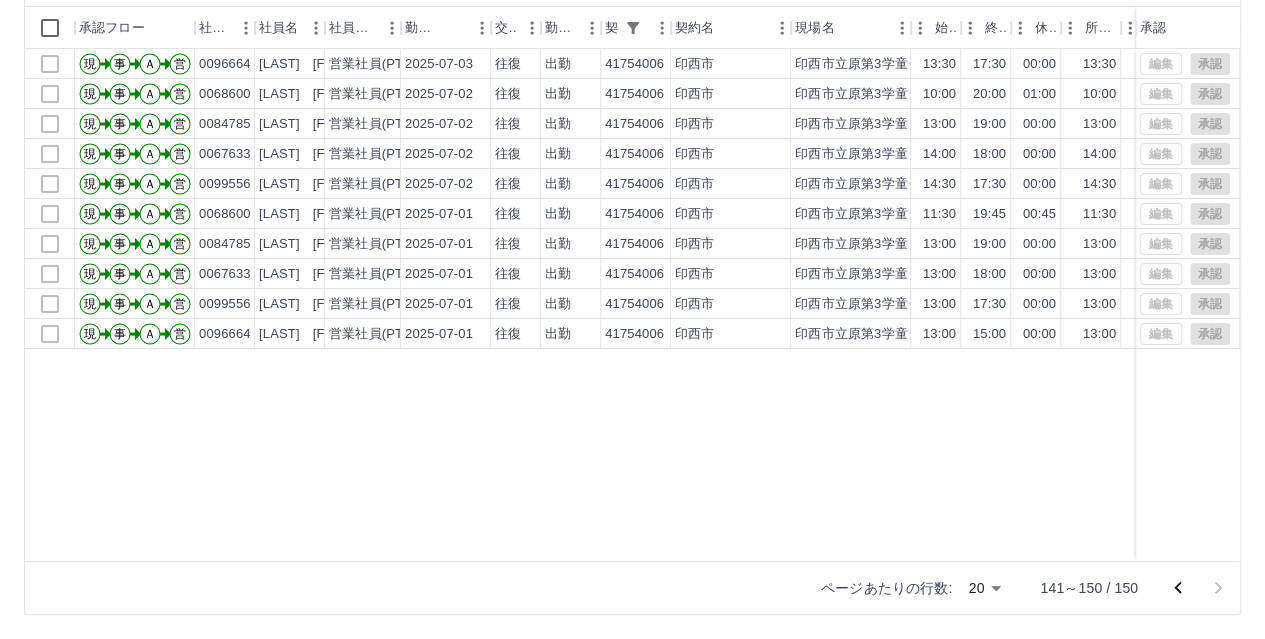 click 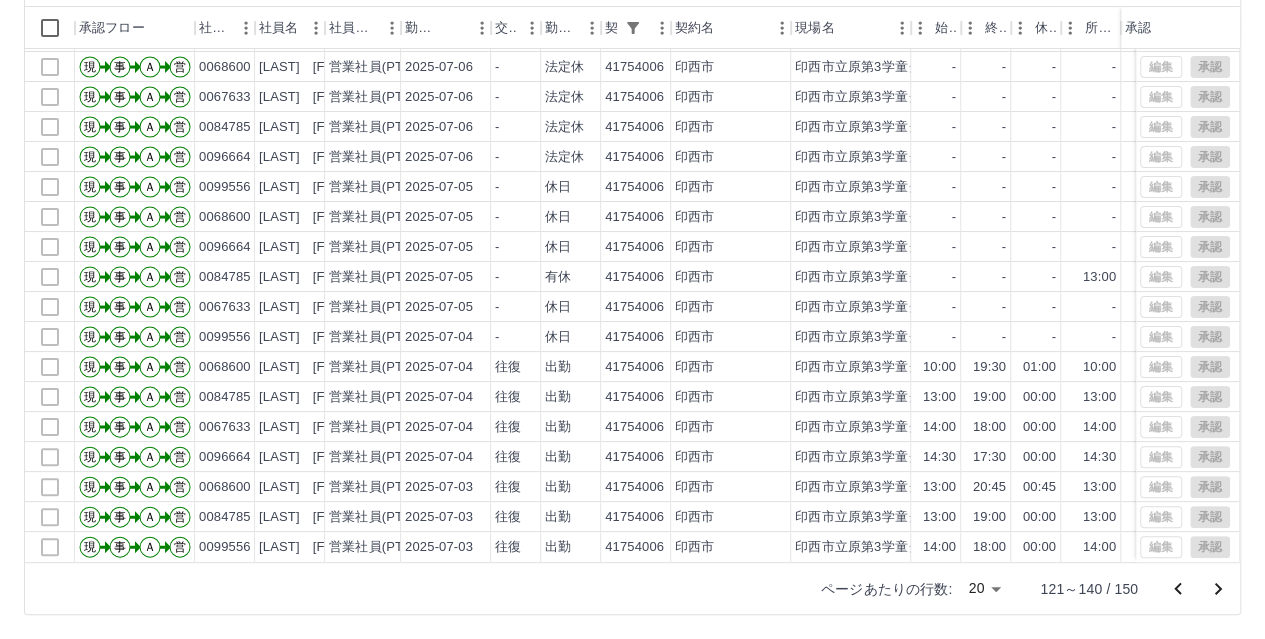 scroll, scrollTop: 0, scrollLeft: 0, axis: both 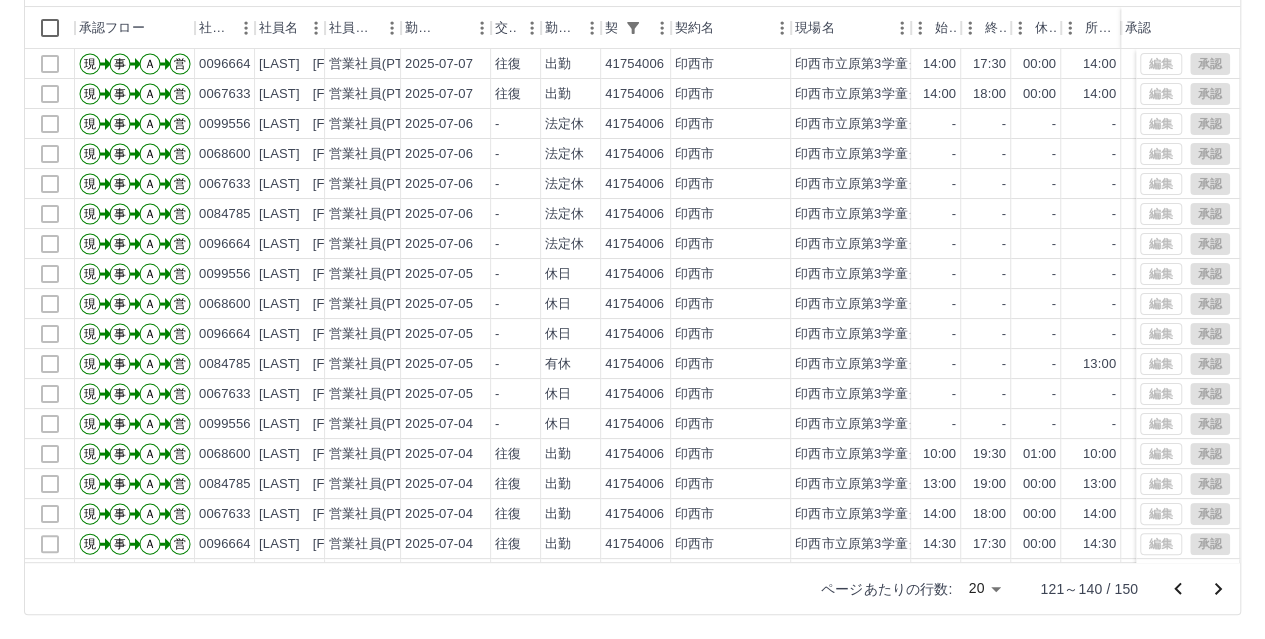 click 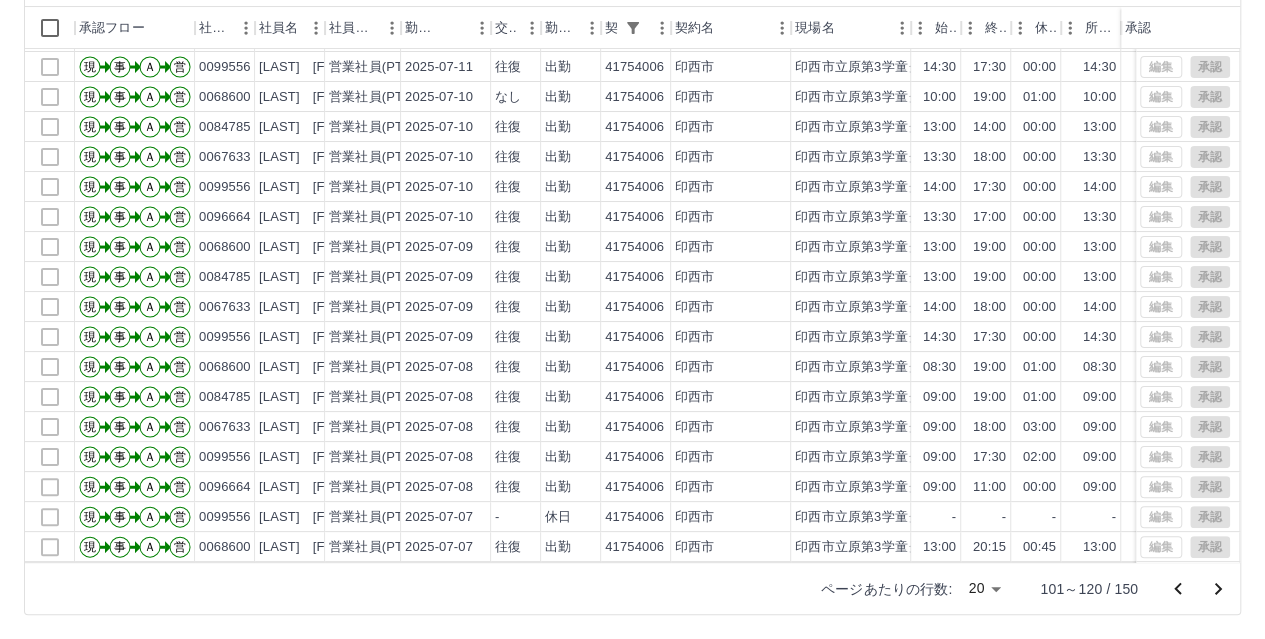 scroll, scrollTop: 101, scrollLeft: 0, axis: vertical 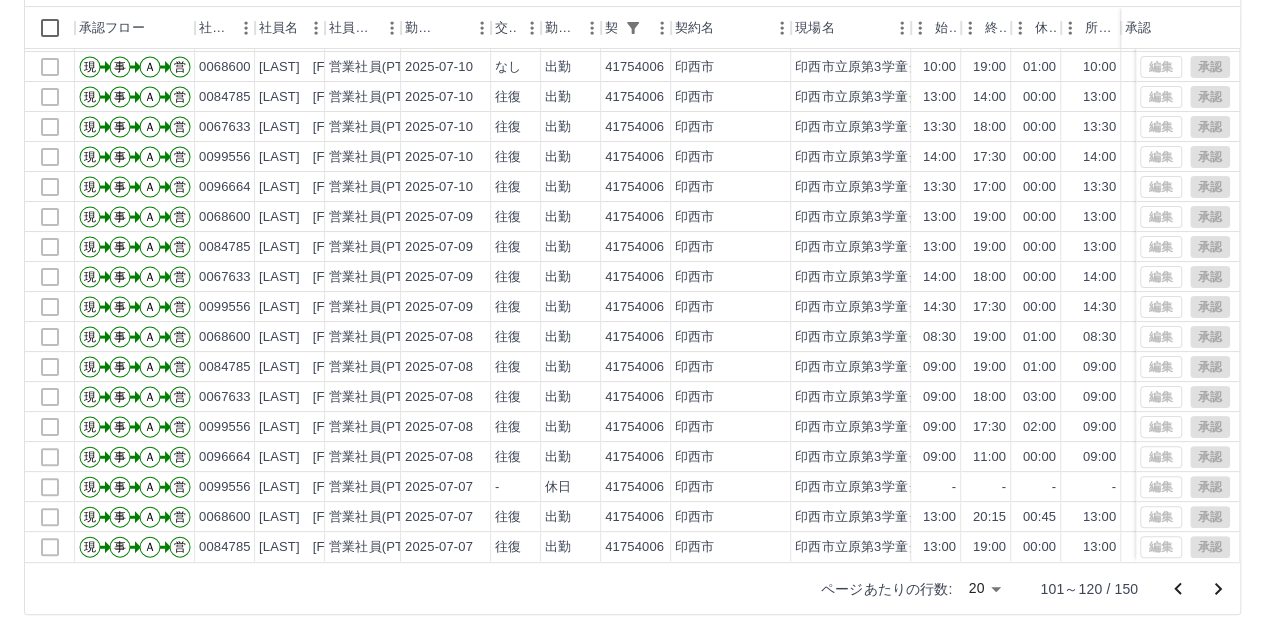 click 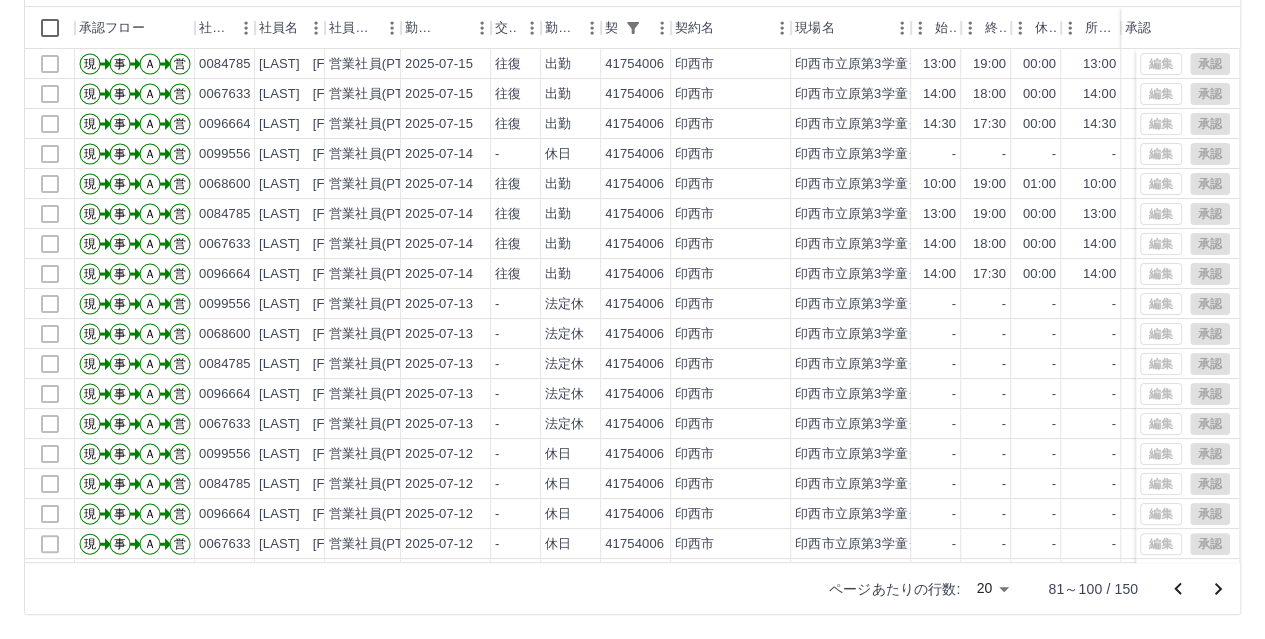 scroll, scrollTop: 101, scrollLeft: 0, axis: vertical 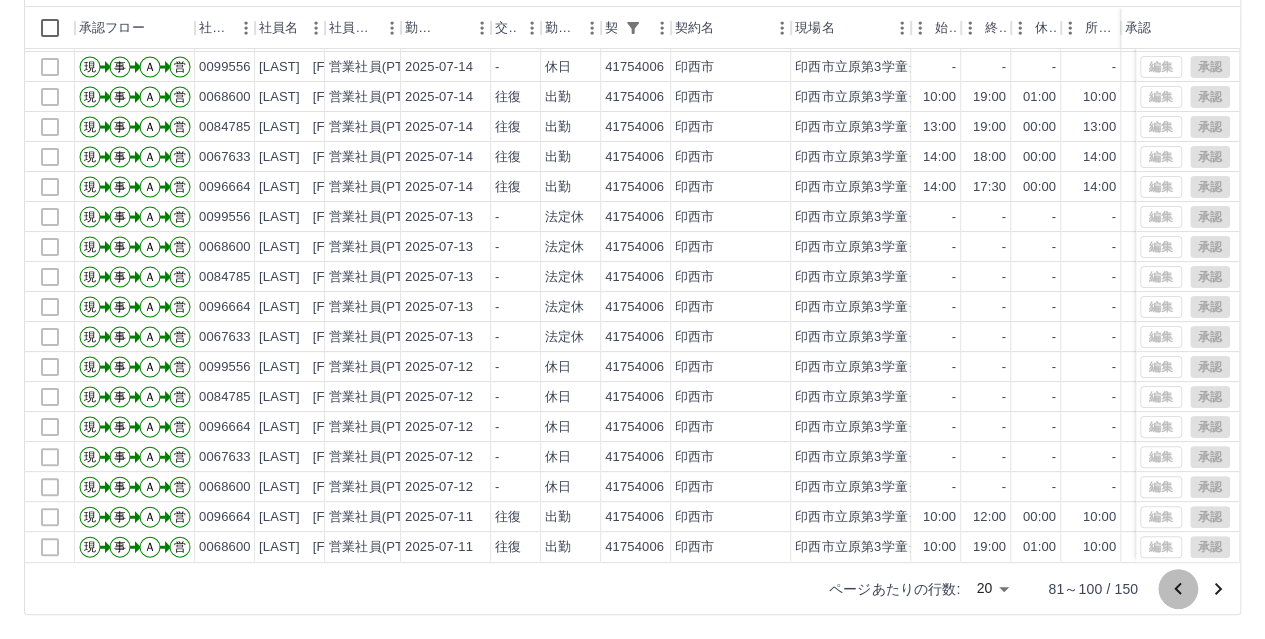 click 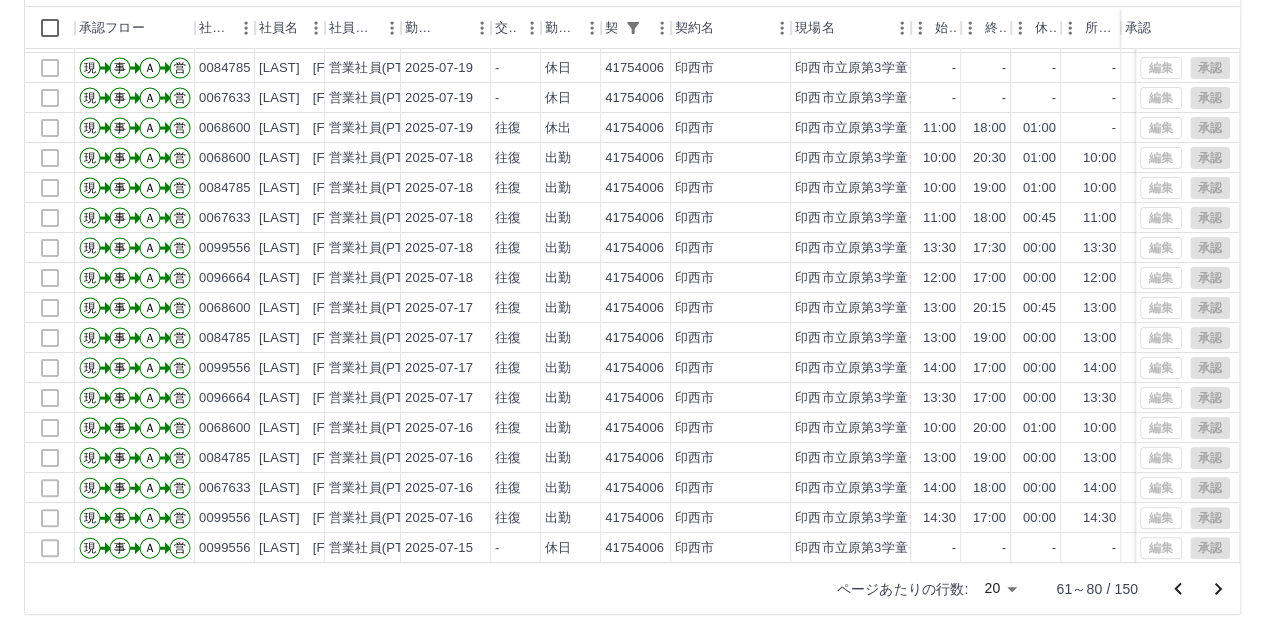 scroll, scrollTop: 101, scrollLeft: 0, axis: vertical 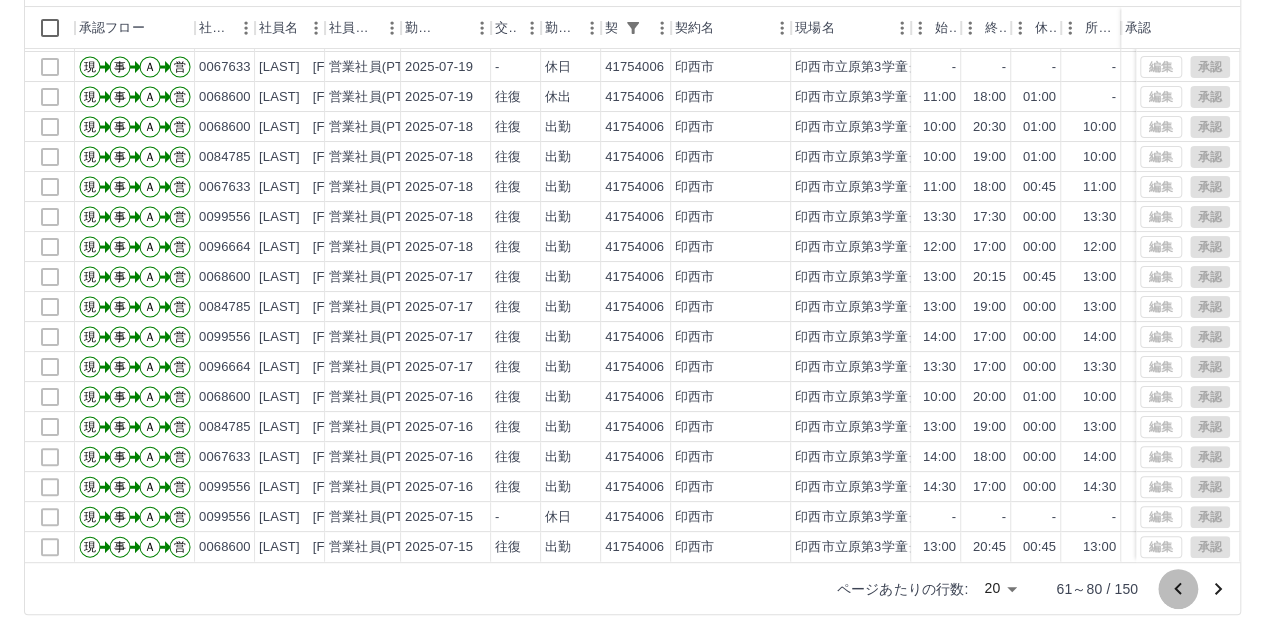 click 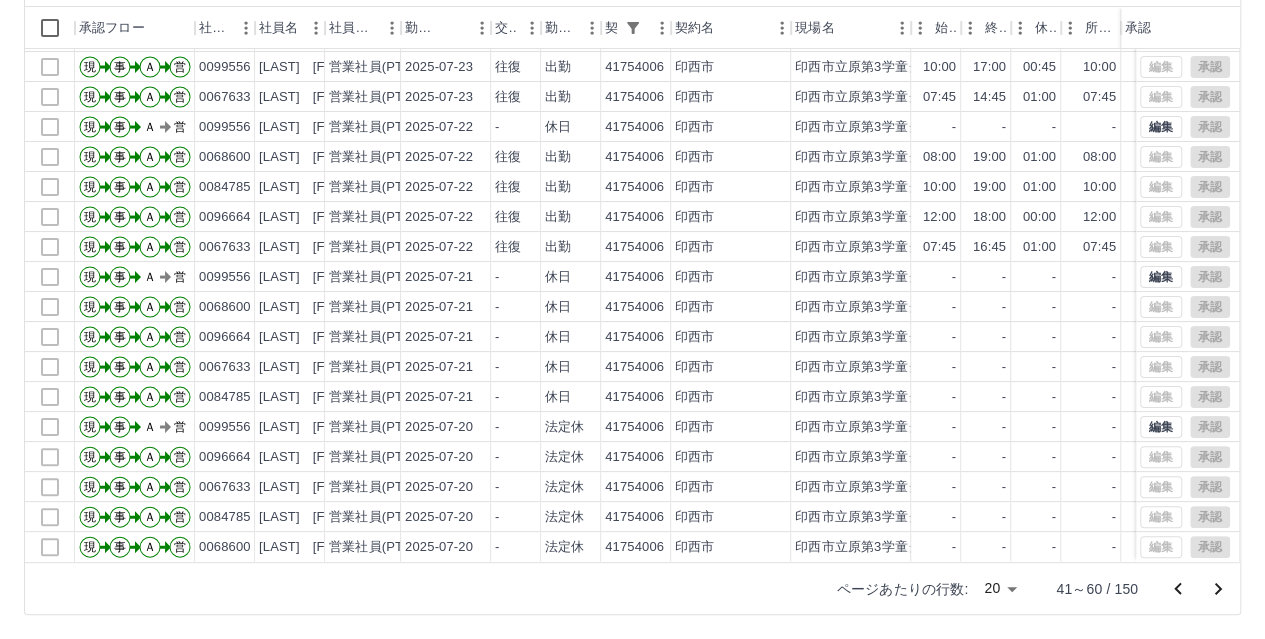 scroll, scrollTop: 101, scrollLeft: 0, axis: vertical 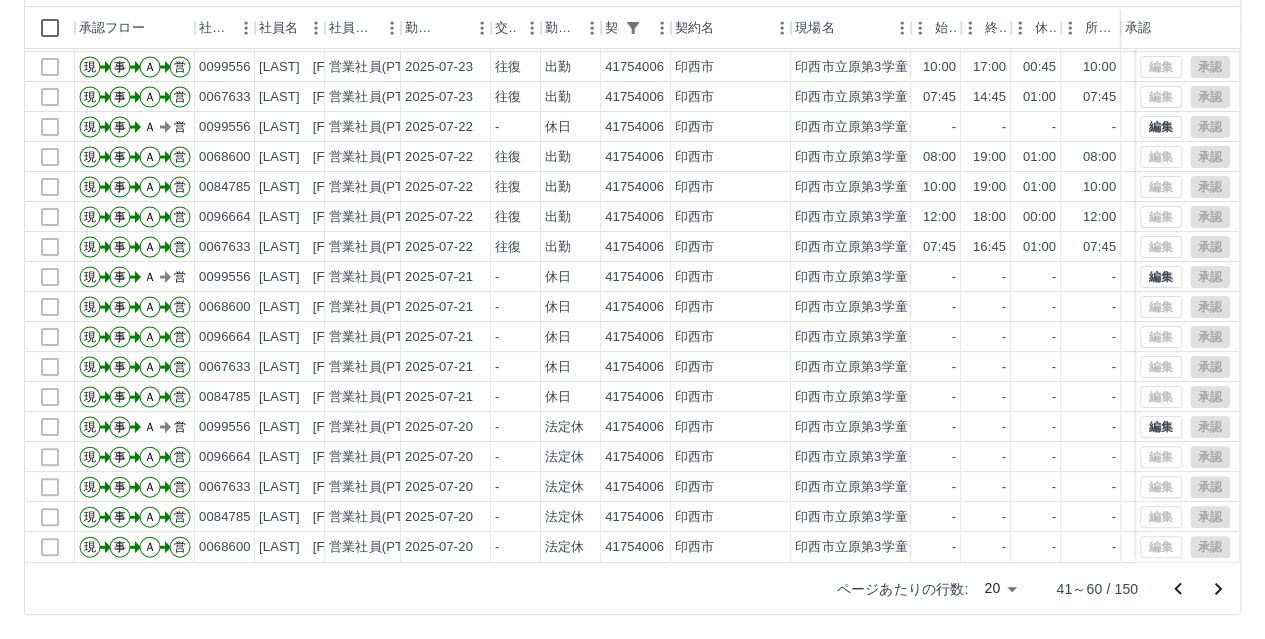 click 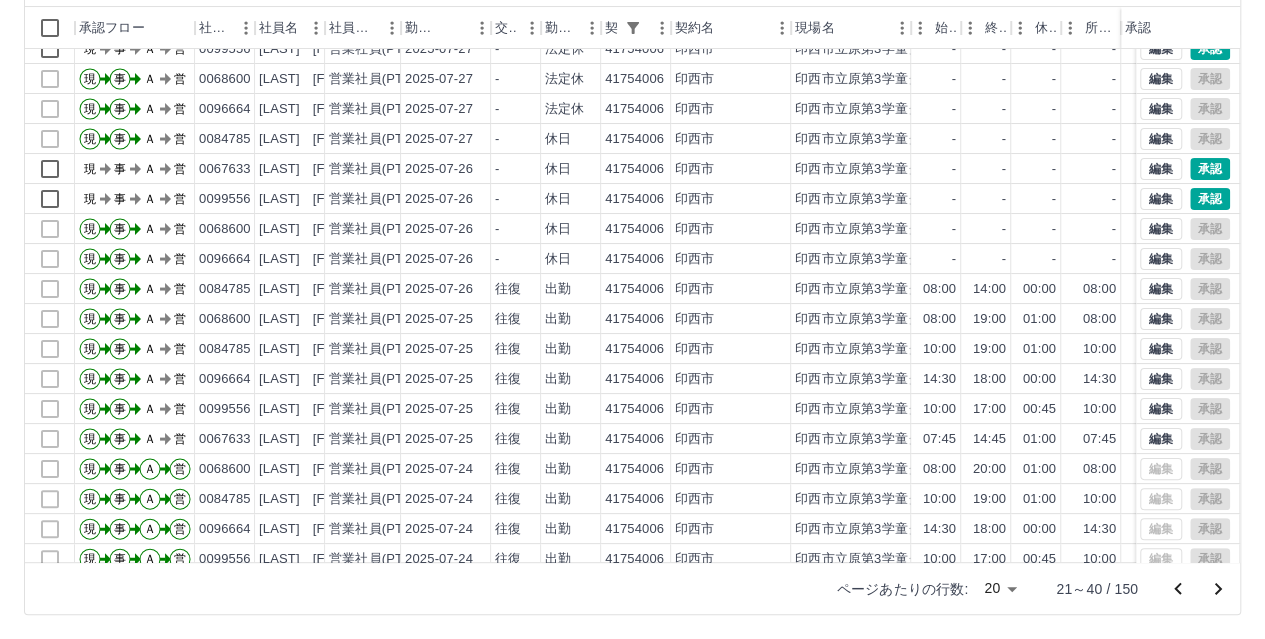 scroll, scrollTop: 0, scrollLeft: 0, axis: both 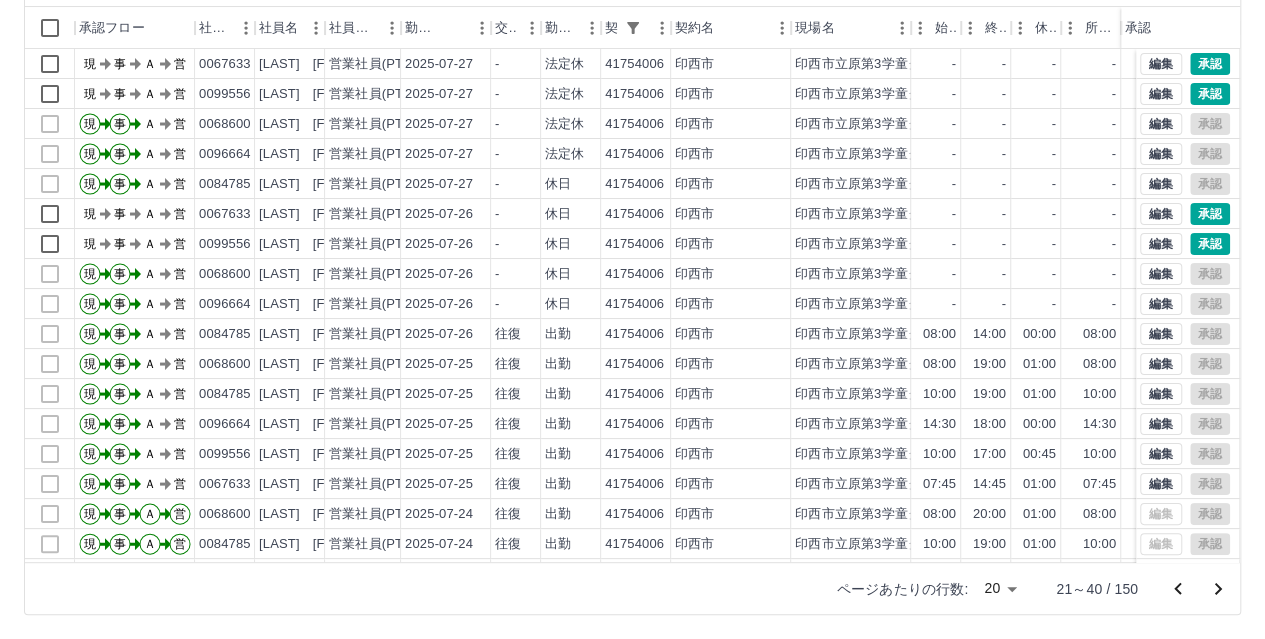 click 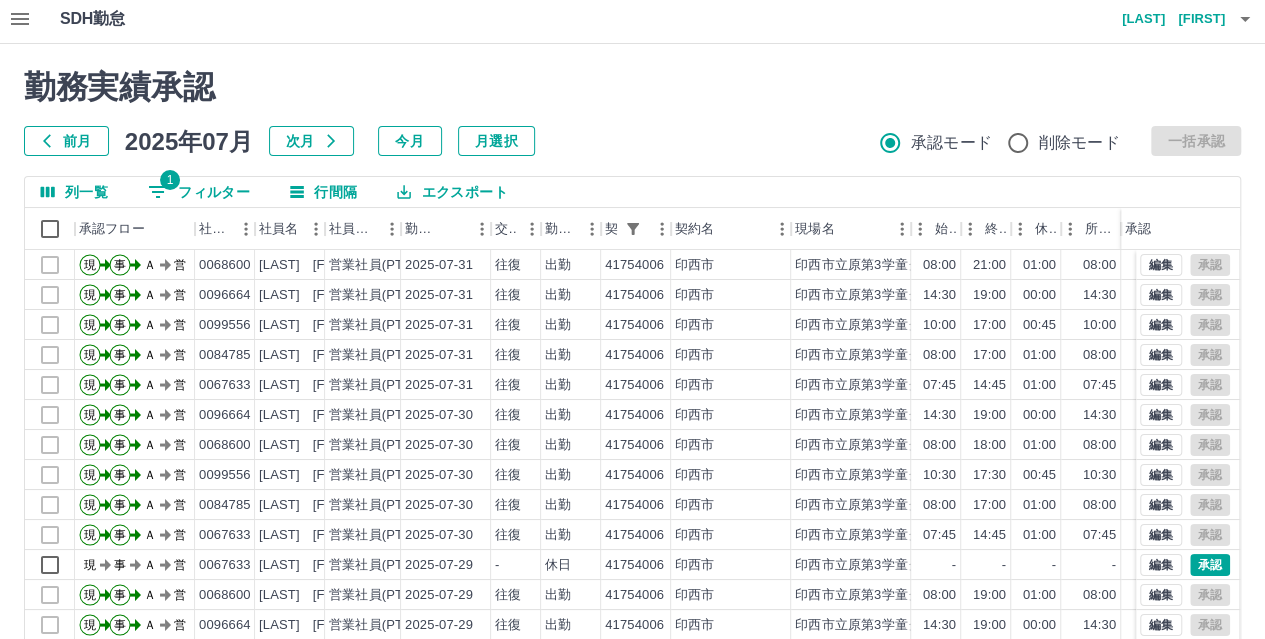 scroll, scrollTop: 0, scrollLeft: 0, axis: both 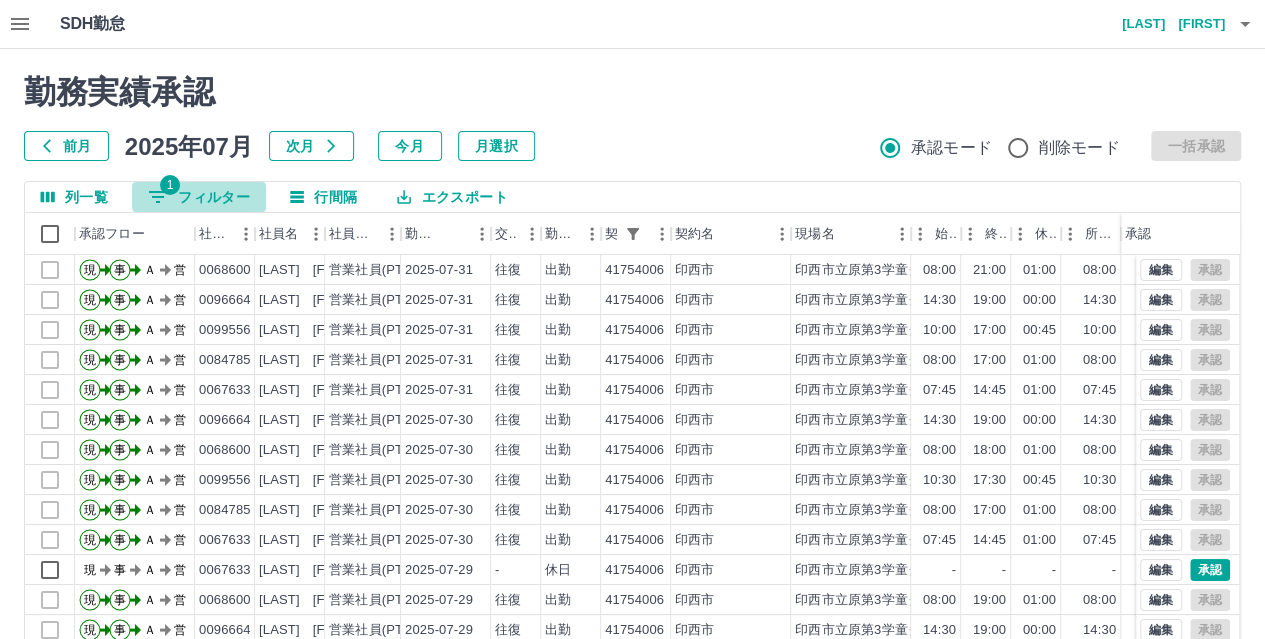 click 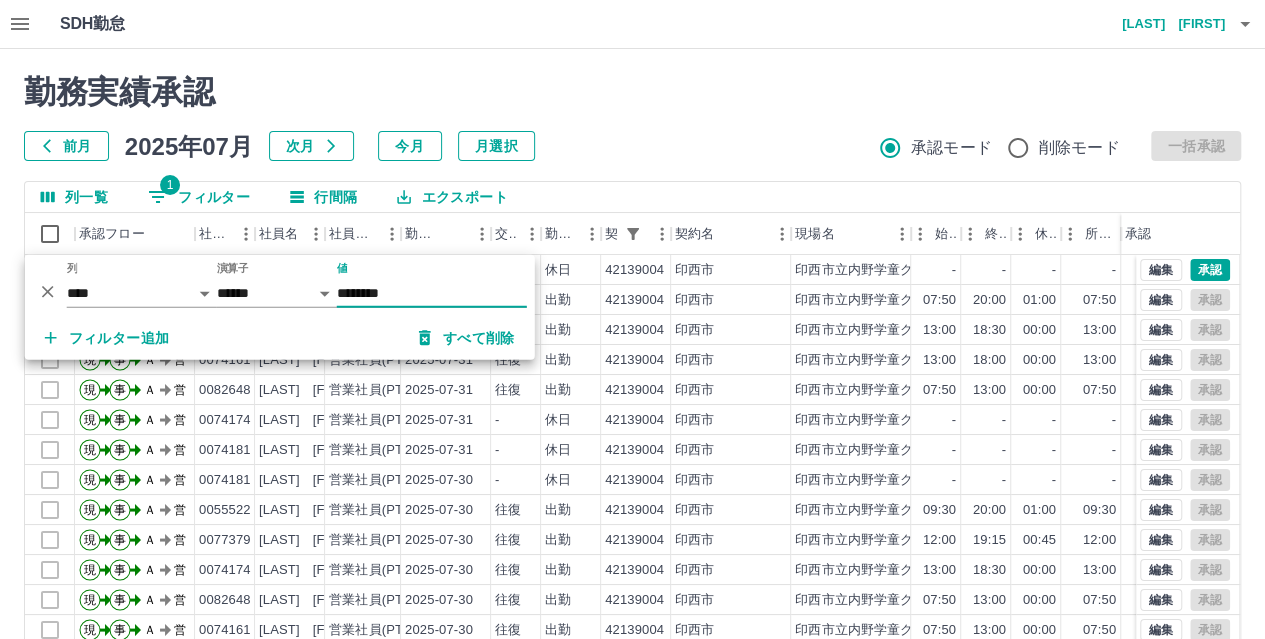 type on "********" 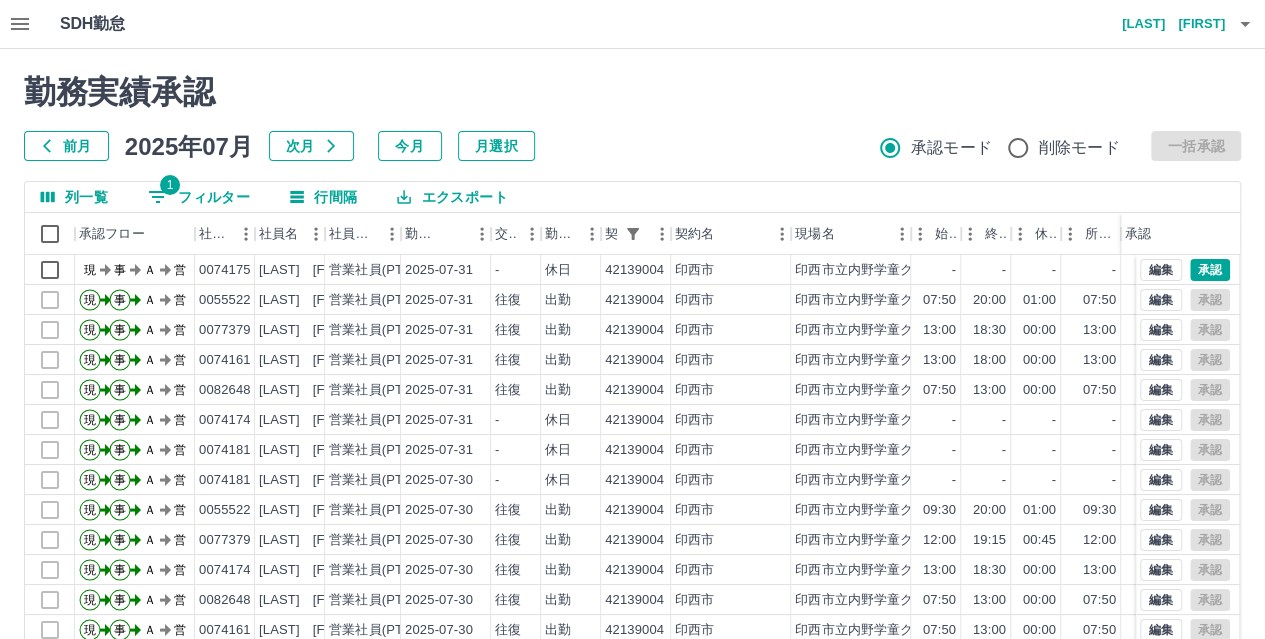 click on "勤務実績承認" at bounding box center (632, 92) 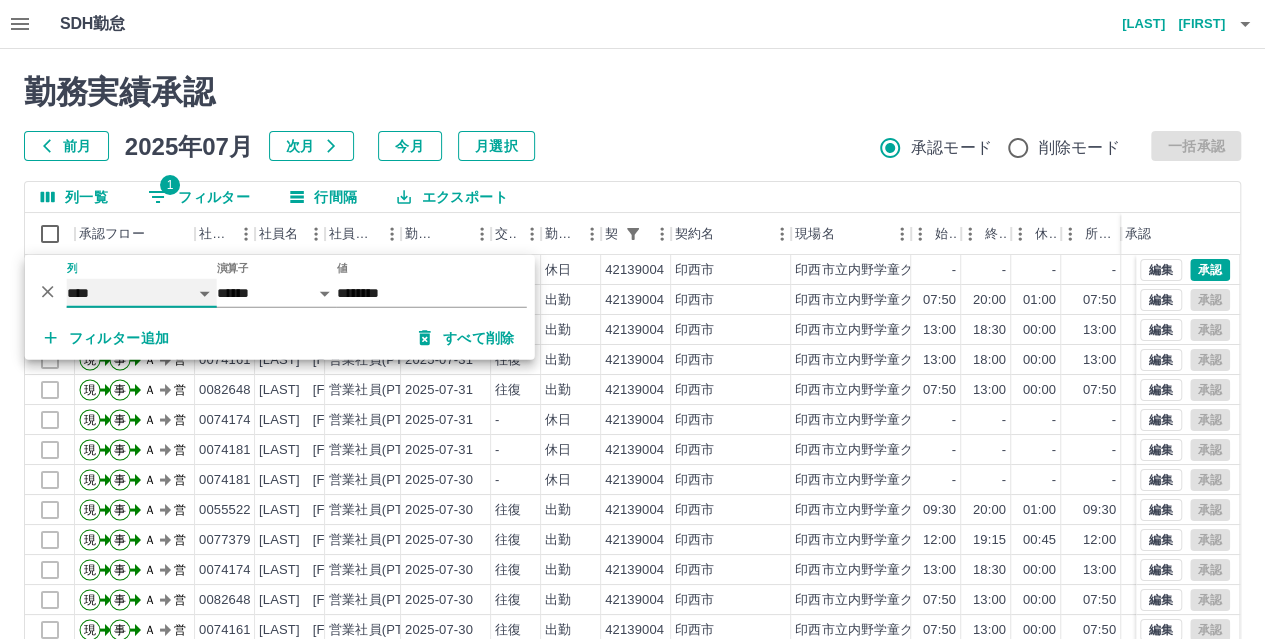 click on "**** *** **** *** *** **** ***** *** *** ** ** ** **** **** **** ** ** *** **** *****" at bounding box center [142, 293] 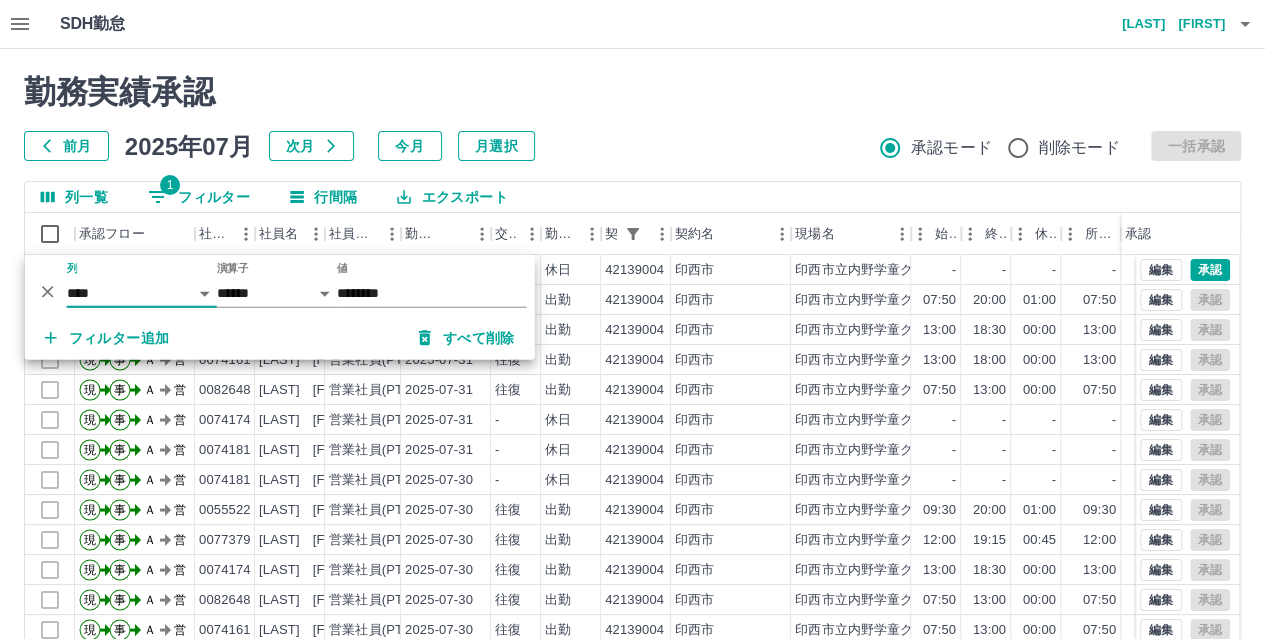 click on "勤務実績承認 前月 2025年07月 次月 今月 月選択 承認モード 削除モード 一括承認 列一覧 1 フィルター 行間隔 エクスポート 承認フロー 社員番号 社員名 社員区分 勤務日 交通費 勤務区分 契約コード 契約名 現場名 始業 終業 休憩 所定開始 所定終業 所定休憩 拘束 勤務 遅刻等 承認 現 事 Ａ 営 [NUMBER] [LAST]　[FIRST] 営業社員(PT契約) 2025-07-31  -  休日 [NUMBER] [CITY] [CITY]学童クラブB - - - - - - 00:00 00:00 00:00 現 事 Ａ 営 [NUMBER] [LAST]　[FIRST] 営業社員(PT契約) 2025-07-31 往復 出勤 [NUMBER] [CITY] [CITY]学童クラブB 07:50 20:00 01:00 07:50 16:50 01:00 12:10 11:10 00:00 現 事 Ａ 営 [NUMBER] [LAST]　[FIRST] 営業社員(PT契約) 2025-07-31 往復 出勤 [NUMBER] [CITY] [CITY]学童クラブB 13:00 18:30 00:00 13:00 18:30 00:00 05:30 05:30 00:00 現 事 Ａ 営 [NUMBER] [LAST]　[FIRST] 営業社員(PT契約) 2025-07-31 往復" at bounding box center (632, 447) 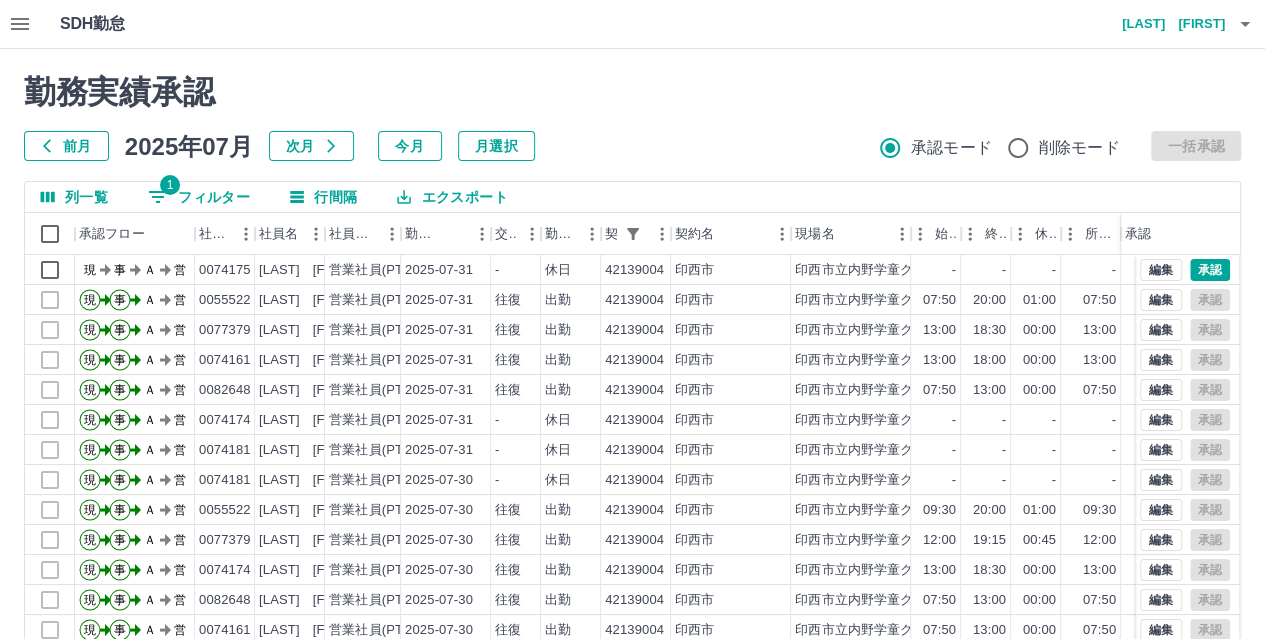 click on "1 フィルター" at bounding box center [199, 197] 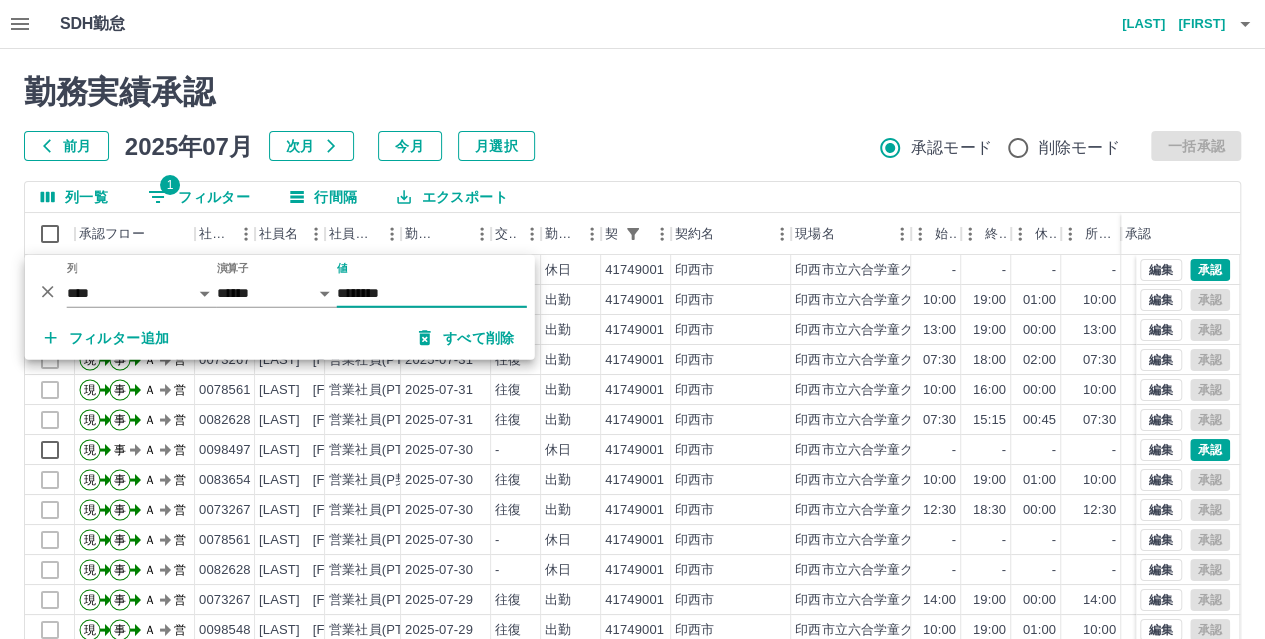 type on "********" 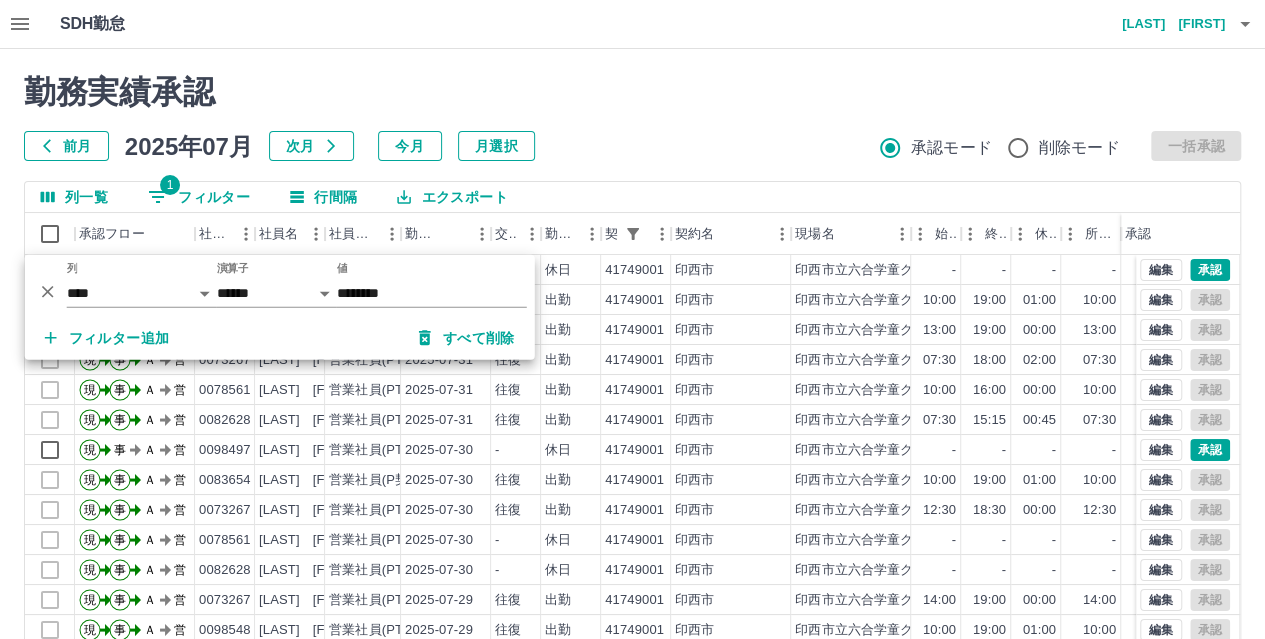 click on "勤務実績承認" at bounding box center [632, 92] 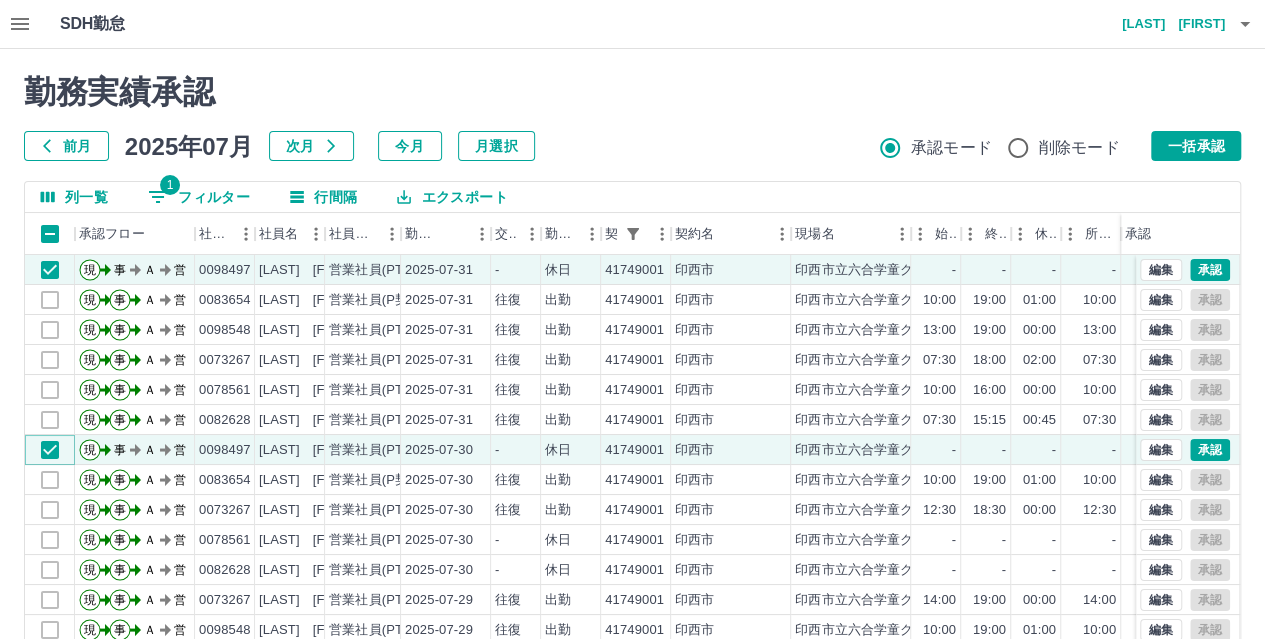 scroll, scrollTop: 101, scrollLeft: 0, axis: vertical 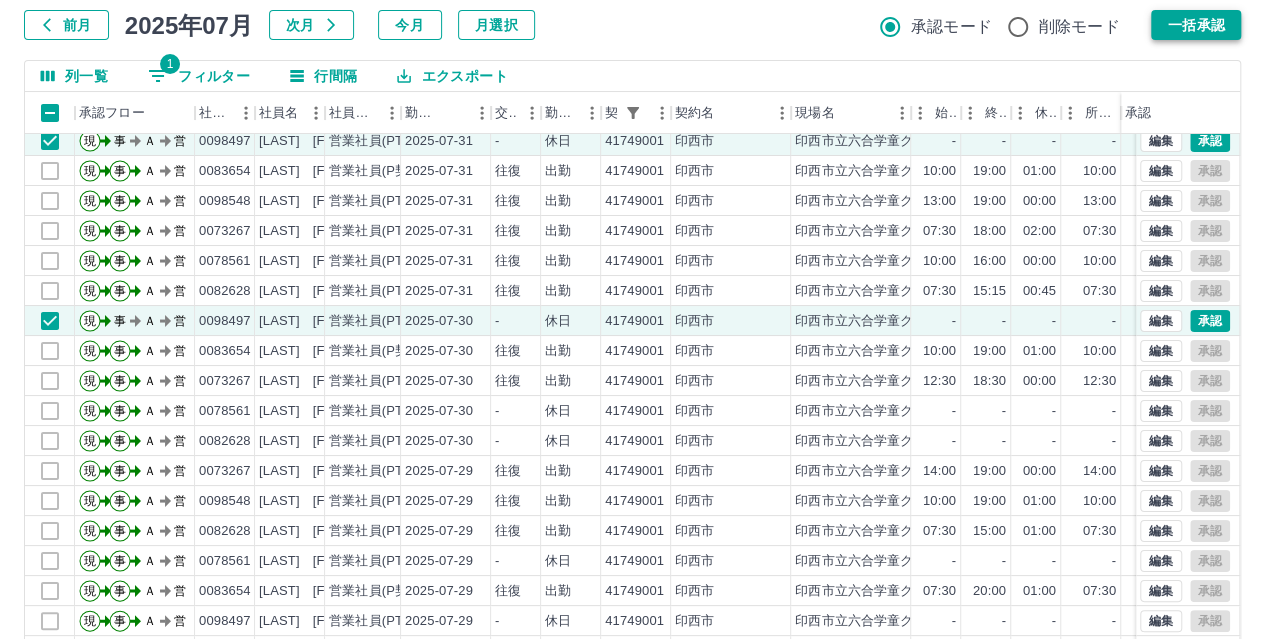 click on "一括承認" at bounding box center [1196, 25] 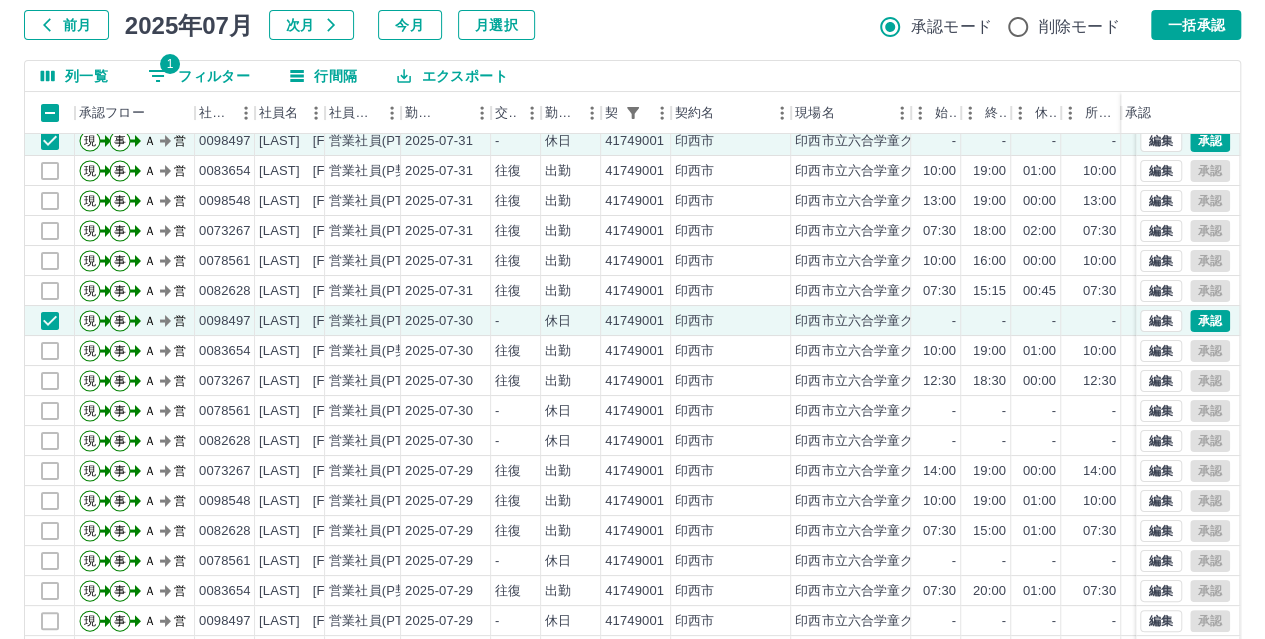 scroll, scrollTop: 206, scrollLeft: 0, axis: vertical 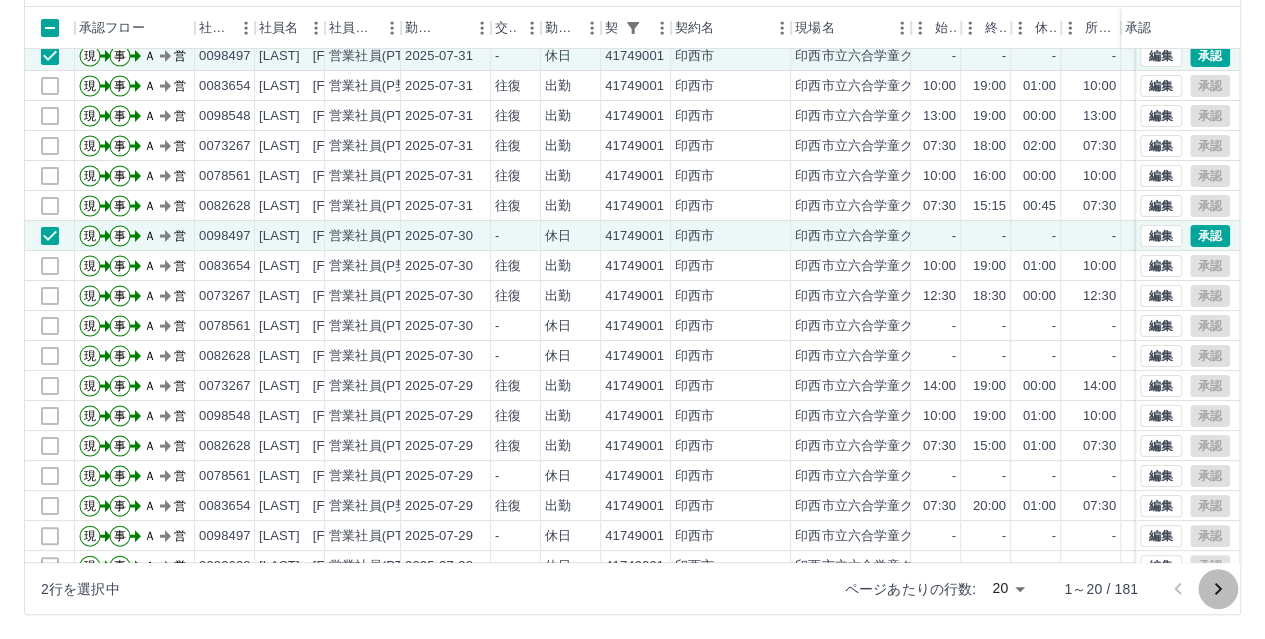 click 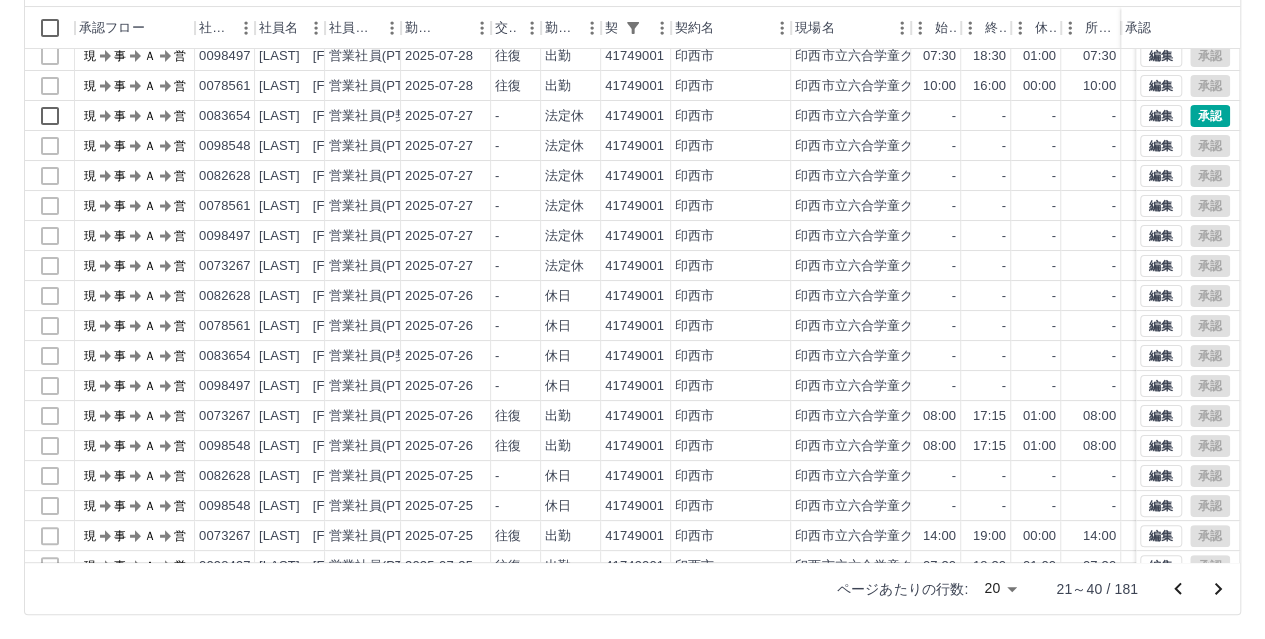 scroll, scrollTop: 0, scrollLeft: 0, axis: both 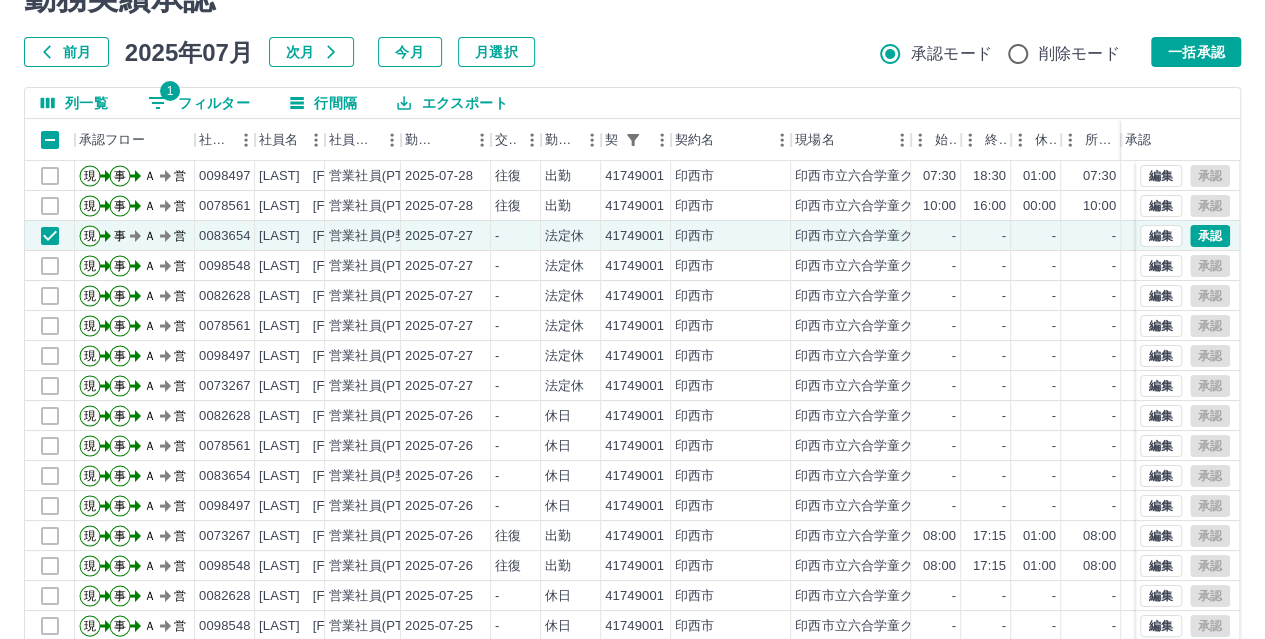 click on "一括承認" at bounding box center [1196, 52] 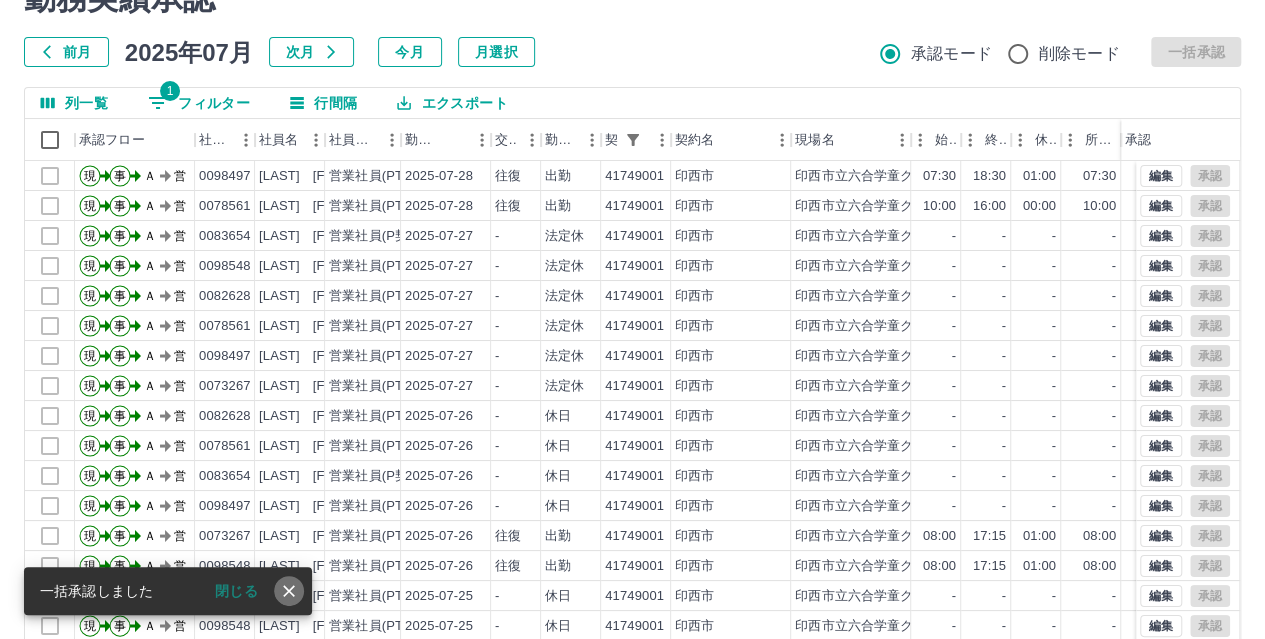 click 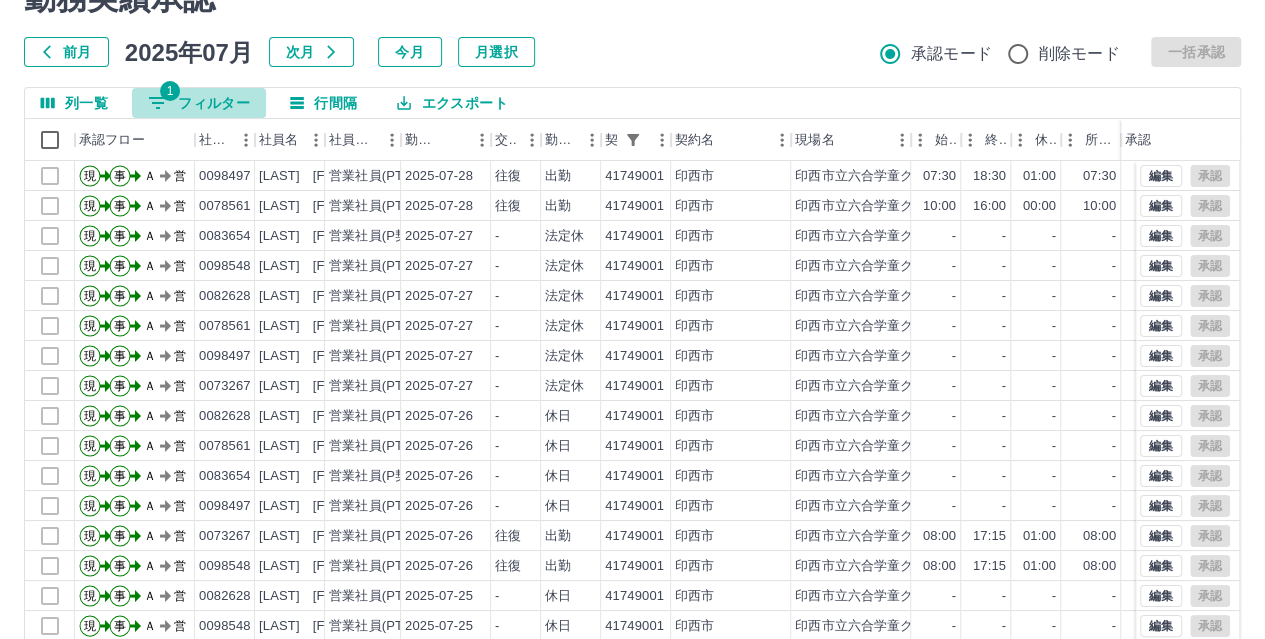 click on "1 フィルター" at bounding box center (199, 103) 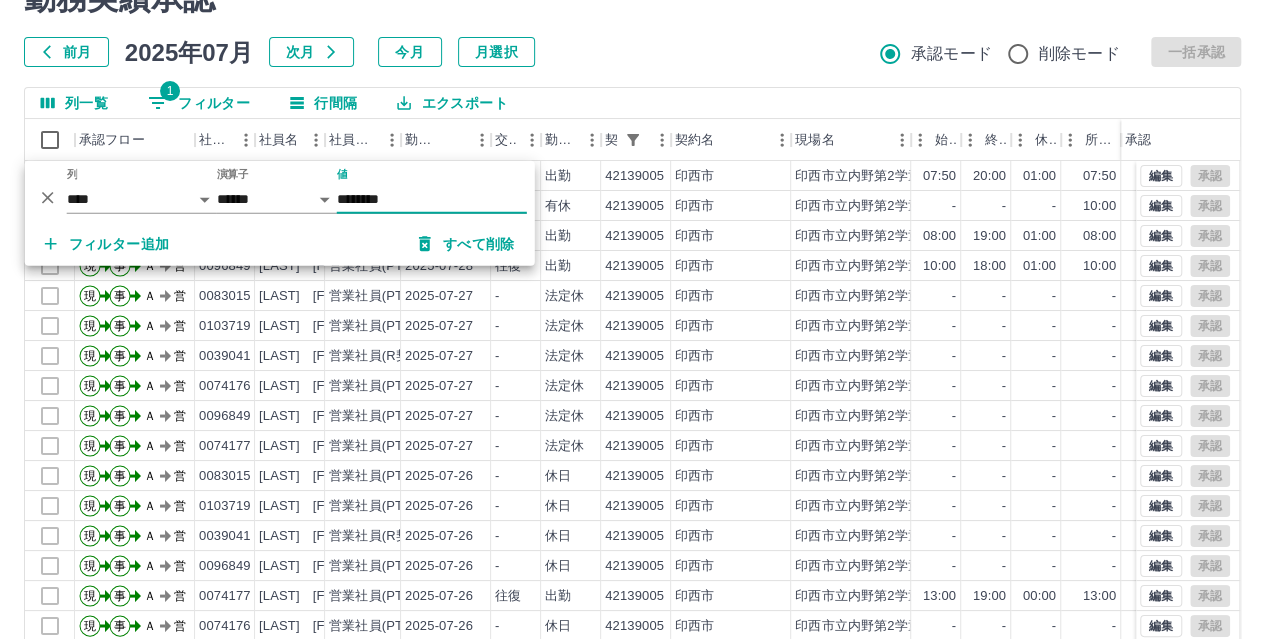 type on "********" 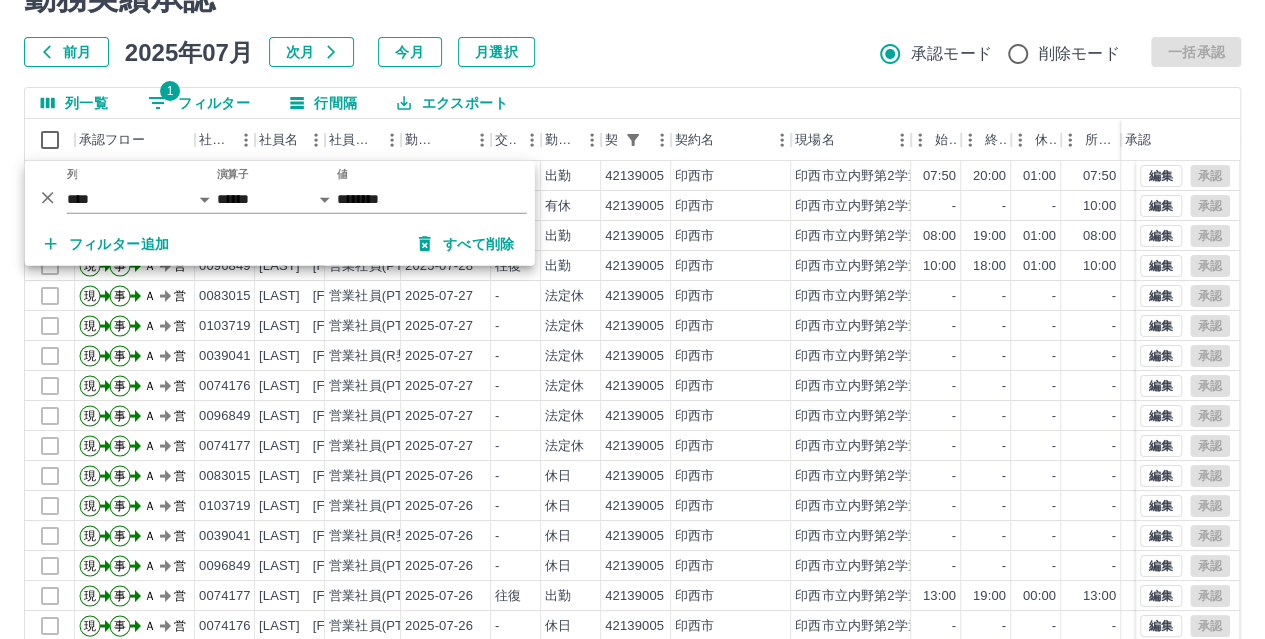click on "勤務実績承認 前月 2025年07月 次月 今月 月選択 承認モード 削除モード 一括承認 列一覧 1 フィルター 行間隔 エクスポート 承認フロー 社員番号 社員名 社員区分 勤務日 交通費 勤務区分 契約コード 契約名 現場名 始業 終業 休憩 所定開始 所定終業 所定休憩 拘束 勤務 遅刻等 承認 現 事 Ａ 営 0074177 [LAST]　[FIRST] 営業社員(PT契約) 2025-07-28 往復 出勤 42139005 [CITY] [CITY]第2学童クラブ 07:50 20:00 01:00 07:50 16:50 01:00 12:10 11:10 00:00 現 事 Ａ 営 0039041 [LAST]　[FIRST] 営業社員(R契約) 2025-07-28  -  有休 42139005 [CITY] [CITY]第2学童クラブ - - - 10:00 19:00 01:00 00:00 00:00 00:00 現 事 Ａ 営 0074176 [LAST]　[FIRST] 営業社員(PT契約) 2025-07-28 往復 出勤 42139005 [CITY] [CITY]第2学童クラブ 08:00 19:00 01:00 08:00 17:00 01:00 11:00 10:00 00:00 現 事 Ａ 営 0096849 [LAST]　[FIRST] 営業社員(PT契約) 現" at bounding box center [632, 353] 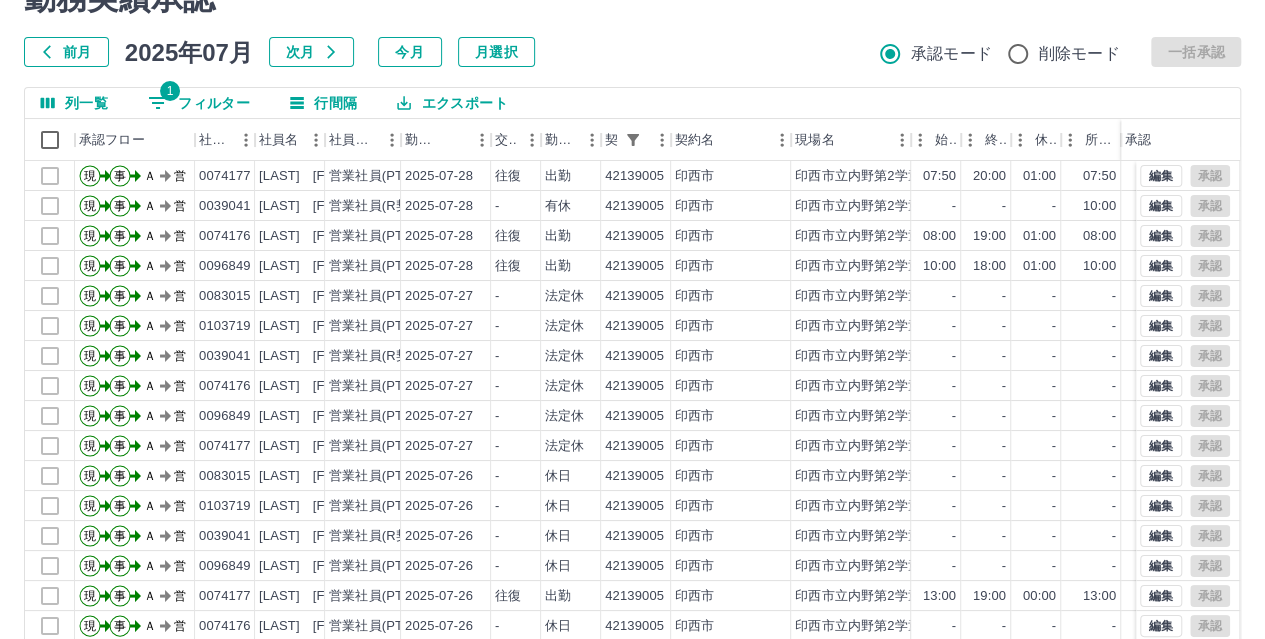 scroll, scrollTop: 206, scrollLeft: 0, axis: vertical 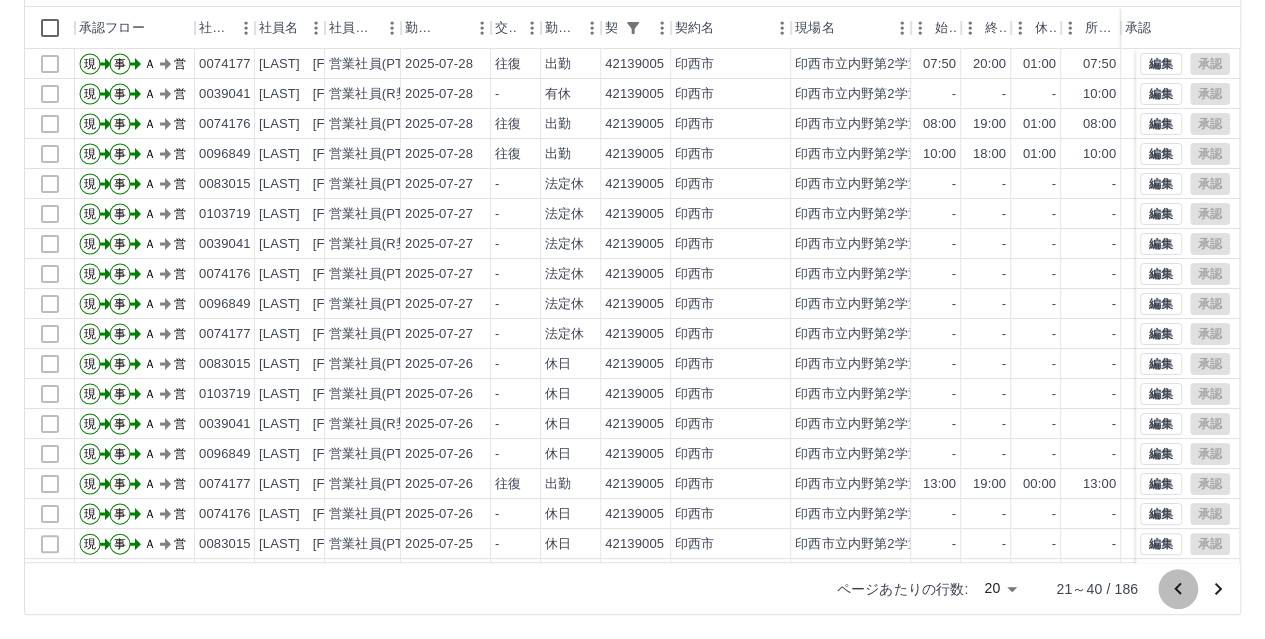 click 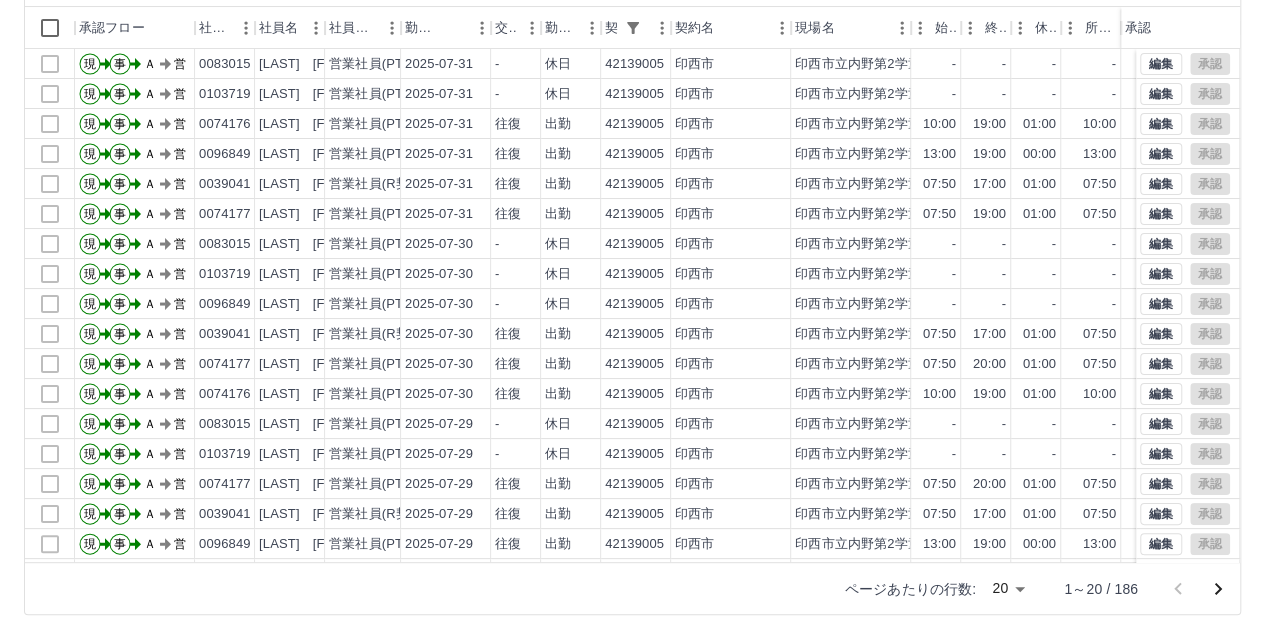 scroll, scrollTop: 0, scrollLeft: 0, axis: both 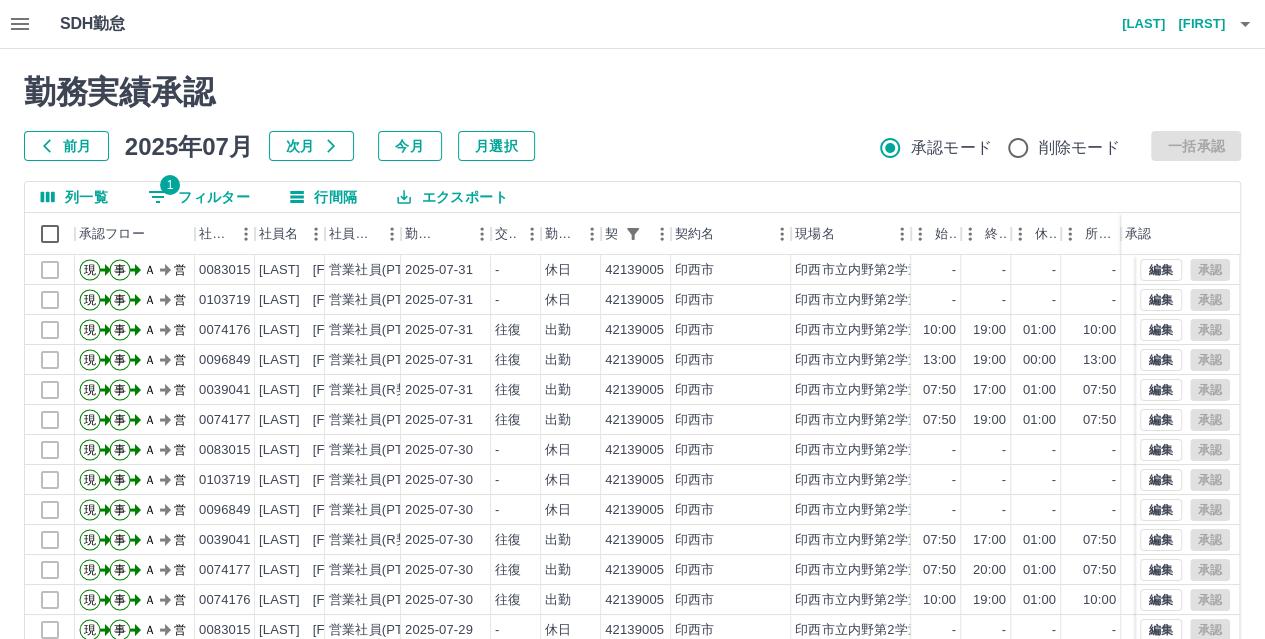 click on "1 フィルター" at bounding box center (199, 197) 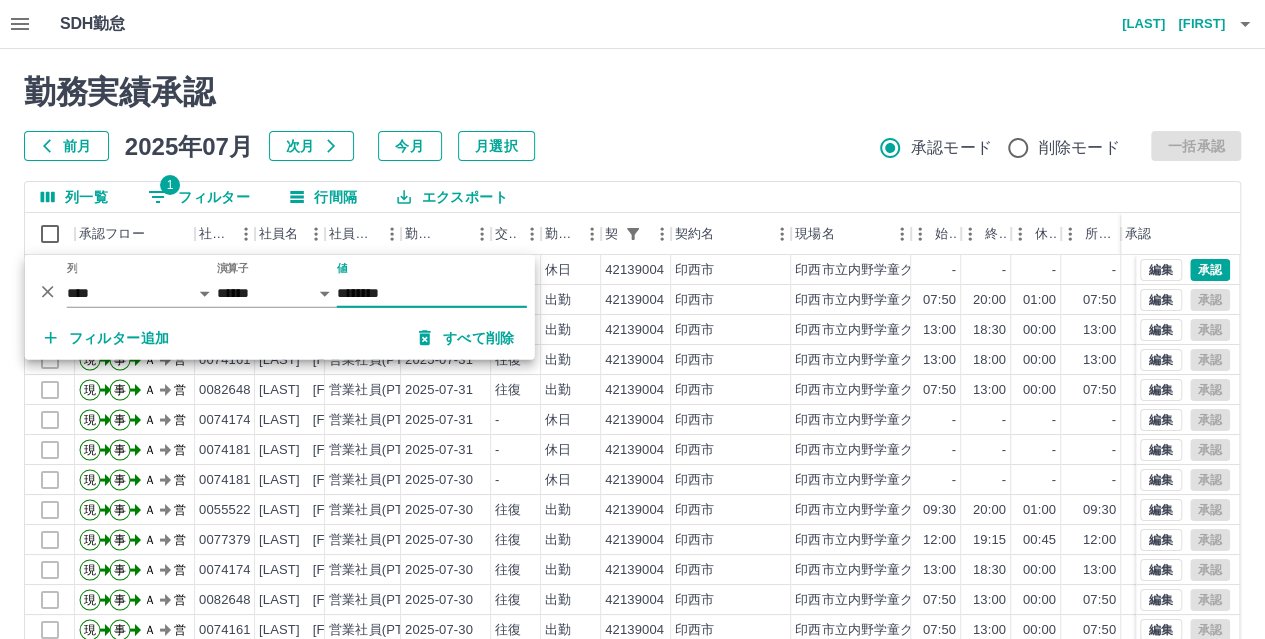 type on "********" 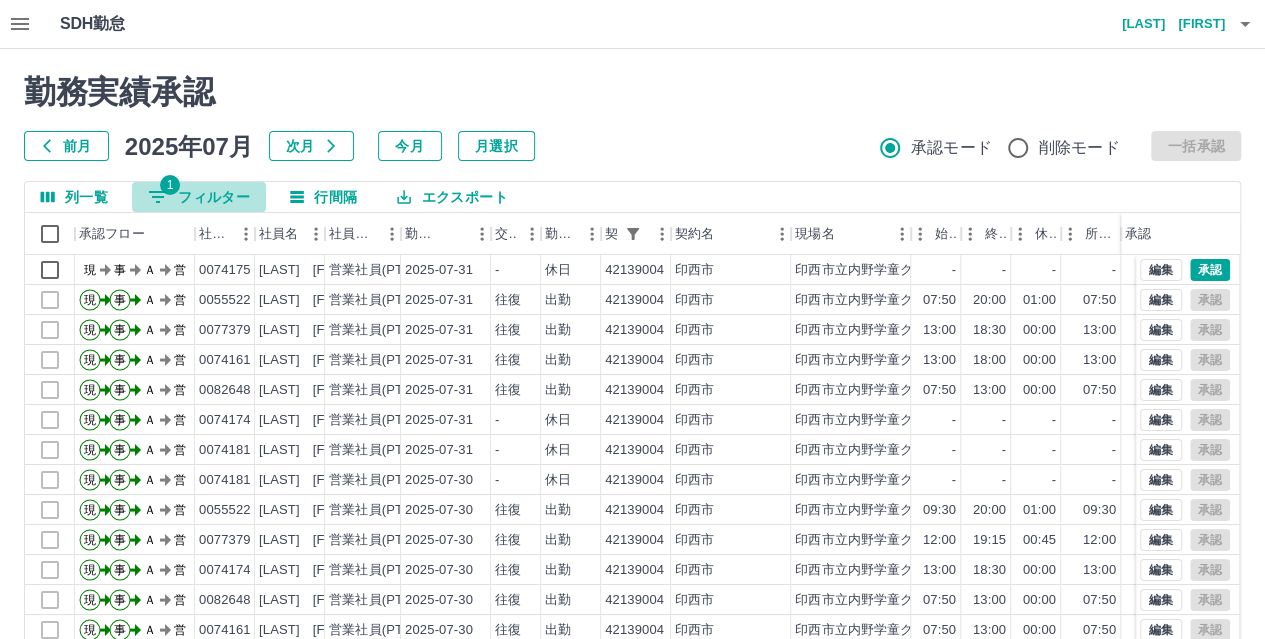 click on "1" at bounding box center (170, 185) 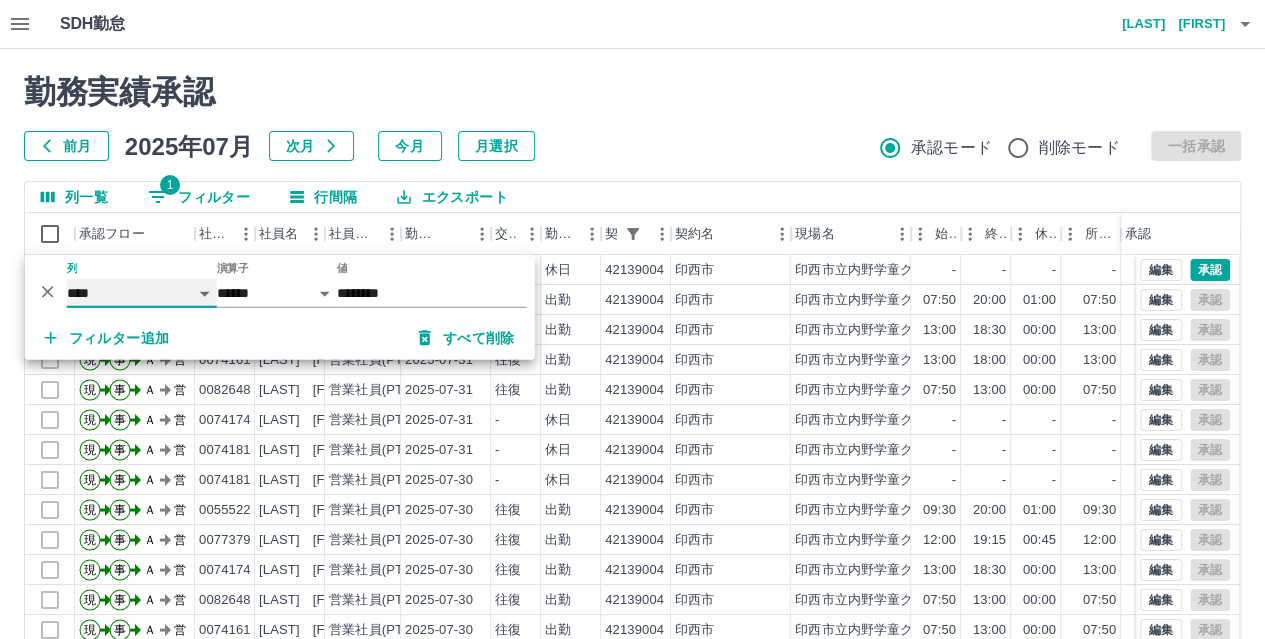 click on "**** *** **** *** *** **** ***** *** *** ** ** ** **** **** **** ** ** *** **** *****" at bounding box center (142, 293) 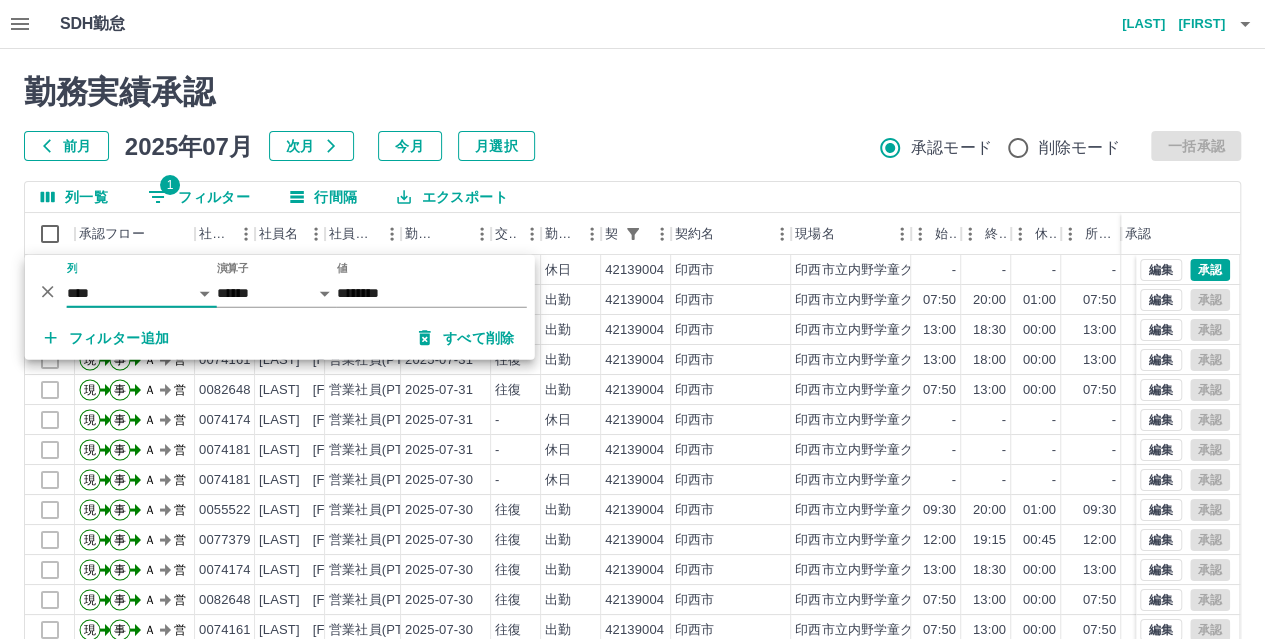 drag, startPoint x: 600, startPoint y: 97, endPoint x: 558, endPoint y: 98, distance: 42.0119 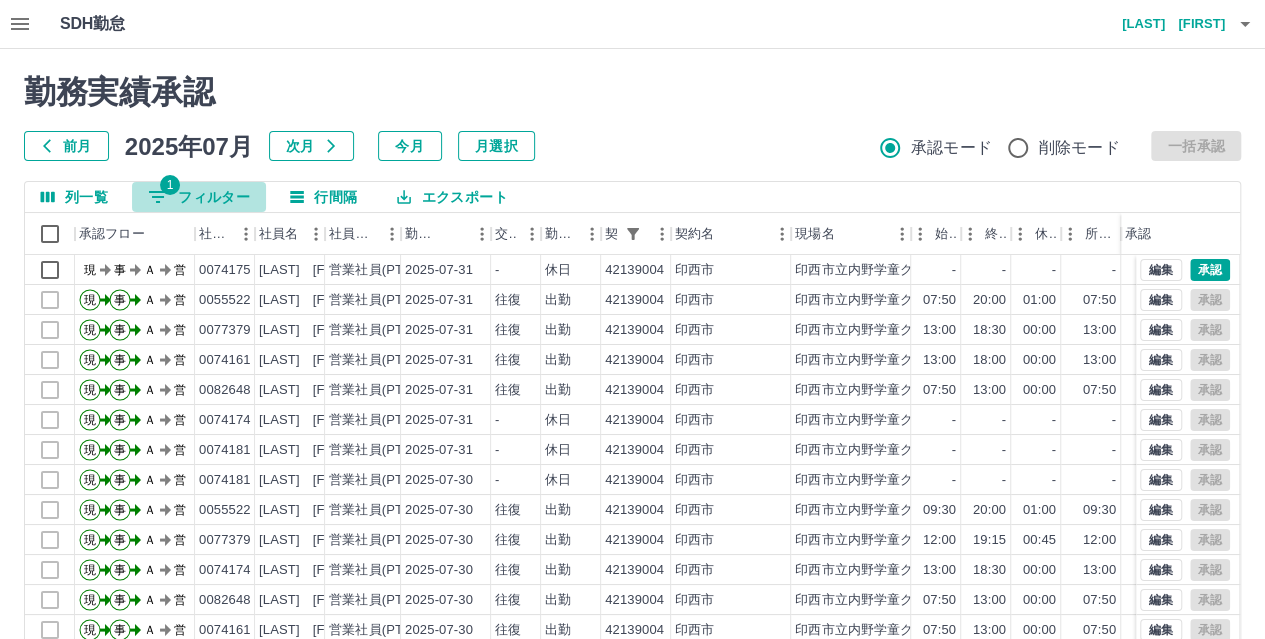 click on "1 フィルター" at bounding box center [199, 197] 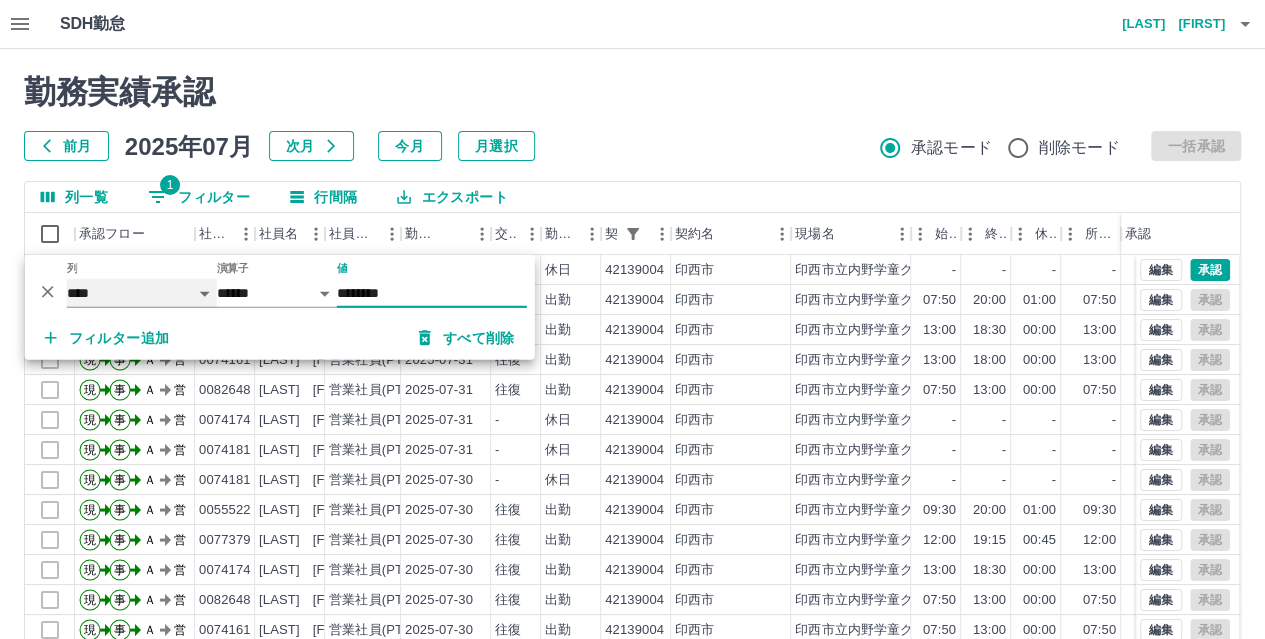click on "**** *** **** *** *** **** ***** *** *** ** ** ** **** **** **** ** ** *** **** *****" at bounding box center (142, 293) 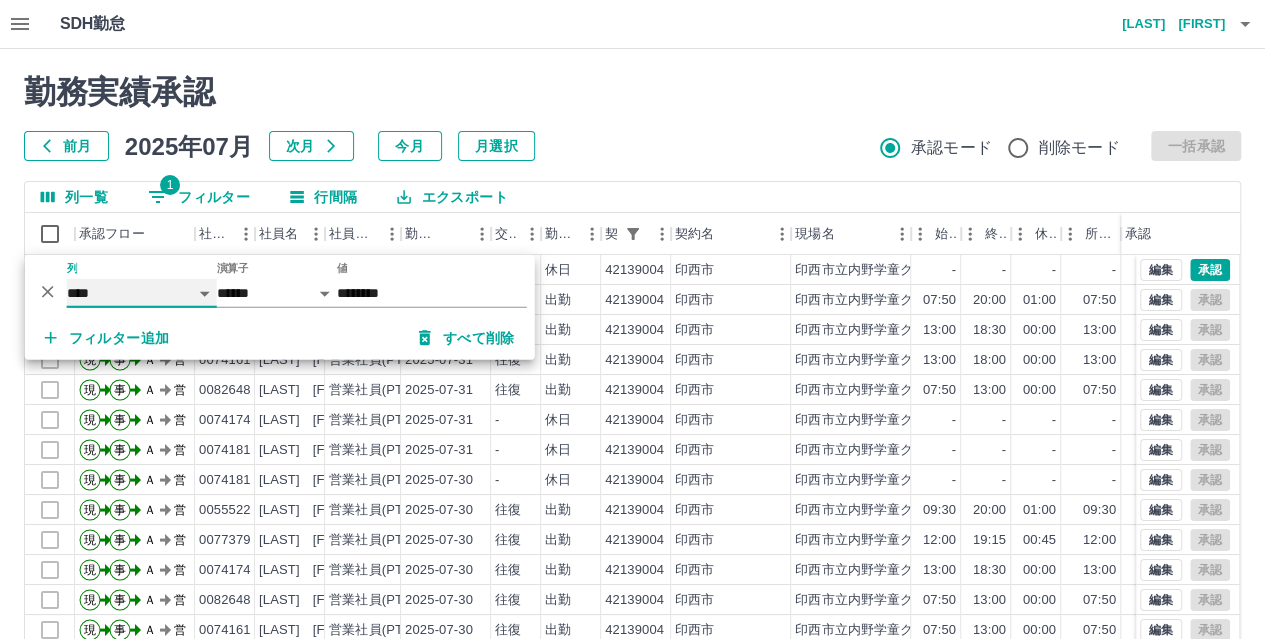 click on "**** *** **** *** *** **** ***** *** *** ** ** ** **** **** **** ** ** *** **** *****" at bounding box center (142, 293) 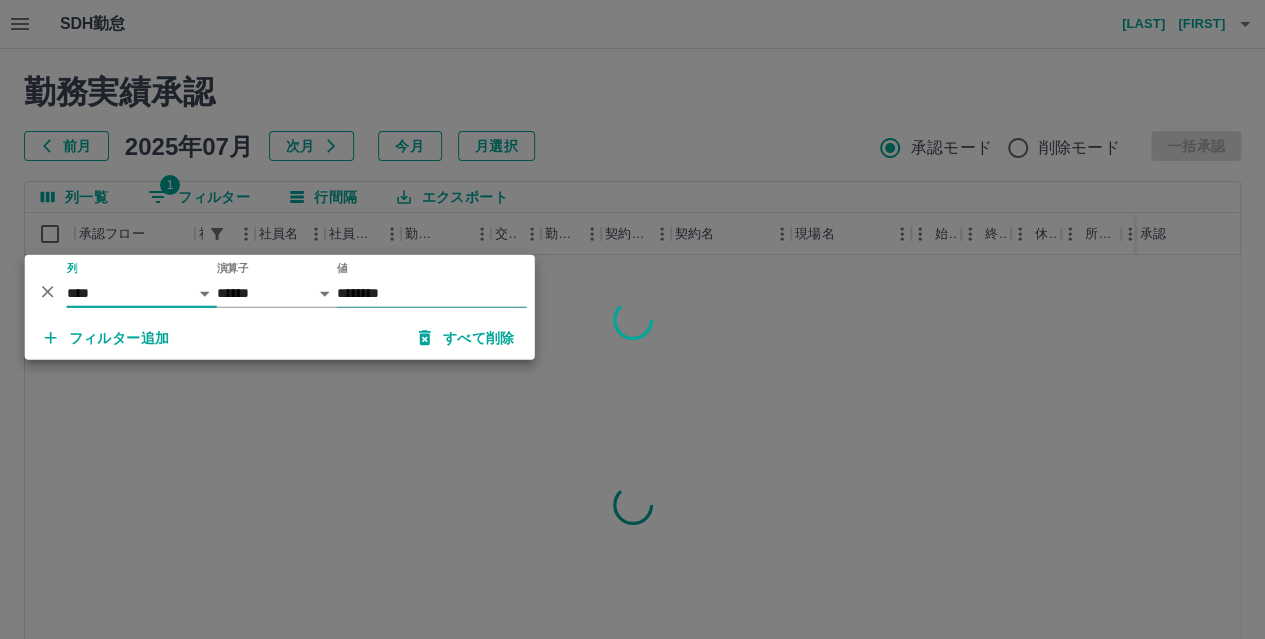 click on "********" at bounding box center [432, 293] 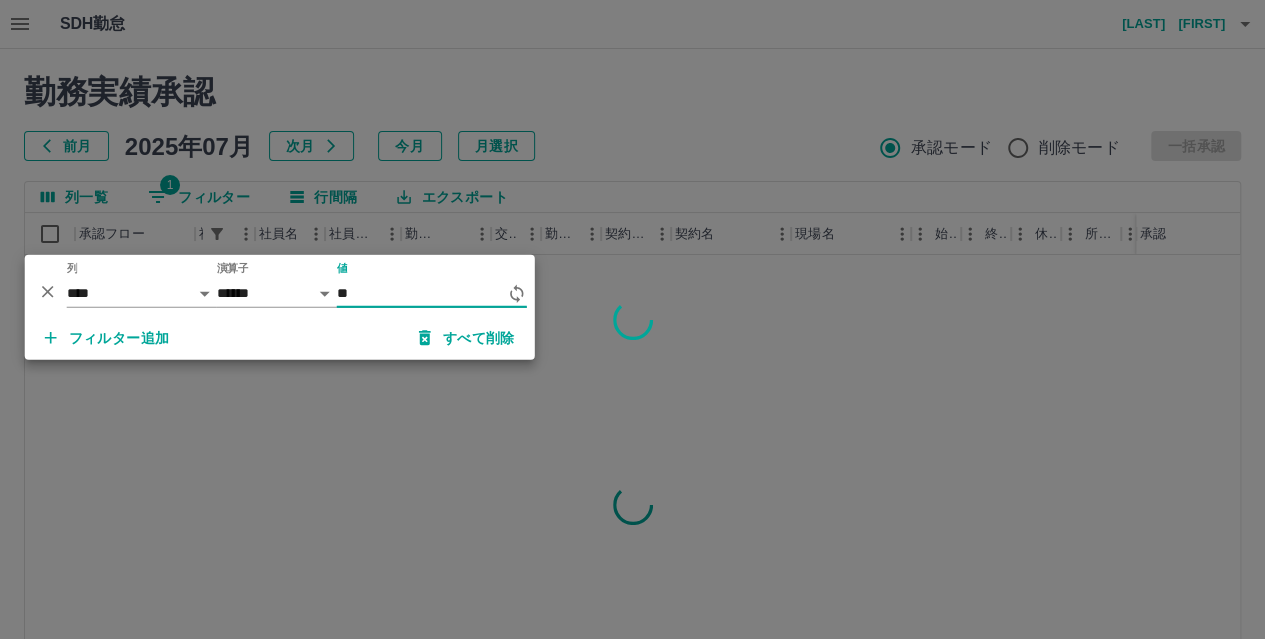 type on "*" 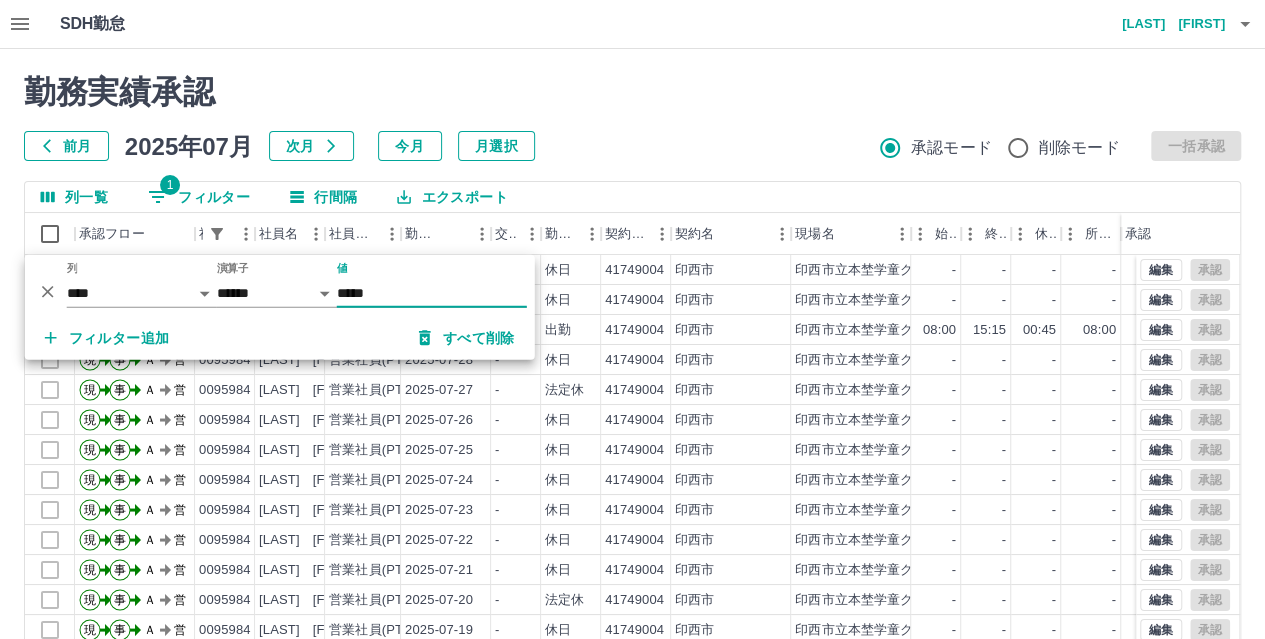 type on "*****" 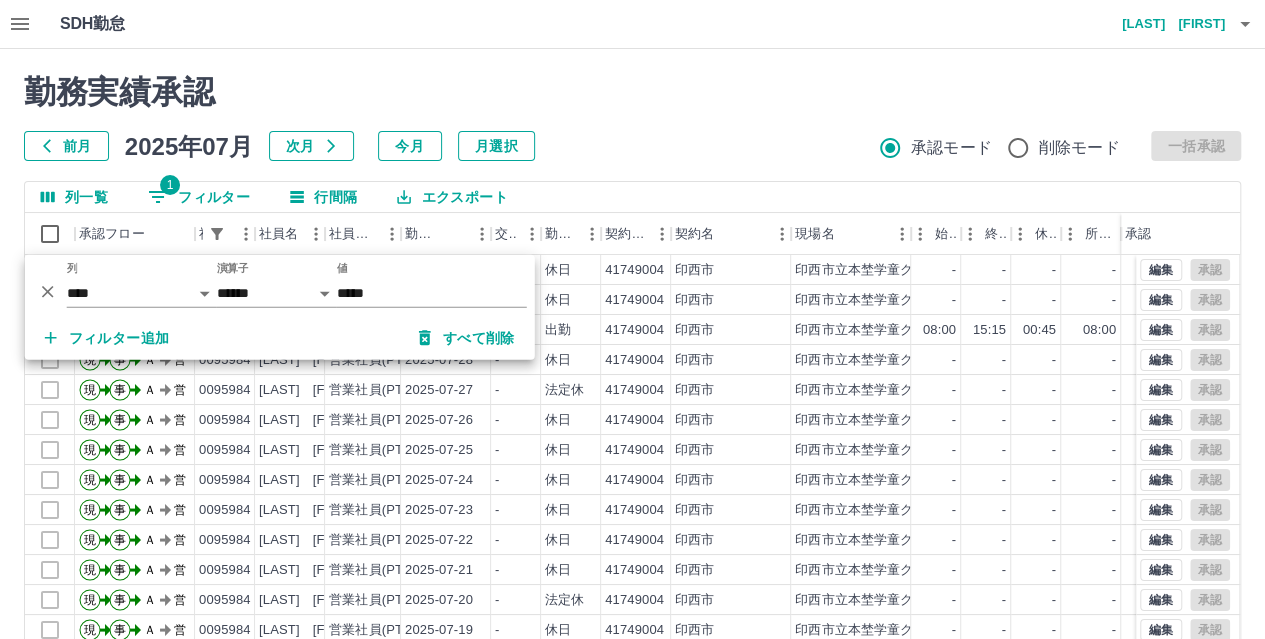 click on "前月 2025年07月 次月 今月 月選択 承認モード 削除モード 一括承認" at bounding box center (632, 146) 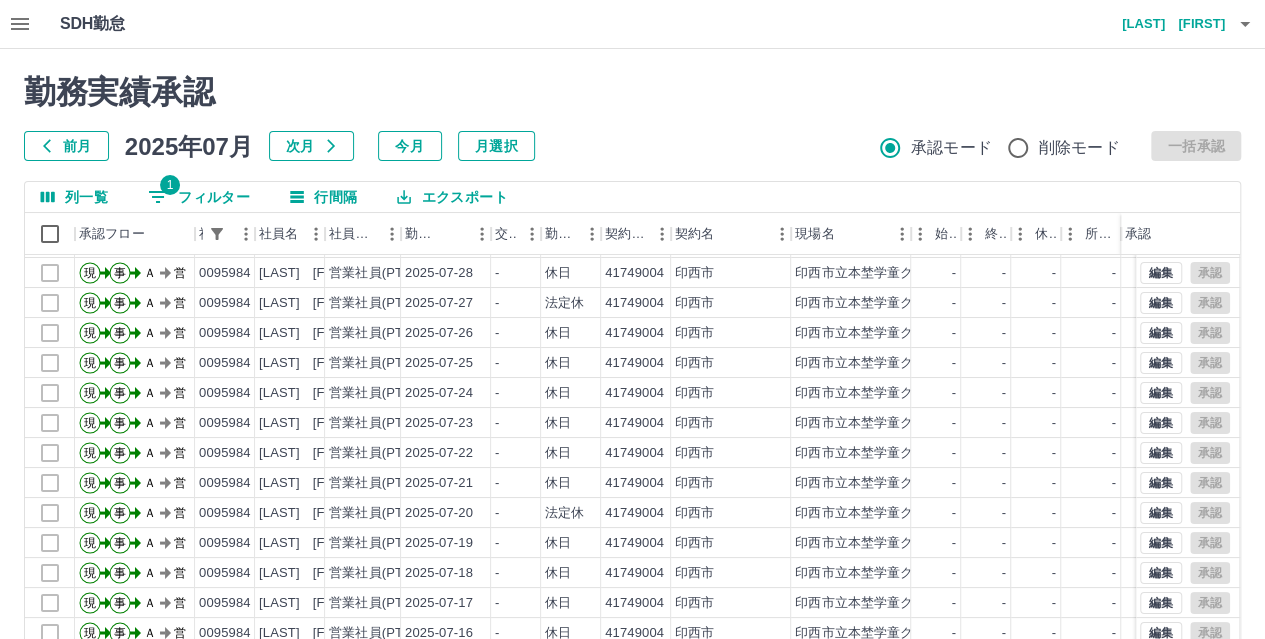 scroll, scrollTop: 101, scrollLeft: 0, axis: vertical 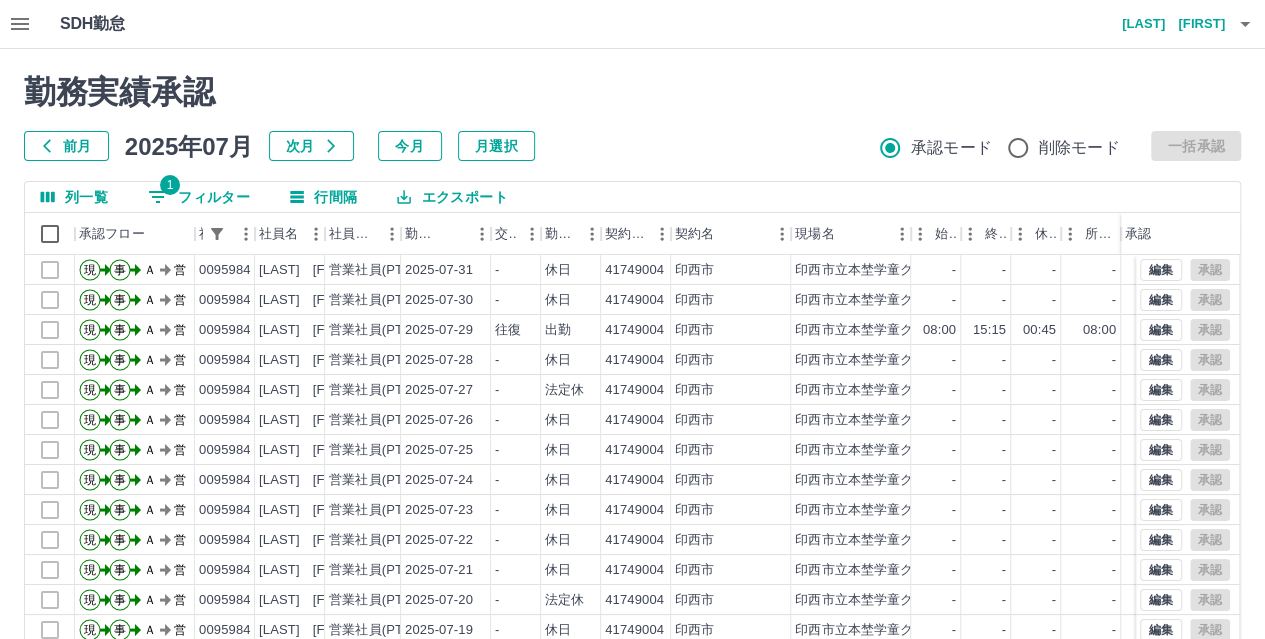 click on "1" at bounding box center [170, 185] 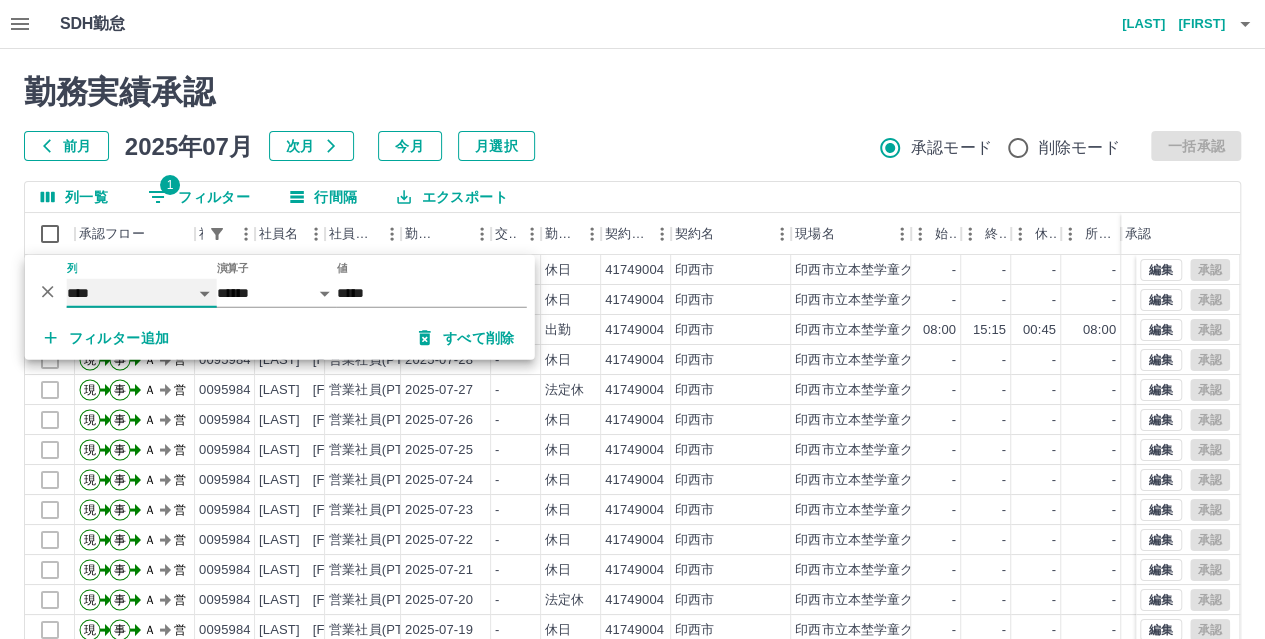 click on "**** *** **** *** *** **** ***** *** *** ** ** ** **** **** **** ** ** *** **** *****" at bounding box center (142, 293) 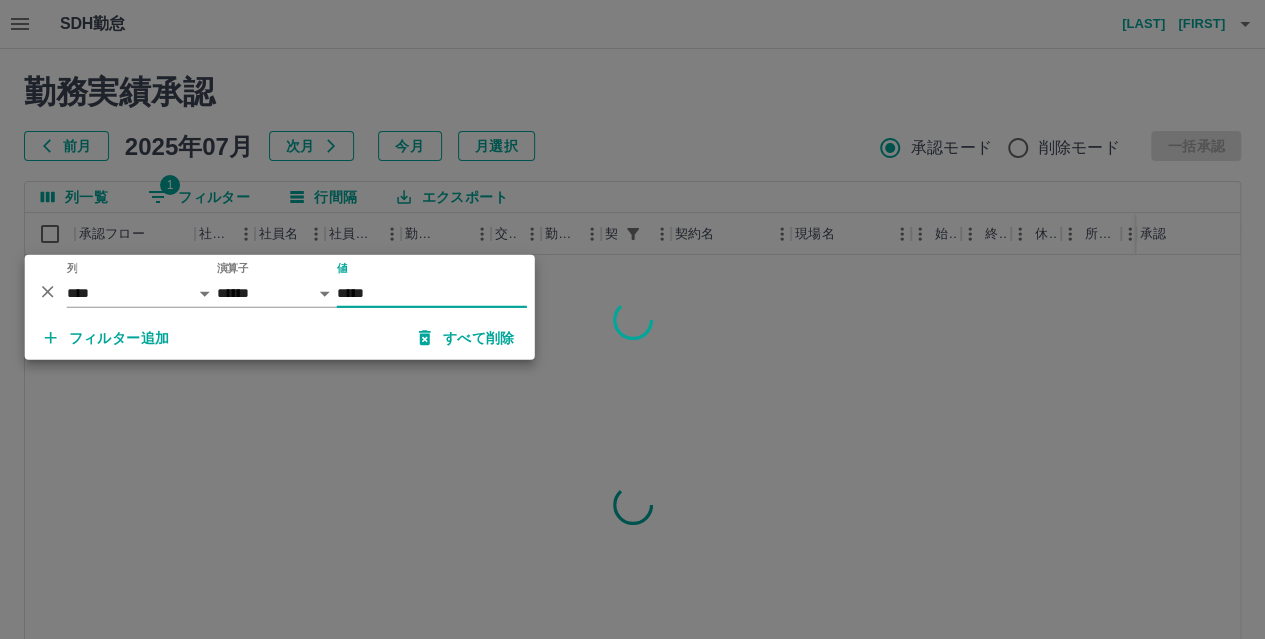 click on "*****" at bounding box center (432, 293) 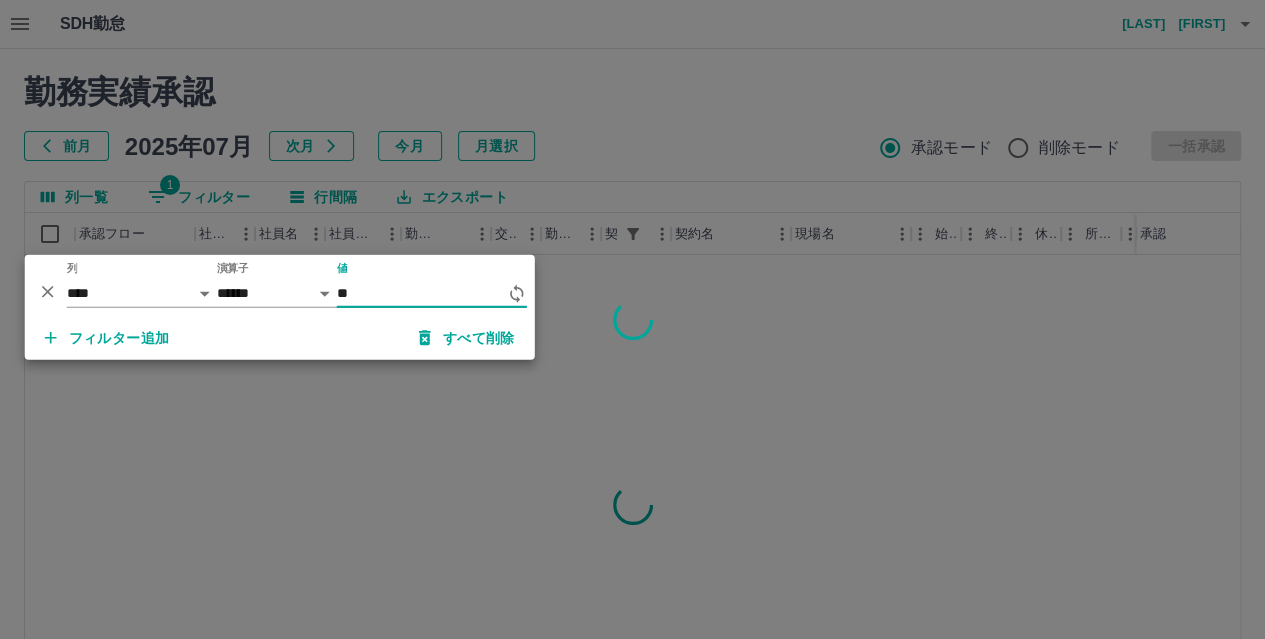 type on "*" 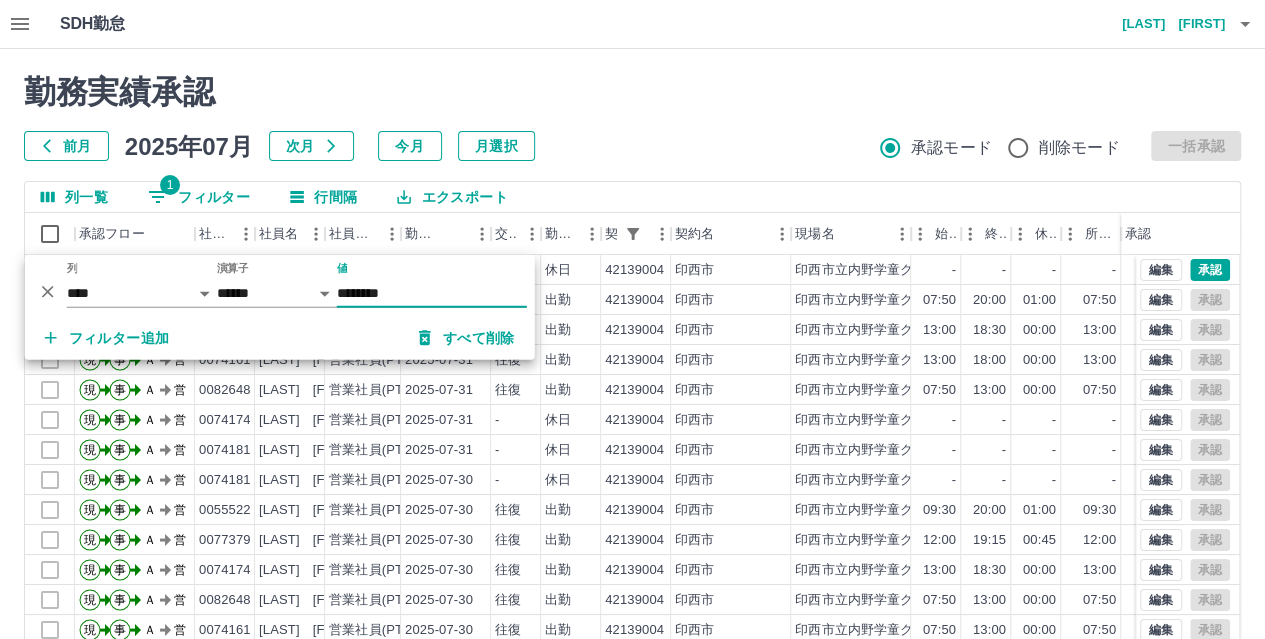 type on "********" 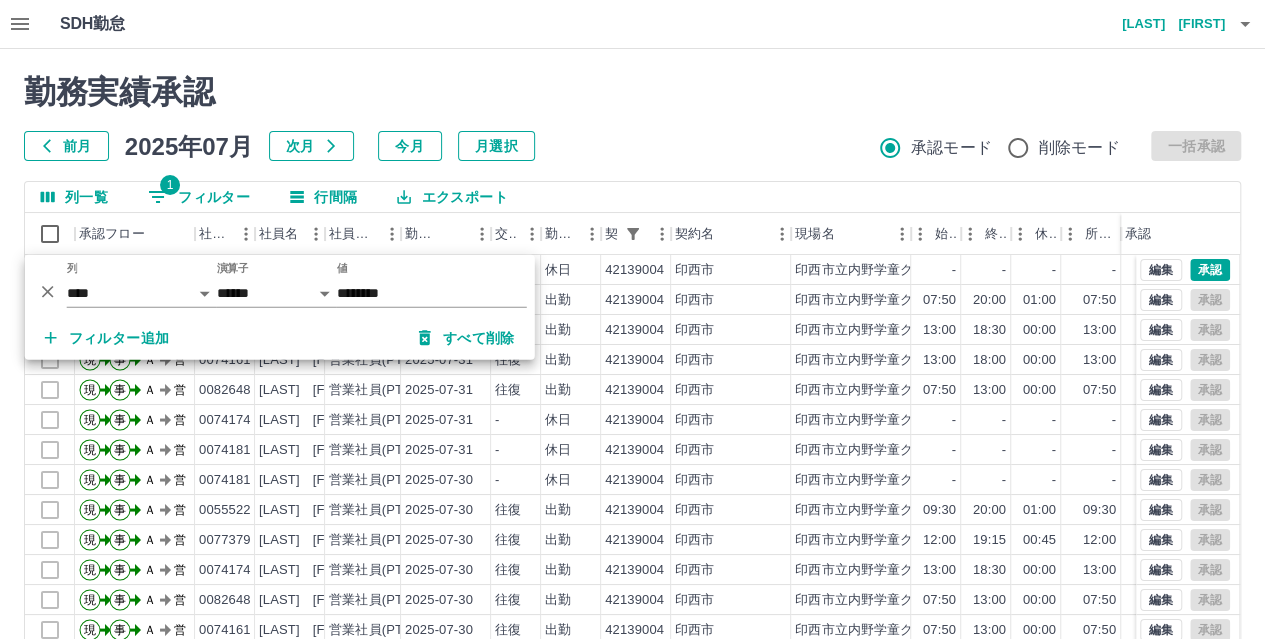 click on "前月 2025年07月 次月 今月 月選択 承認モード 削除モード 一括承認" at bounding box center (632, 146) 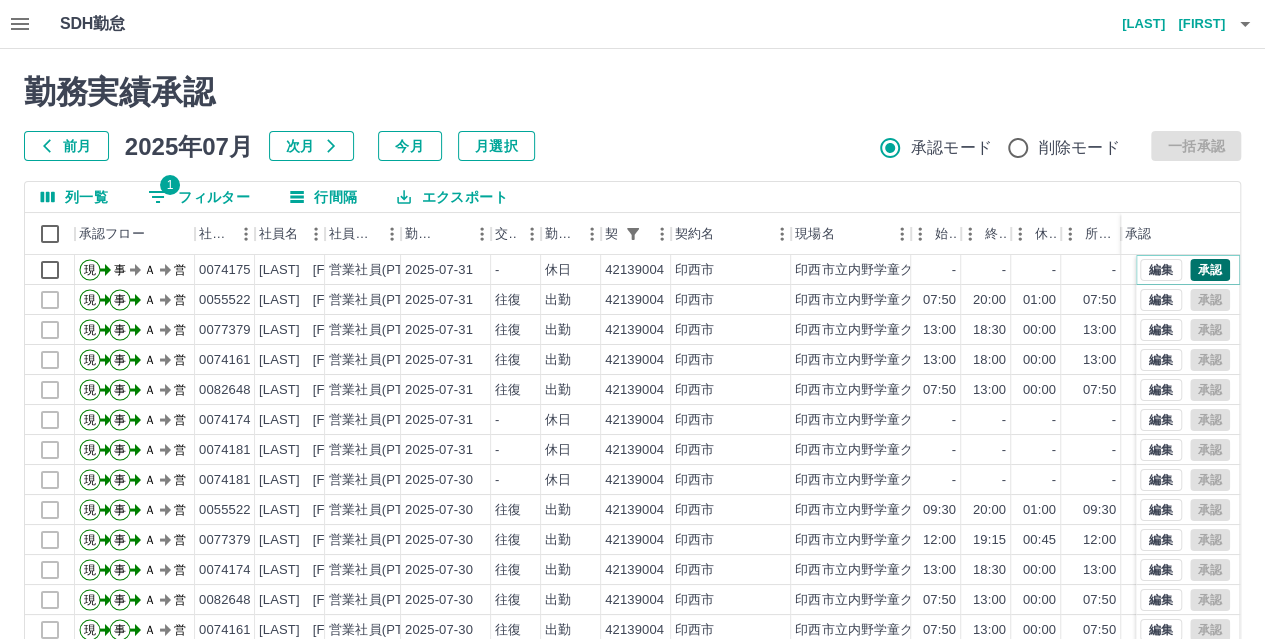click on "承認" at bounding box center (1210, 270) 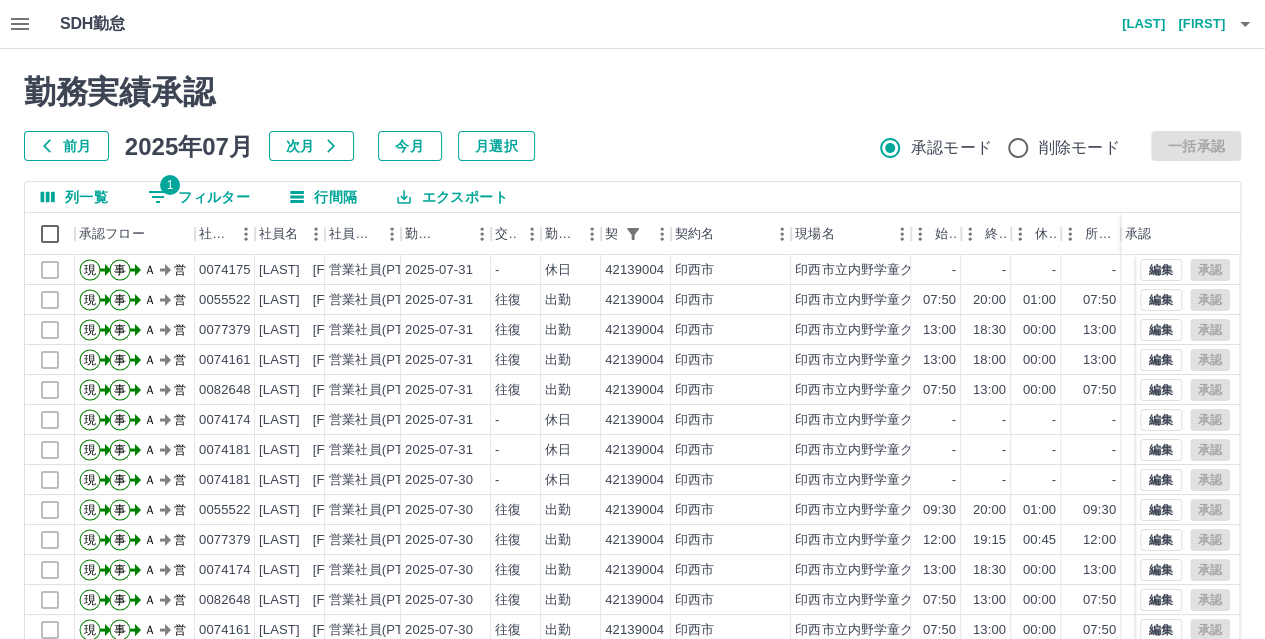 click on "勤務実績承認" at bounding box center (632, 92) 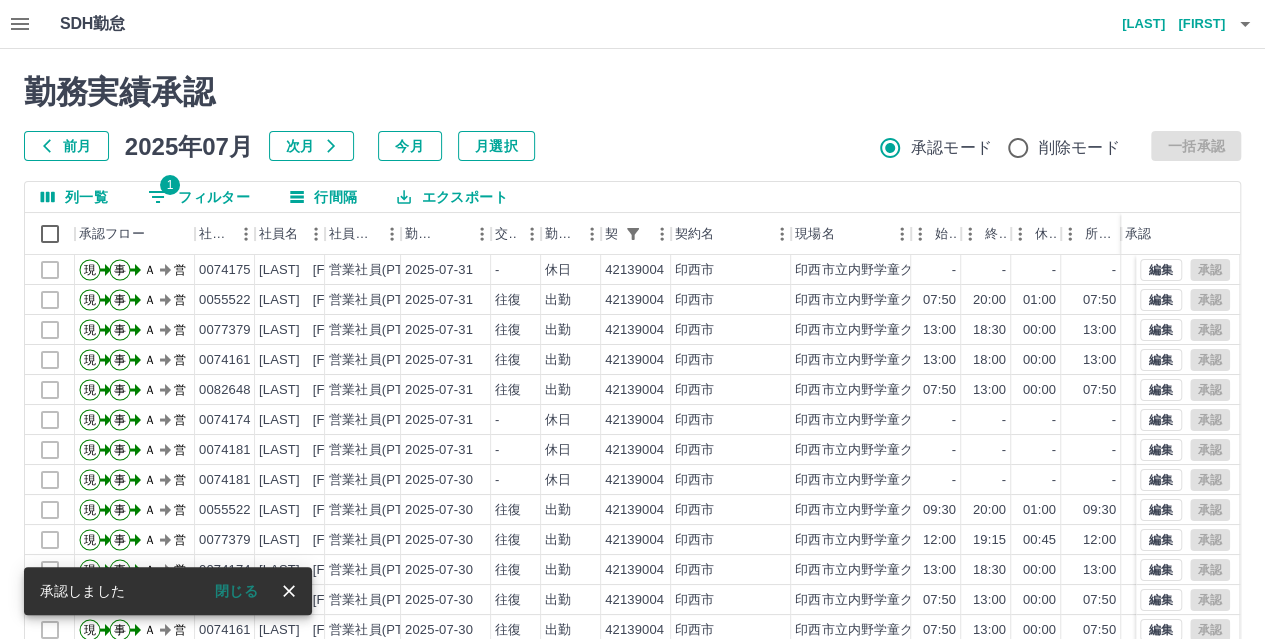 click 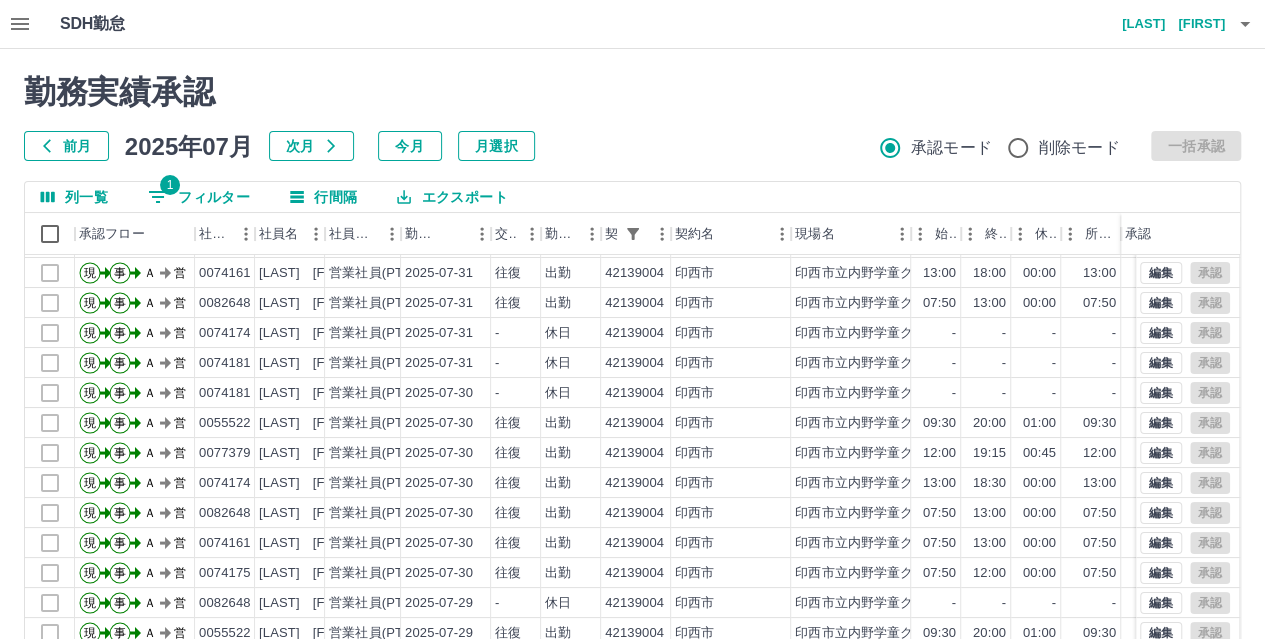 scroll, scrollTop: 0, scrollLeft: 0, axis: both 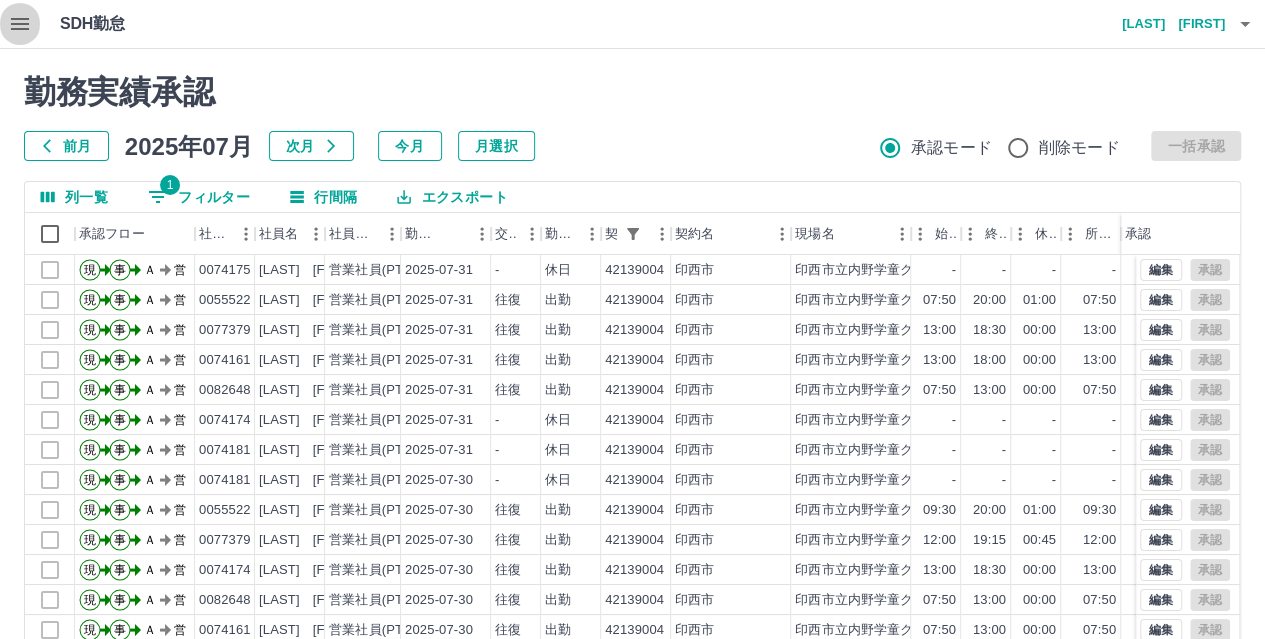 click 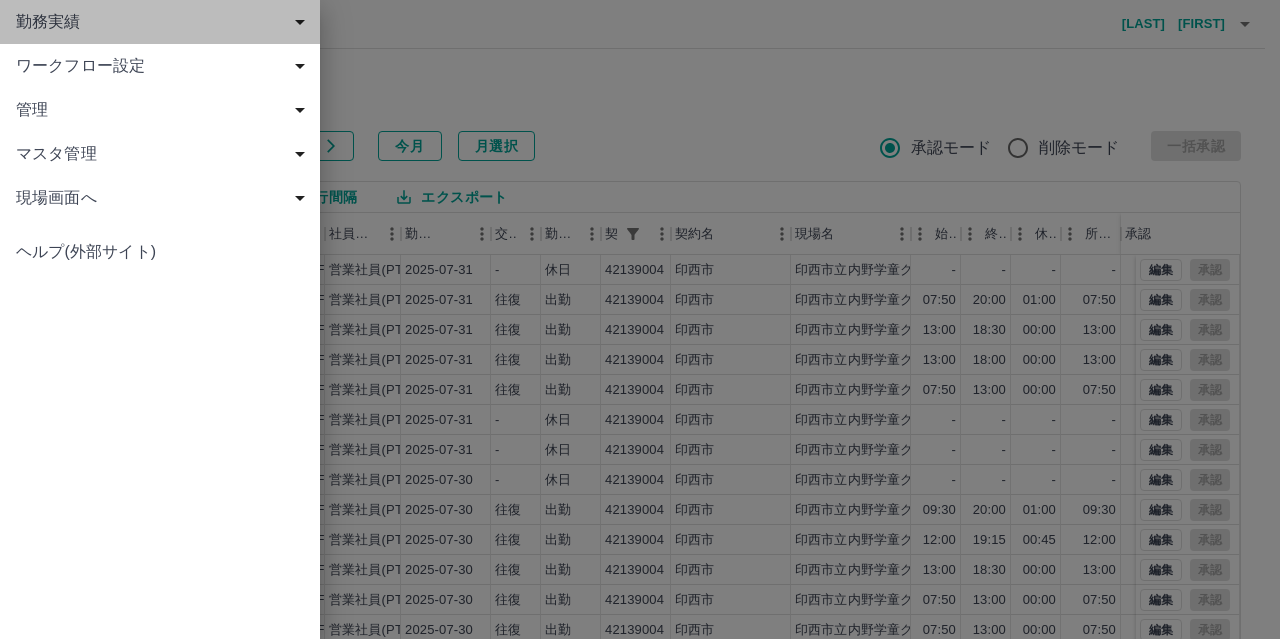 click on "勤務実績" at bounding box center (164, 22) 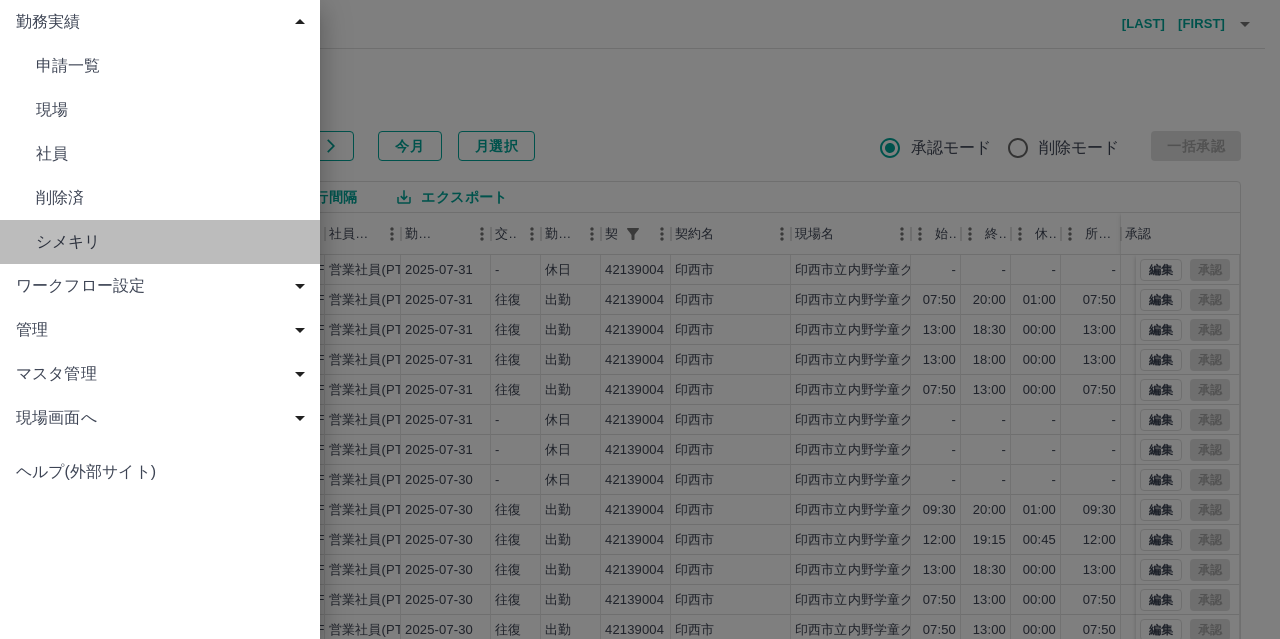 click on "シメキリ" at bounding box center [170, 242] 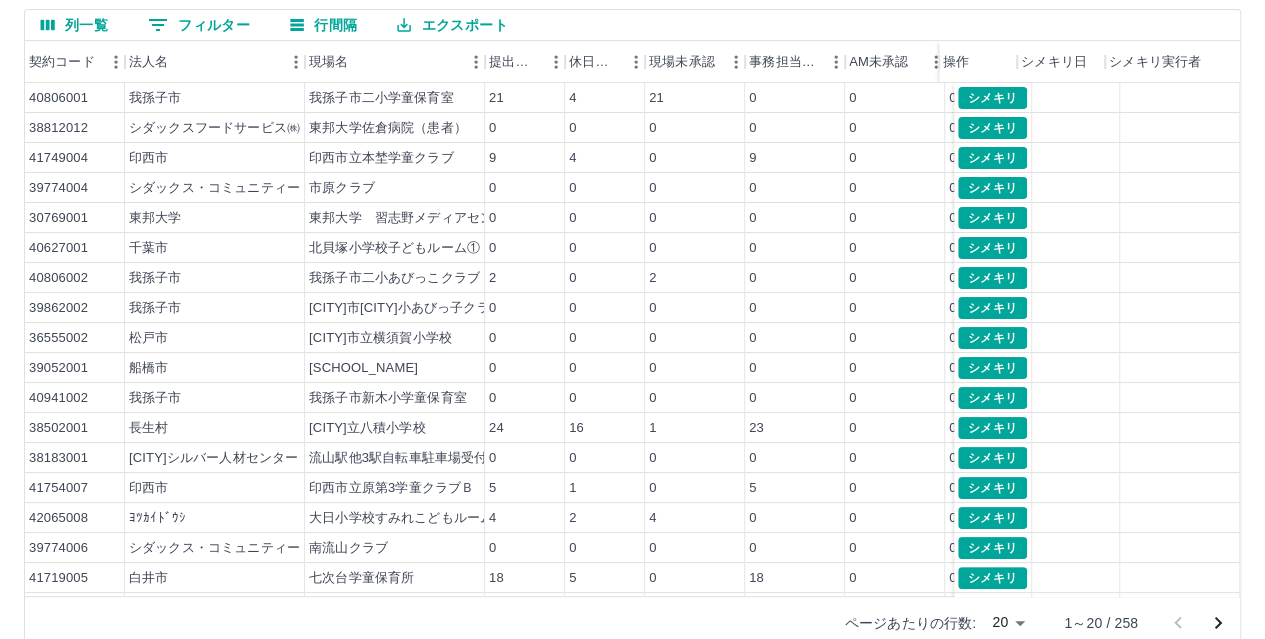 scroll, scrollTop: 200, scrollLeft: 0, axis: vertical 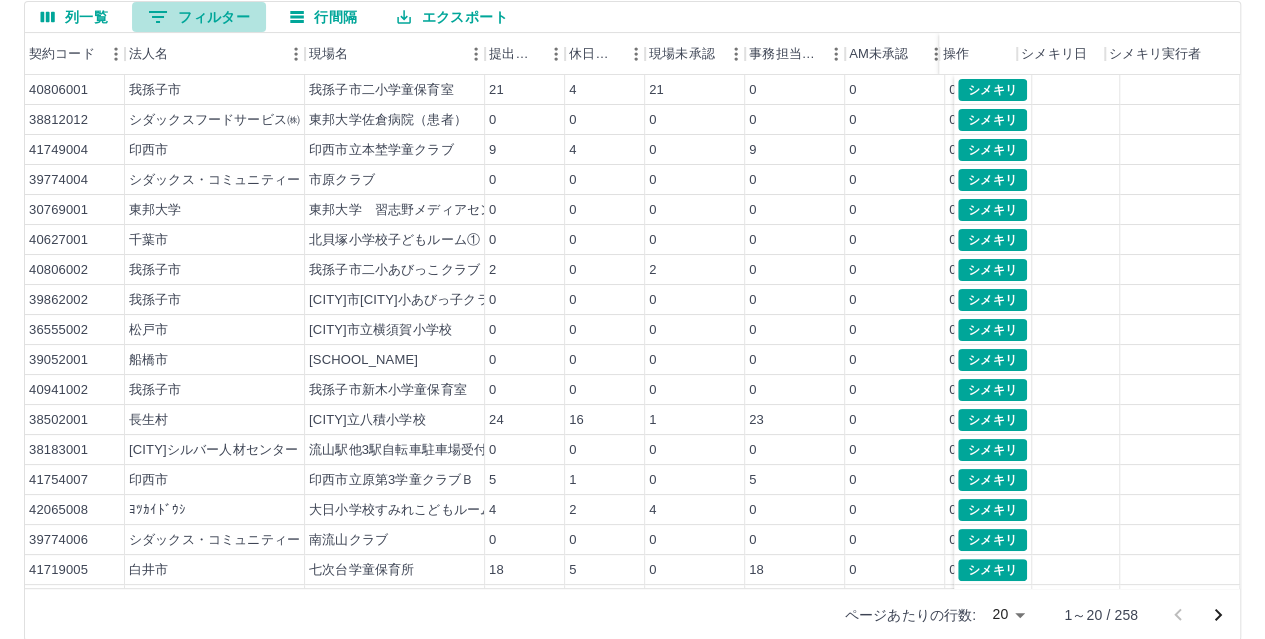 click 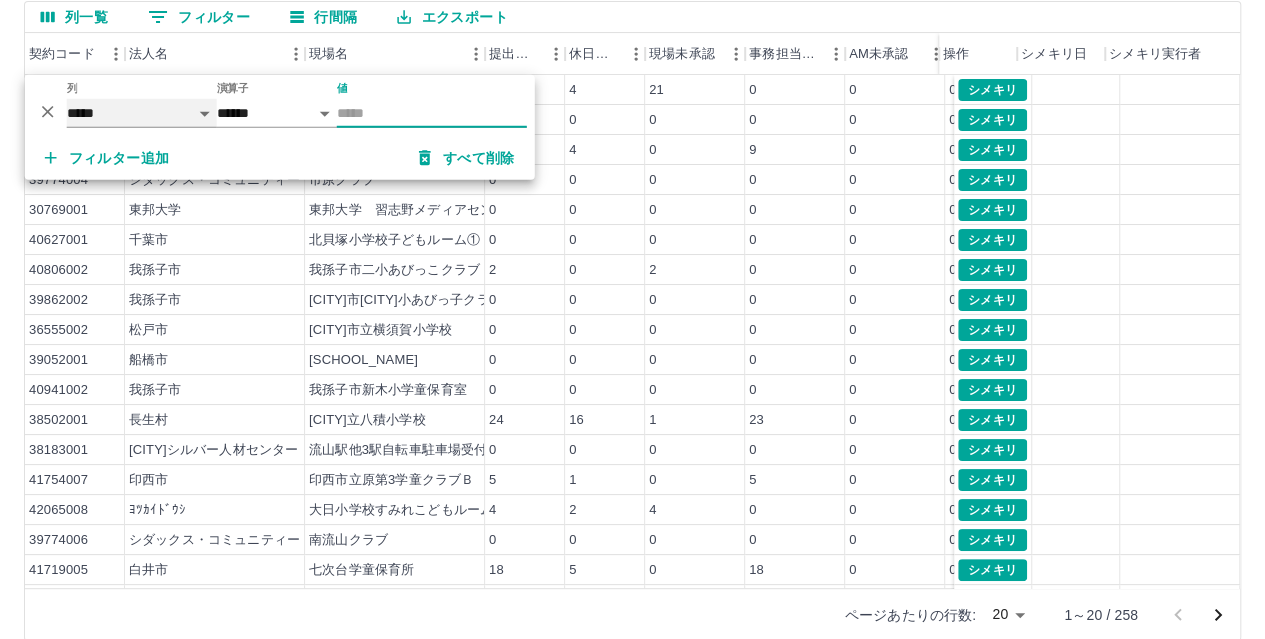 click on "***** *** ***" at bounding box center (142, 113) 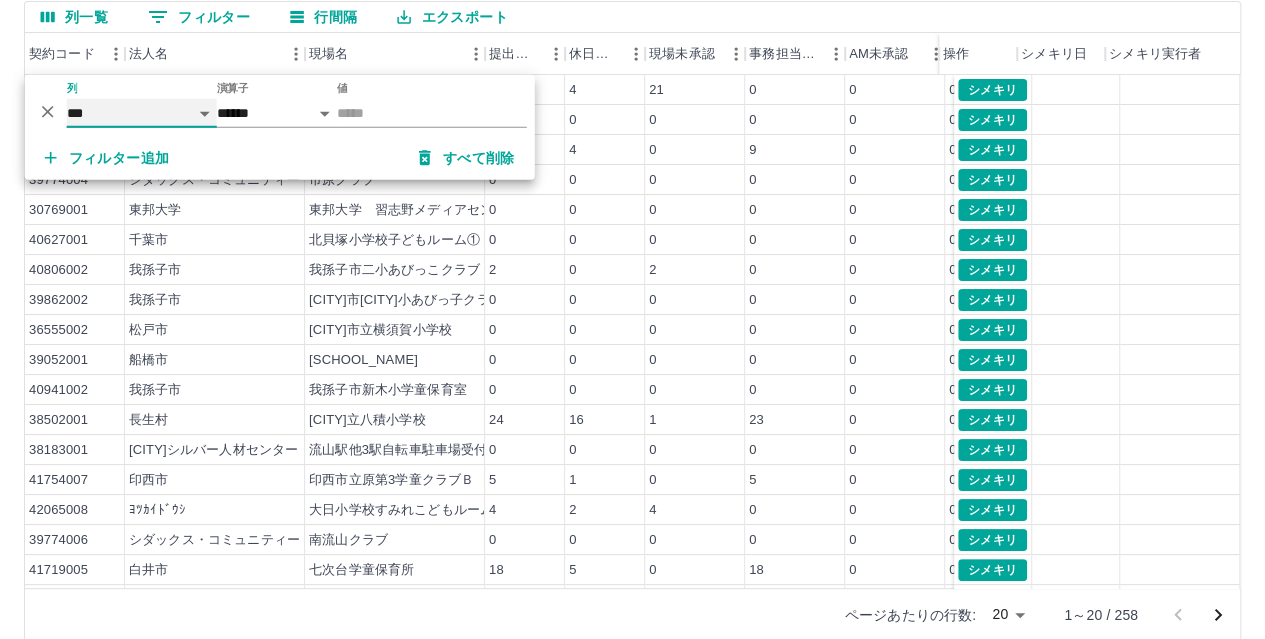 click on "***** *** ***" at bounding box center [142, 113] 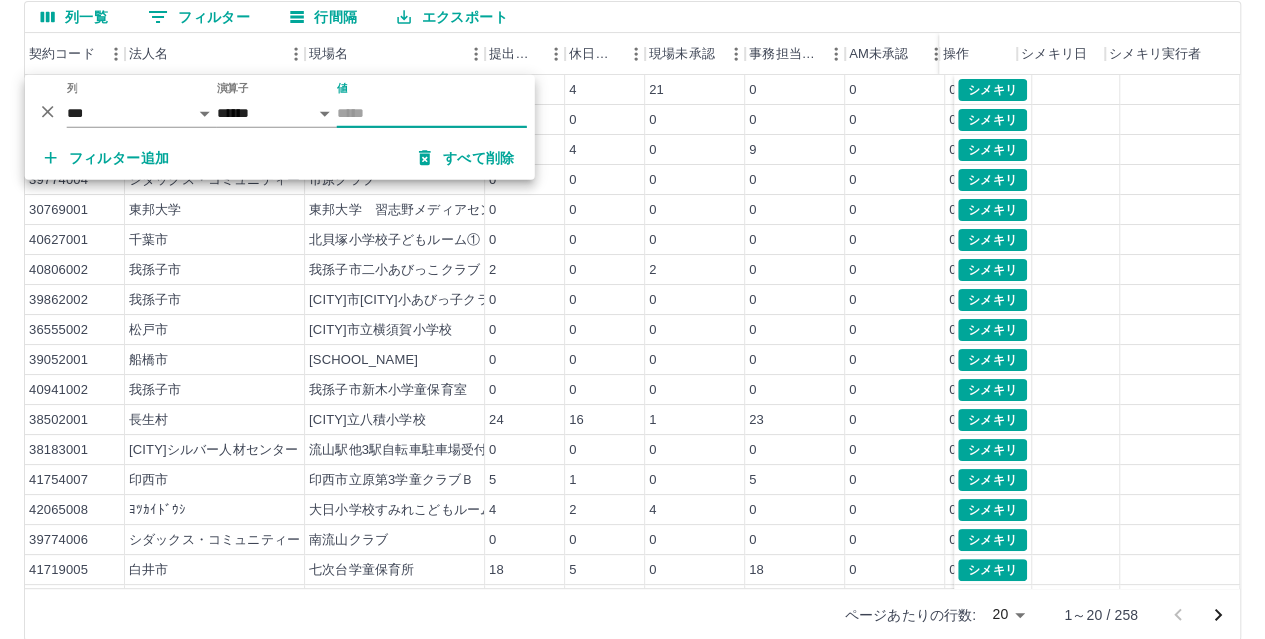 click on "値" at bounding box center (432, 113) 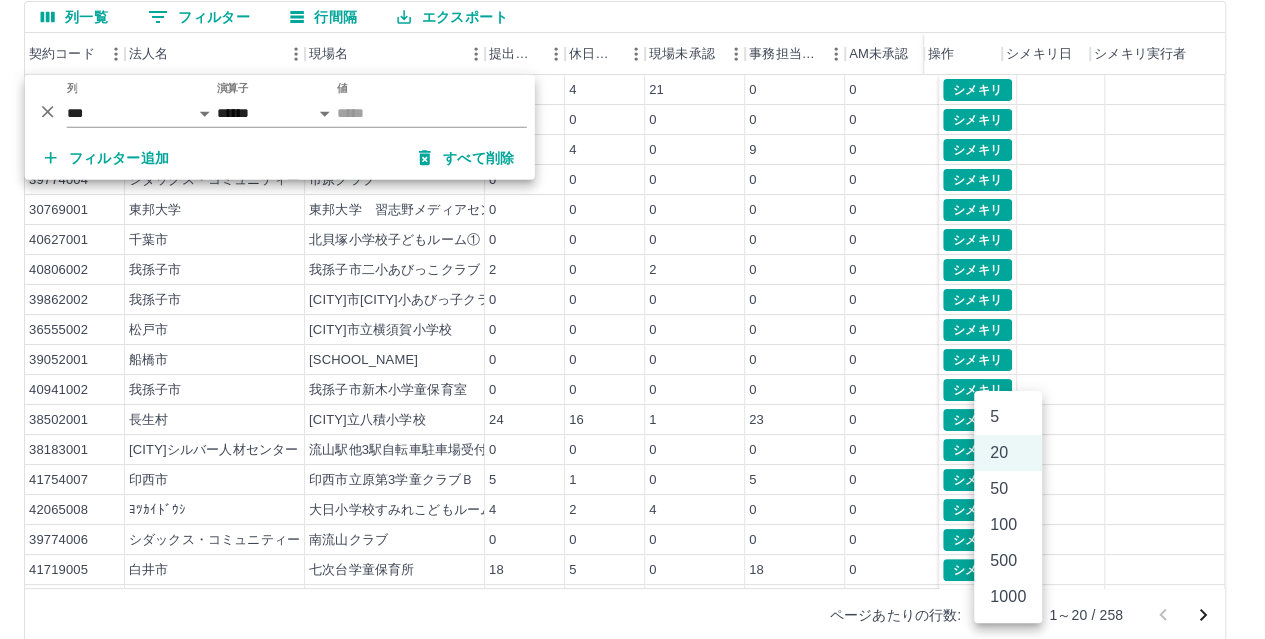 click on "SDH勤怠 [LAST]　[FIRST] 勤務実績 - シメキリ( 08 月) 前月 2025年08月 次月 今月 月選択 シメキリとは？ 列一覧 0 フィルター 行間隔 エクスポート 契約コード 法人名 現場名 提出件数 休日件数 現場未承認 事務担当未承認 AM未承認 営業所長未承認 全承認済 操作 シメキリ日 シメキリ実行者 [NUMBER] [CITY] [CITY]二小学童保育室 21 4 21 0 0 0 0 [NUMBER] [COMPANY] [COMPANY]（患者） 0 0 0 0 0 0 0 [NUMBER] [COMPANY] [COMPANY] 9 4 0 9 0 0 0 [NUMBER] [COMPANY] [COMPANY] 0 0 0 0 0 0 0 [NUMBER] [CITY] [CITY]小学校子どもルーム① 0 0 0 0 0 0 0 [NUMBER] [CITY] [CITY]二小あびっこクラブ 2 0 2 0 0 0 0 [NUMBER] [CITY] [CITY]根戸小あびっ子クラブ 0 0 0 0 0 0 0 [NUMBER] 0 0 0" at bounding box center [632, 232] 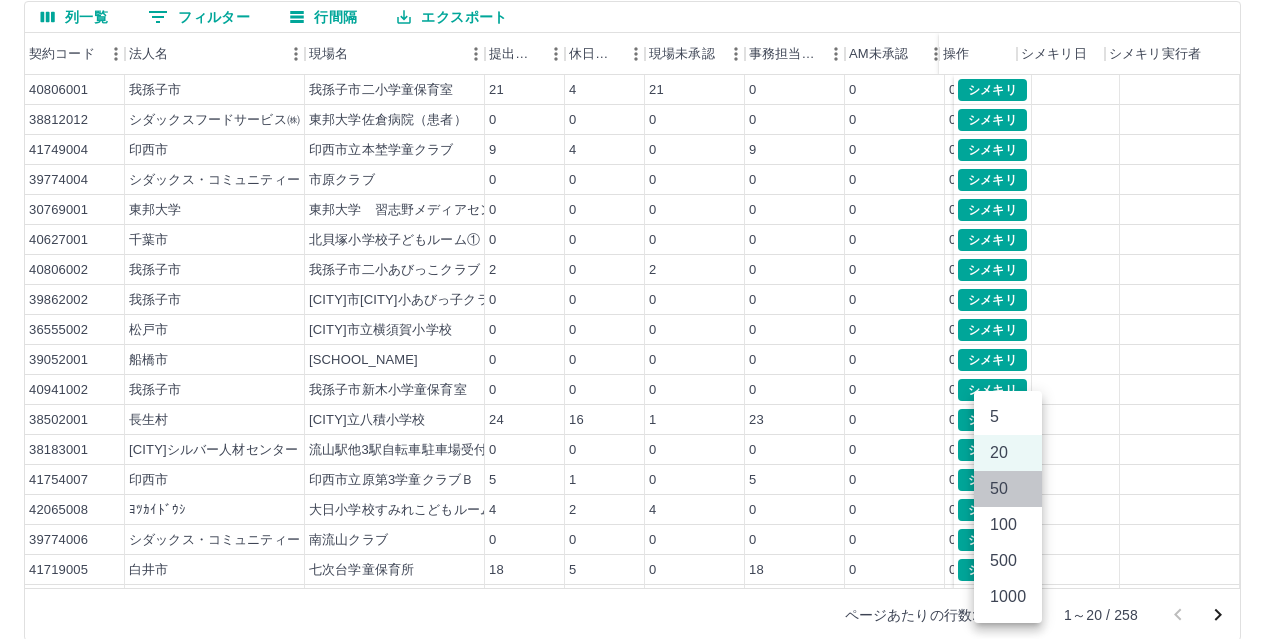 click on "50" at bounding box center [1008, 489] 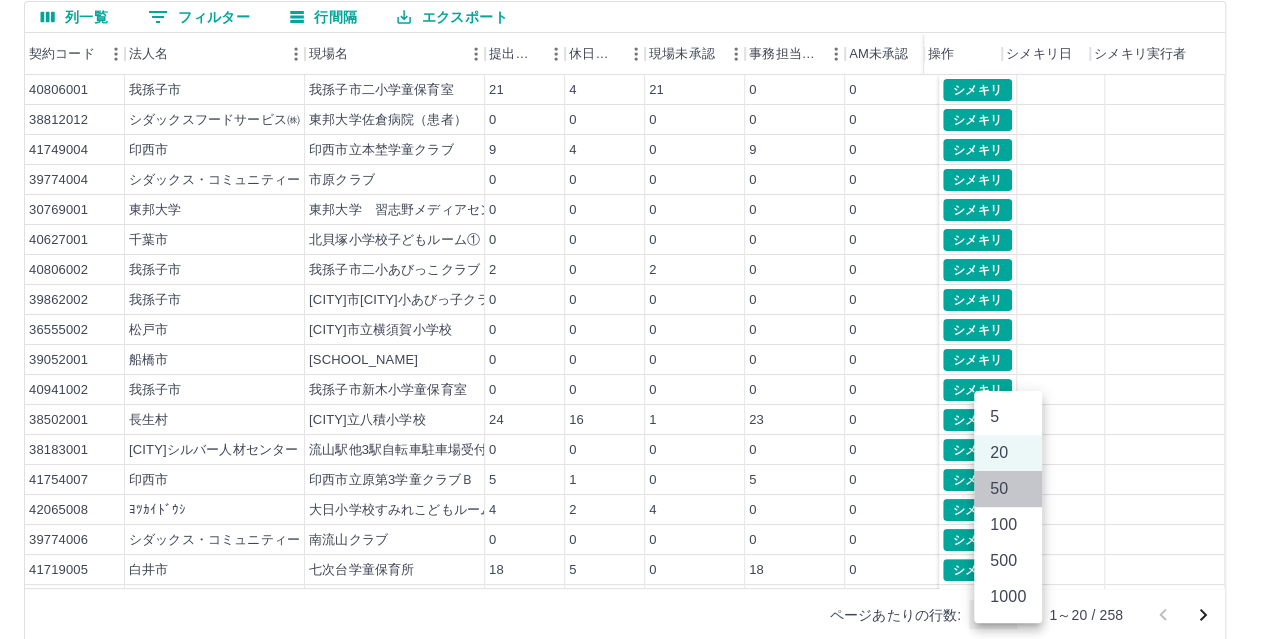 type on "**" 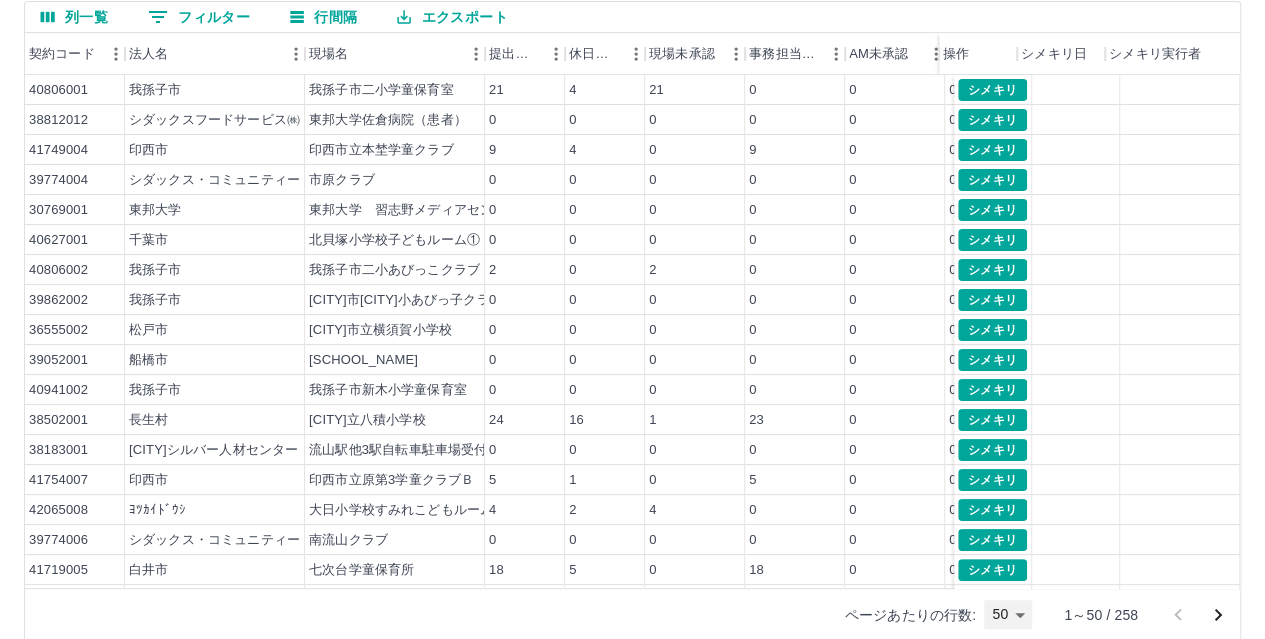 scroll, scrollTop: 0, scrollLeft: 0, axis: both 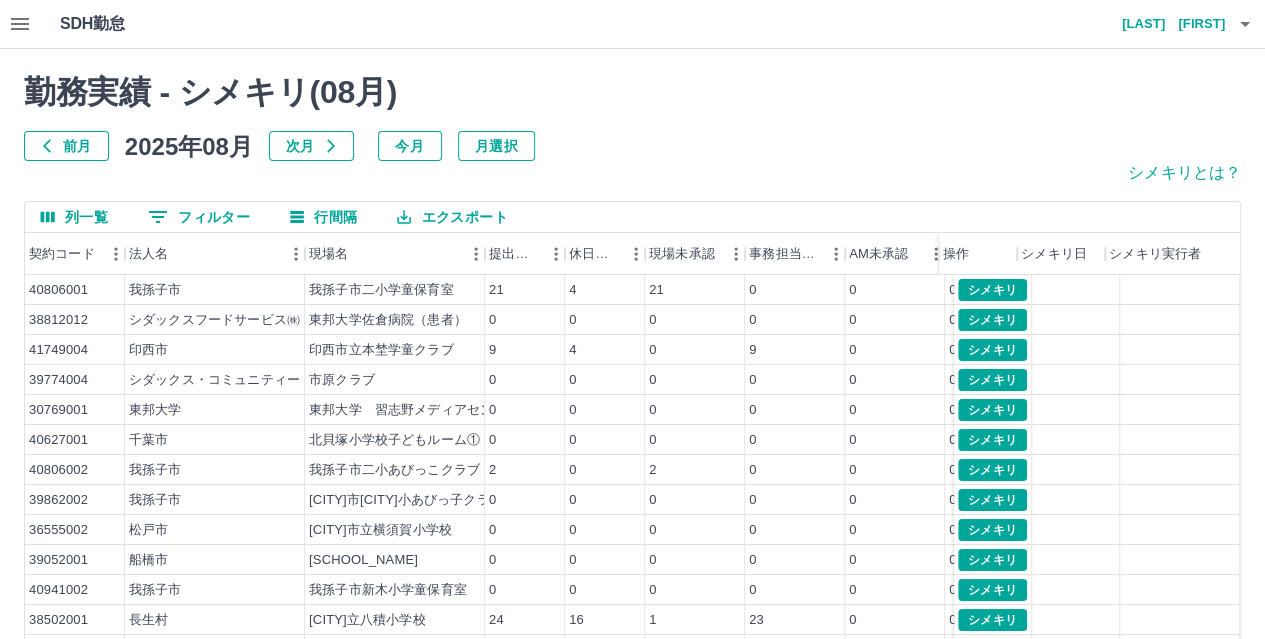 click on "シメキリとは？" at bounding box center (632, 181) 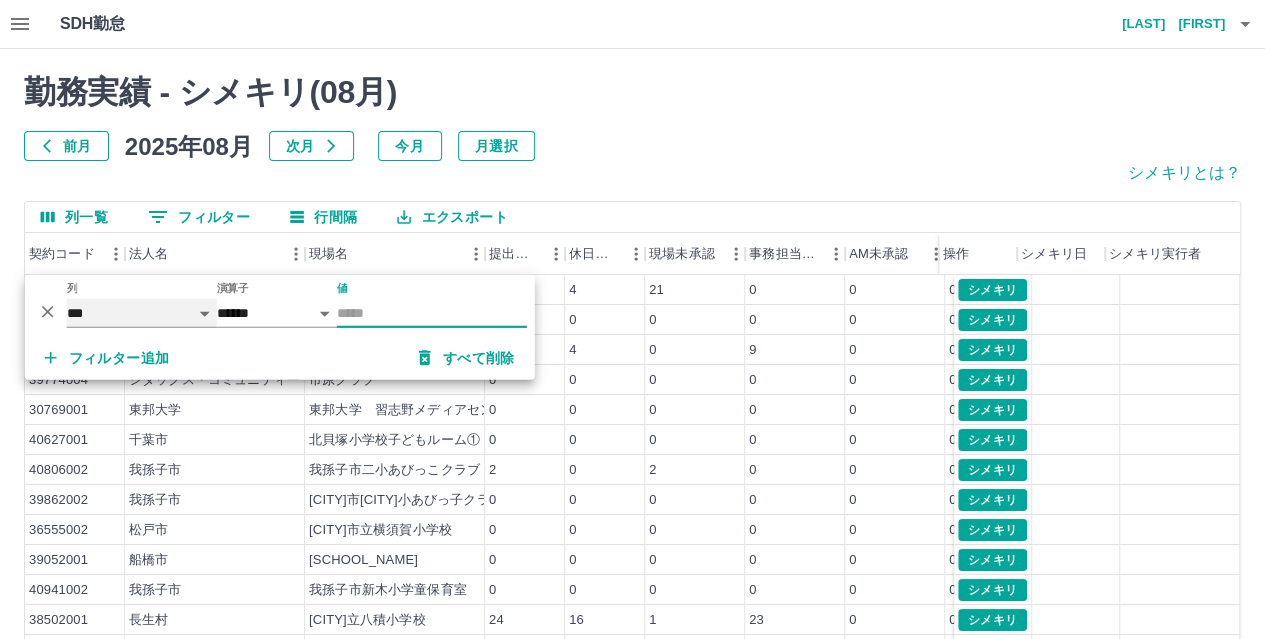 click on "***** *** ***" at bounding box center (142, 313) 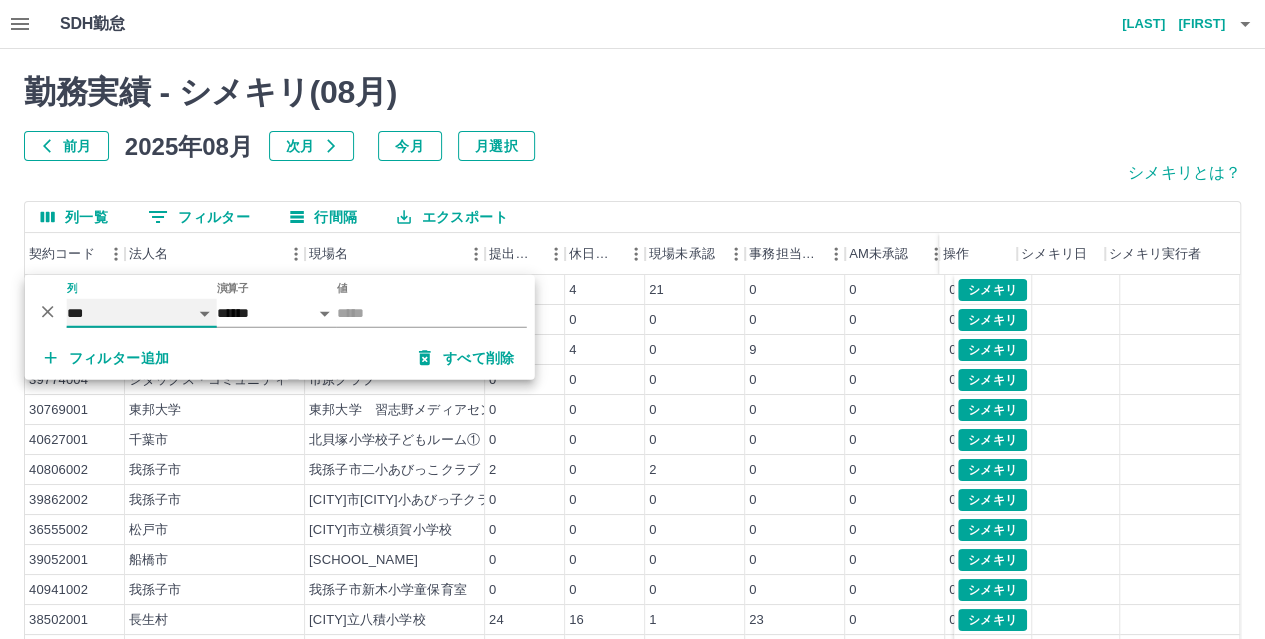 click on "***** *** ***" at bounding box center (142, 313) 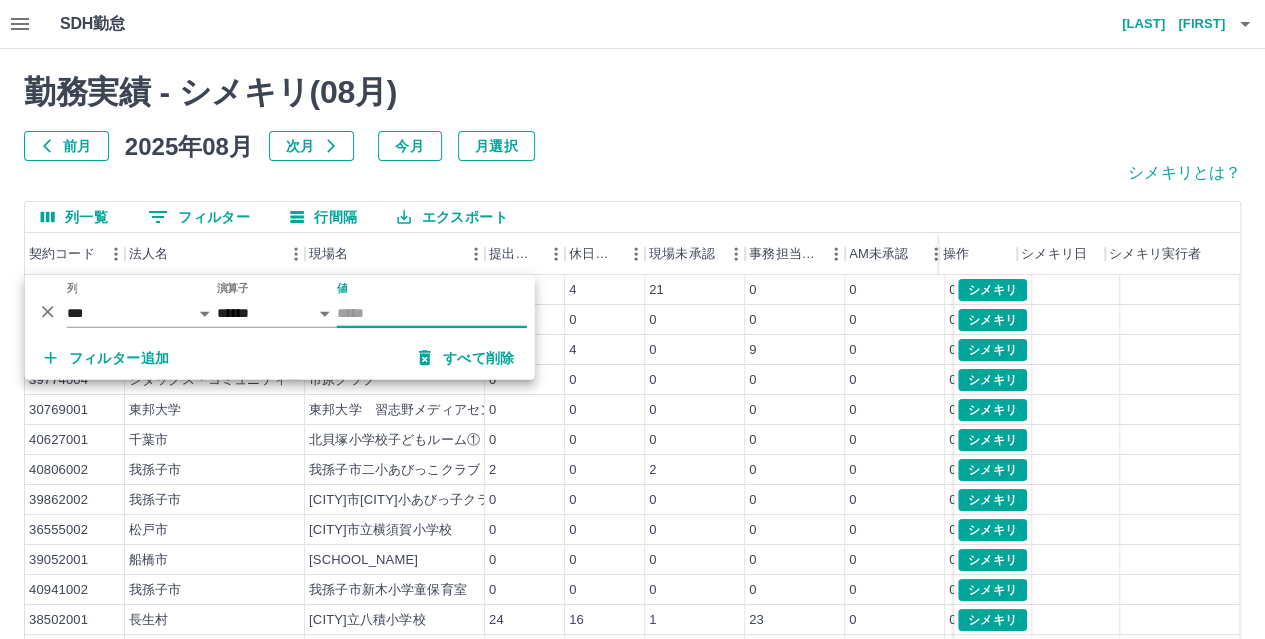 click on "値" at bounding box center [432, 313] 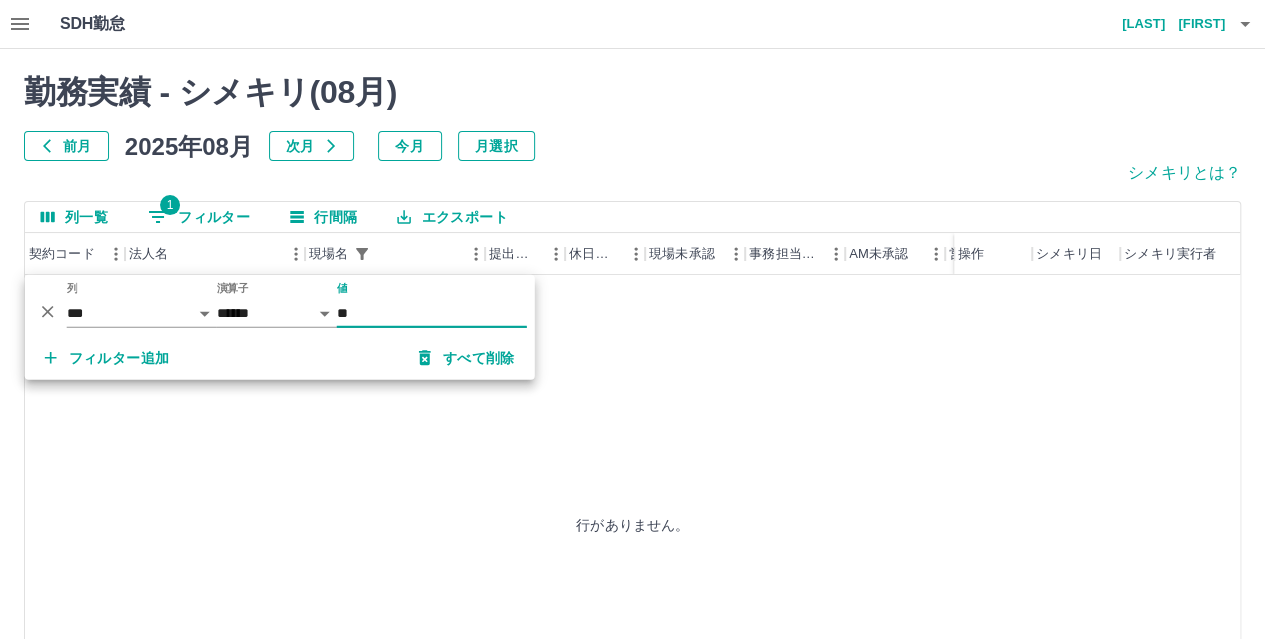 type on "***" 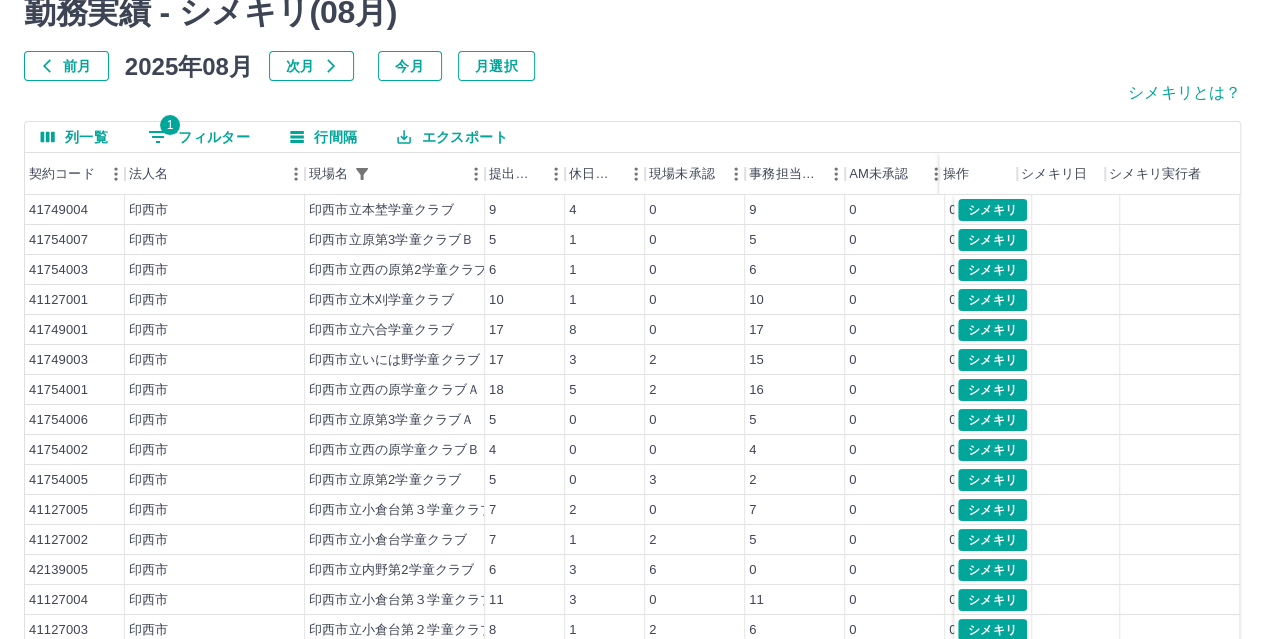 scroll, scrollTop: 79, scrollLeft: 0, axis: vertical 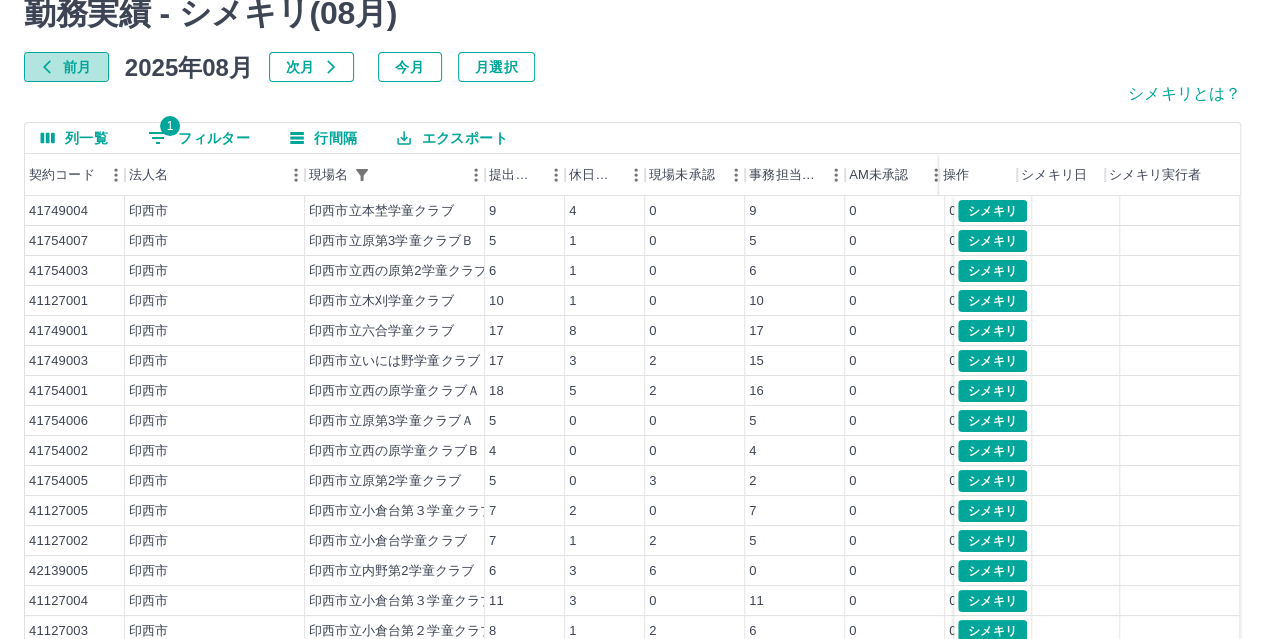 click on "前月" at bounding box center (66, 67) 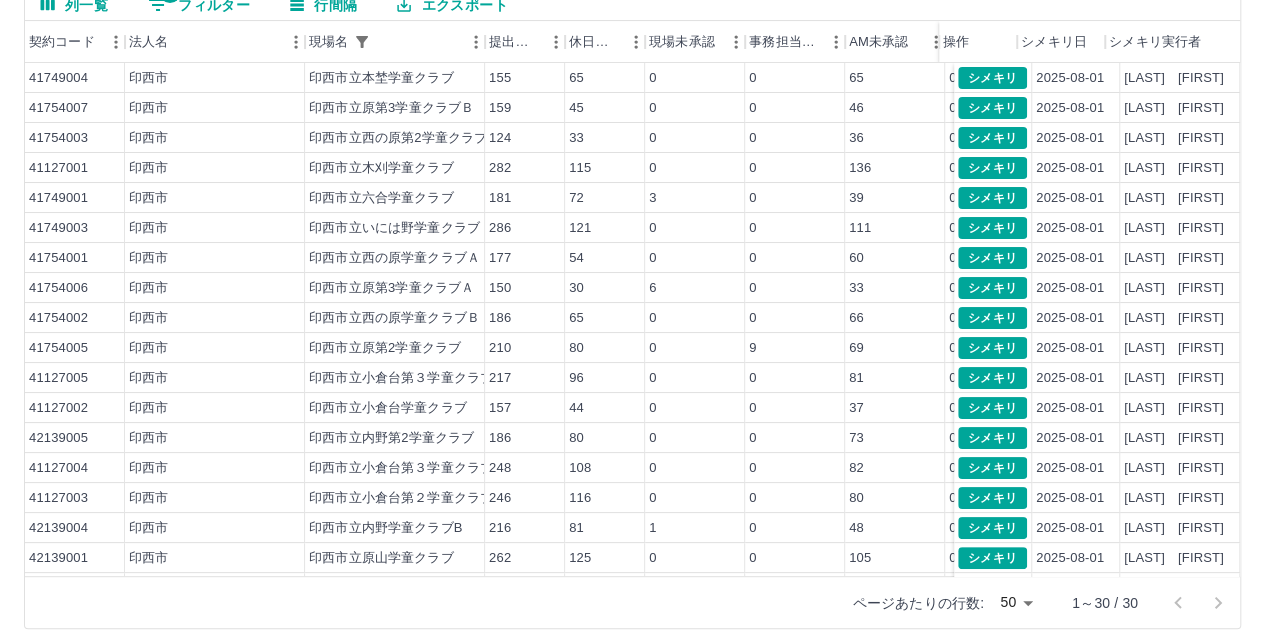 scroll, scrollTop: 226, scrollLeft: 0, axis: vertical 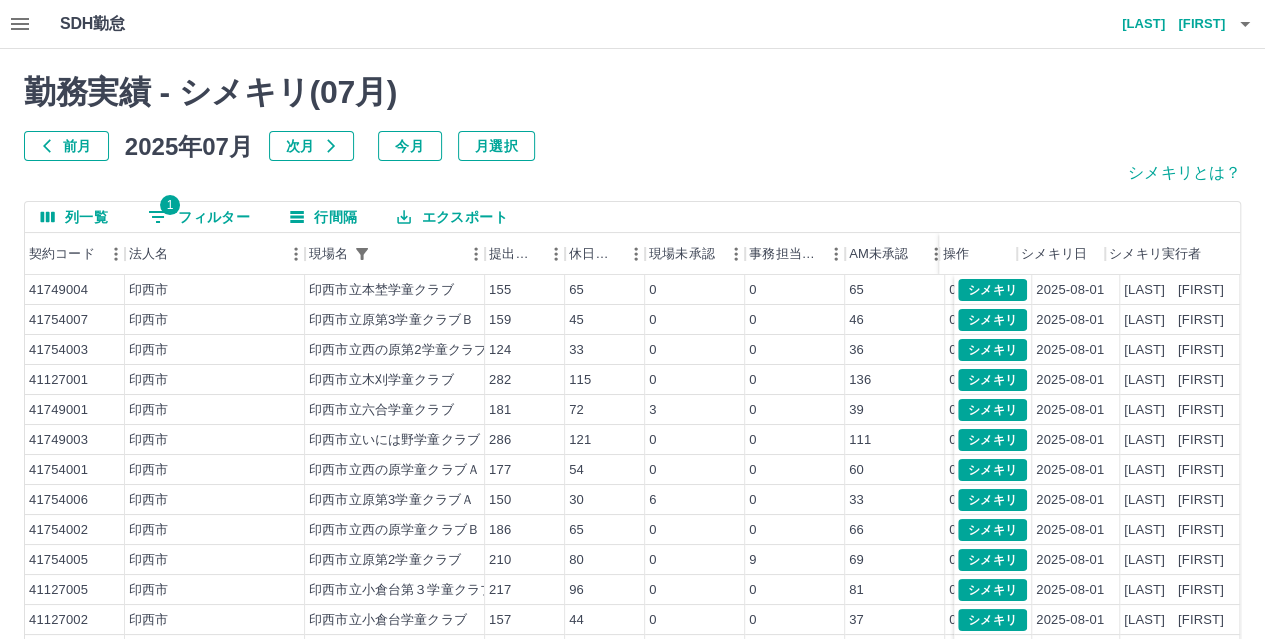 click on "1 フィルター" at bounding box center (199, 217) 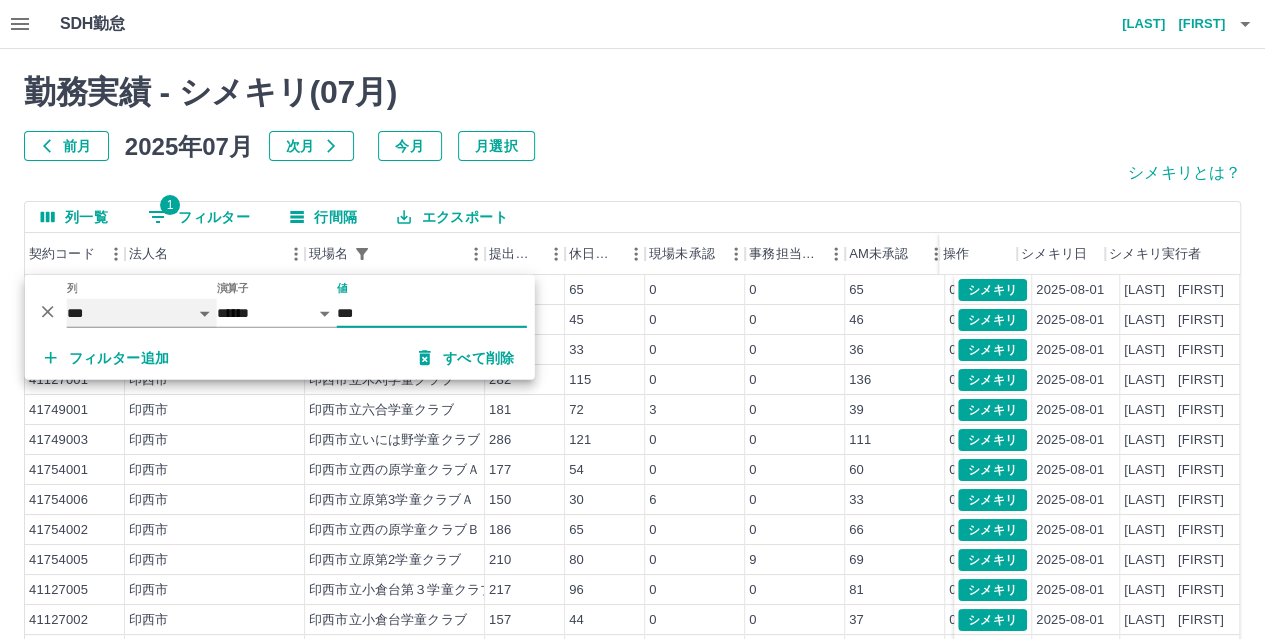 click on "***** *** ***" at bounding box center (142, 313) 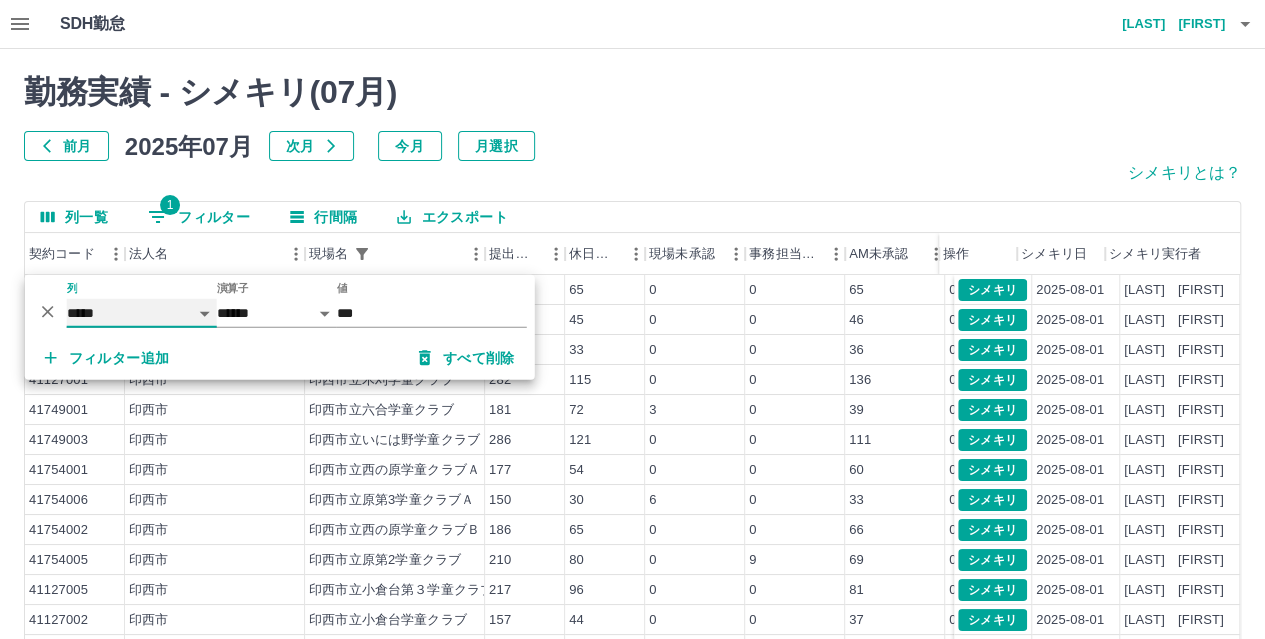 click on "***** *** ***" at bounding box center [142, 313] 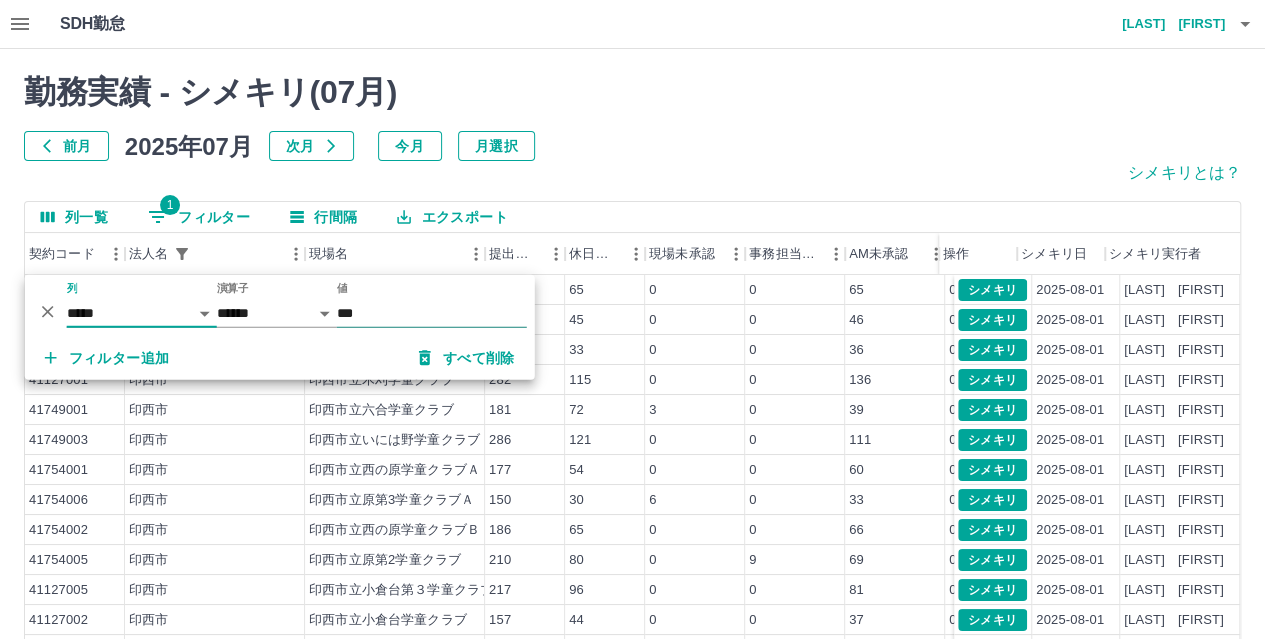 click on "***" at bounding box center (432, 313) 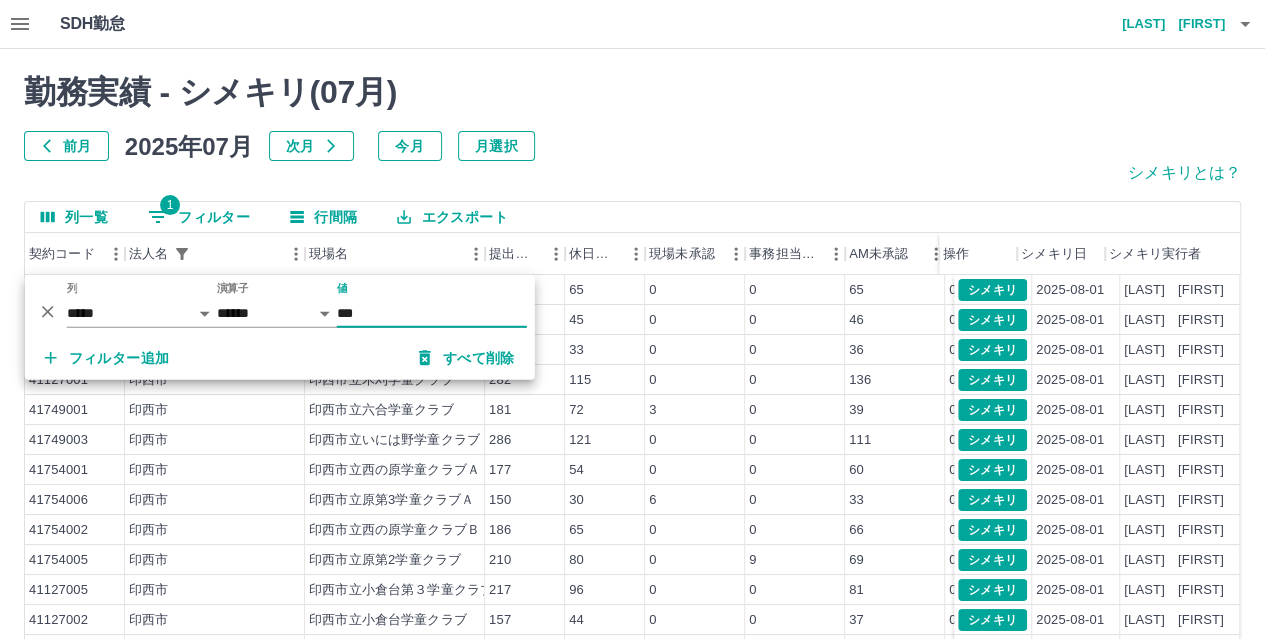 click on "前月 2025年07月 次月 今月 月選択" at bounding box center (632, 146) 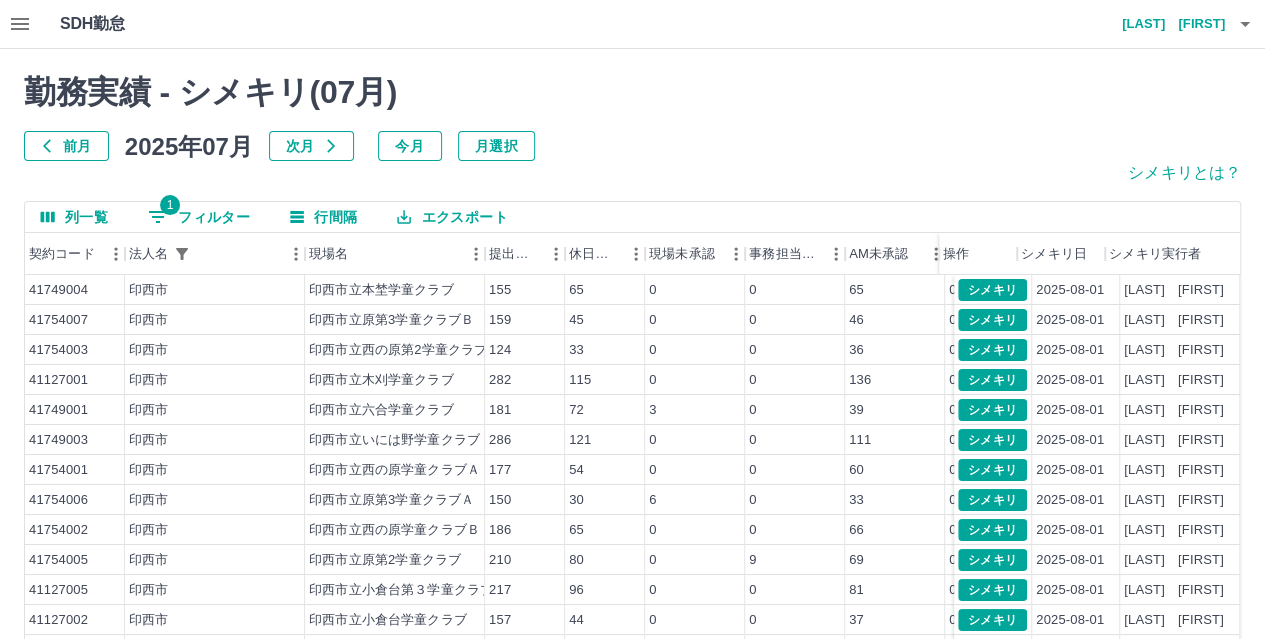 scroll, scrollTop: 101, scrollLeft: 0, axis: vertical 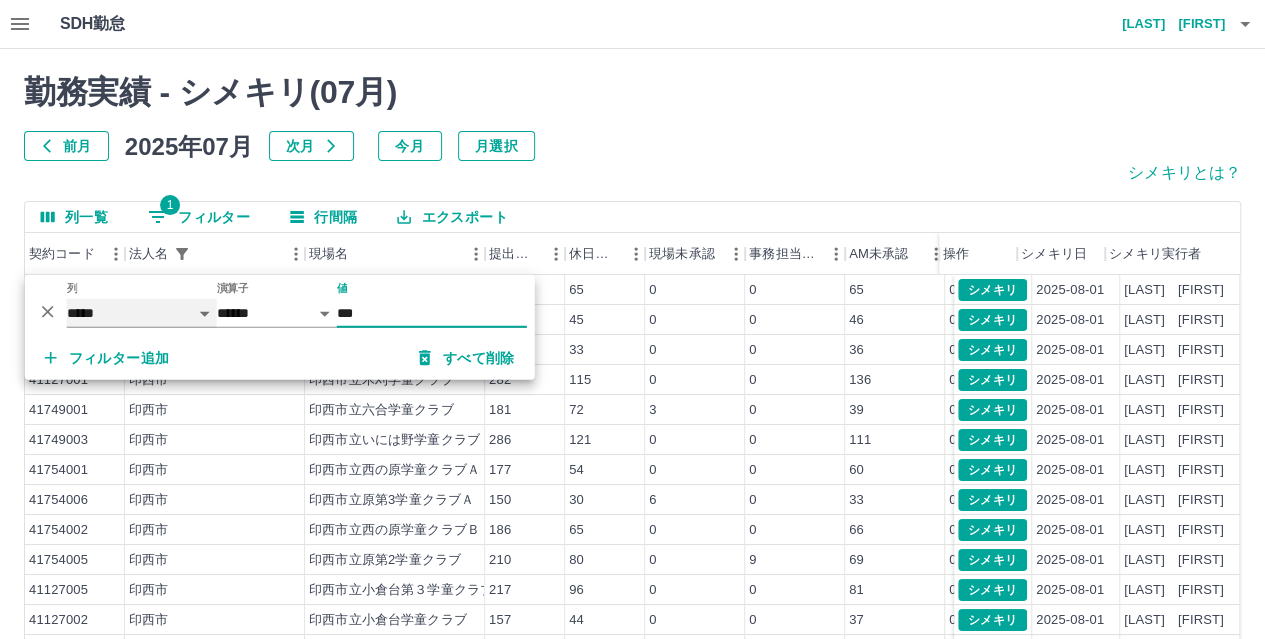 click on "***** *** ***" at bounding box center (142, 313) 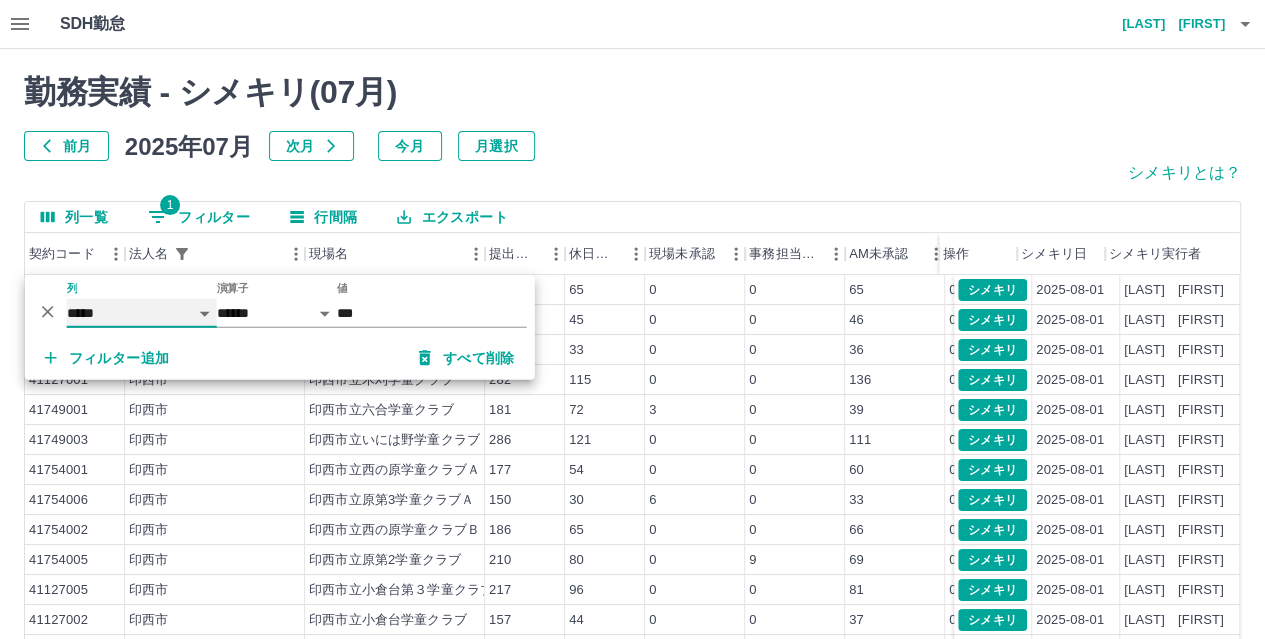 click on "***** *** ***" at bounding box center [142, 313] 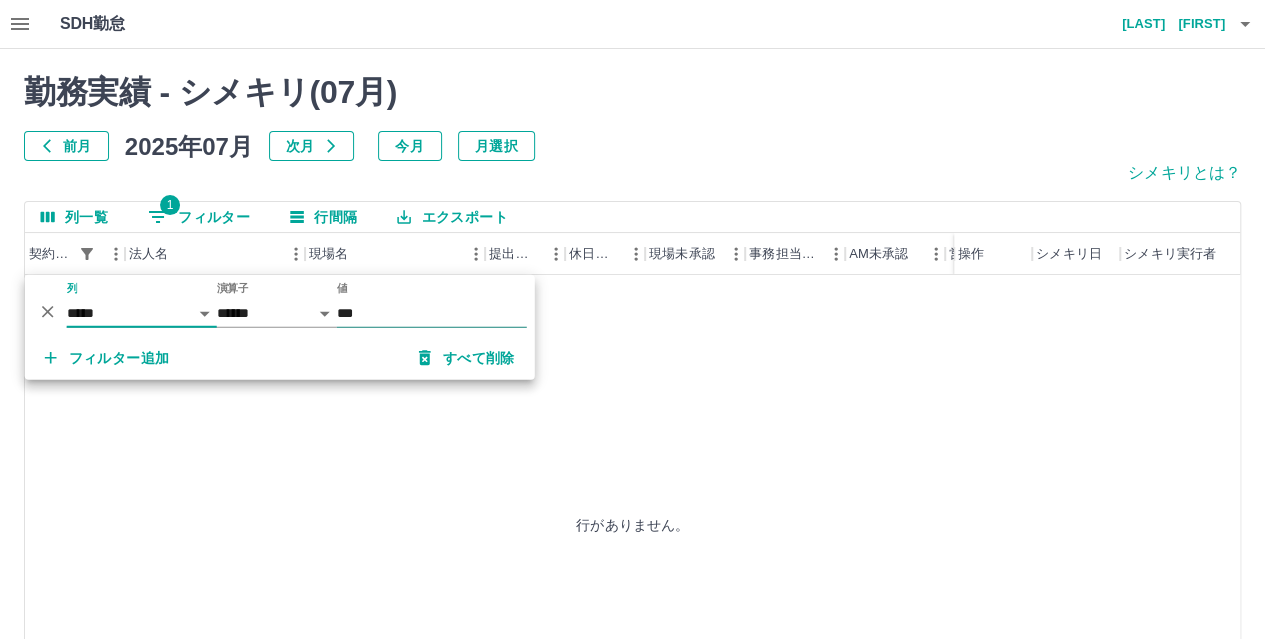click on "***" at bounding box center [432, 313] 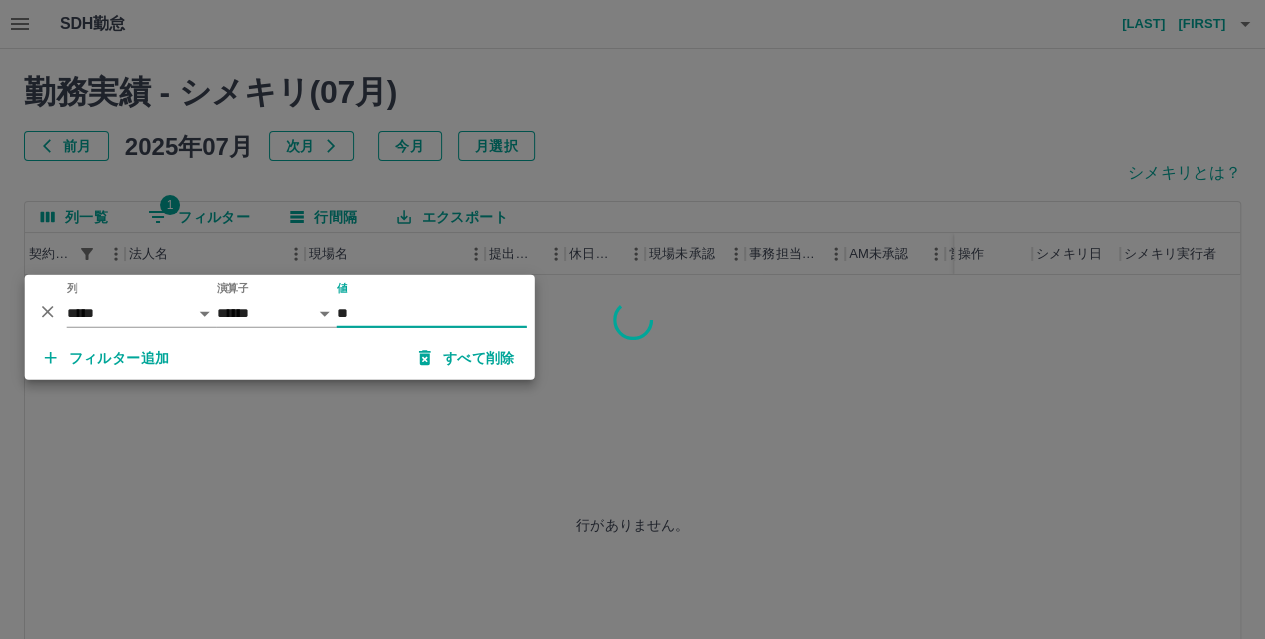 type on "*" 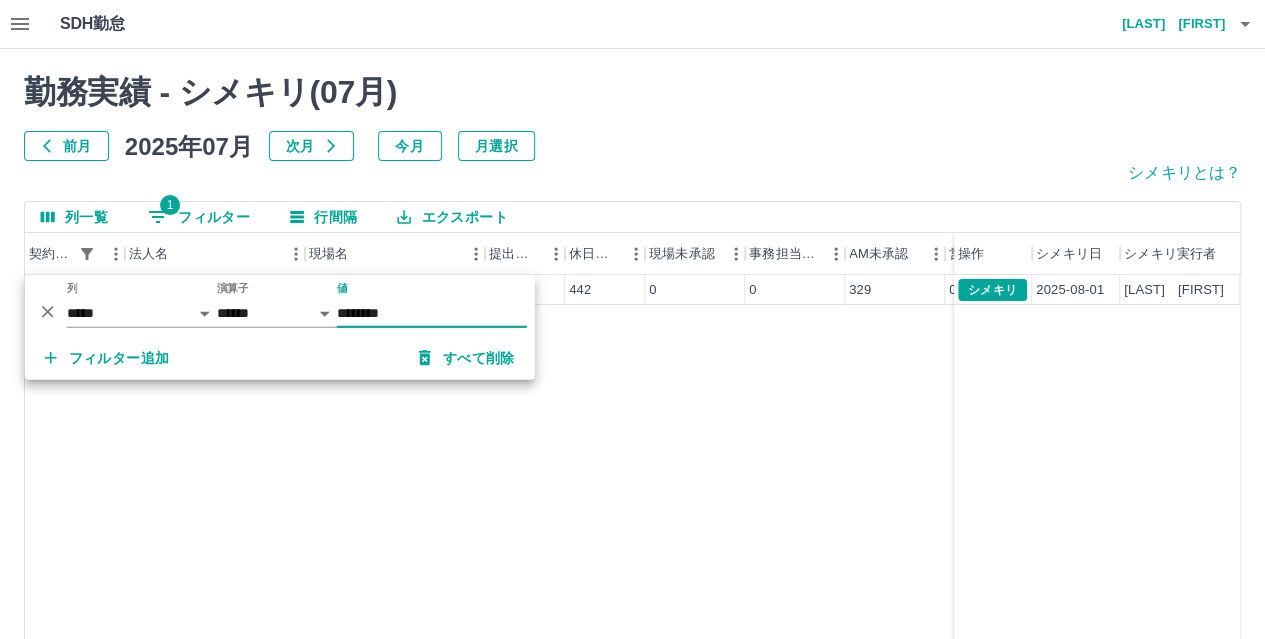 type on "********" 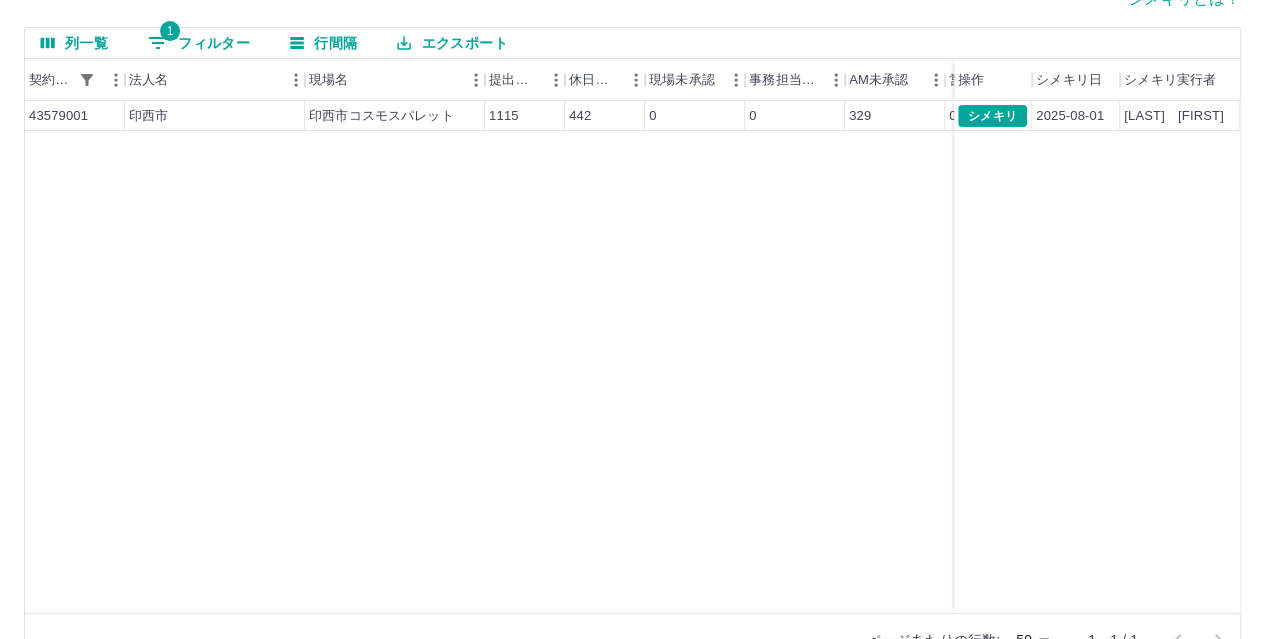 scroll, scrollTop: 199, scrollLeft: 0, axis: vertical 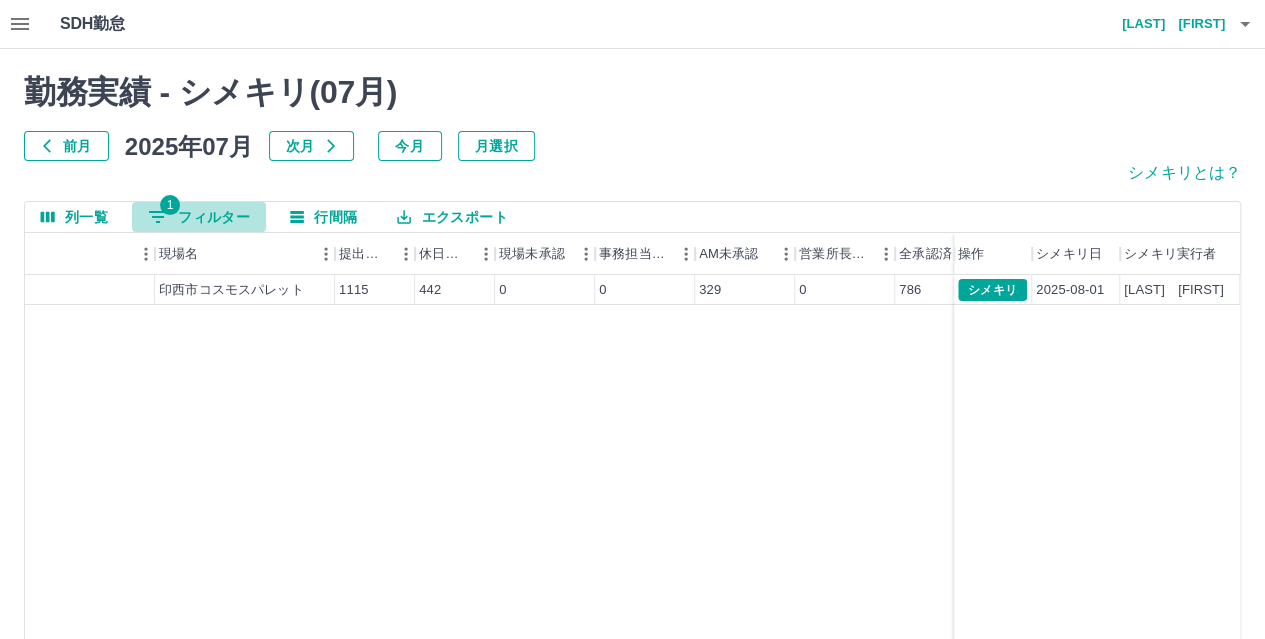 click on "1 フィルター" at bounding box center (199, 217) 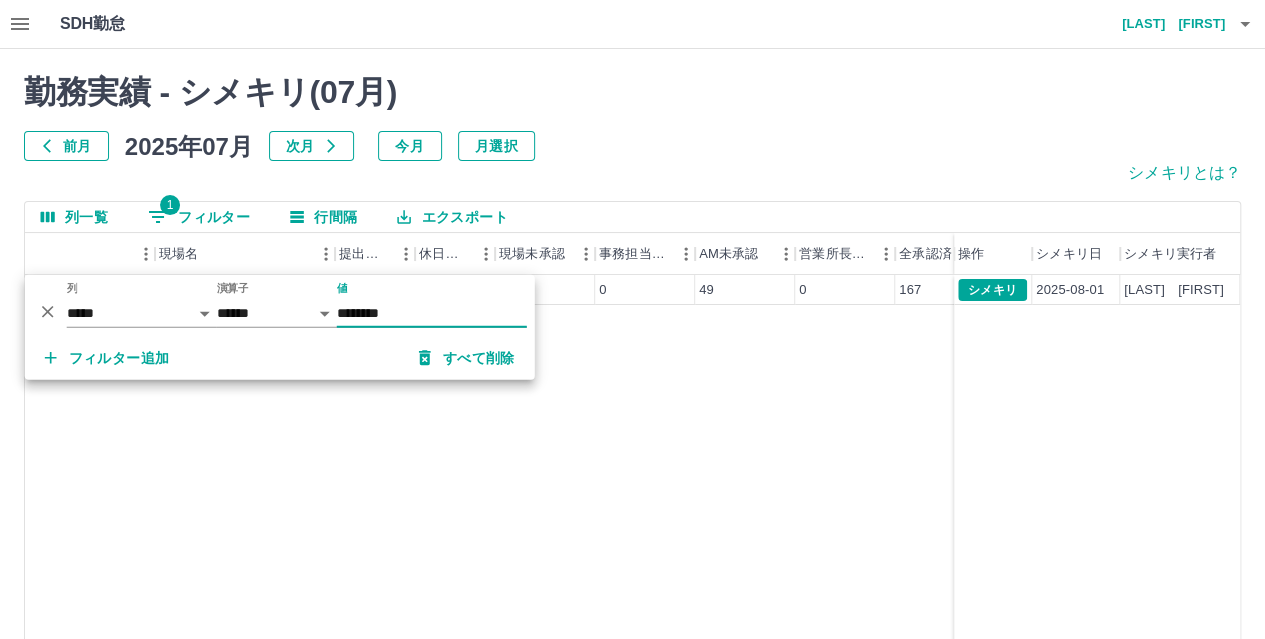 type on "********" 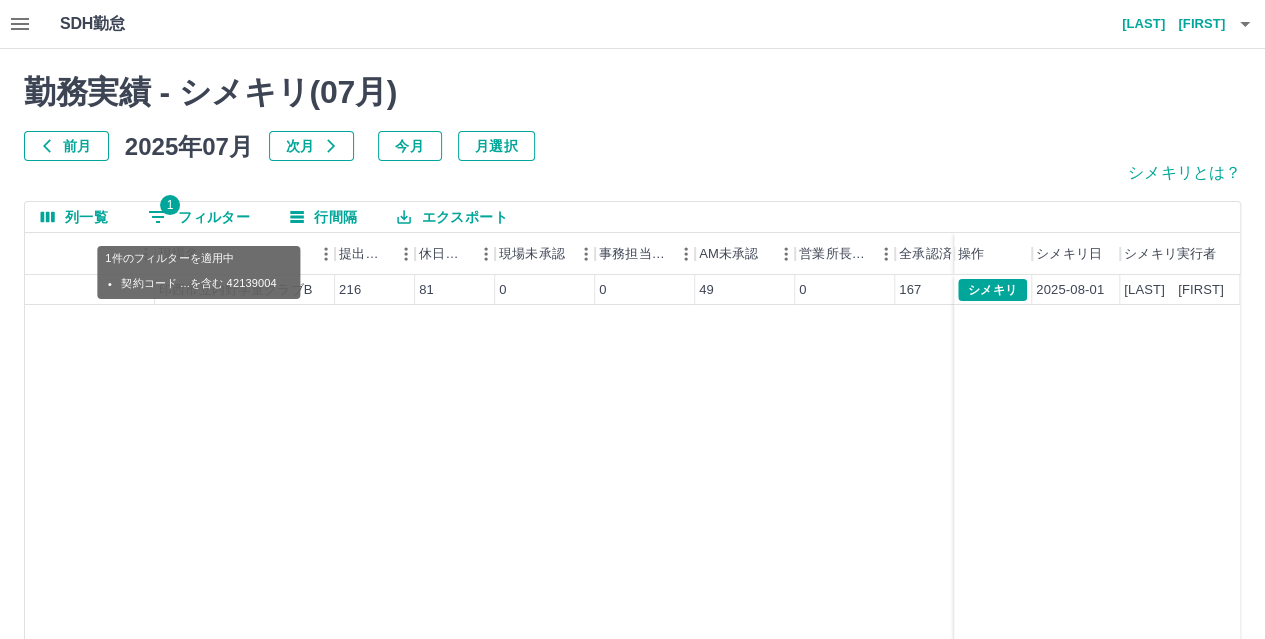 click on "1 フィルター" at bounding box center (199, 217) 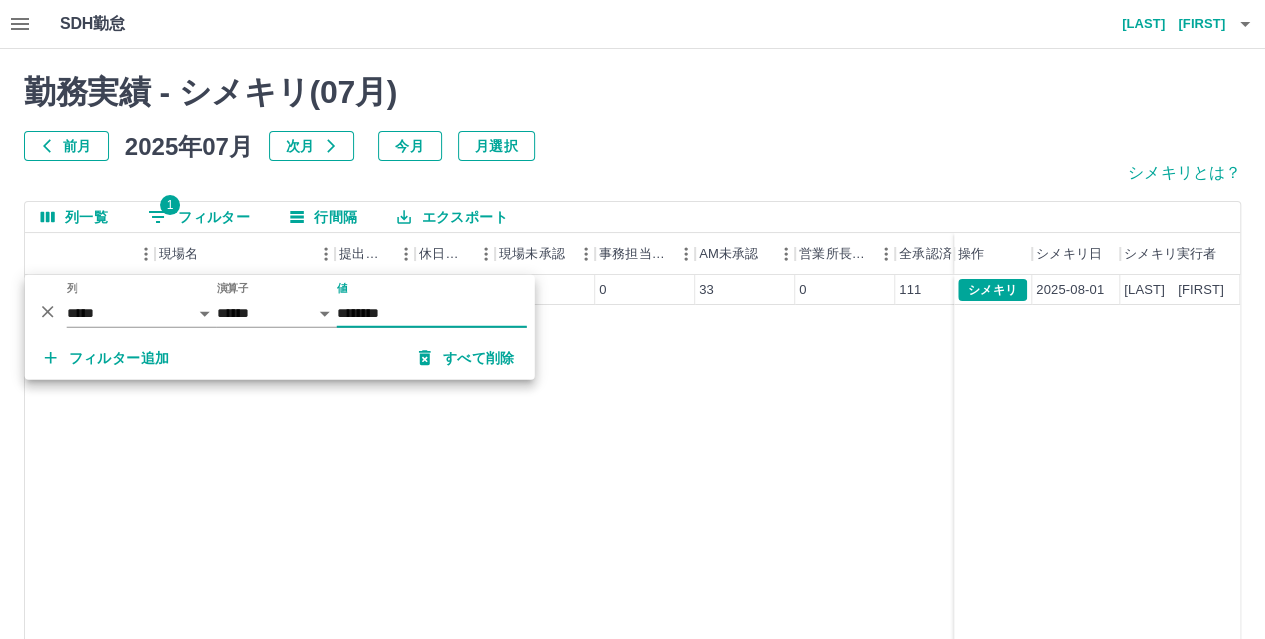 type on "********" 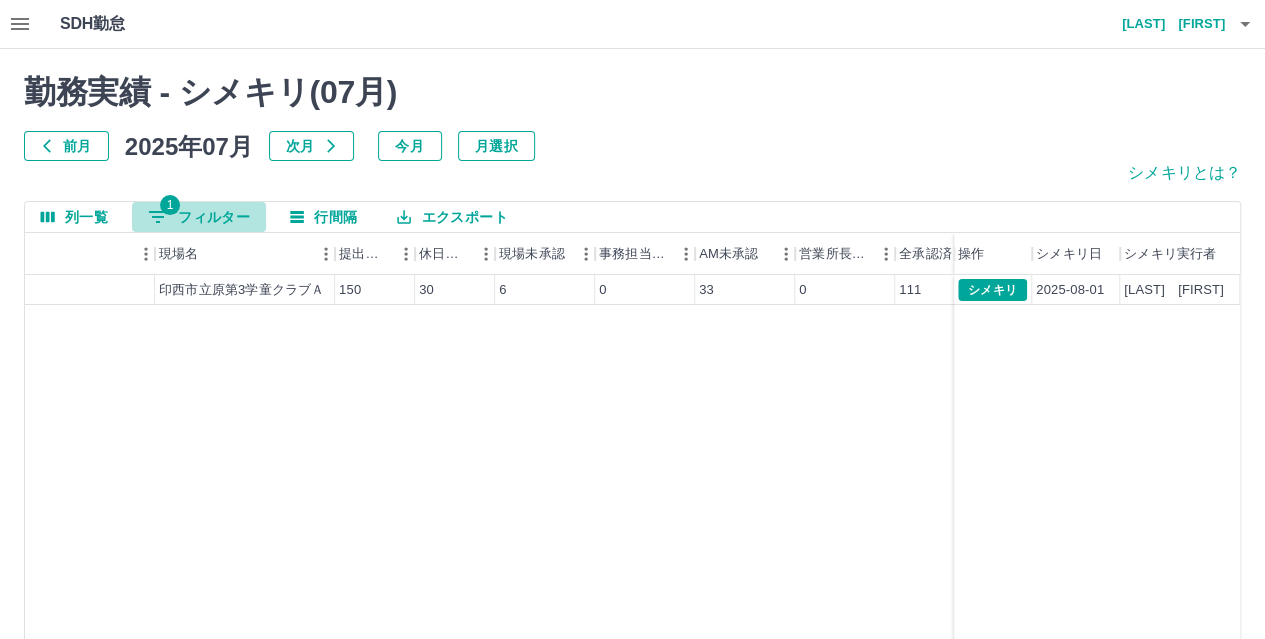 click on "1 フィルター" at bounding box center [199, 217] 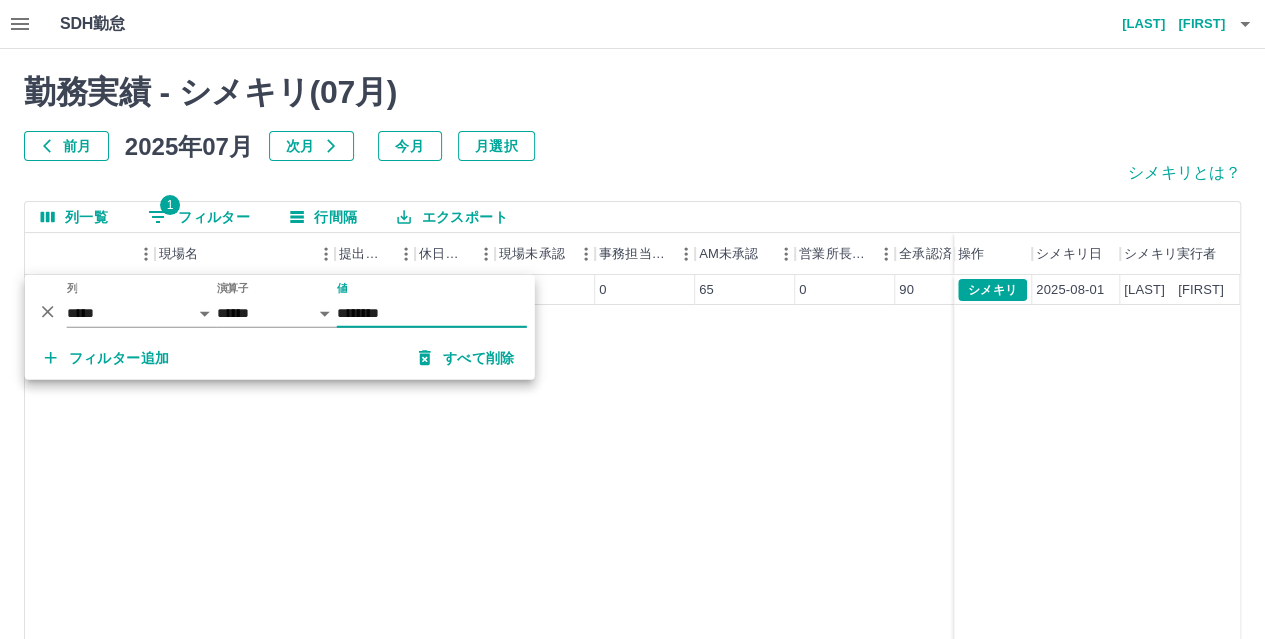 type on "********" 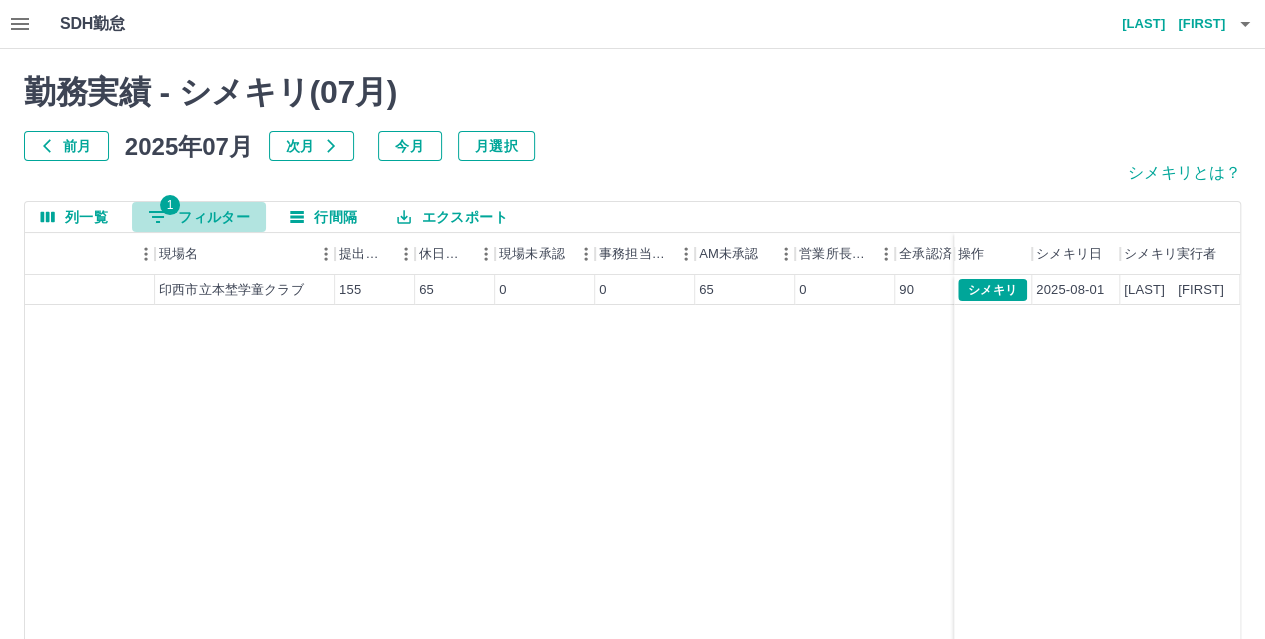 click on "1 フィルター" at bounding box center [199, 217] 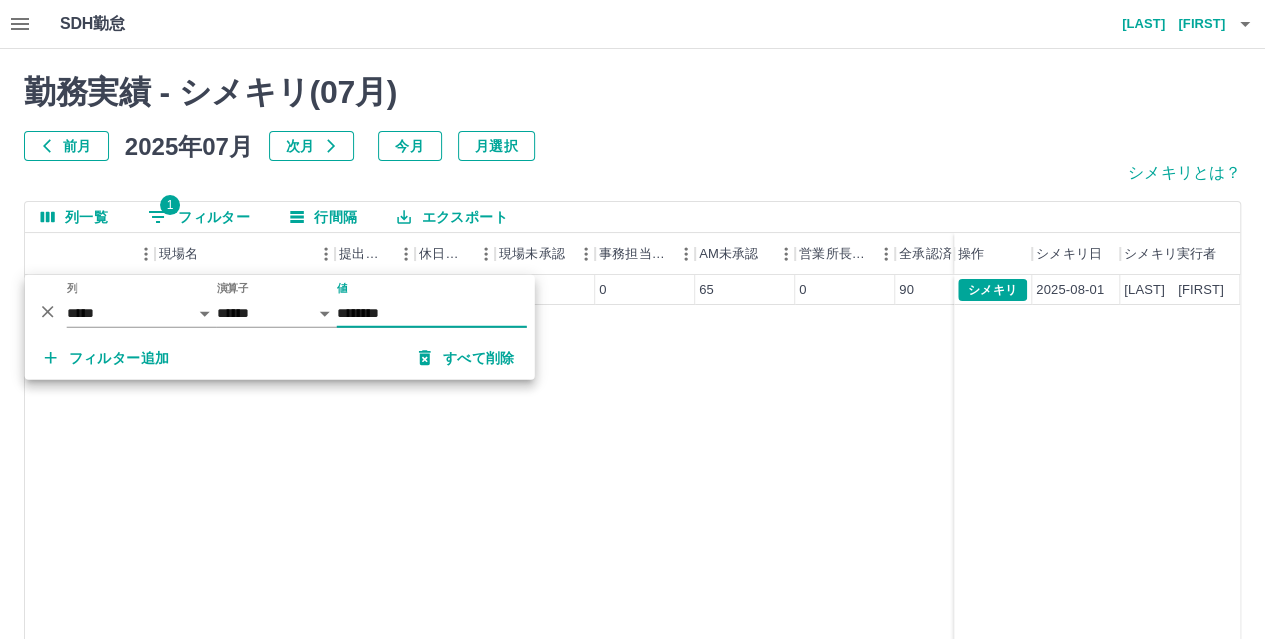click 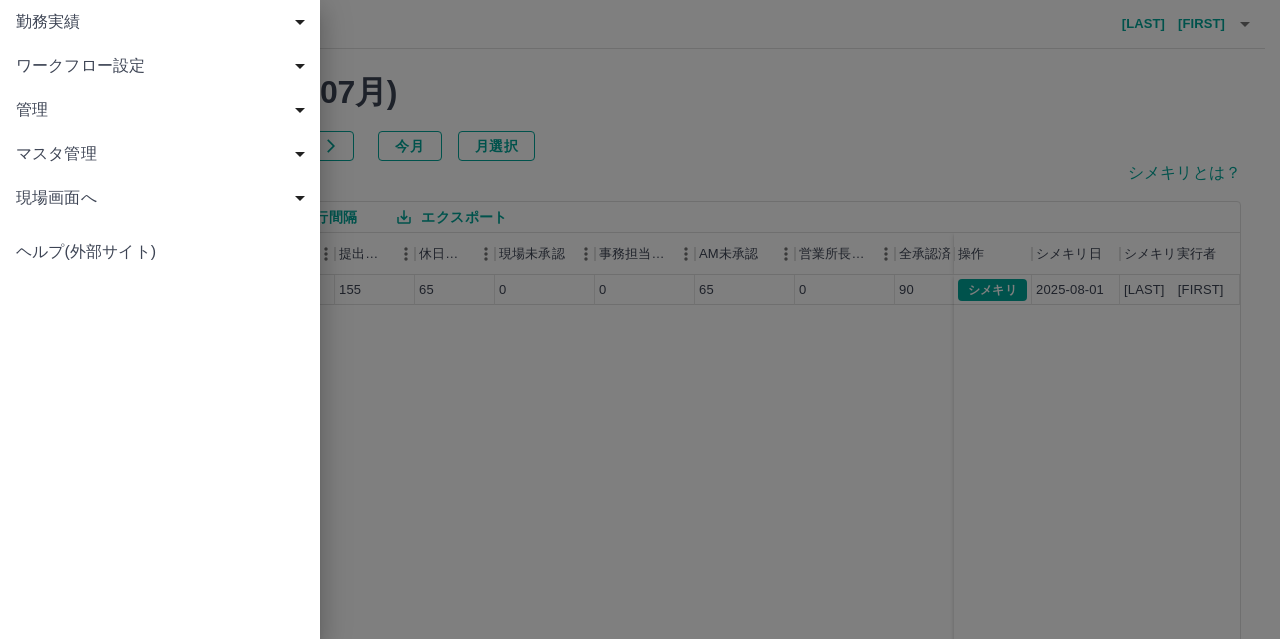 click on "現場画面へ" at bounding box center (164, 198) 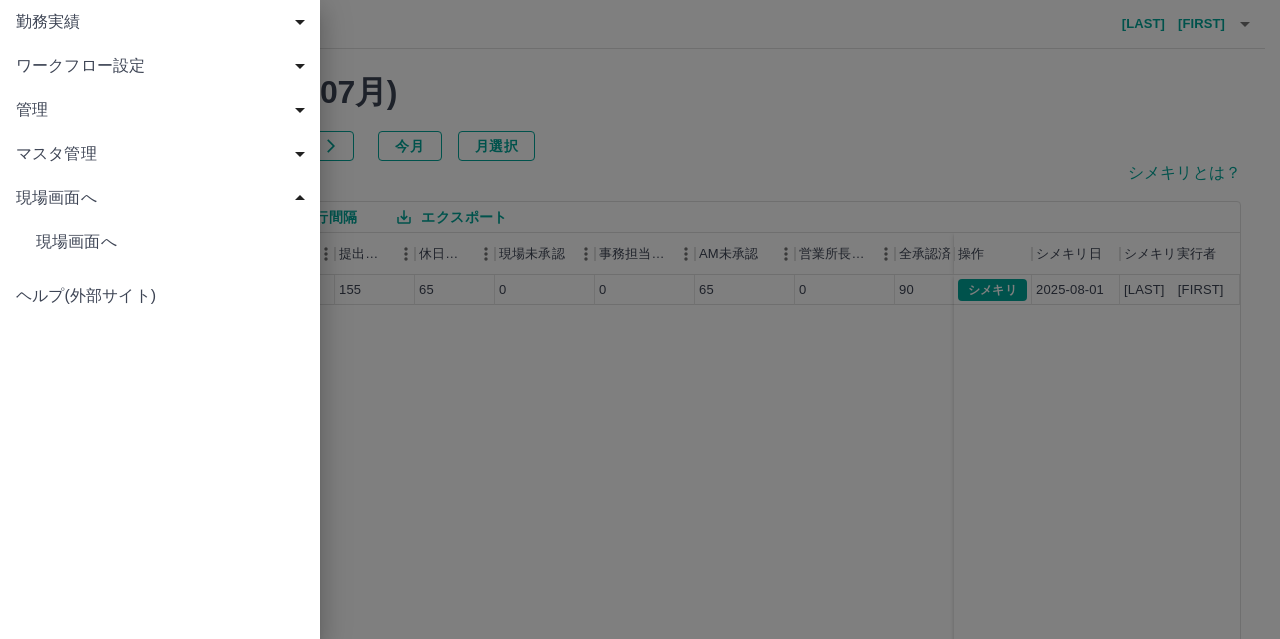 click on "現場画面へ" at bounding box center [170, 242] 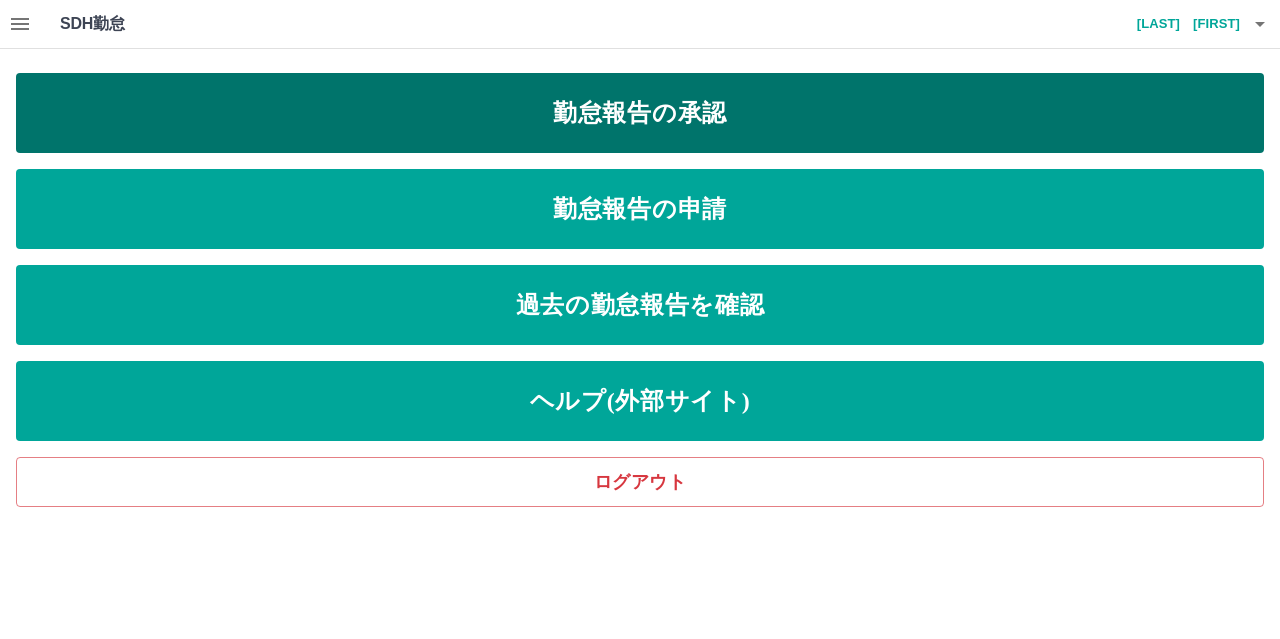 click on "勤怠報告の承認" at bounding box center [640, 113] 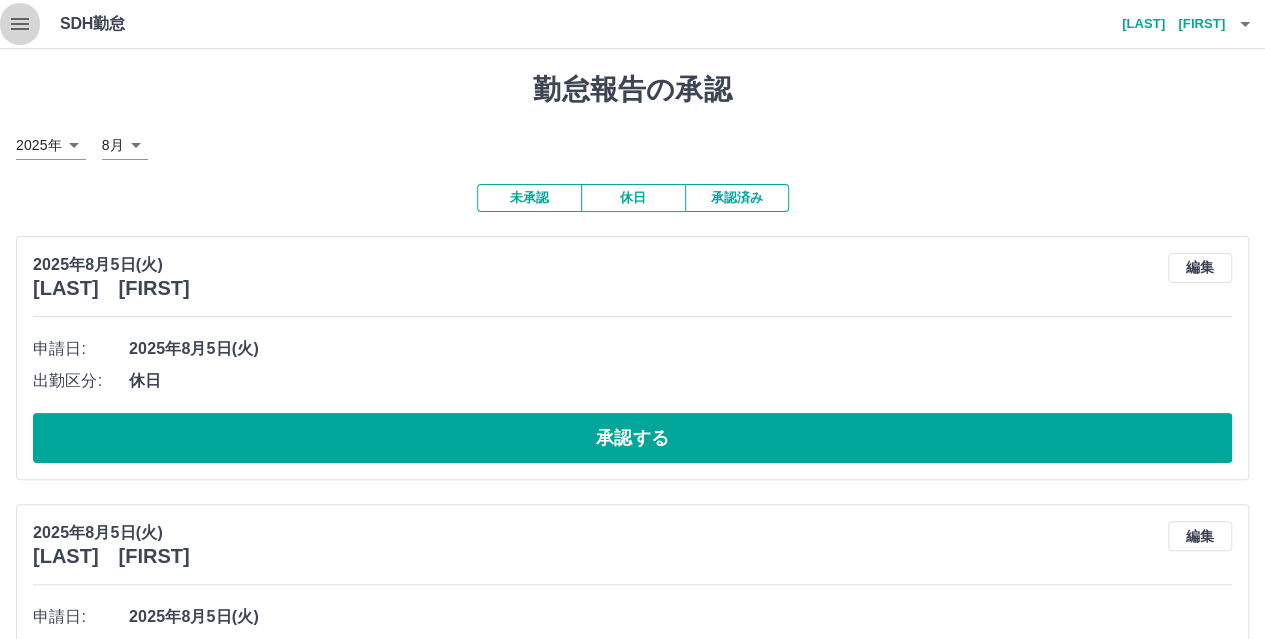 click 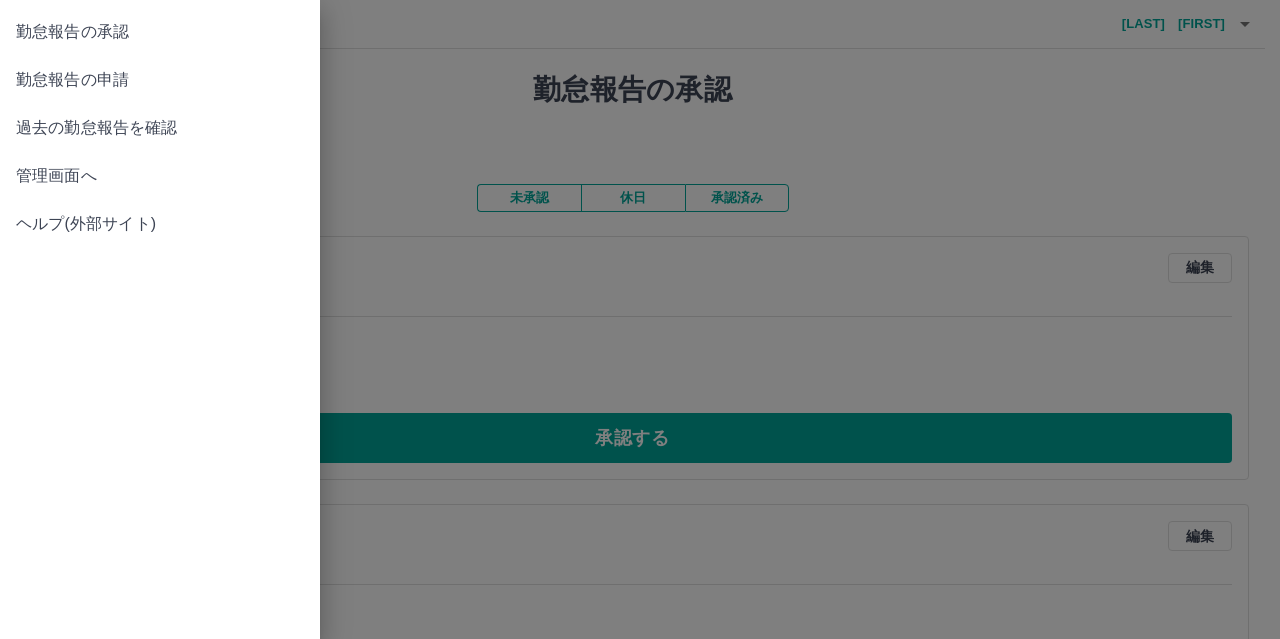 click on "管理画面へ" at bounding box center (160, 176) 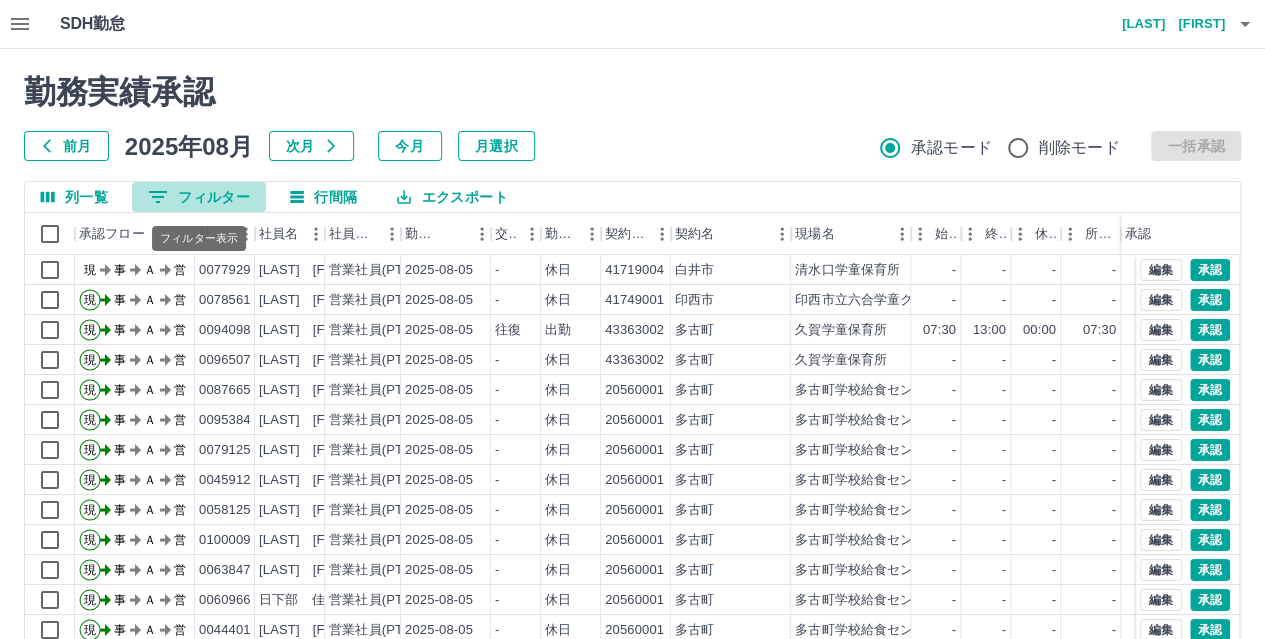 click on "0 フィルター" at bounding box center (199, 197) 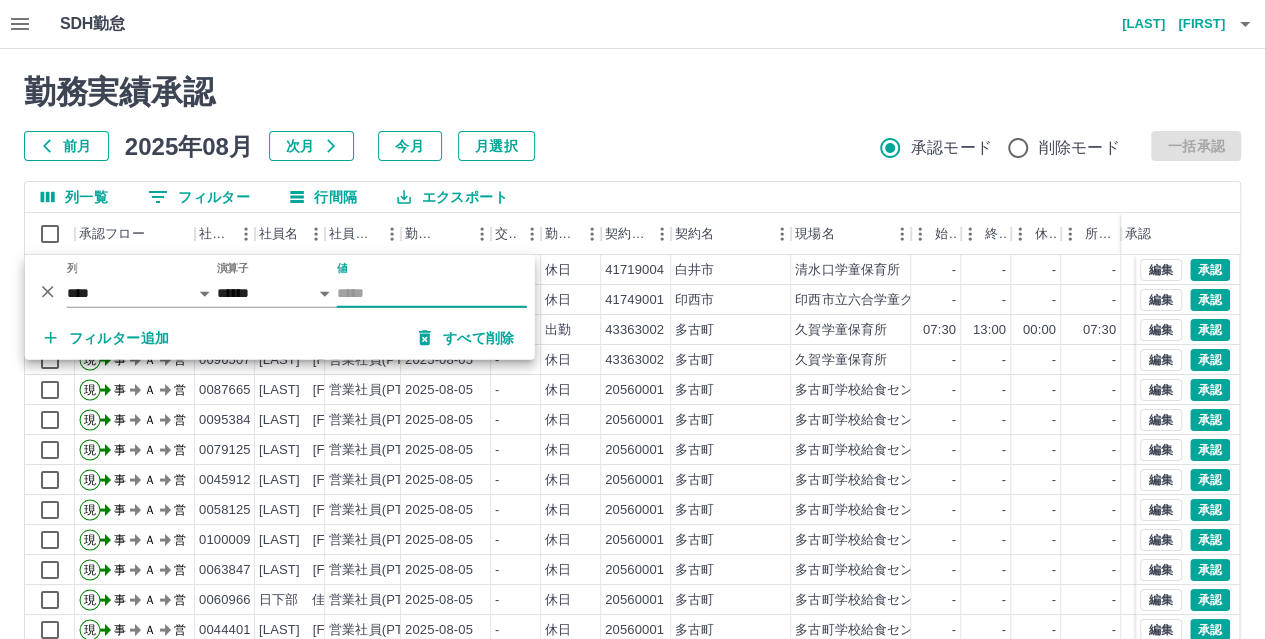 click on "前月" at bounding box center (66, 146) 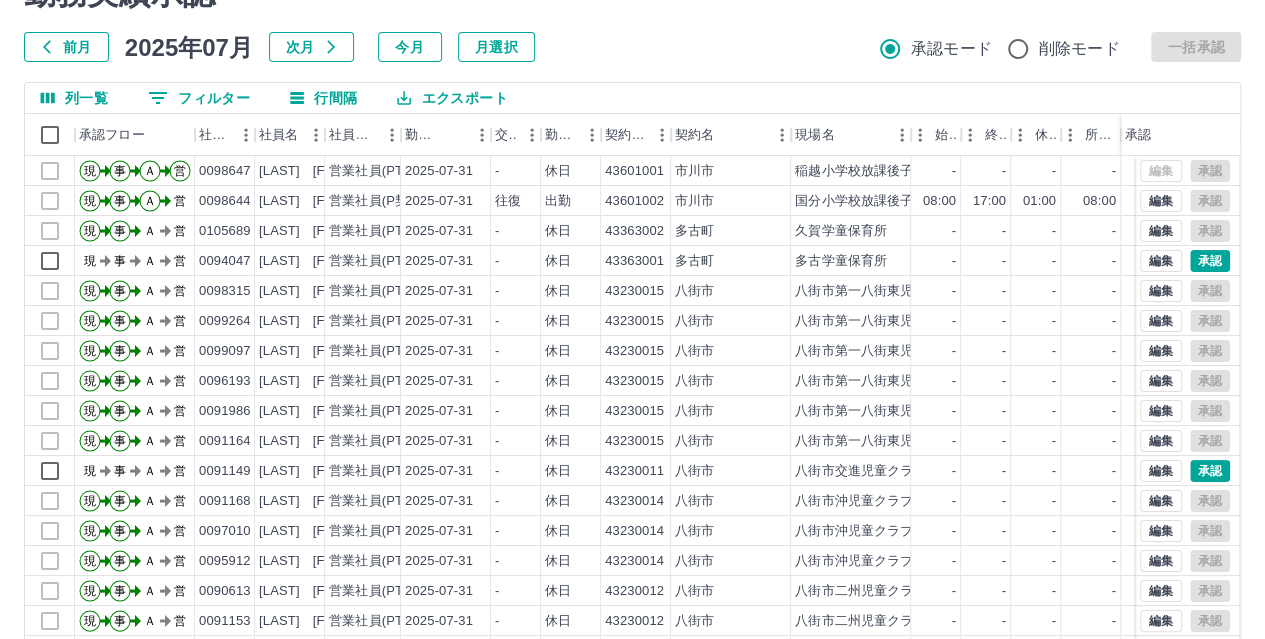 scroll, scrollTop: 206, scrollLeft: 0, axis: vertical 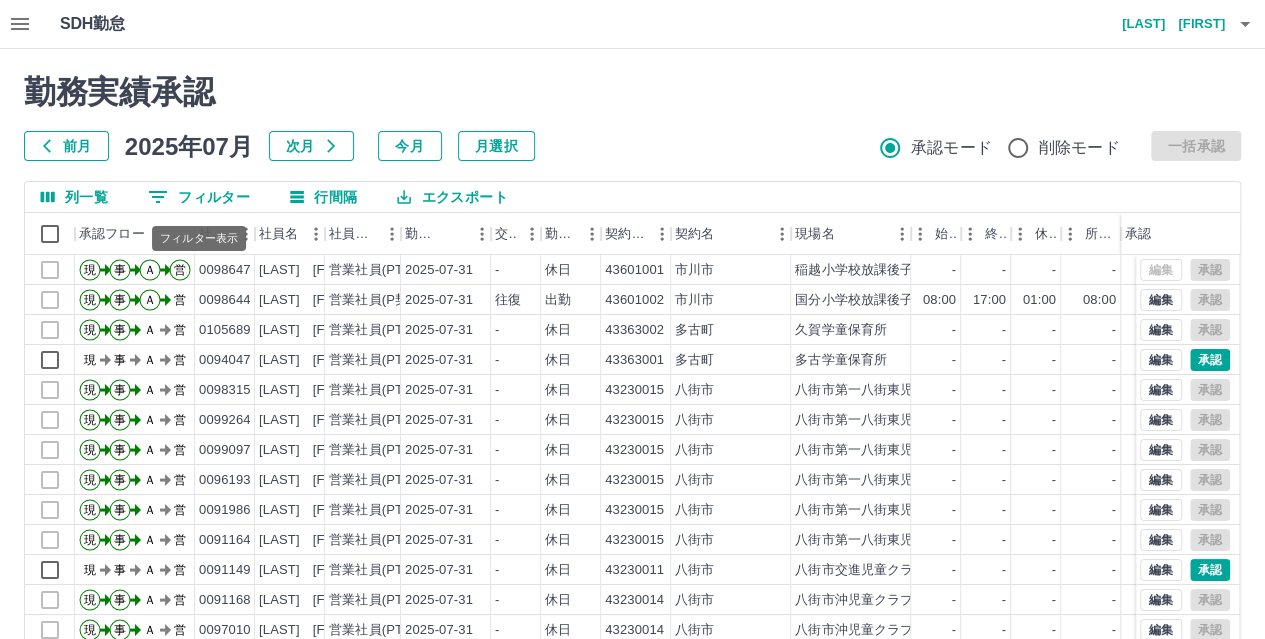 click on "0 フィルター" at bounding box center [199, 197] 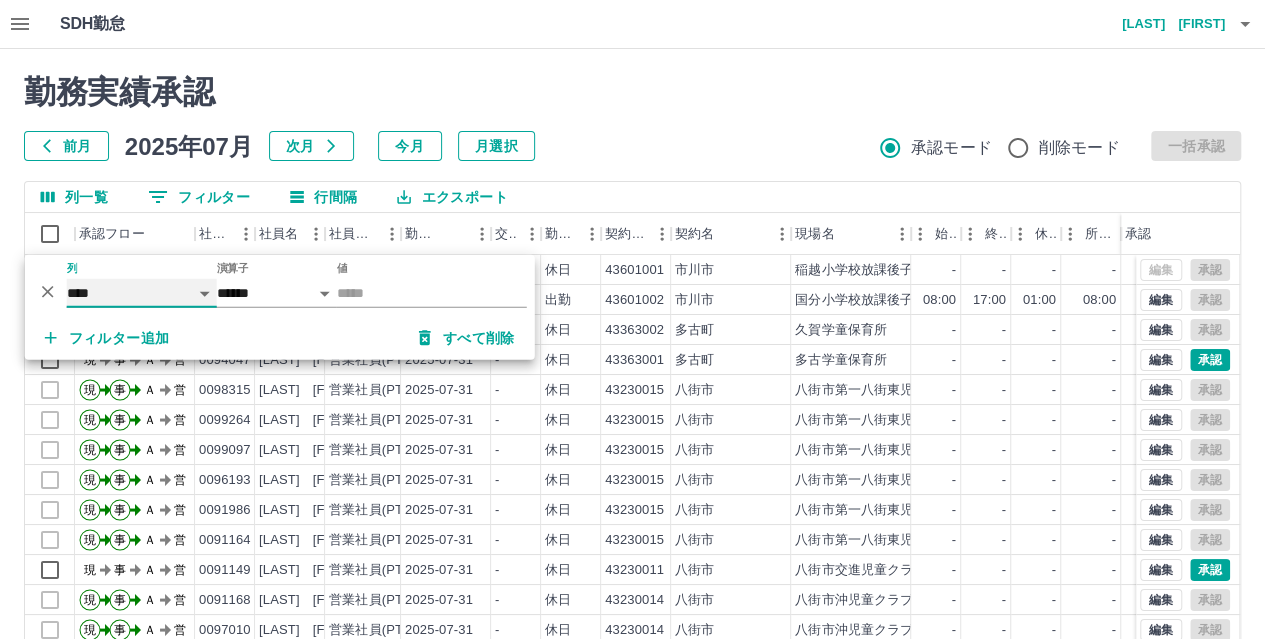 click on "**** *** **** *** *** **** ***** *** *** ** ** ** **** **** **** ** ** *** **** *****" at bounding box center [142, 293] 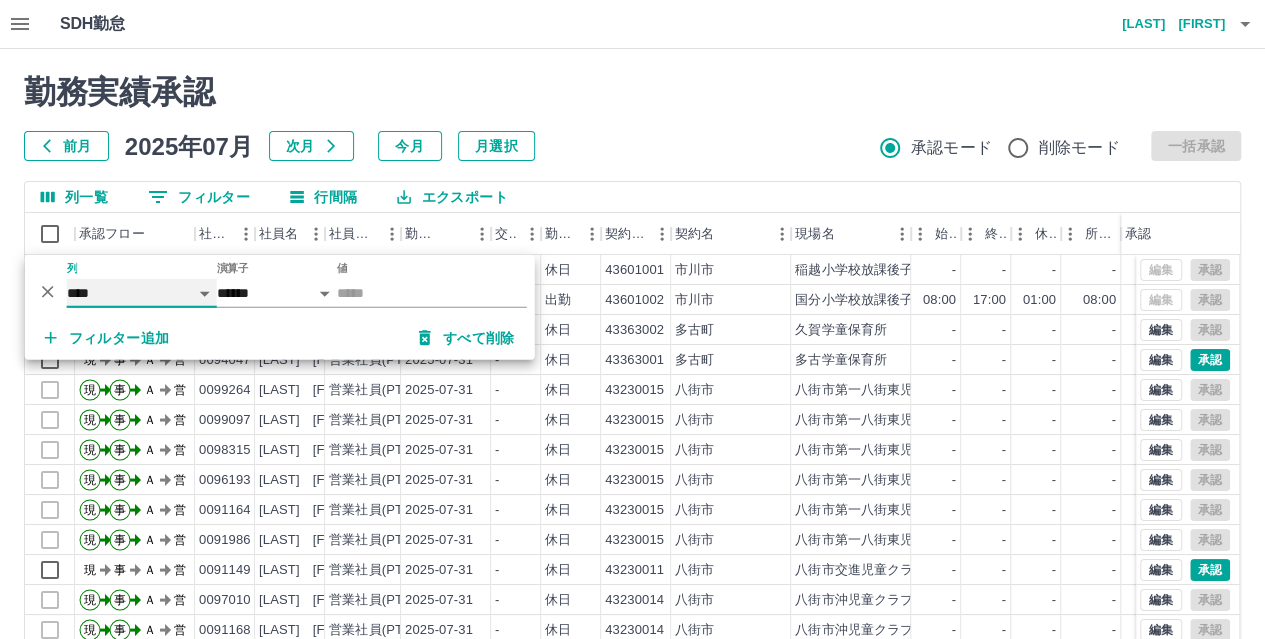 click on "**** *** **** *** *** **** ***** *** *** ** ** ** **** **** **** ** ** *** **** *****" at bounding box center (142, 293) 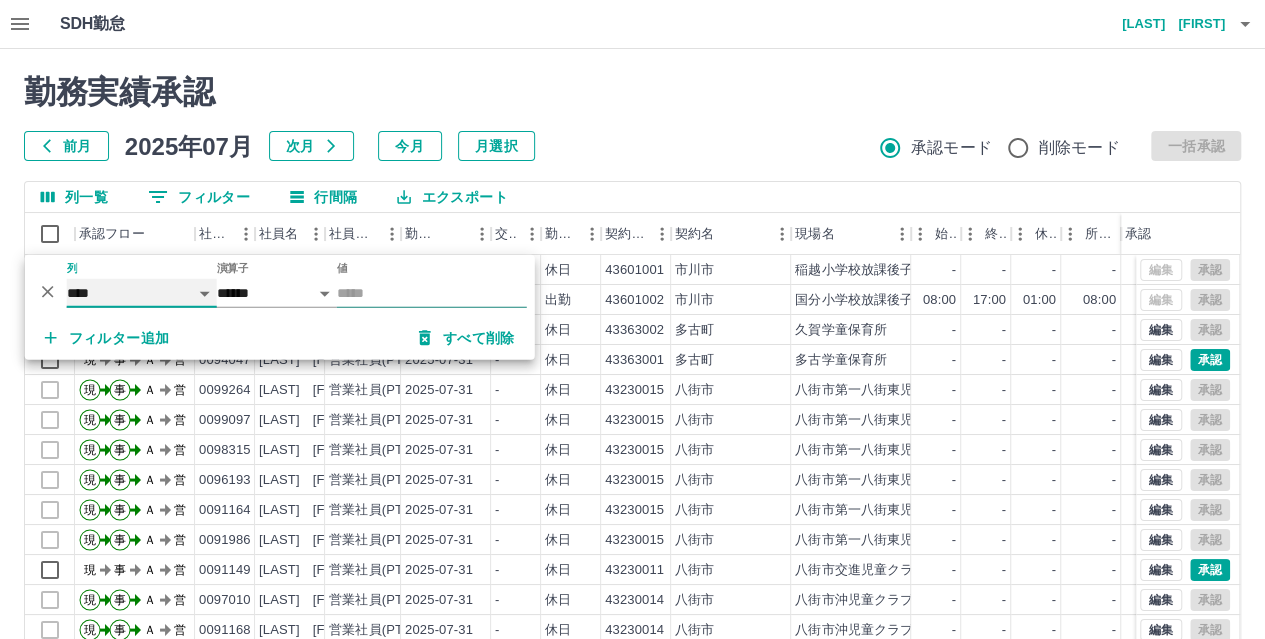 select on "**********" 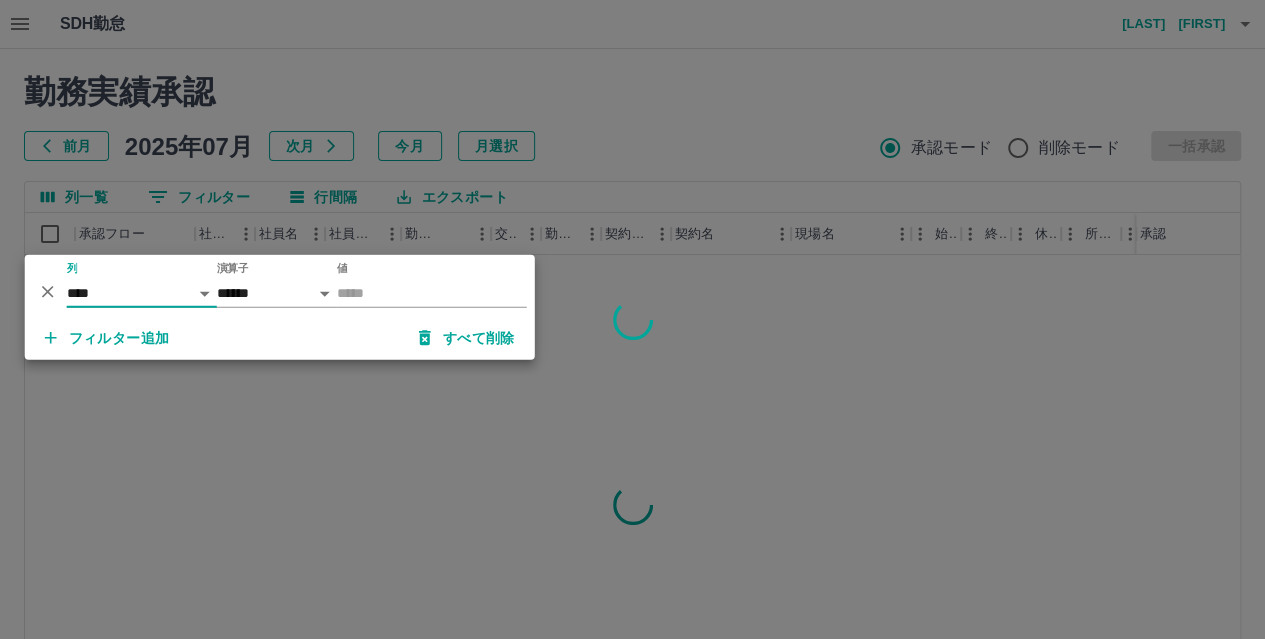 click on "値" at bounding box center [432, 285] 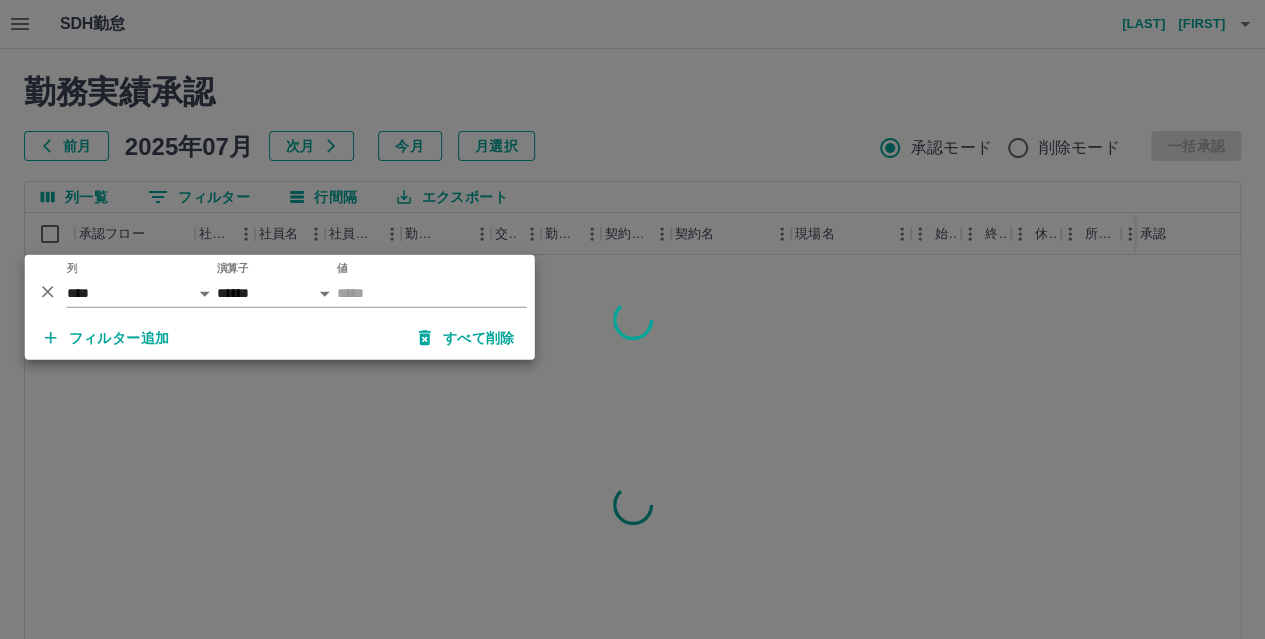 click on "フィルター追加 すべて削除" at bounding box center [280, 338] 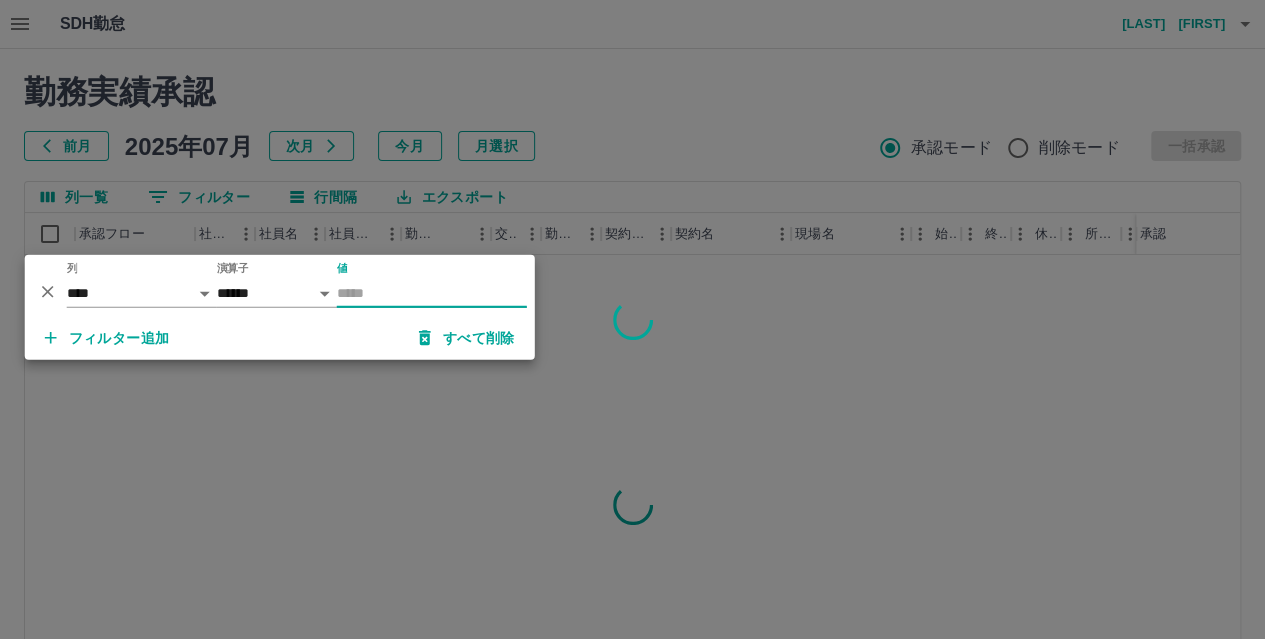 click on "値" at bounding box center (432, 293) 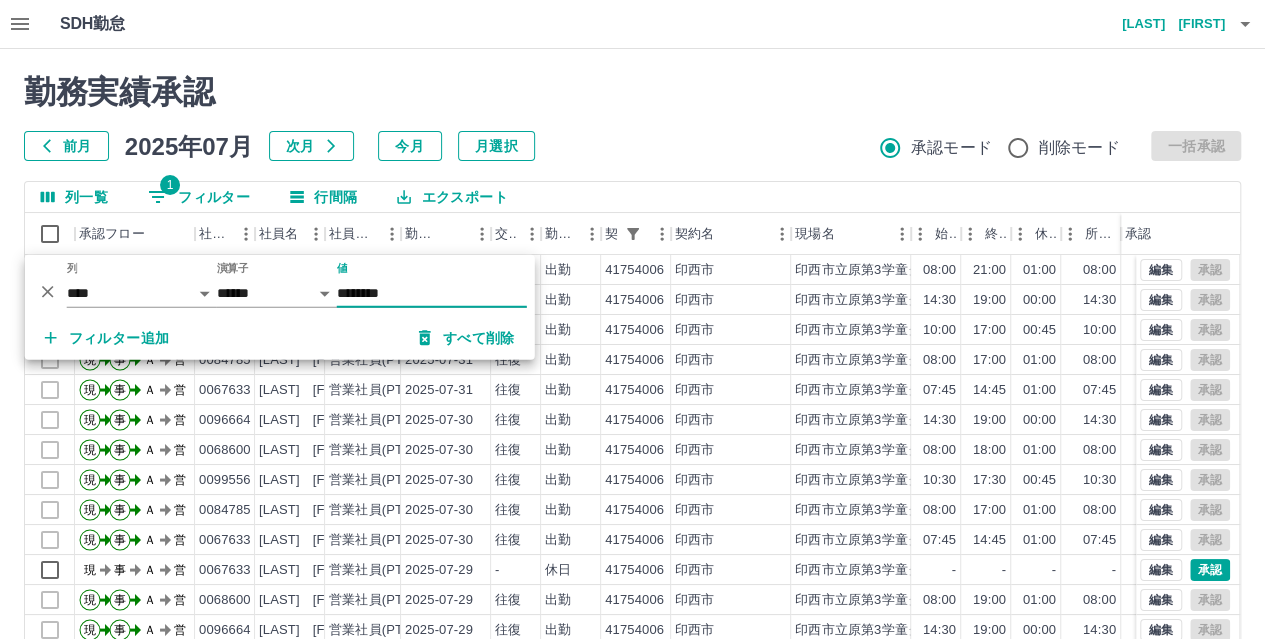 type on "********" 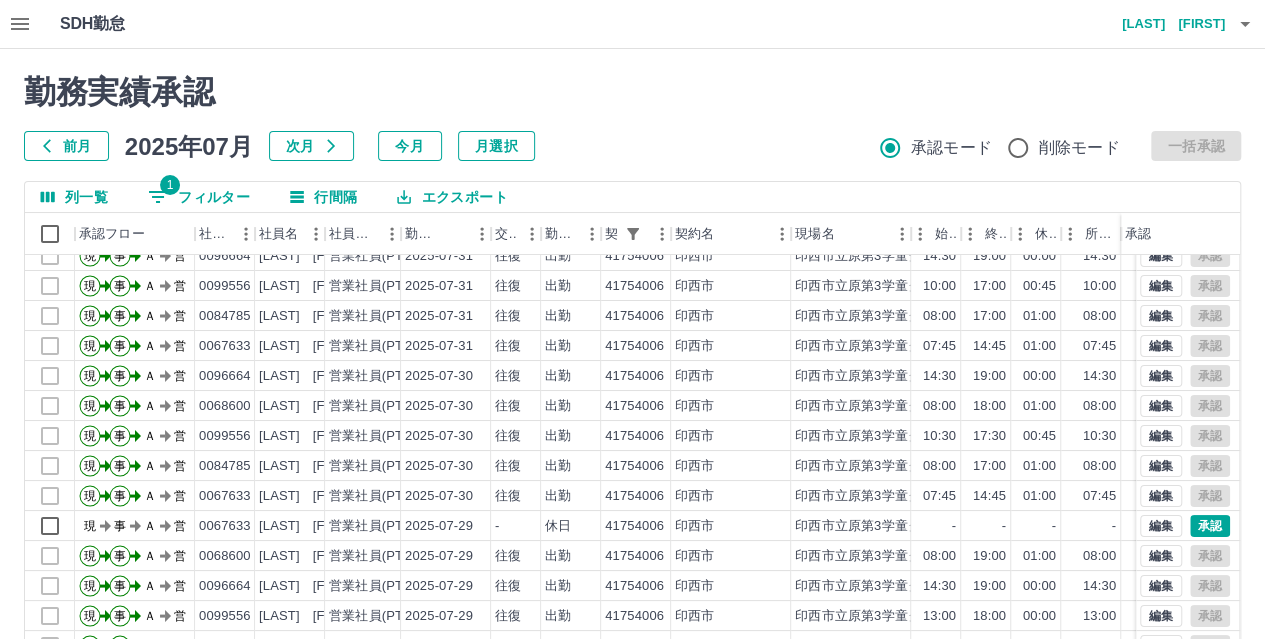 scroll, scrollTop: 0, scrollLeft: 0, axis: both 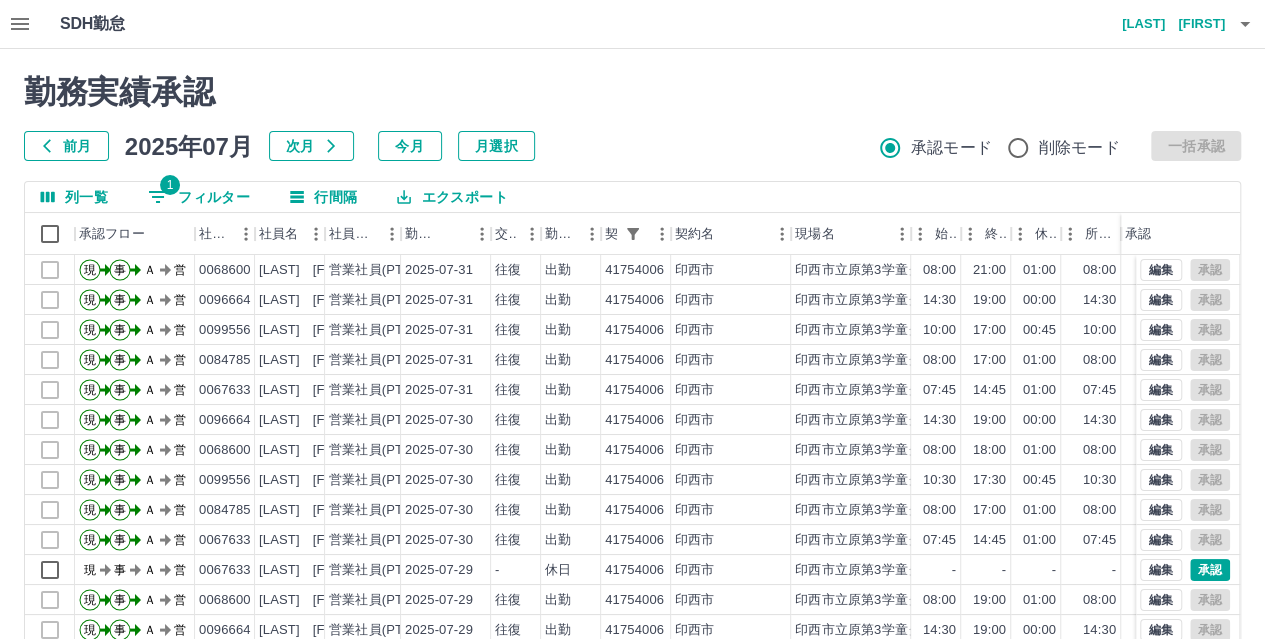 click on "勤務実績承認" at bounding box center [632, 92] 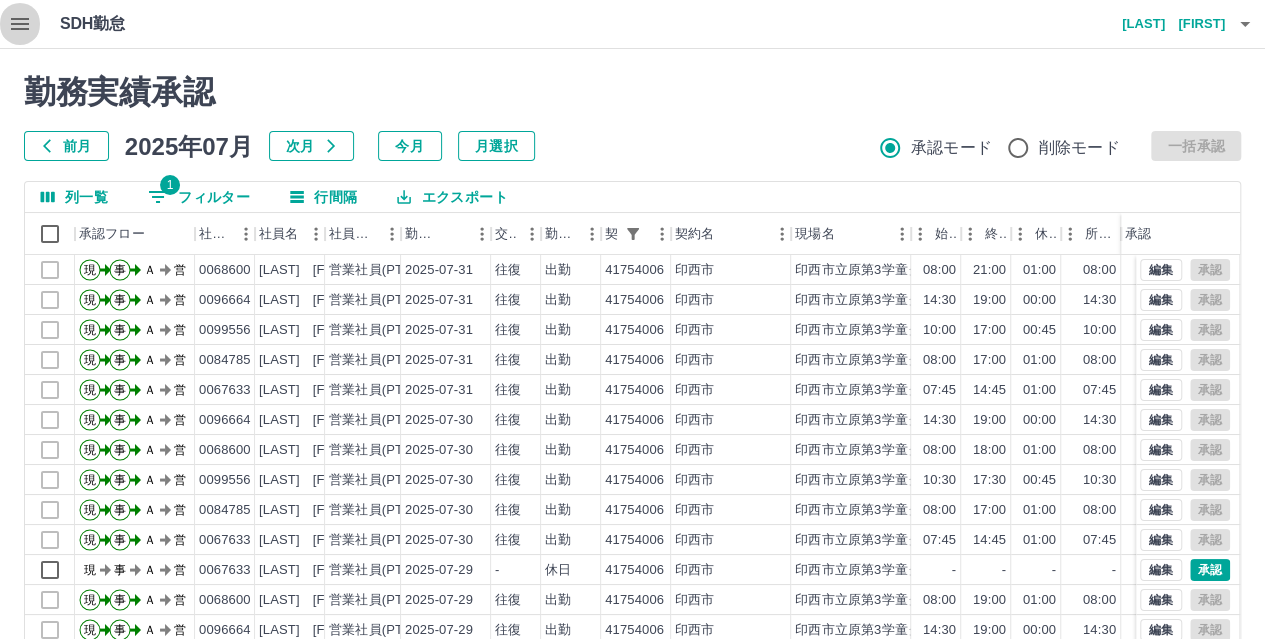 click 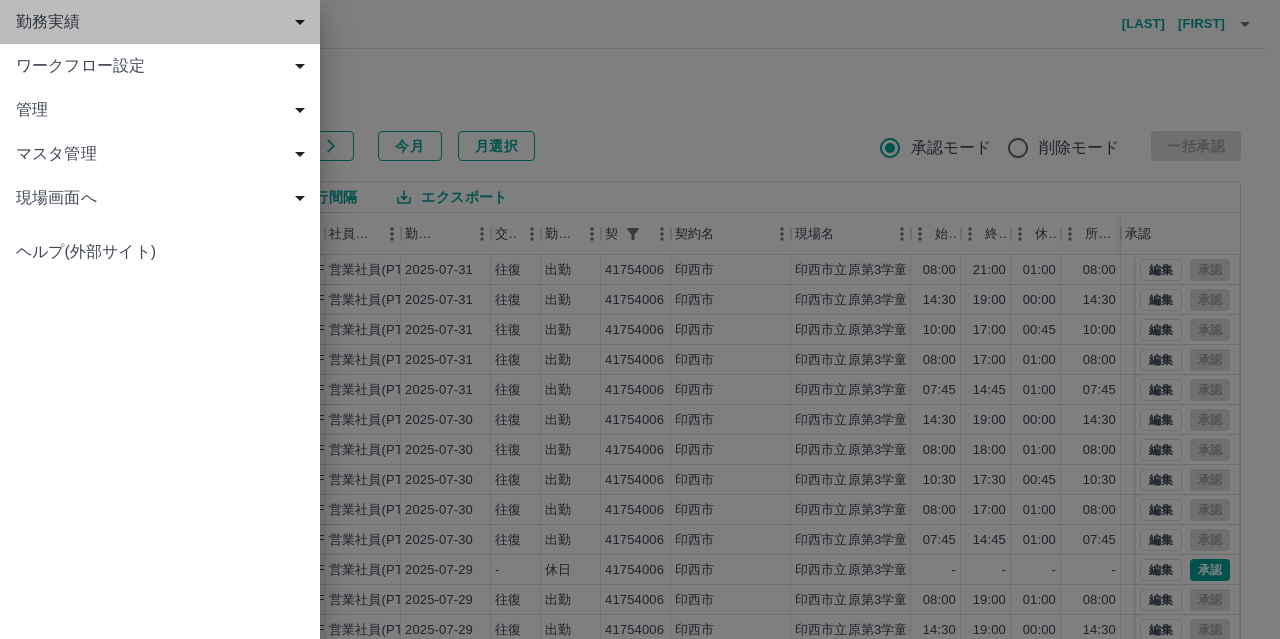 click on "勤務実績" at bounding box center (164, 22) 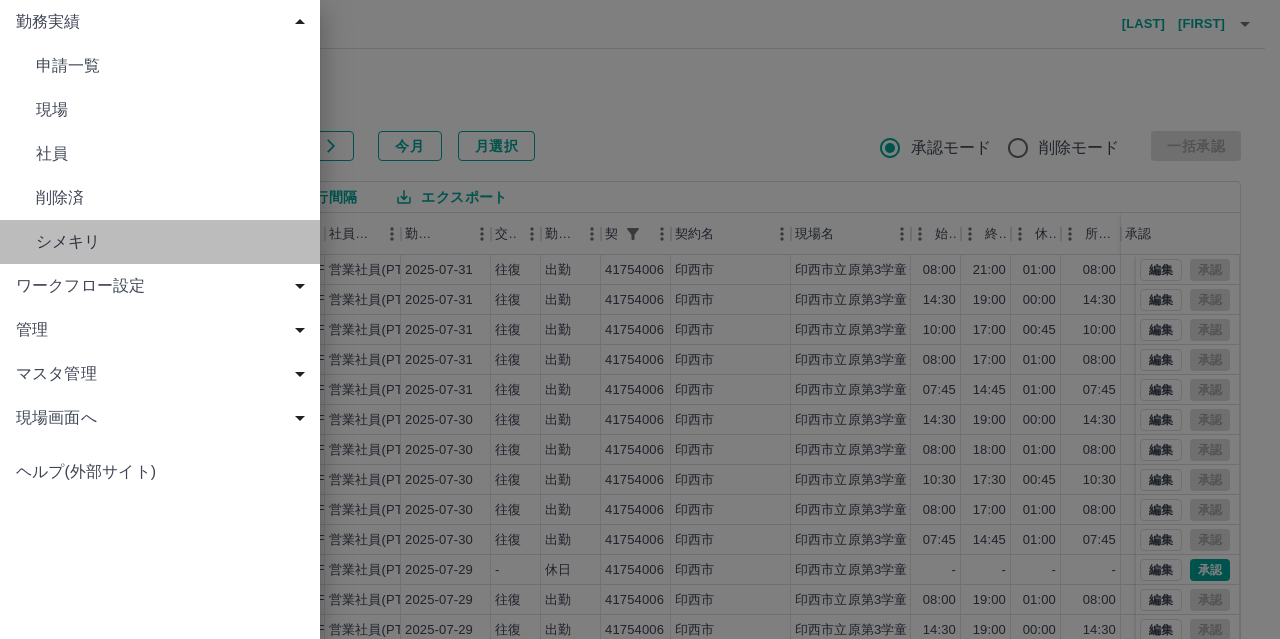 click on "シメキリ" at bounding box center (170, 242) 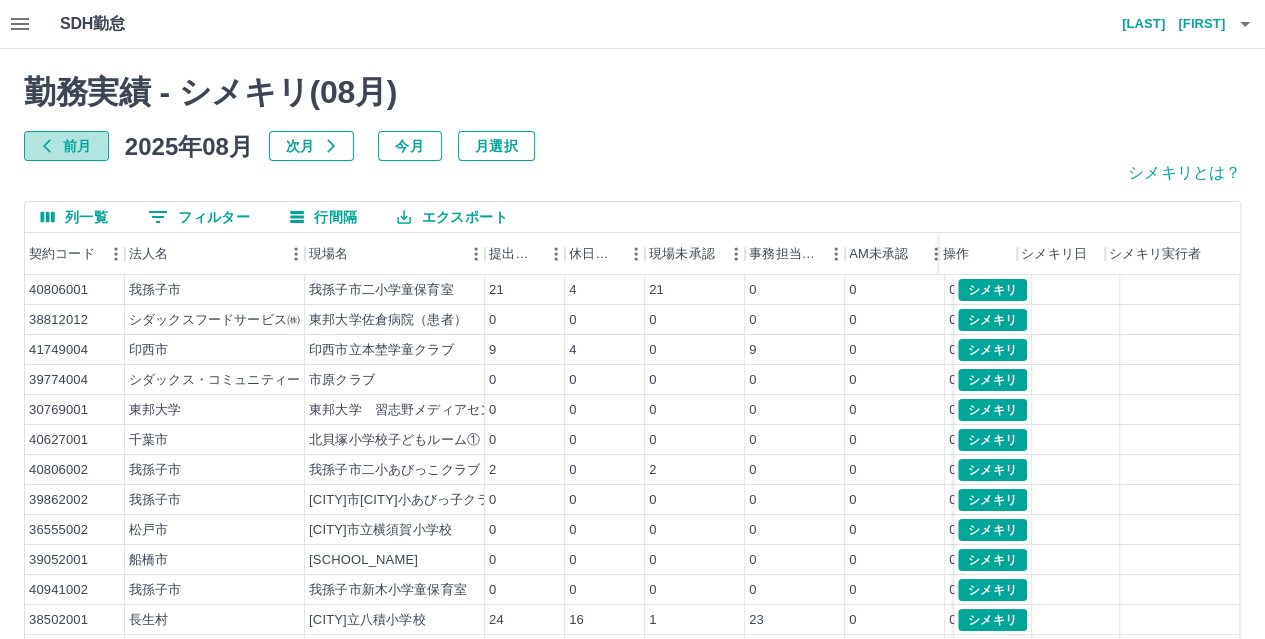 click on "前月" at bounding box center (66, 146) 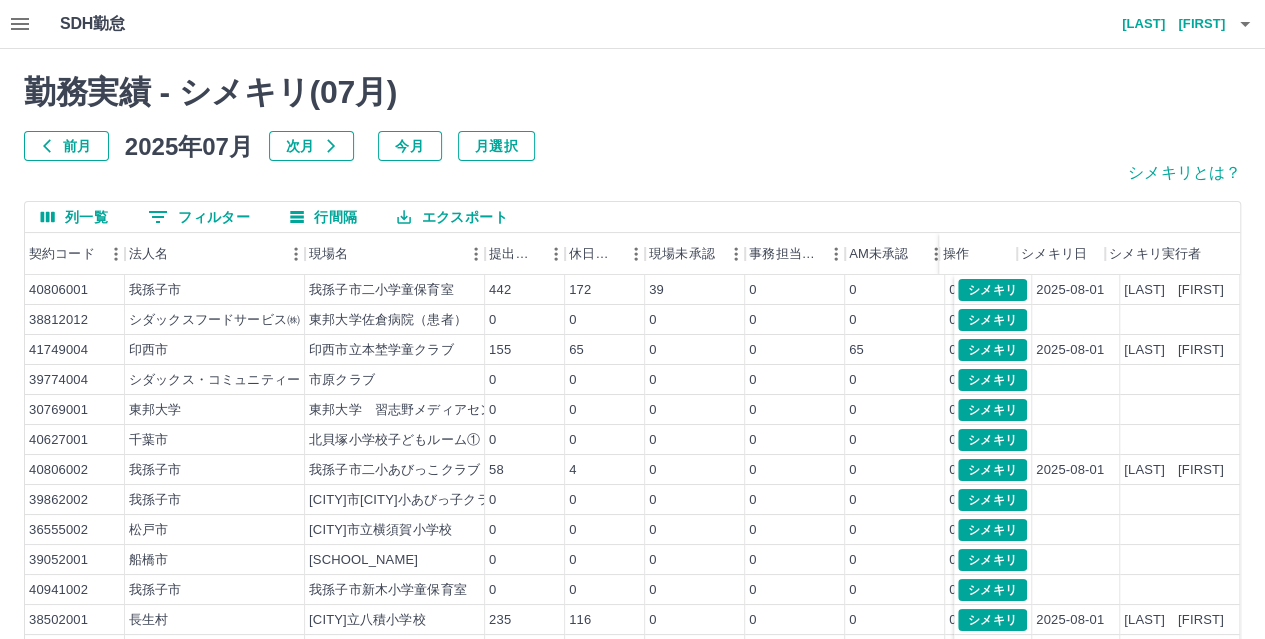 click 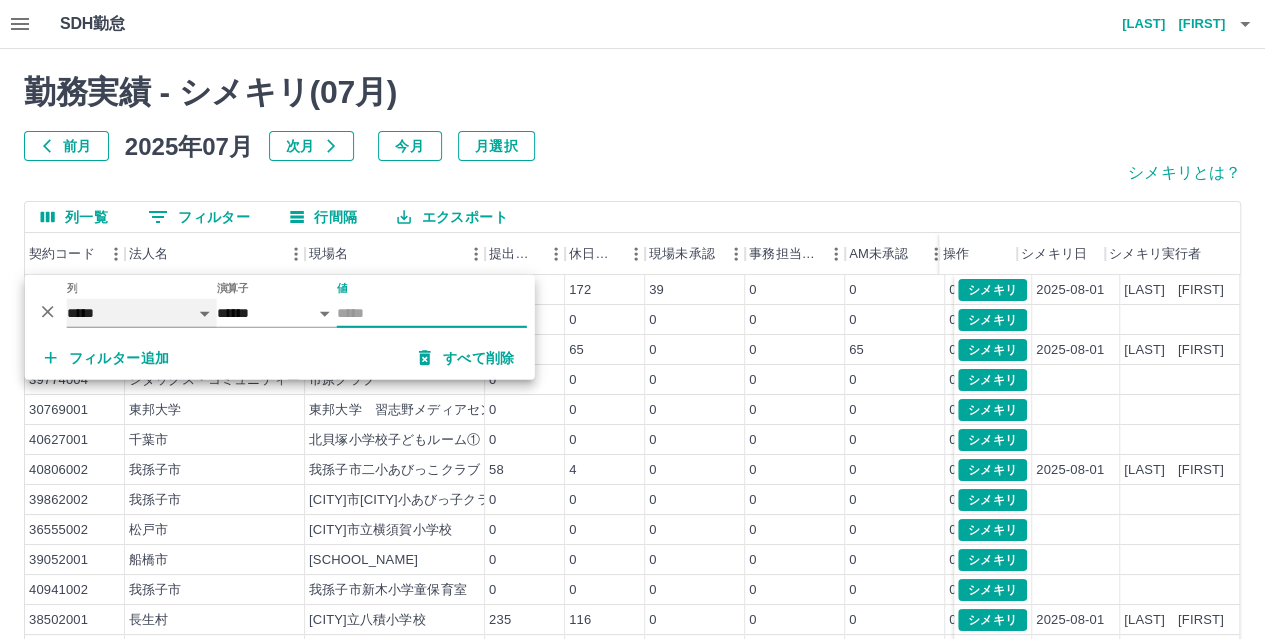click on "***** *** ***" at bounding box center (142, 313) 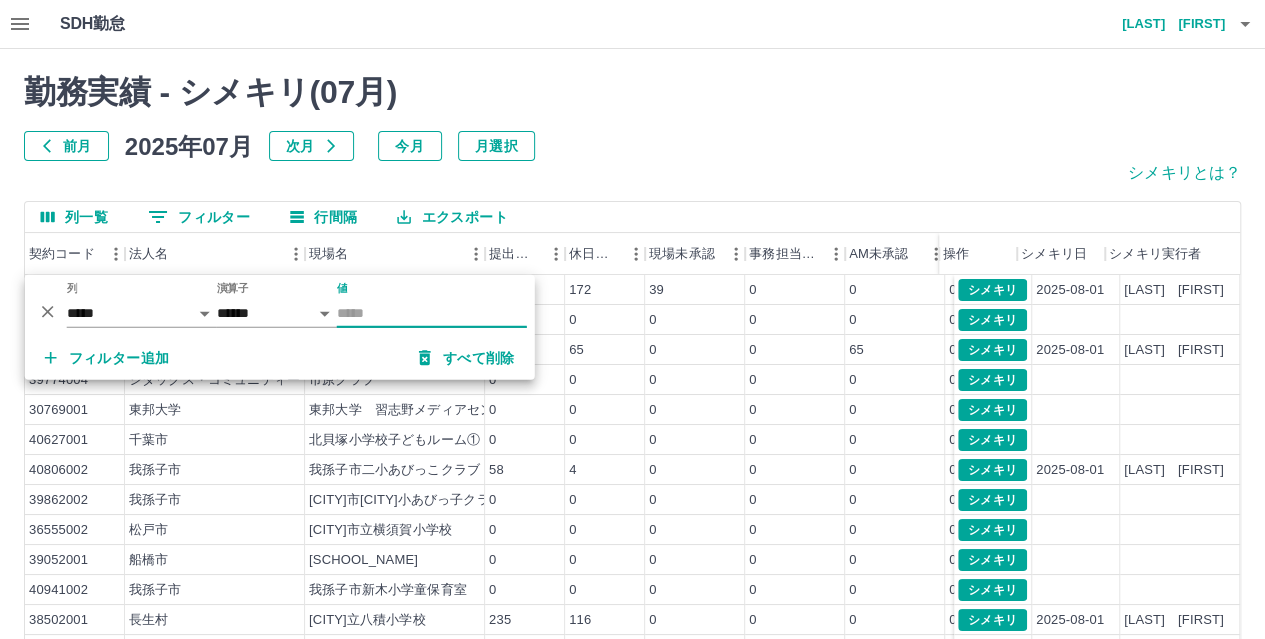 click on "値" at bounding box center (432, 313) 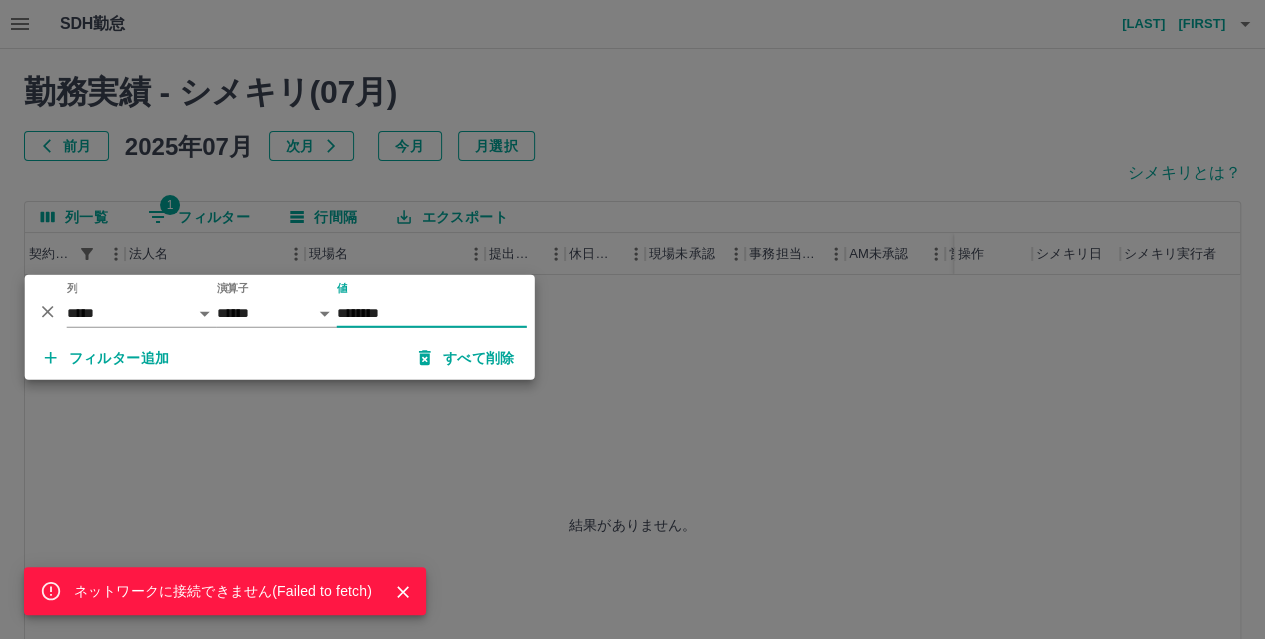 type on "********" 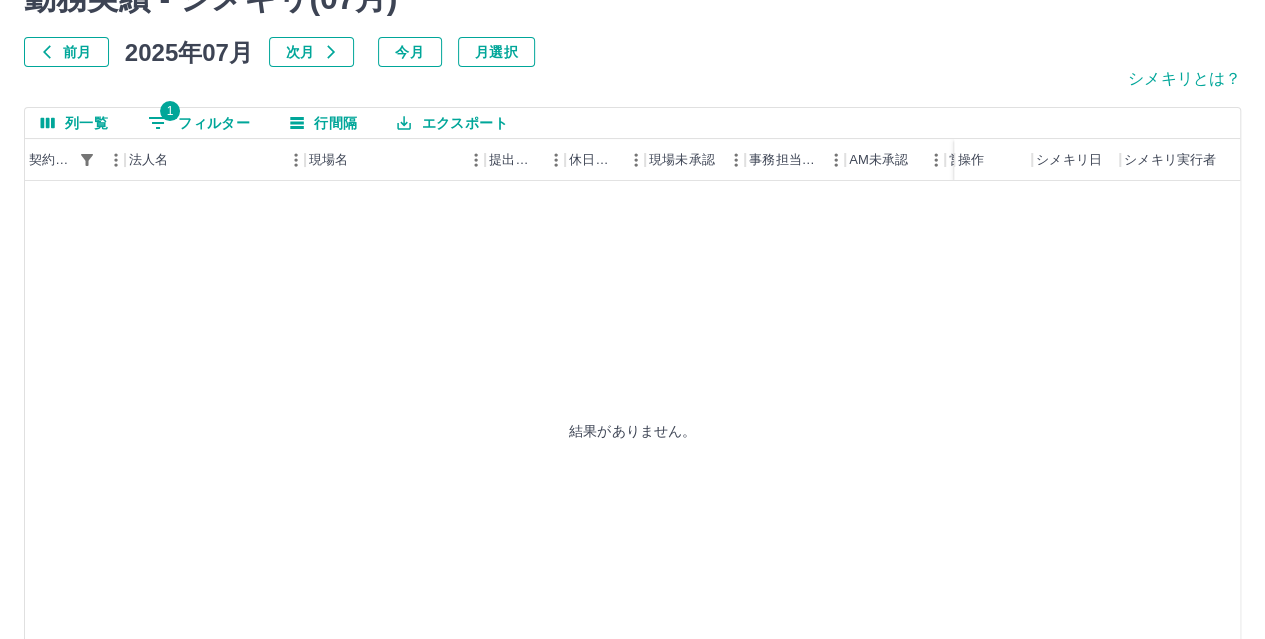 scroll, scrollTop: 0, scrollLeft: 0, axis: both 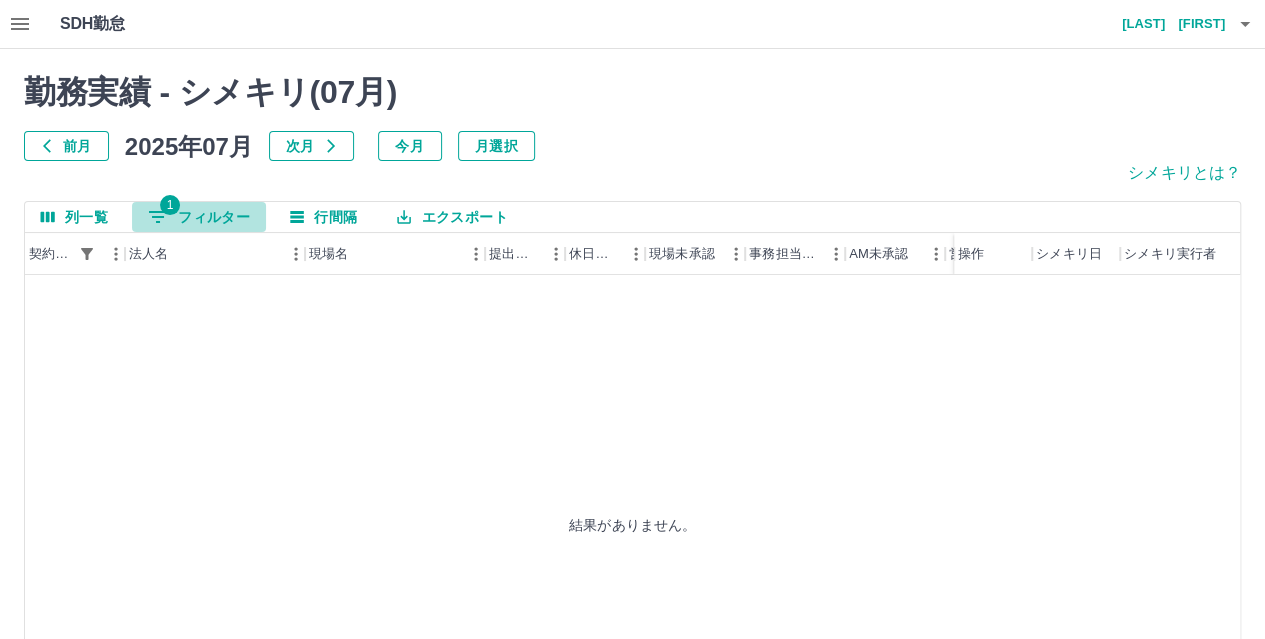 click on "1 フィルター" at bounding box center (199, 217) 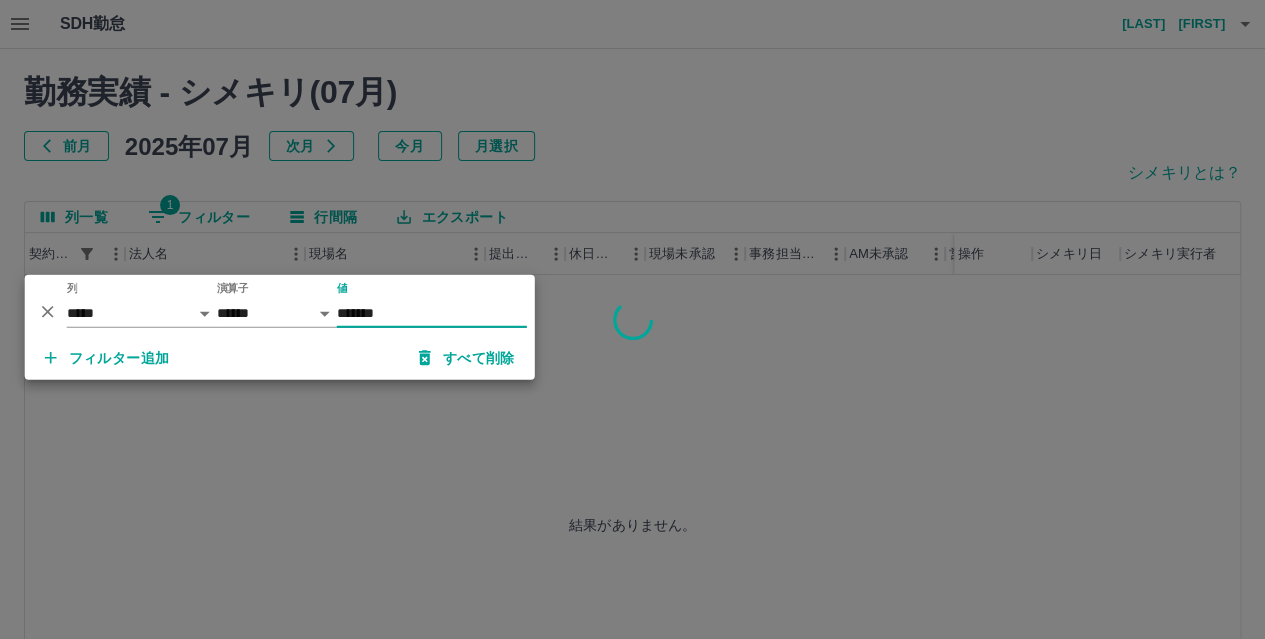 type on "********" 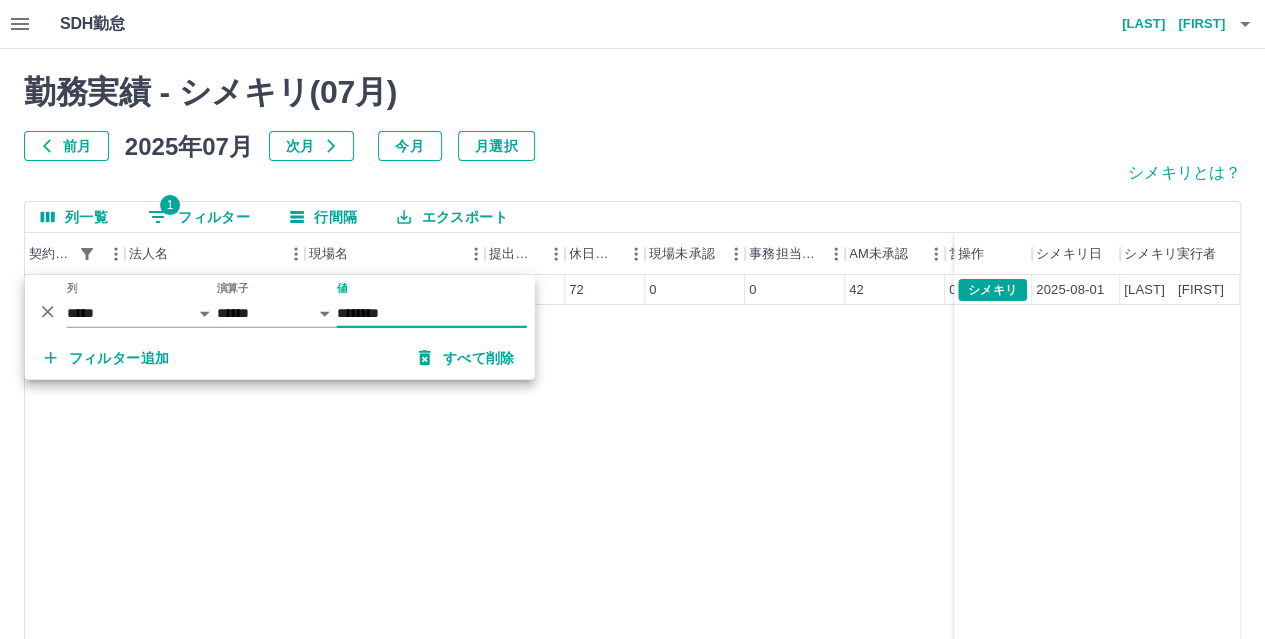 click on "[NUMBER] [CITY] [CITY]学童クラブ 181 72 0 0 42 0 139 シメキリ 2025-08-01 [LAST]　[FIRST]" at bounding box center [738, 531] 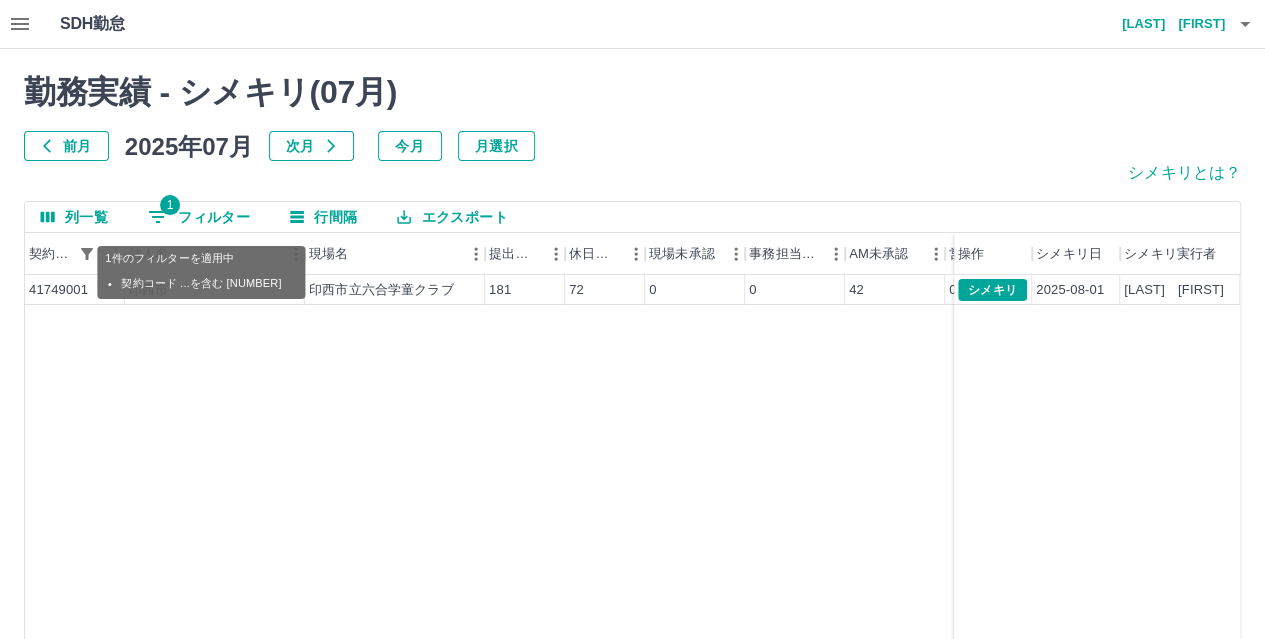 click on "1" at bounding box center (170, 205) 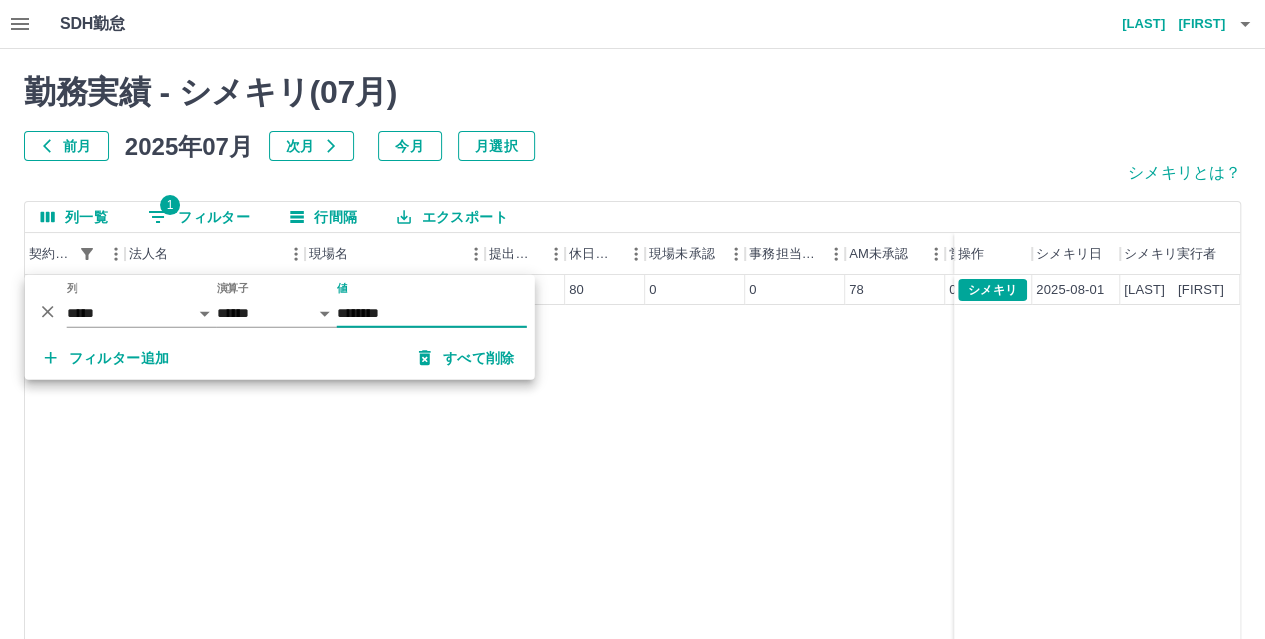 type on "********" 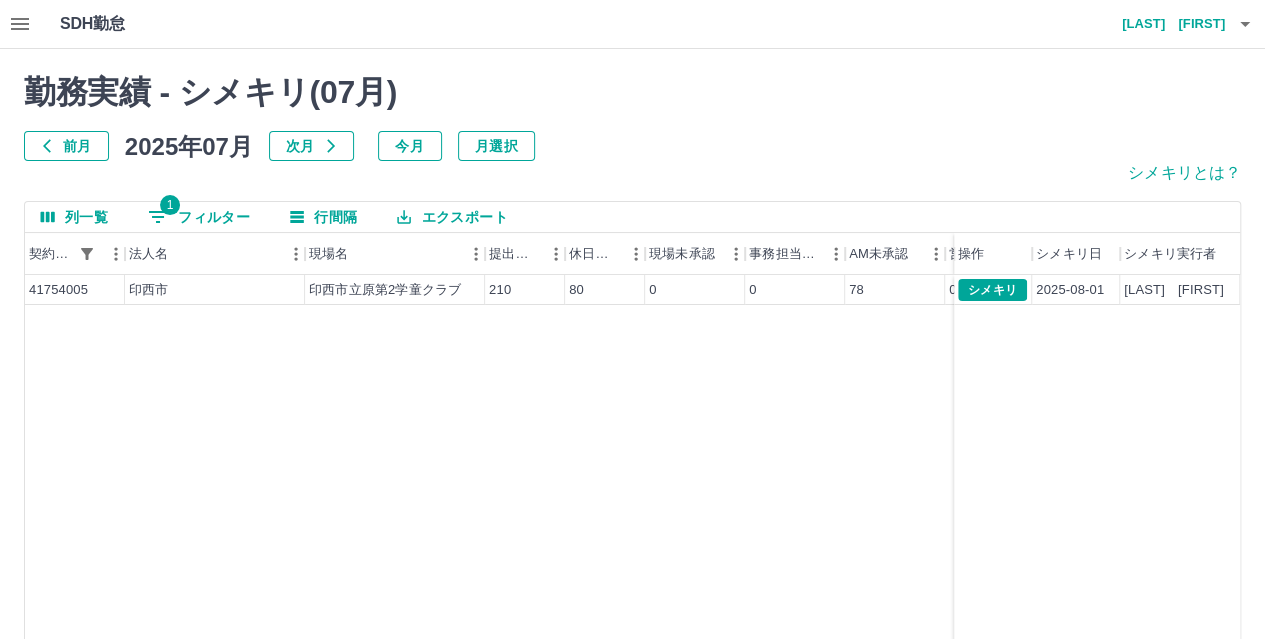 click 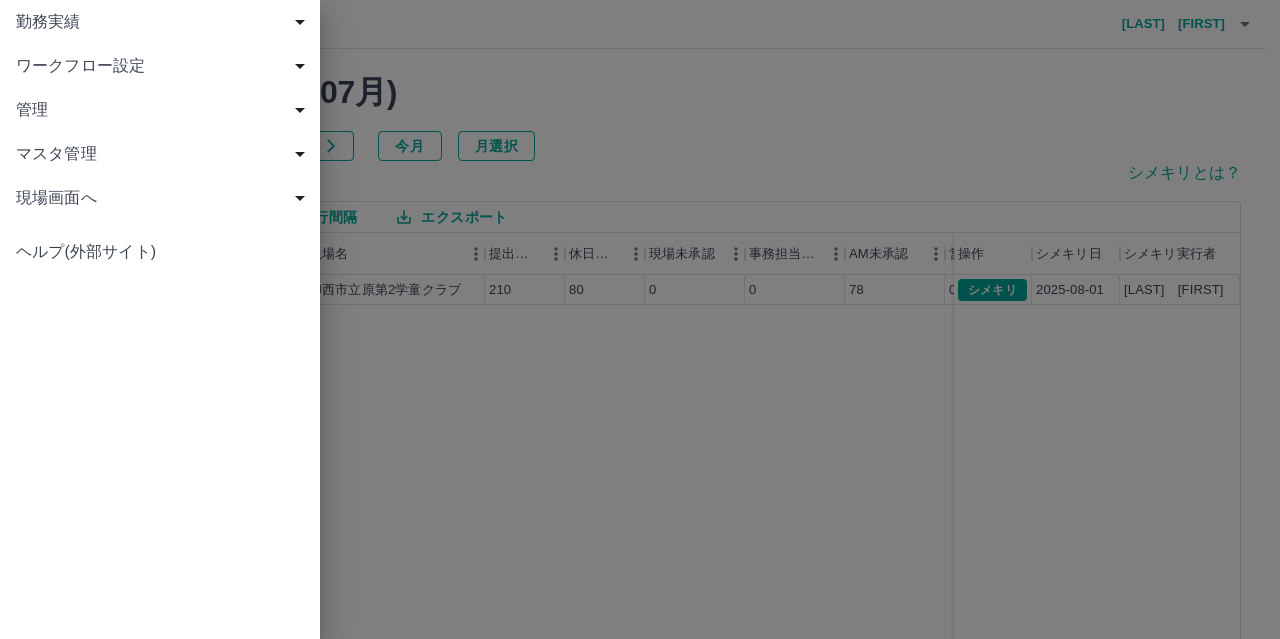 click on "現場画面へ" at bounding box center [164, 198] 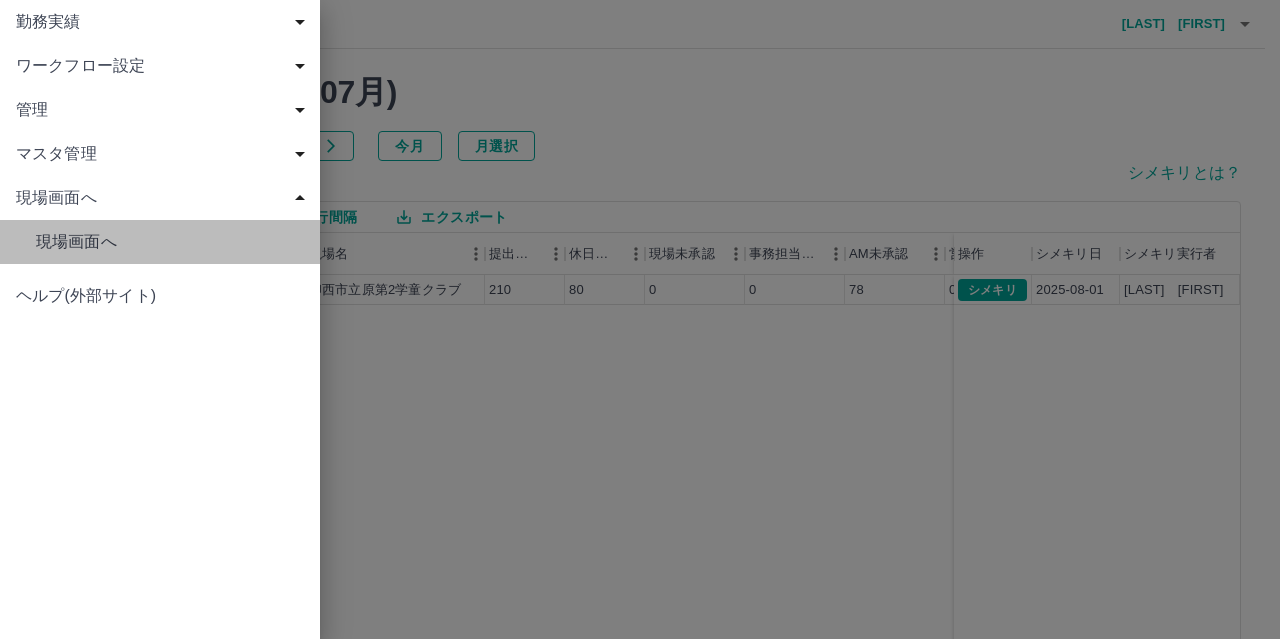 click on "現場画面へ" at bounding box center (170, 242) 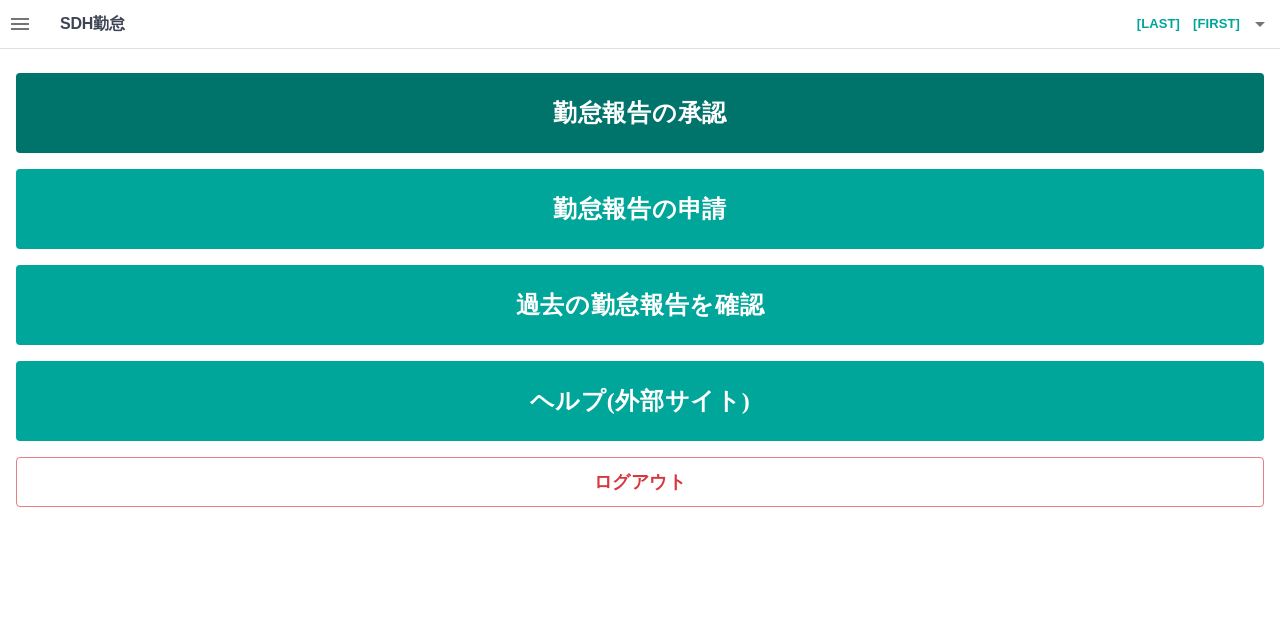 click on "勤怠報告の承認" at bounding box center (640, 113) 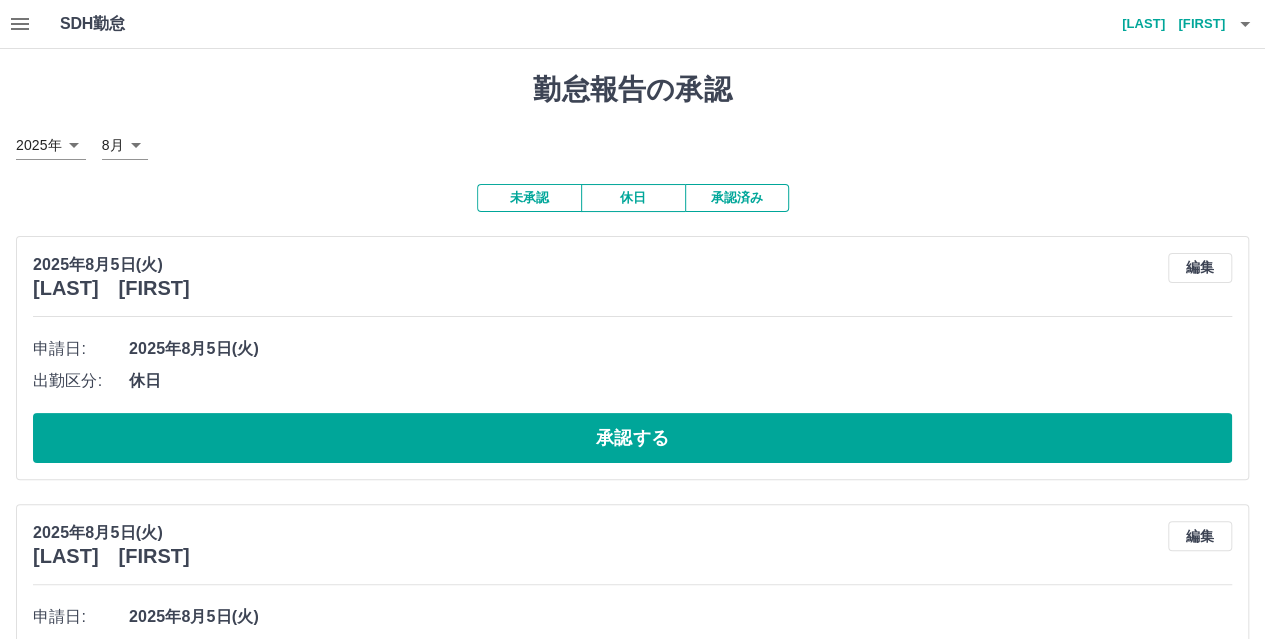 click 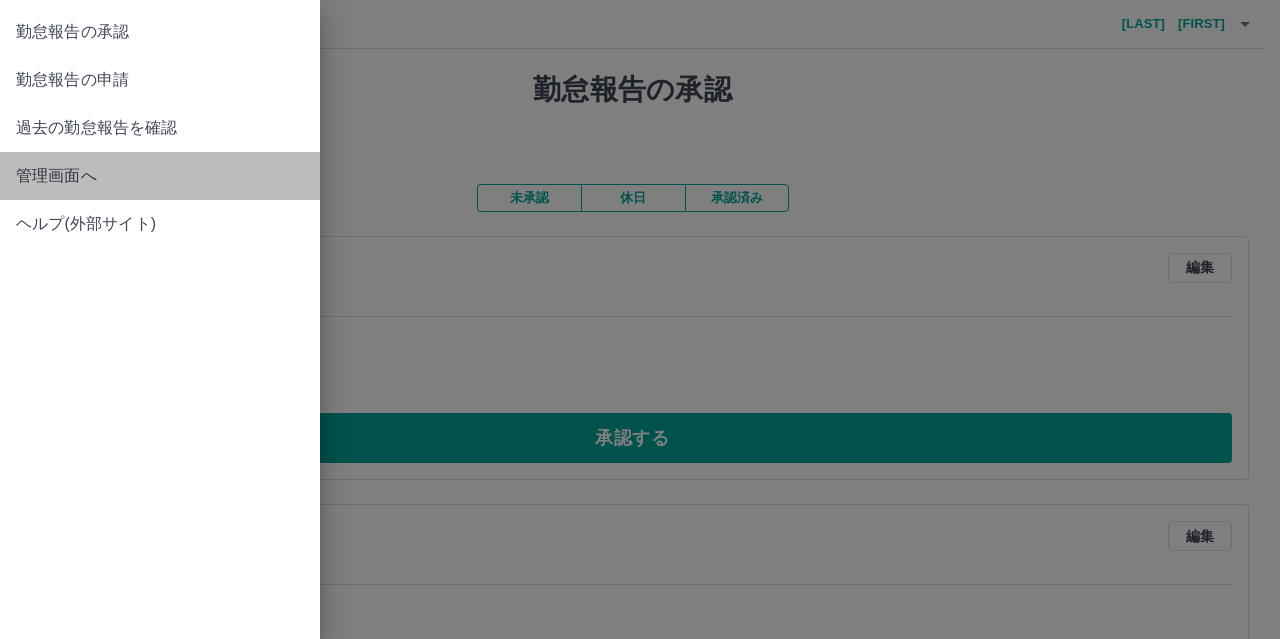 click on "管理画面へ" at bounding box center (160, 176) 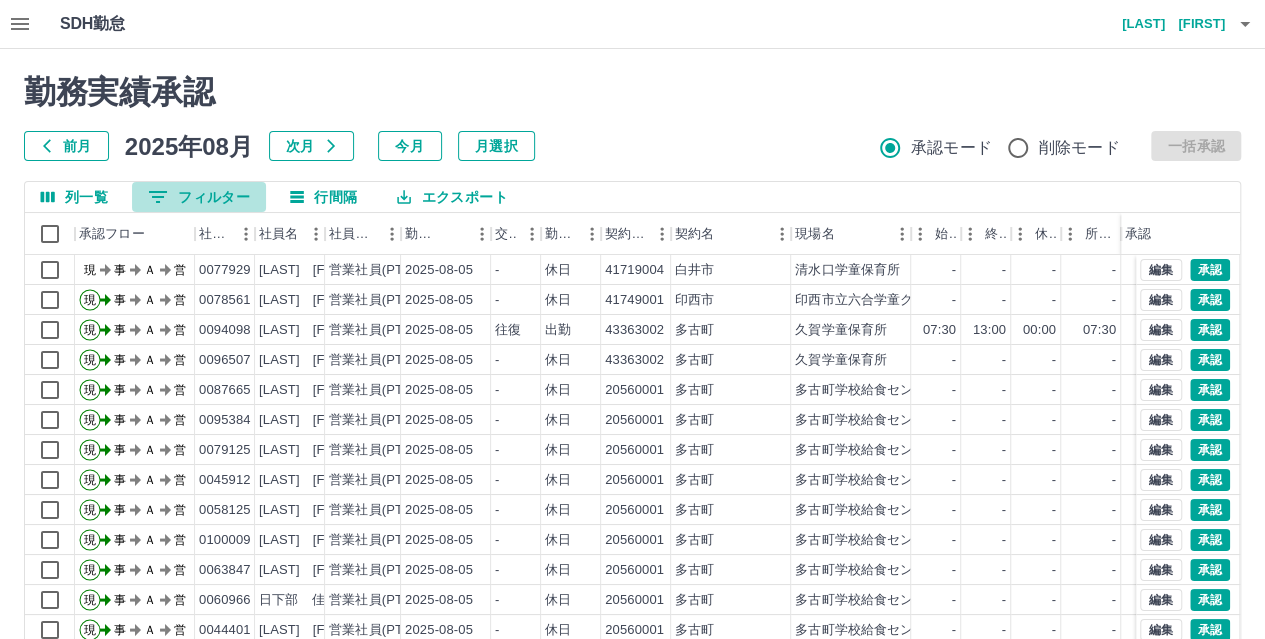click 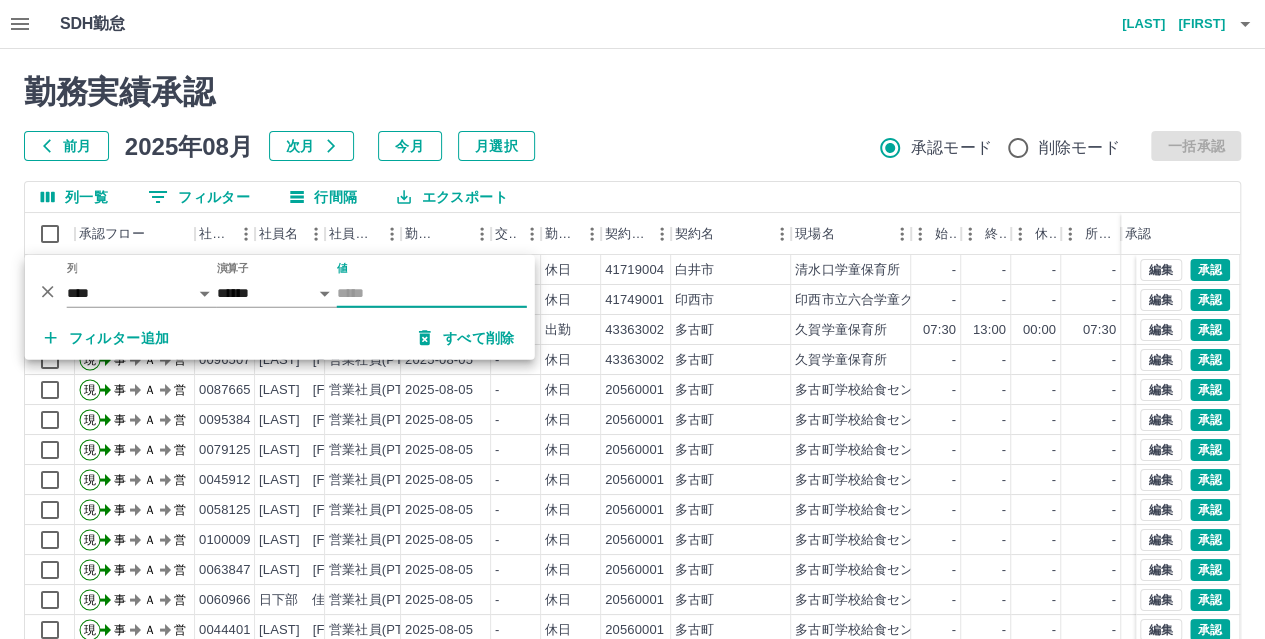 click on "前月" at bounding box center (66, 146) 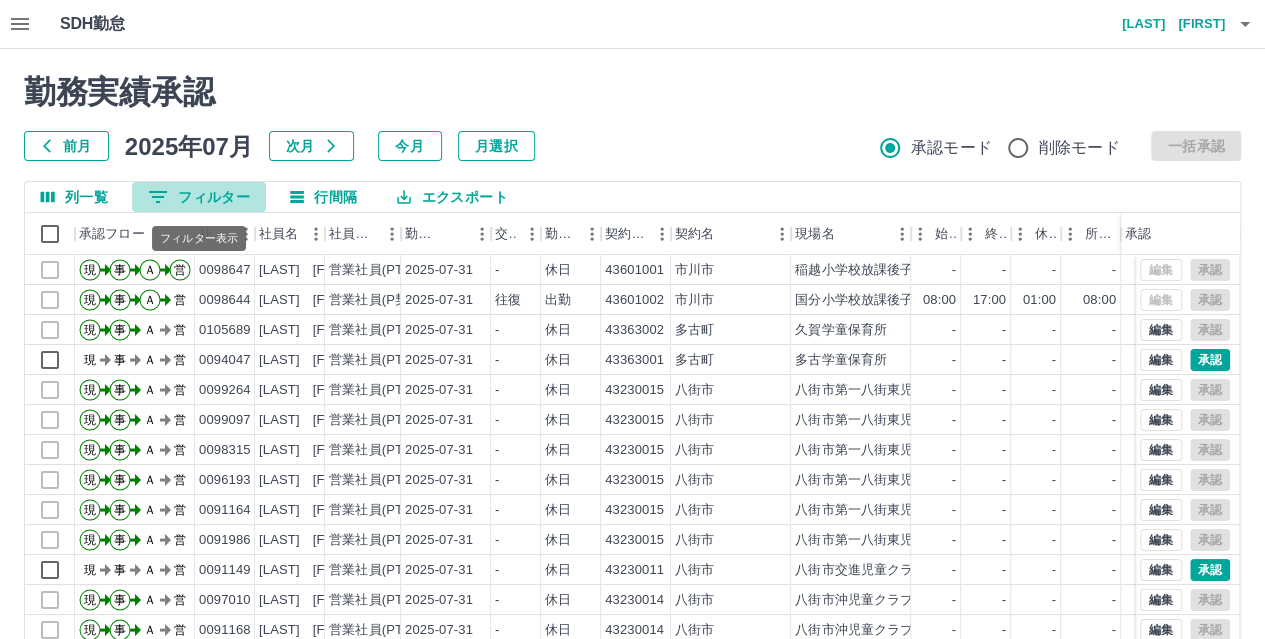 click on "0 フィルター" at bounding box center (199, 197) 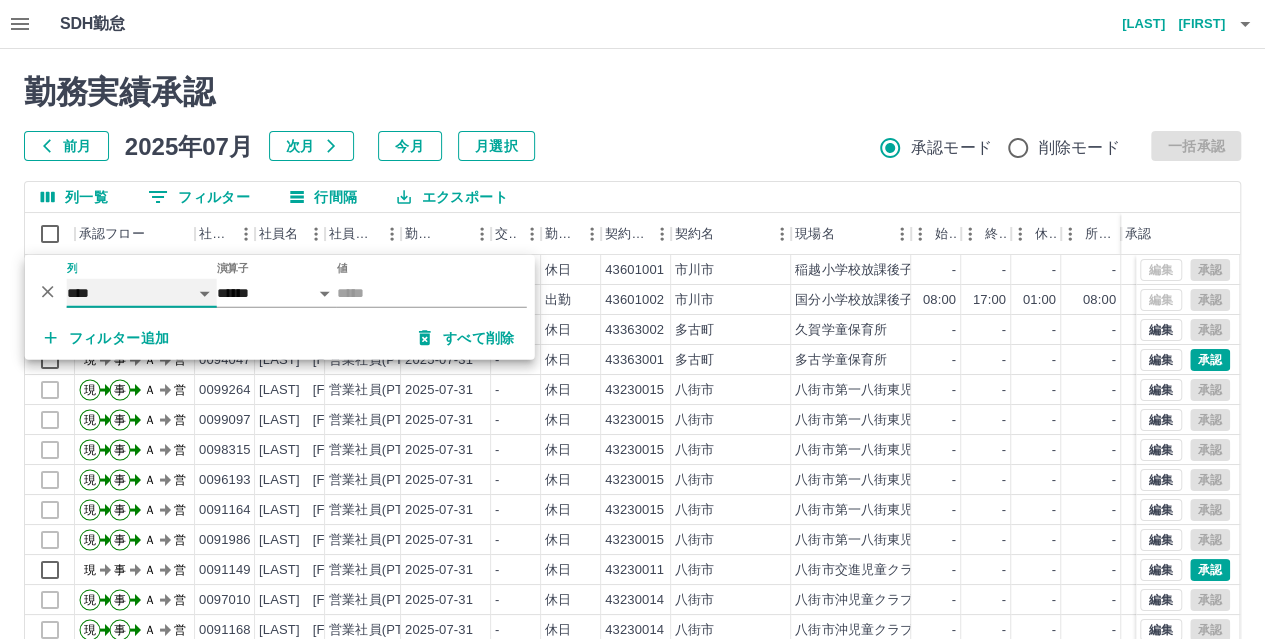 click on "**** *** **** *** *** **** ***** *** *** ** ** ** **** **** **** ** ** *** **** *****" at bounding box center [142, 293] 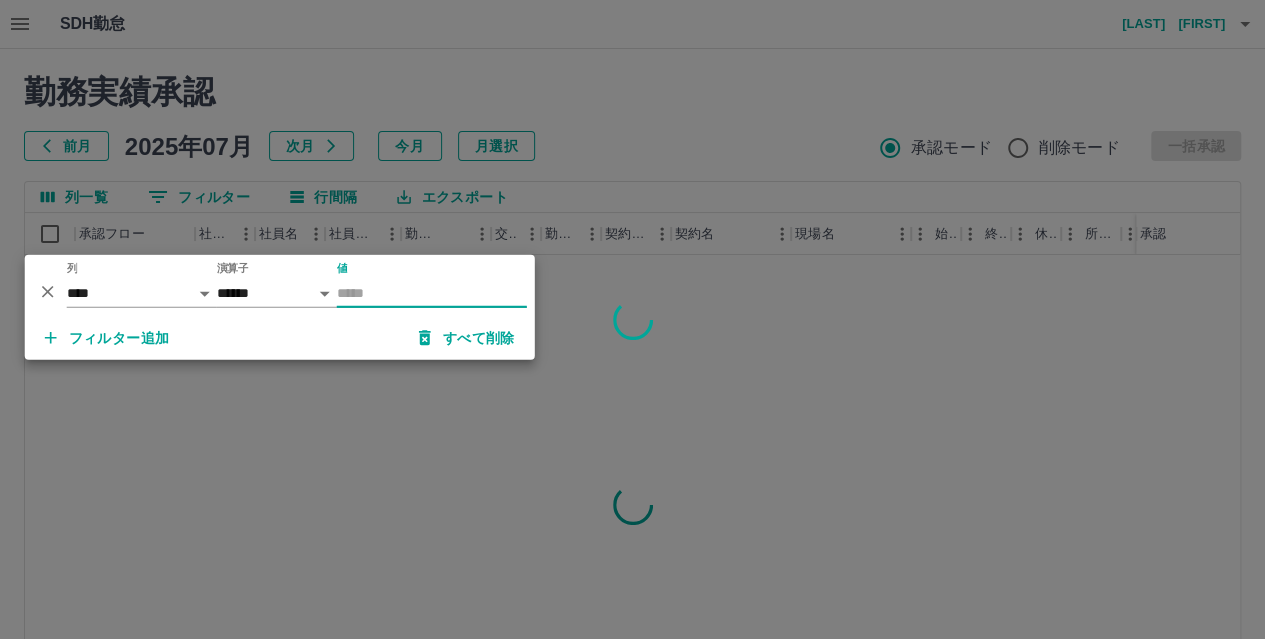 click on "値" at bounding box center (432, 293) 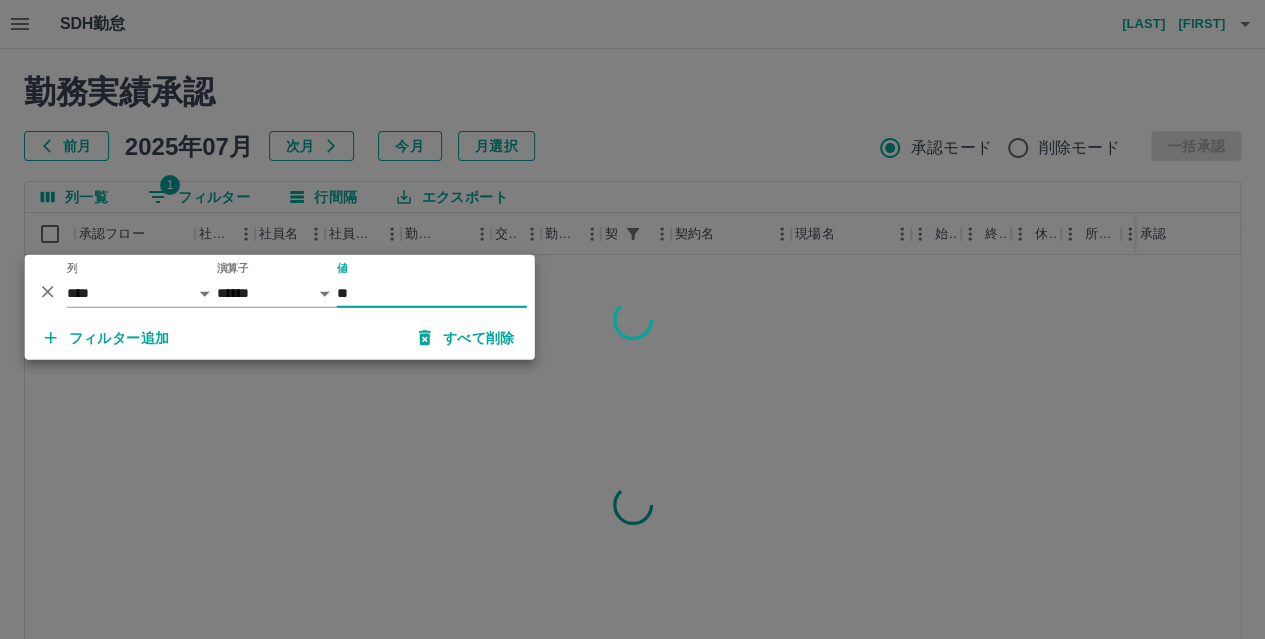 type on "*" 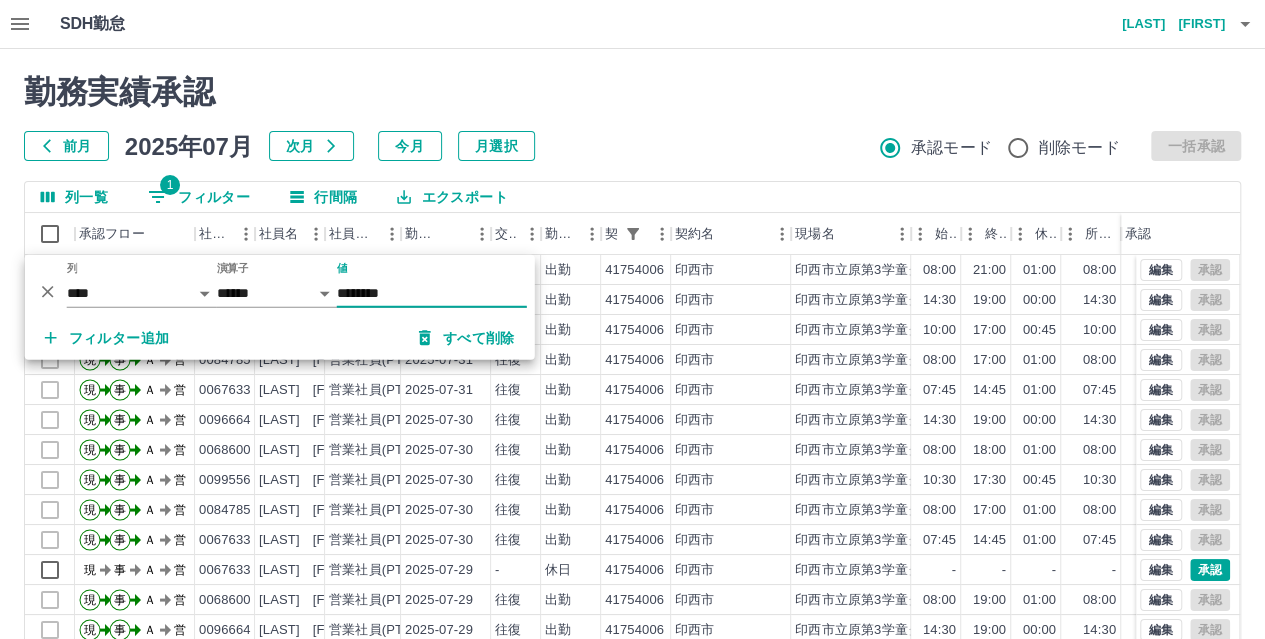 type on "********" 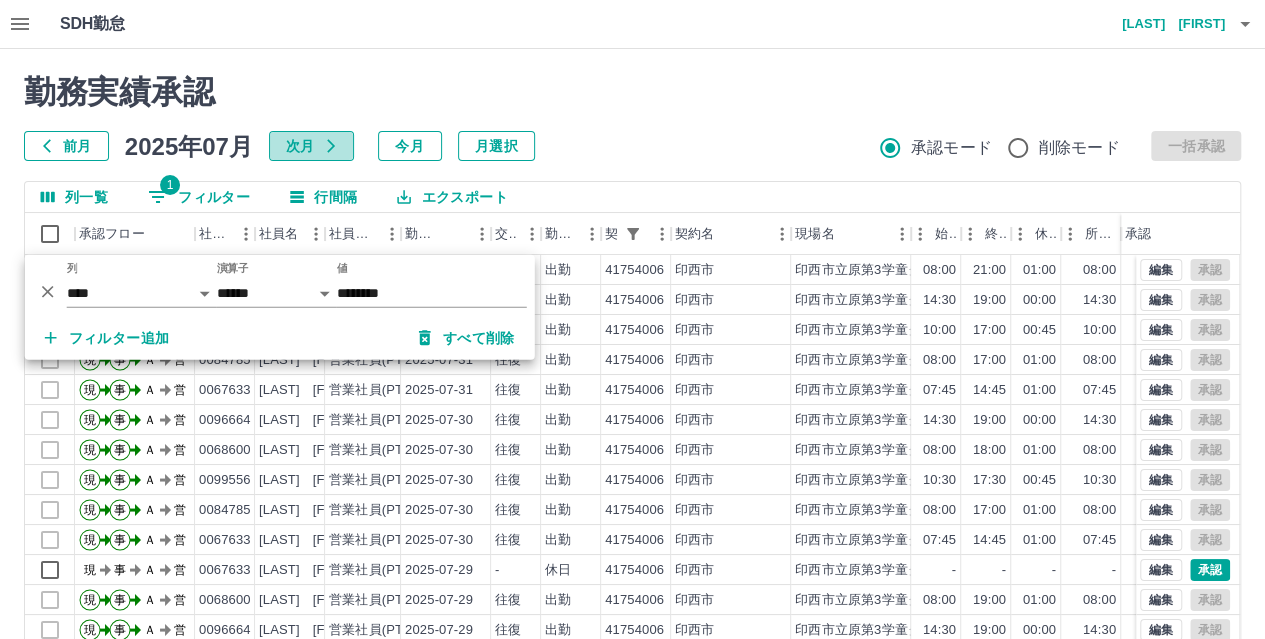 click on "次月" at bounding box center (311, 146) 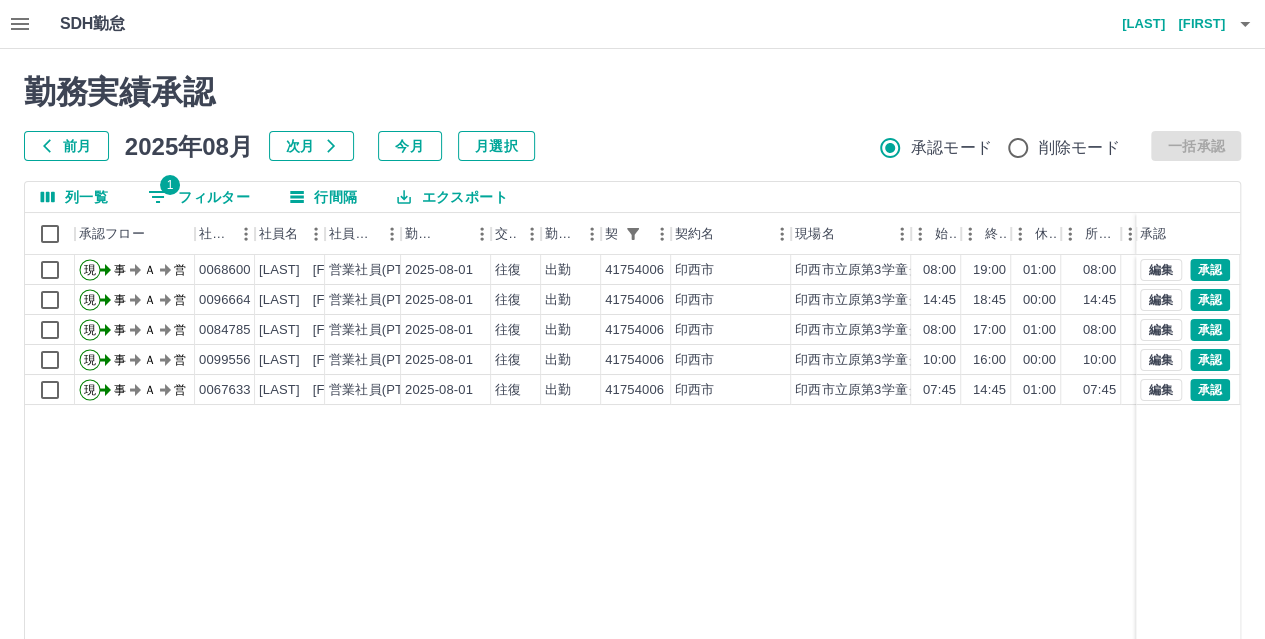 drag, startPoint x: 203, startPoint y: 196, endPoint x: 178, endPoint y: 194, distance: 25.079872 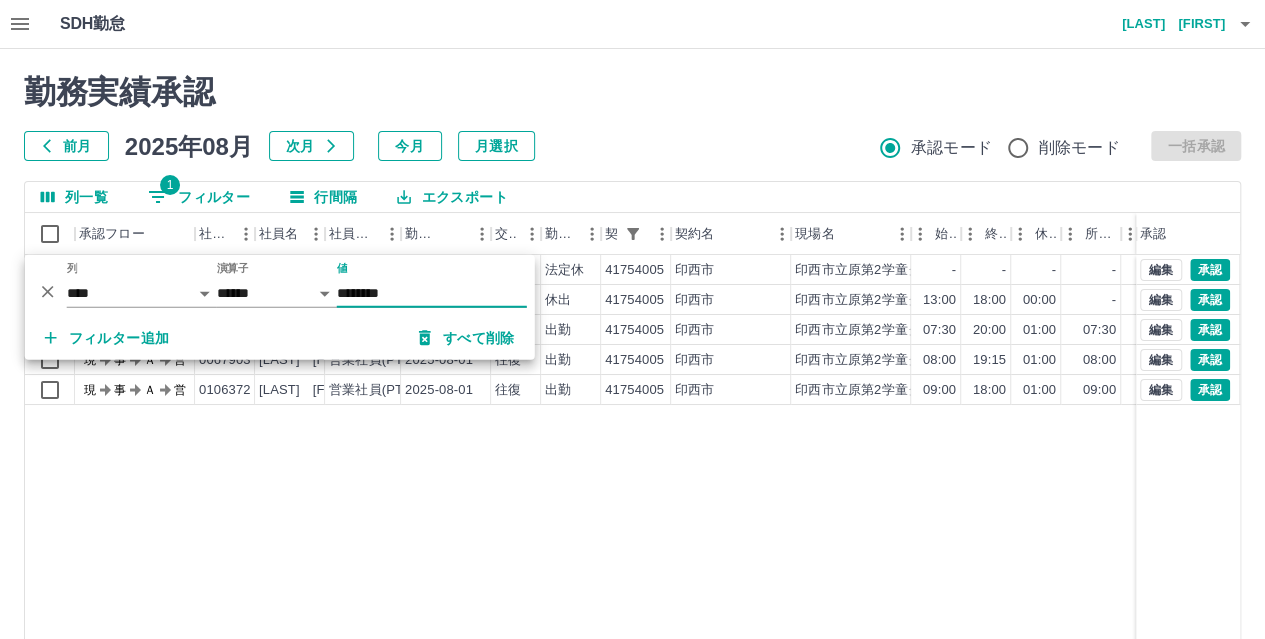 type on "********" 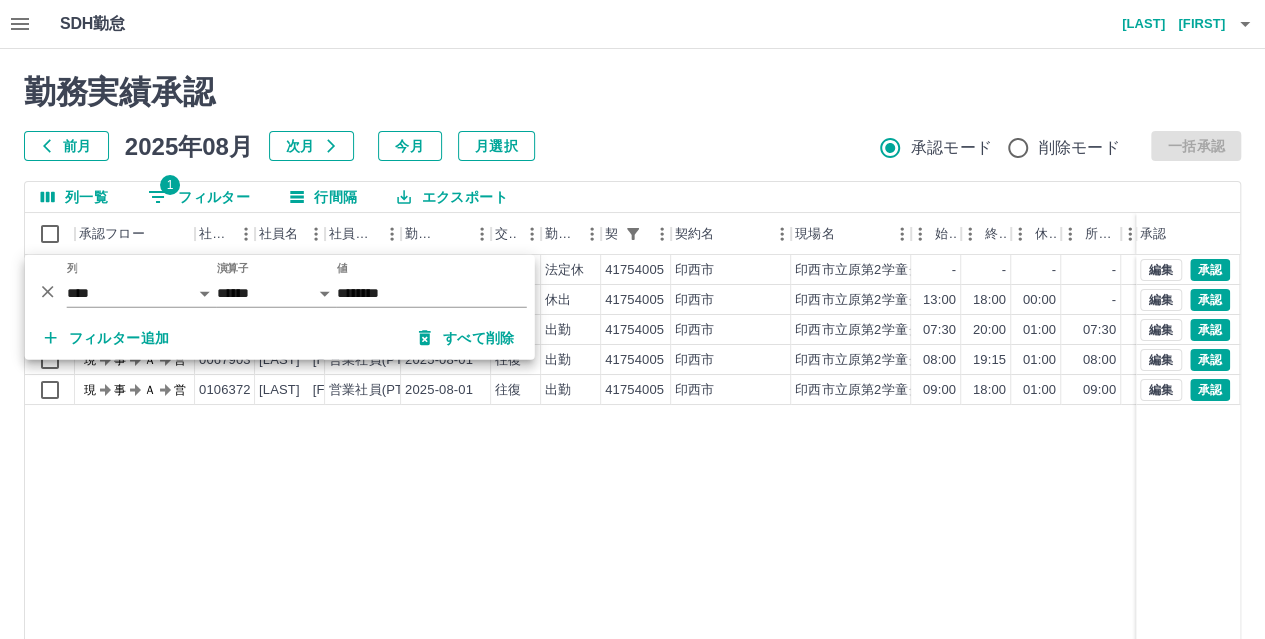 click on "現 事 Ａ 営 [NUMBER] [LAST]　[FIRST] 営業社員(P契約) 2025-08-03  -  法定休 [NUMBER] [CITY] [CITY]第2学童クラブ - - - - - - 00:00 00:00 00:00 現 事 Ａ 営 [NUMBER] [LAST]　[FIRST] 営業社員(P契約) 2025-08-02 往復 休出 [NUMBER] [CITY] [CITY]第2学童クラブ 13:00 18:00 00:00 - - - 05:00 05:00 00:00 現 事 Ａ 営 [NUMBER] [LAST]　[FIRST] 営業社員(P契約) 2025-08-01 往復 出勤 [NUMBER] [CITY] [CITY]第2学童クラブ 07:30 20:00 01:00 07:30 16:30 01:00 12:30 11:30 00:00 現 事 Ａ 営 [NUMBER] [LAST]　[FIRST] 営業社員(PT契約) 2025-08-01 往復 出勤 [NUMBER] [CITY] [CITY]第2学童クラブ 08:00 19:15 01:00 08:00 17:00 01:00 11:15 10:15 00:00 現 事 Ａ 営 [NUMBER] [LAST]　[FIRST] 営業社員(PT契約) 2025-08-01 往復 出勤 [NUMBER] [CITY] [CITY]第2学童クラブ 09:00 18:00 01:00 09:00 18:00 01:00 09:00 08:00 00:00 編集 承認 編集 承認 編集 承認 編集 承認 編集 承認" at bounding box center [898, 511] 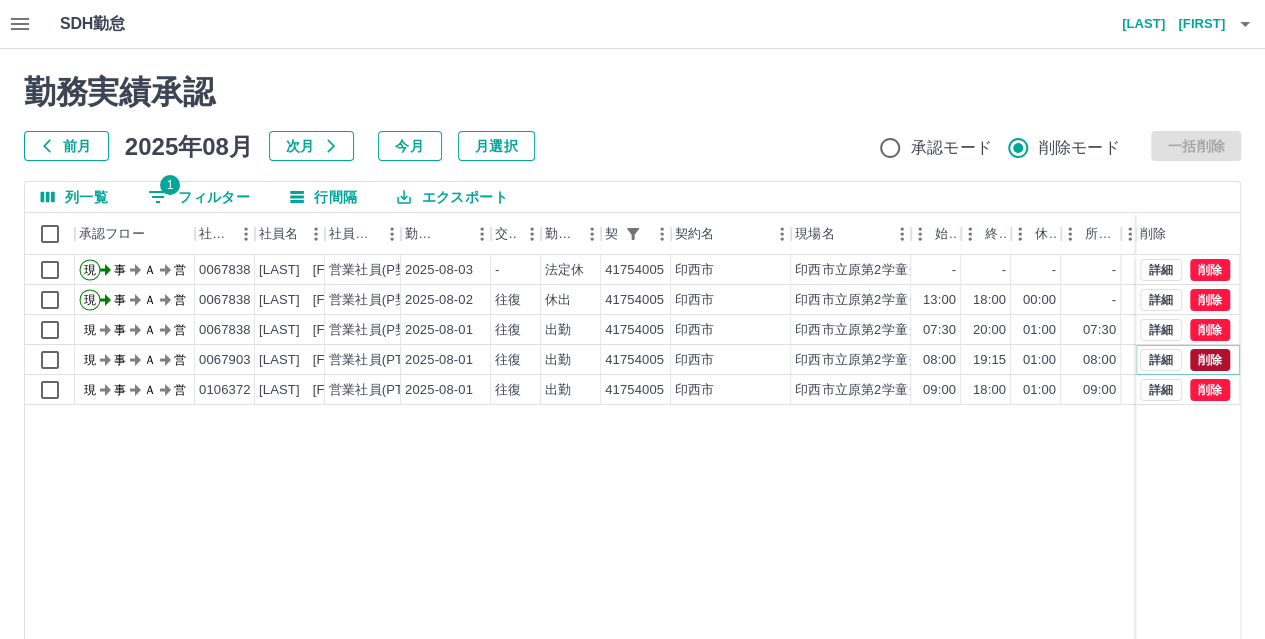 click on "削除" at bounding box center (1210, 360) 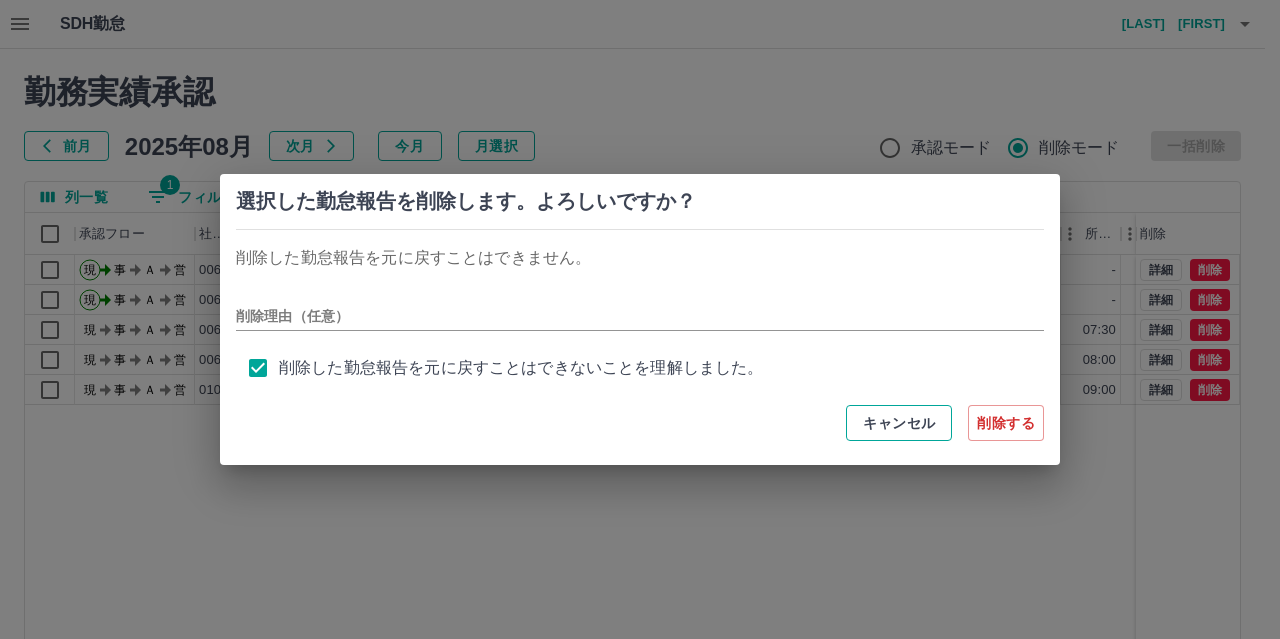 click on "キャンセル" at bounding box center [899, 423] 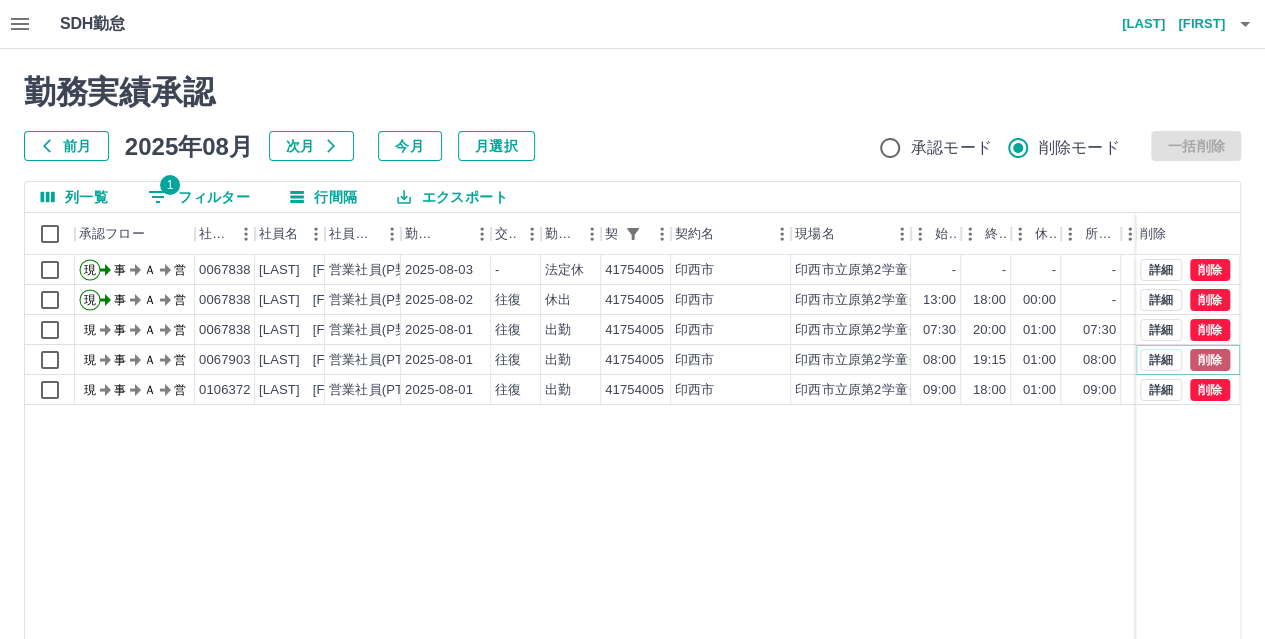 click on "削除" at bounding box center [1210, 360] 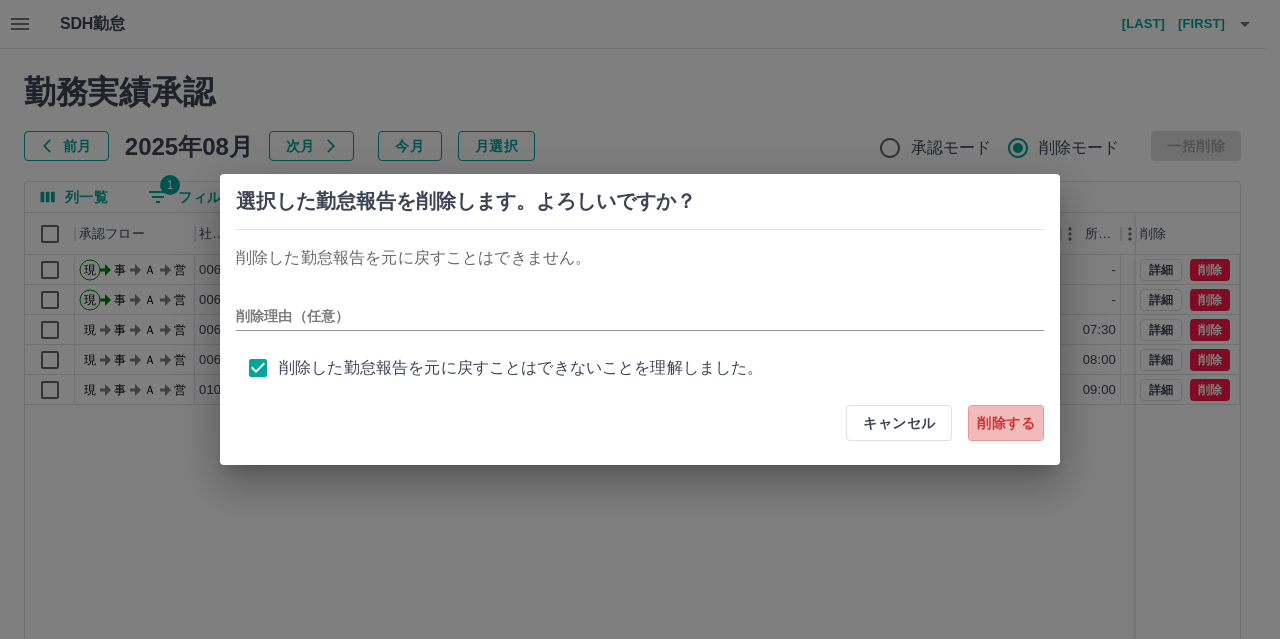 click on "削除する" at bounding box center (1006, 423) 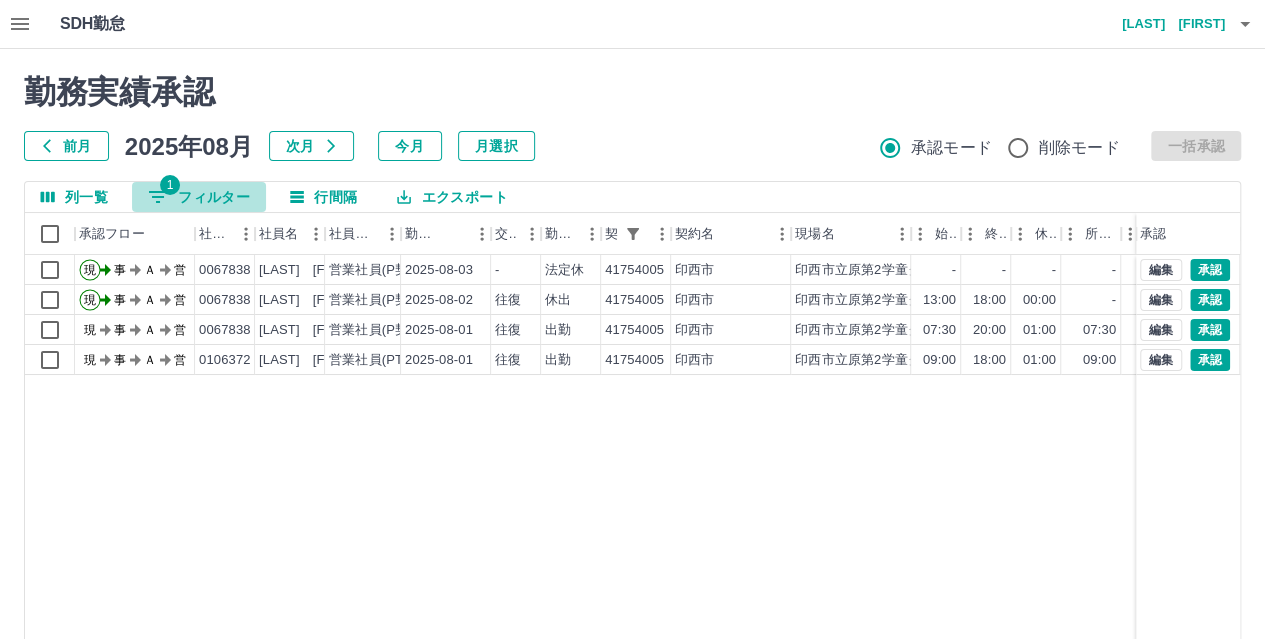 click on "1 フィルター" at bounding box center [199, 197] 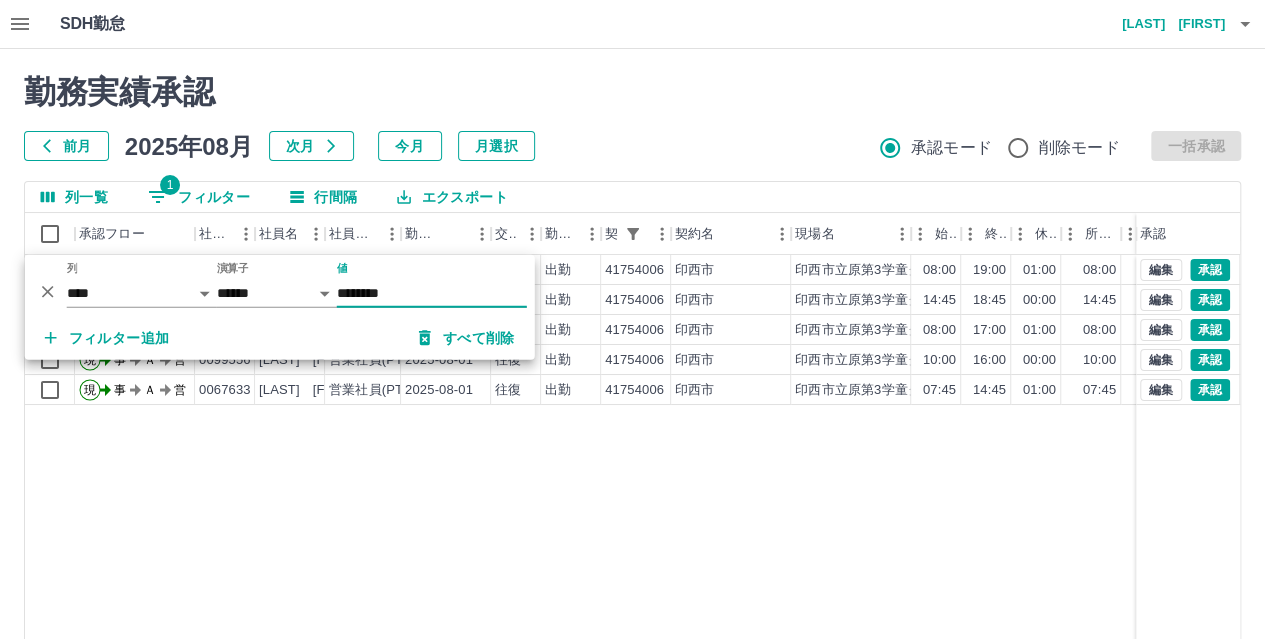 type on "********" 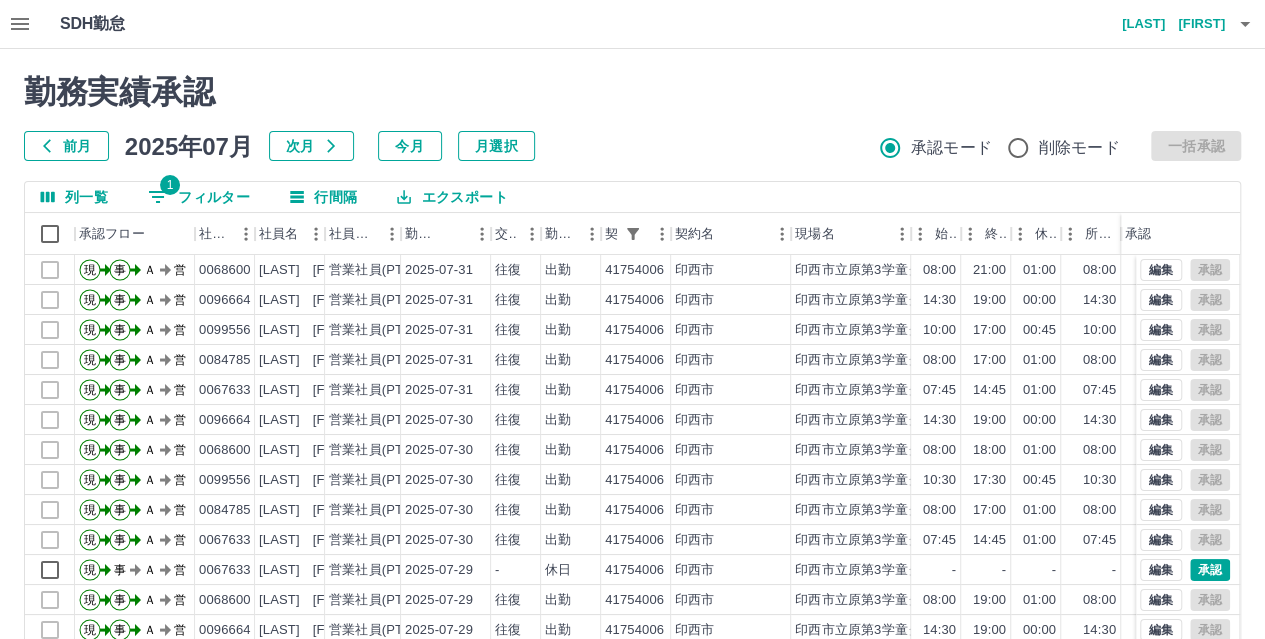 click on "勤務実績承認" at bounding box center (632, 92) 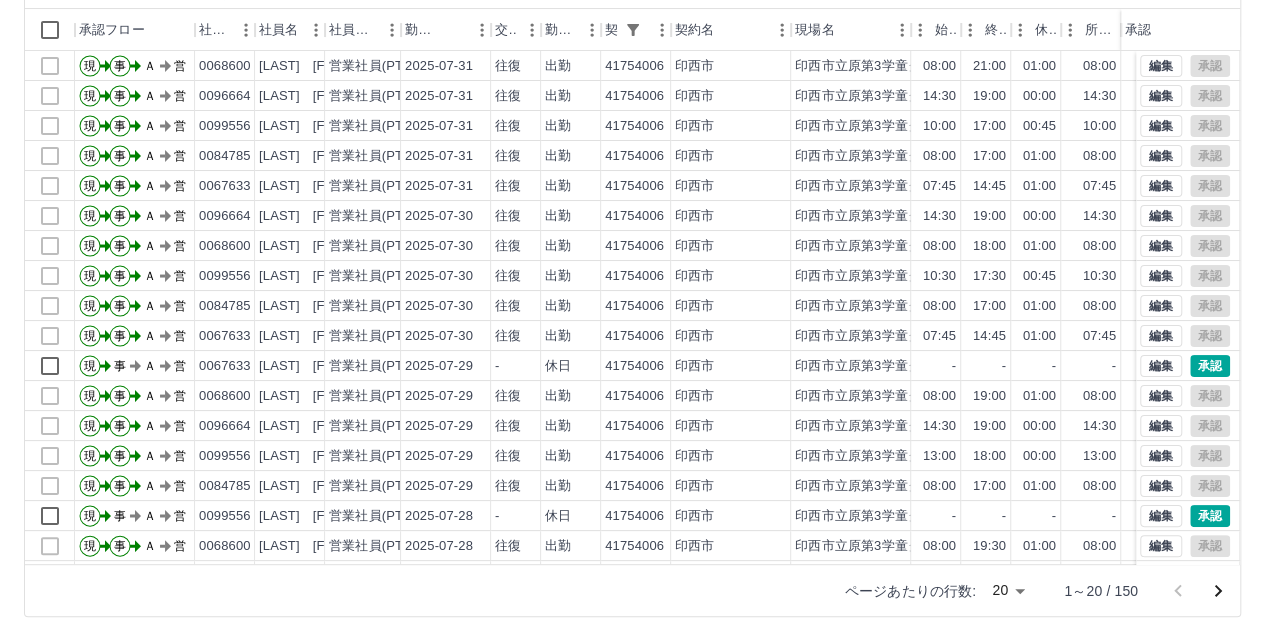 scroll, scrollTop: 206, scrollLeft: 0, axis: vertical 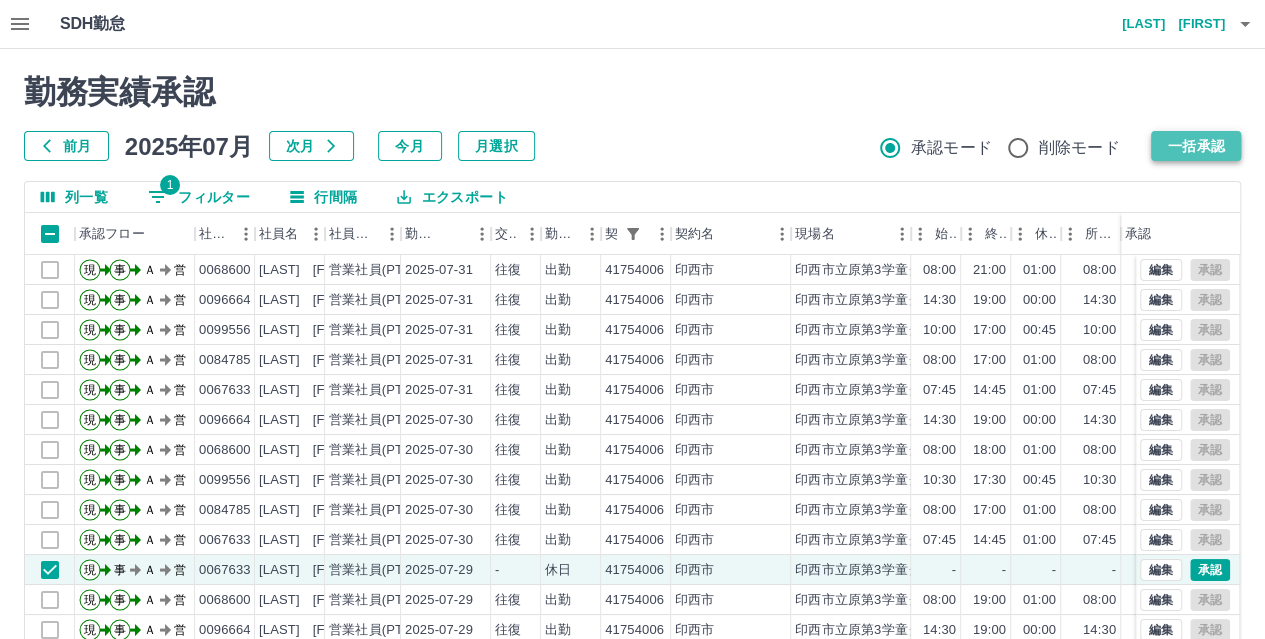 click on "一括承認" at bounding box center [1196, 146] 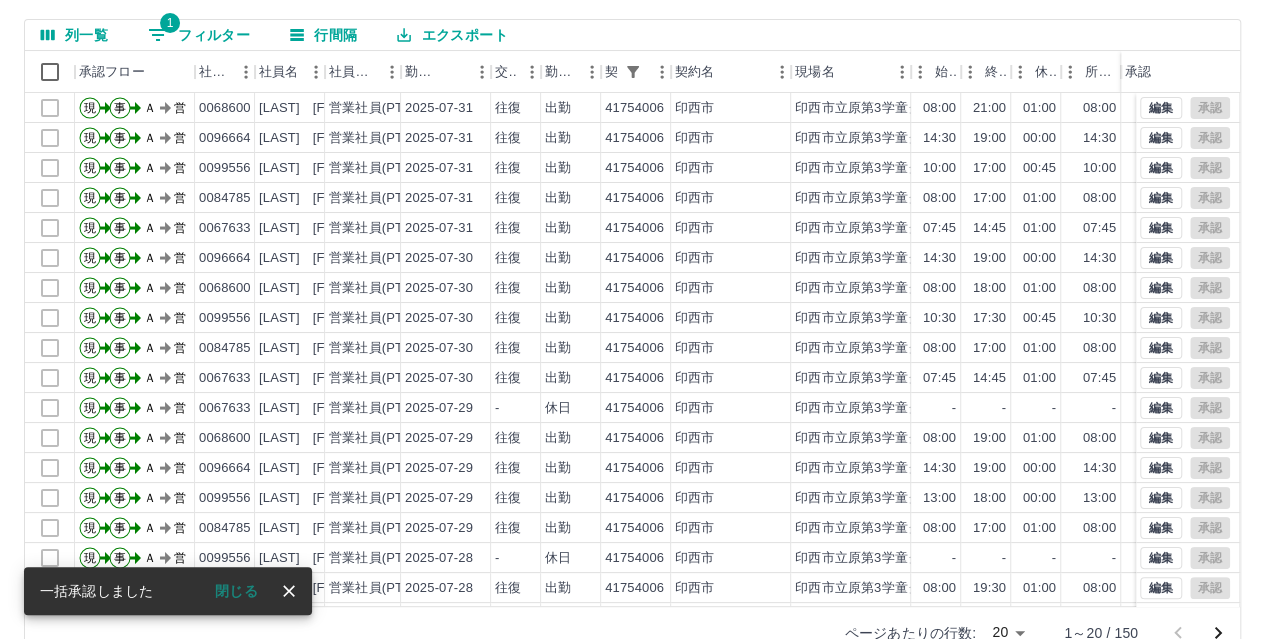 scroll, scrollTop: 206, scrollLeft: 0, axis: vertical 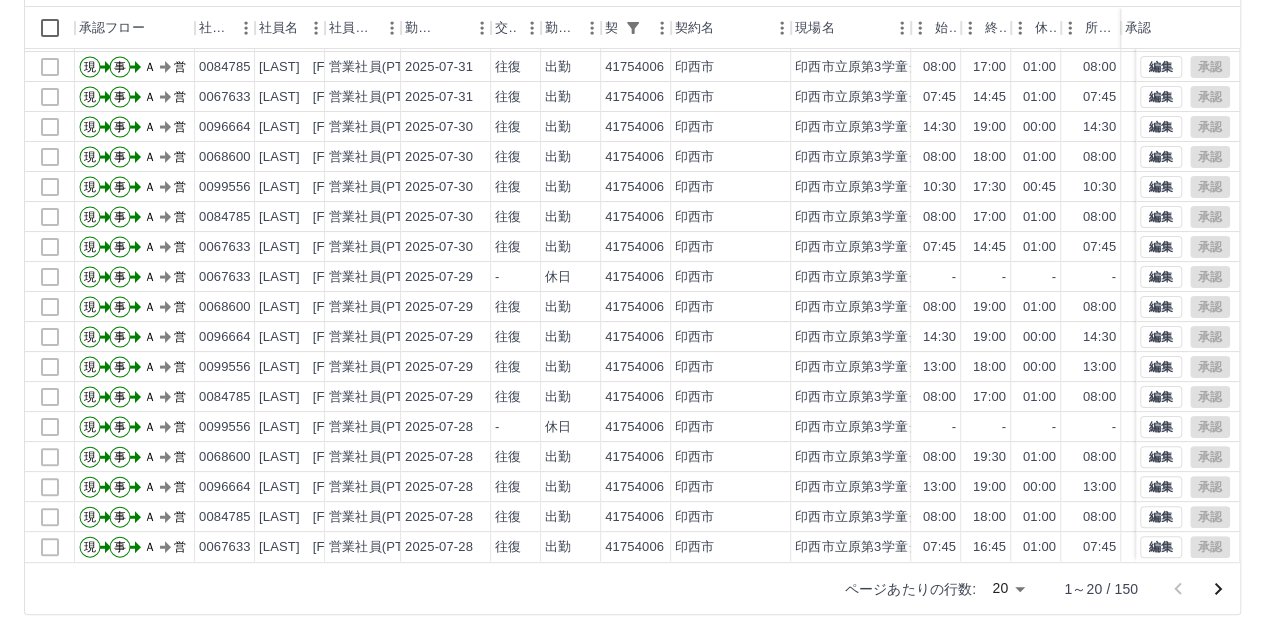 click 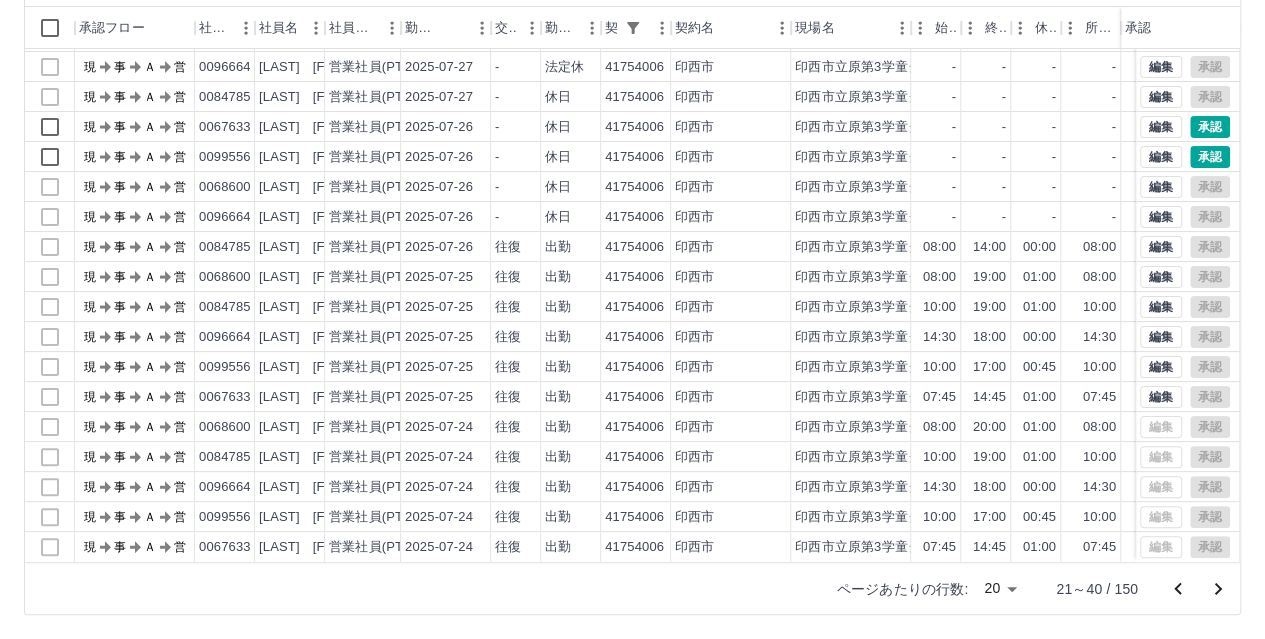 scroll, scrollTop: 0, scrollLeft: 0, axis: both 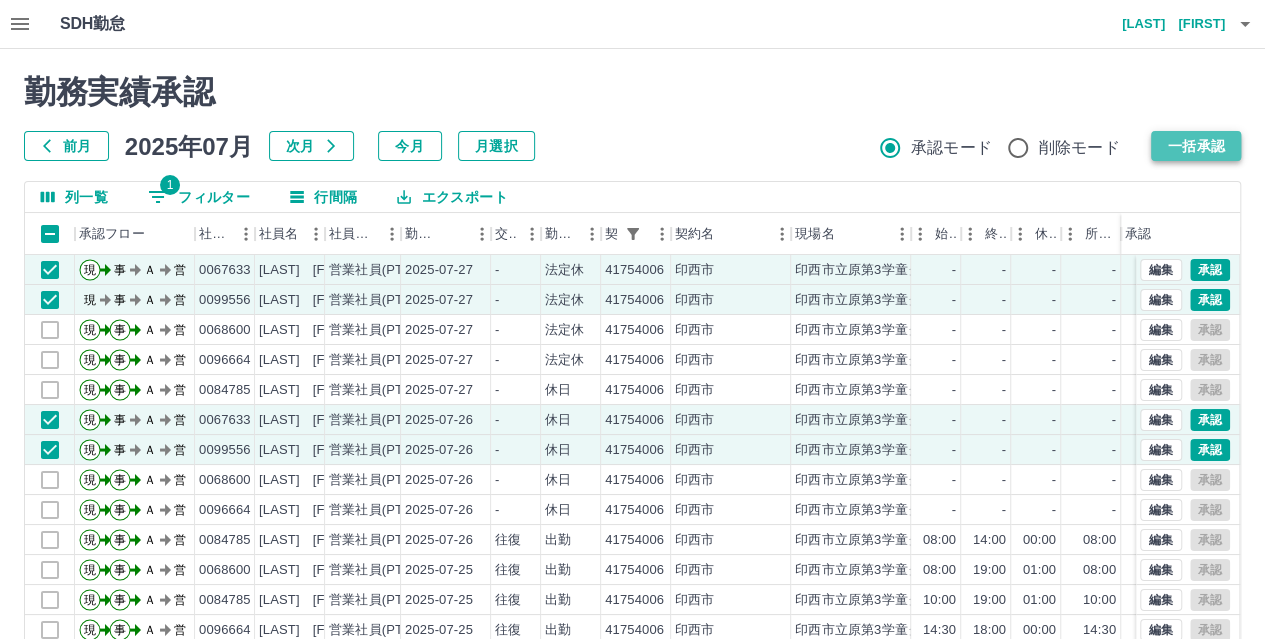 click on "一括承認" at bounding box center (1196, 146) 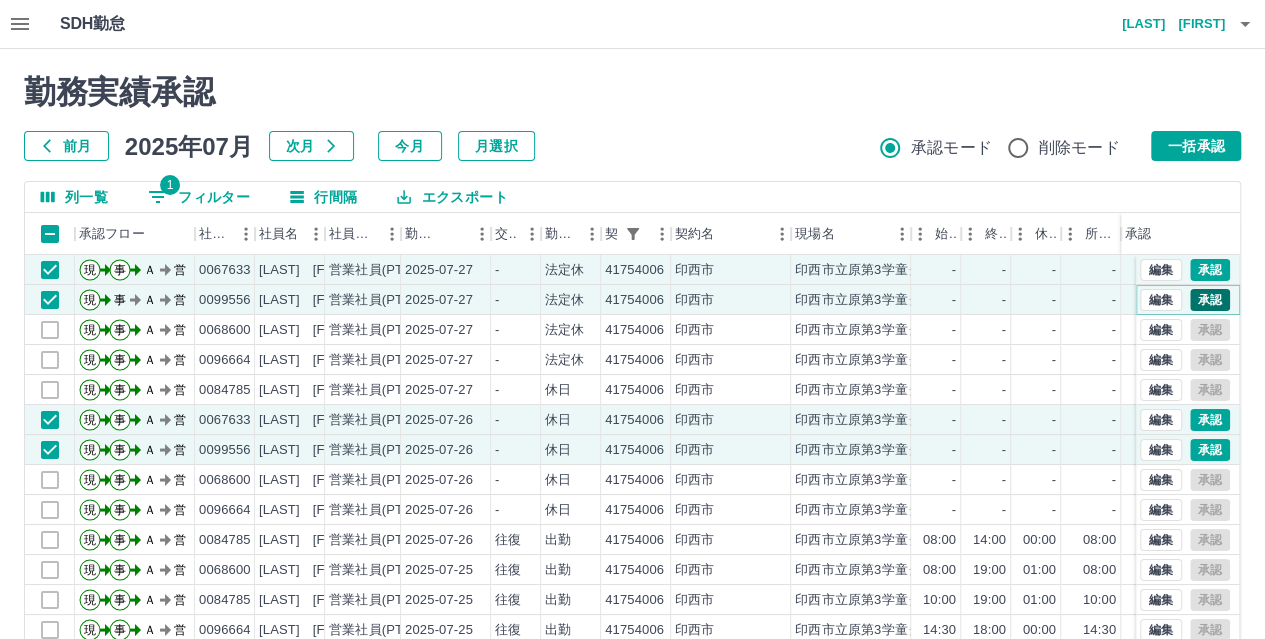 click on "承認" at bounding box center (1210, 300) 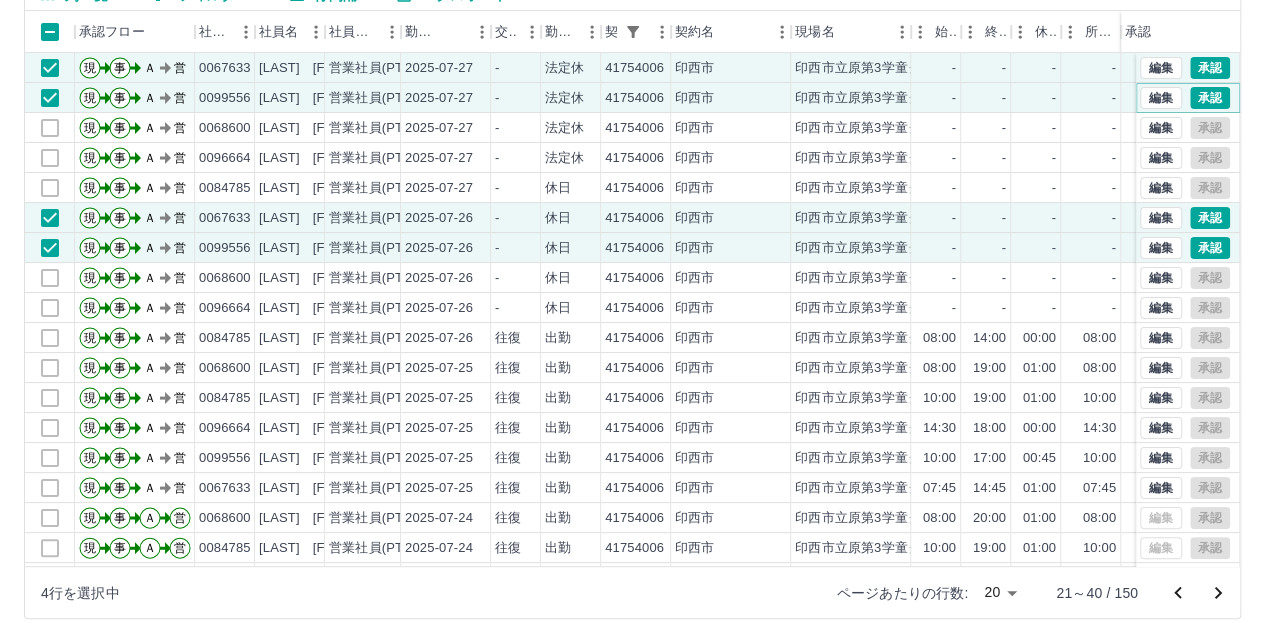 scroll, scrollTop: 206, scrollLeft: 0, axis: vertical 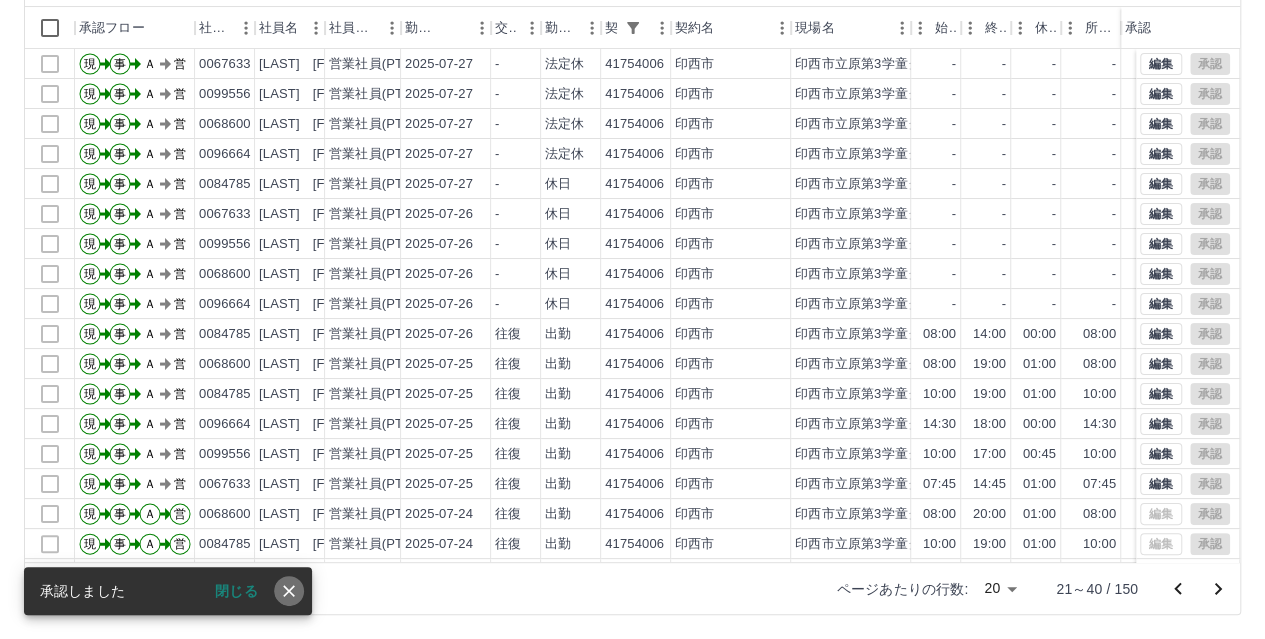 drag, startPoint x: 284, startPoint y: 592, endPoint x: 421, endPoint y: 493, distance: 169.02663 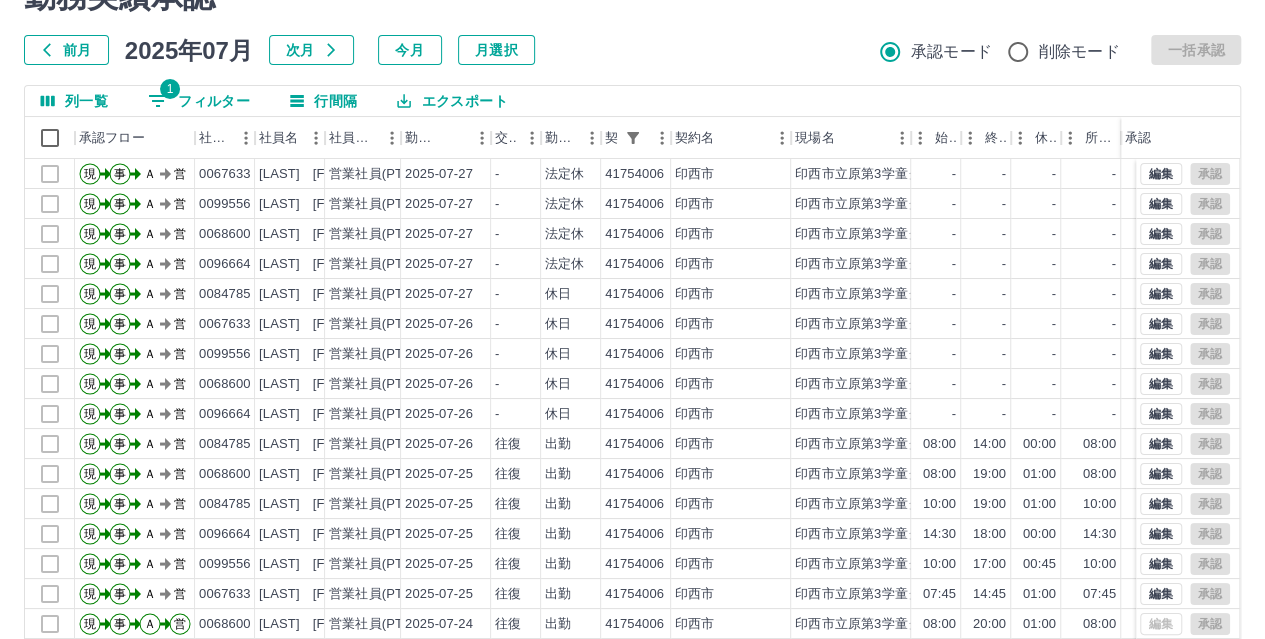 scroll, scrollTop: 0, scrollLeft: 0, axis: both 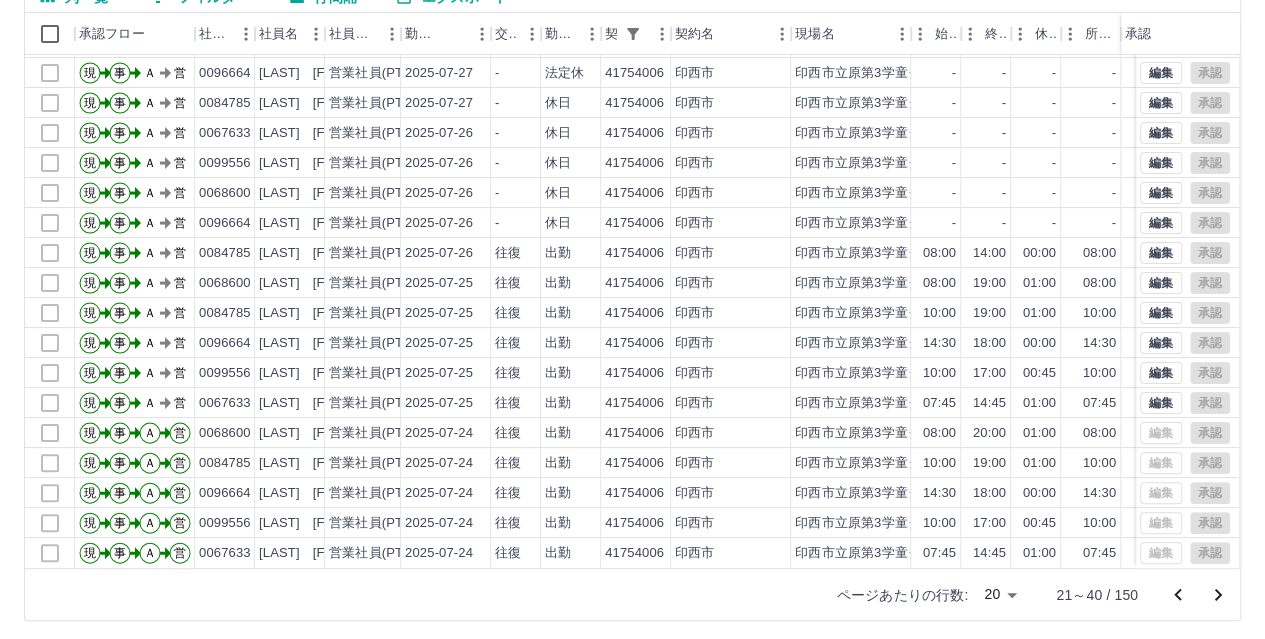 click 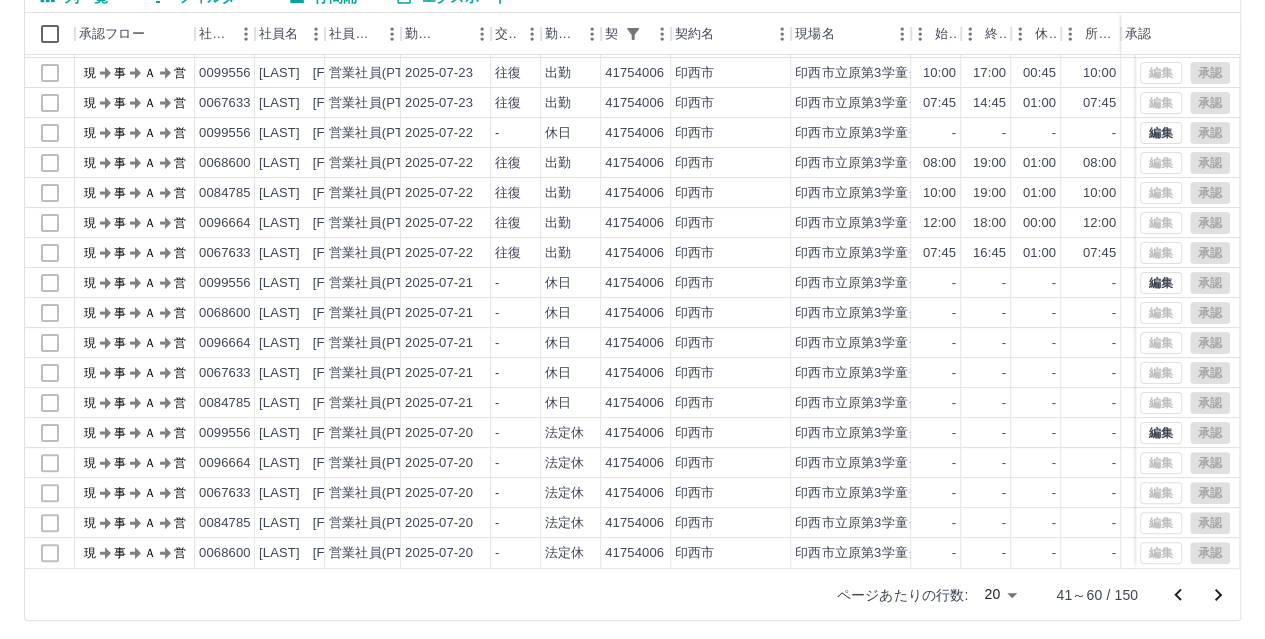 scroll, scrollTop: 0, scrollLeft: 0, axis: both 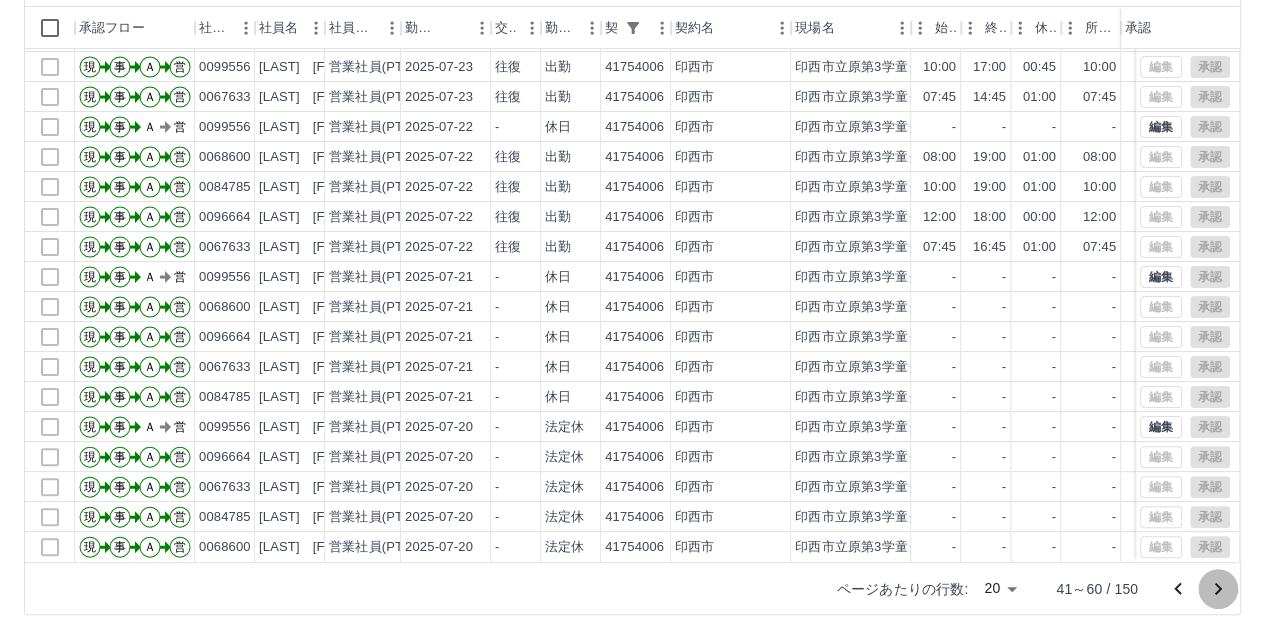 click 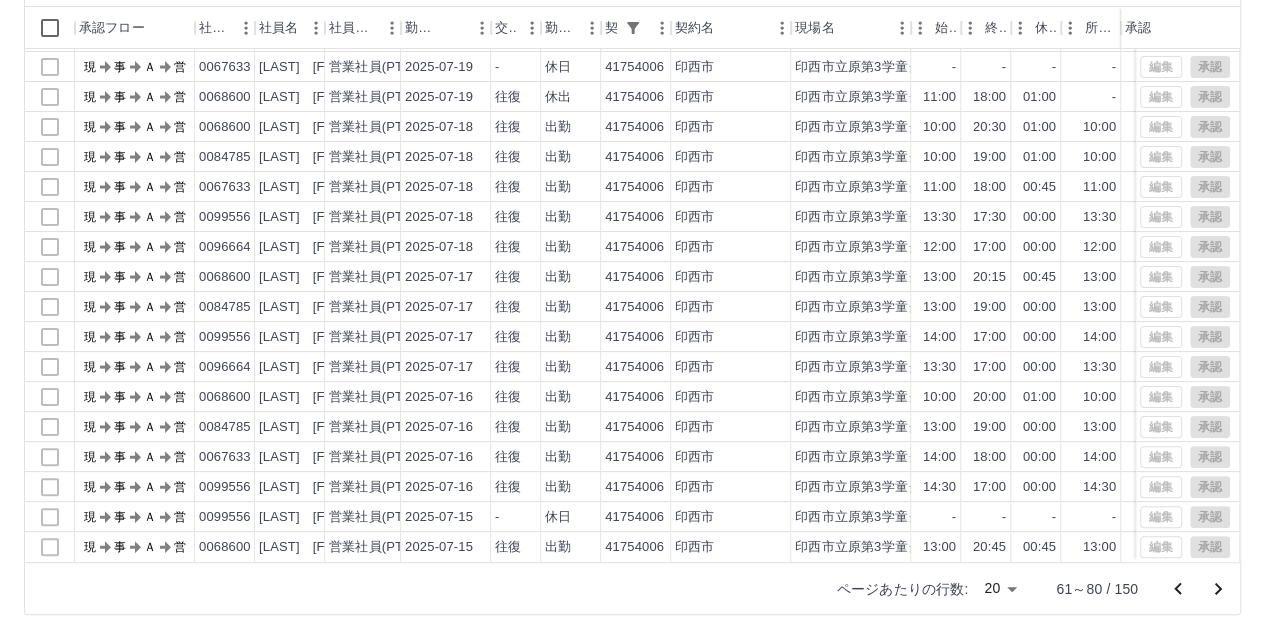 scroll, scrollTop: 0, scrollLeft: 0, axis: both 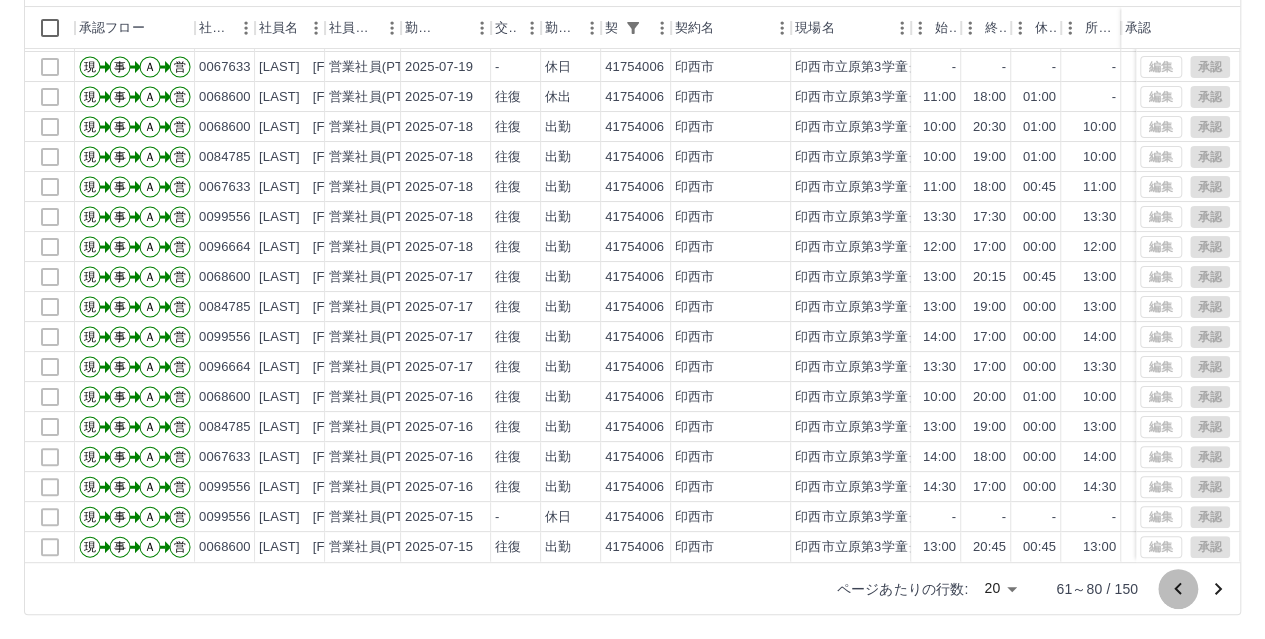 click 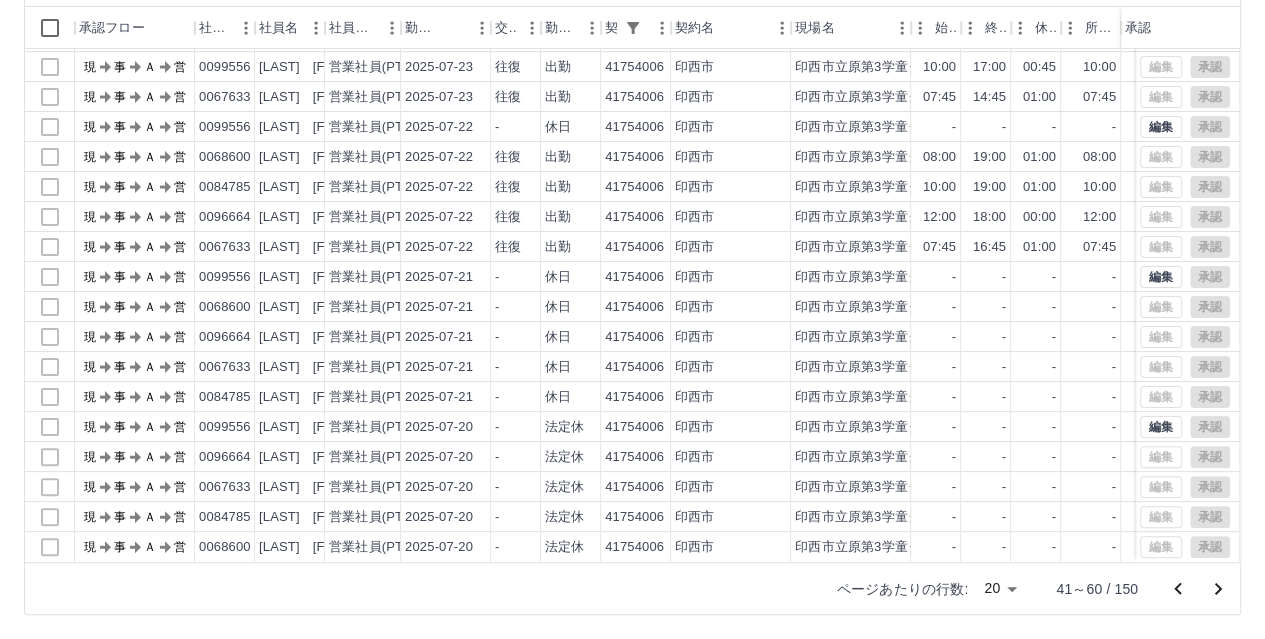 scroll, scrollTop: 0, scrollLeft: 0, axis: both 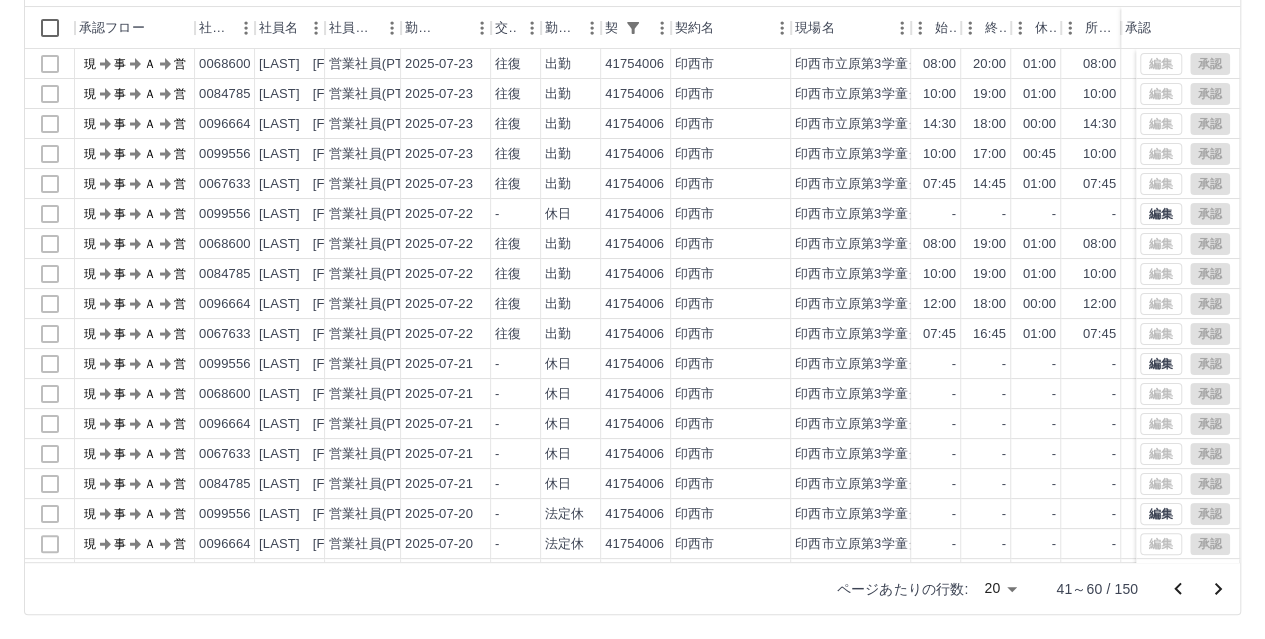 click 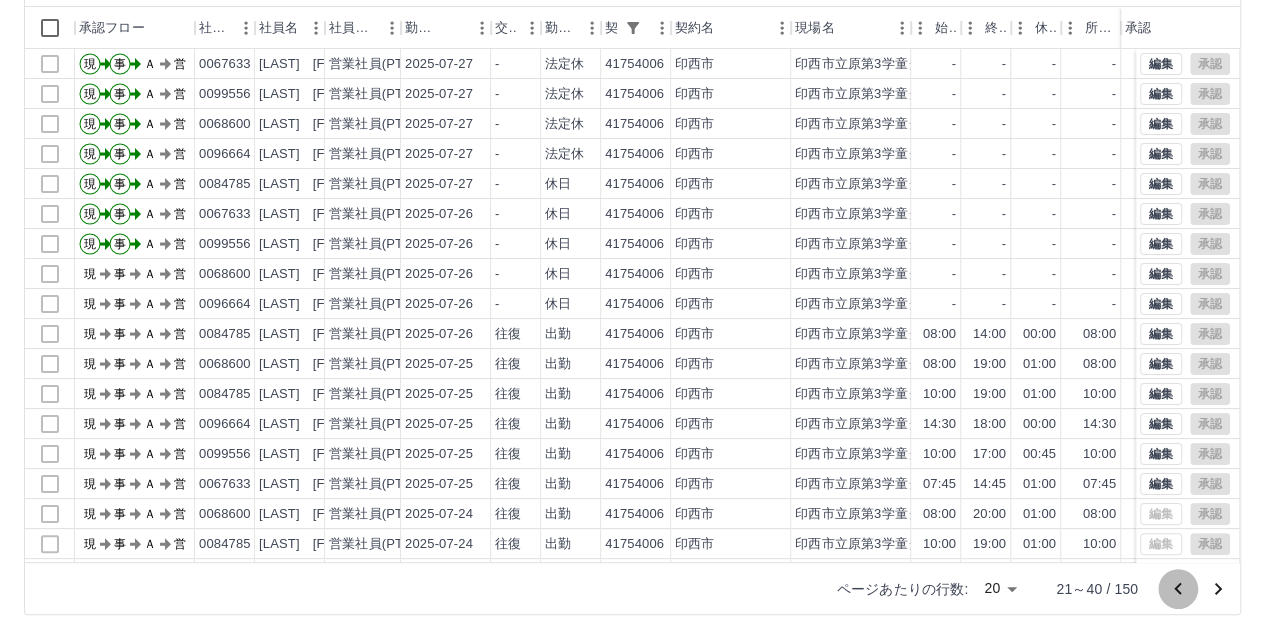 click 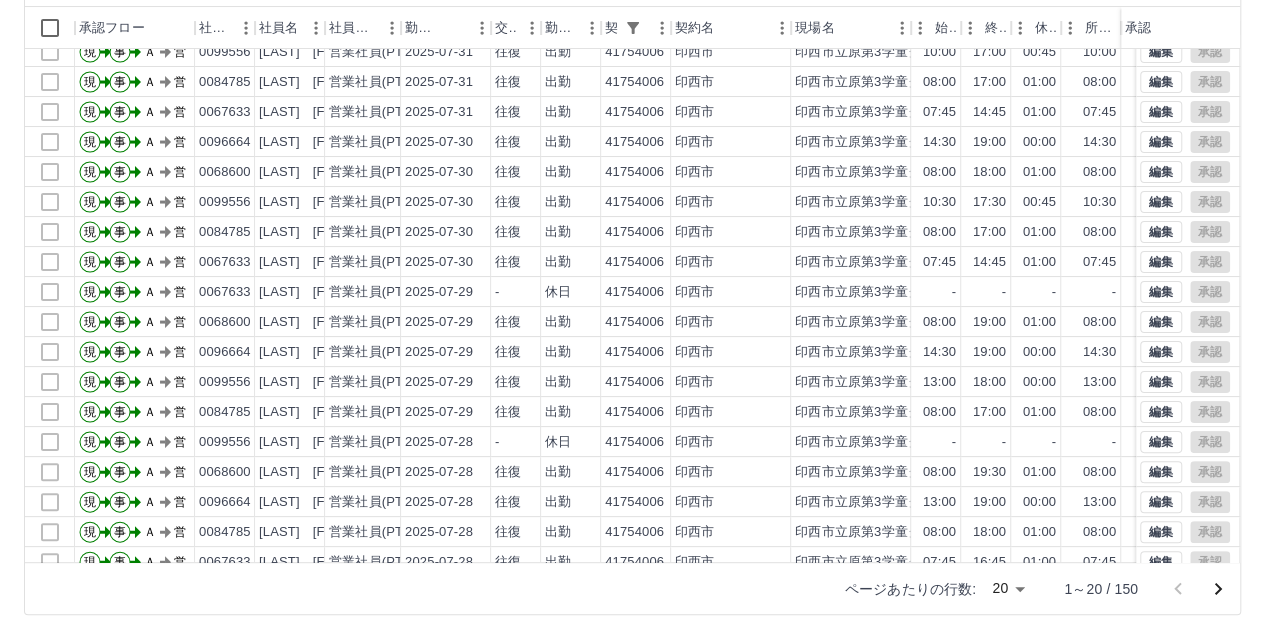 scroll, scrollTop: 101, scrollLeft: 0, axis: vertical 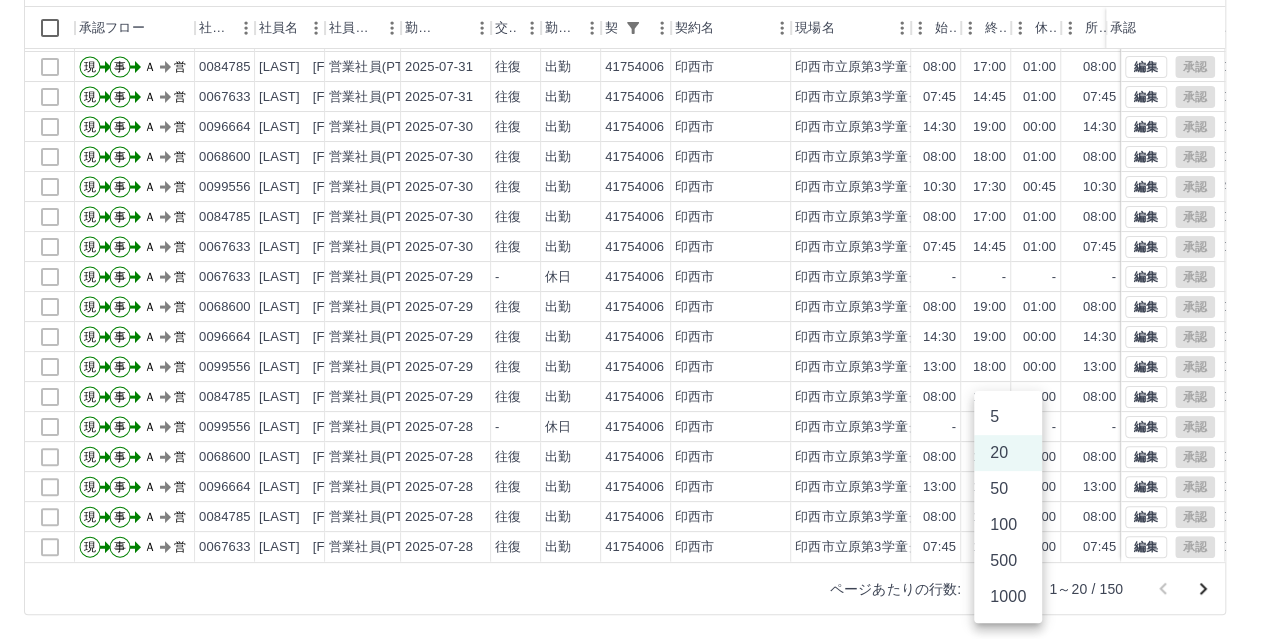 click on "SDH勤怠 [LAST]　[FIRST] 勤務実績承認 前月 2025年07月 次月 今月 月選択 承認モード 削除モード 一括承認 列一覧 1 フィルター 行間隔 エクスポート 承認フロー 社員番号 社員名 社員区分 勤務日 交通費 勤務区分 契約コード 契約名 現場名 始業 終業 休憩 所定開始 所定終業 所定休憩 拘束 勤務 遅刻等 承認 現 事 Ａ 営 [NUMBER] [LAST]　[FIRST] 営業社員(PT契約) 2025-07-31 往復 出勤 [NUMBER] [CITY] [CITY]第3学童クラブＡ 14:30 19:00 00:00 14:30 19:00 00:00 04:30 04:30 00:00 現 事 Ａ 営 [NUMBER] [LAST]　[FIRST] 営業社員(PT契約) 2025-07-31 往復 出勤 [NUMBER] [CITY] [CITY]第3学童クラブＡ 10:00 17:00 00:45 10:00 17:00 00:45 07:00 06:15 00:00 現 事 Ａ 営 [NUMBER] [LAST]　[FIRST] 営業社員(PT契約) 2025-07-31 往復 出勤 [NUMBER] [CITY] [CITY]第3学童クラブＡ 08:00 17:00 01:00 08:00 17:00 01:00 09:00 08:00 00:00 現 事 Ａ 営 [NUMBER]" at bounding box center (632, 216) 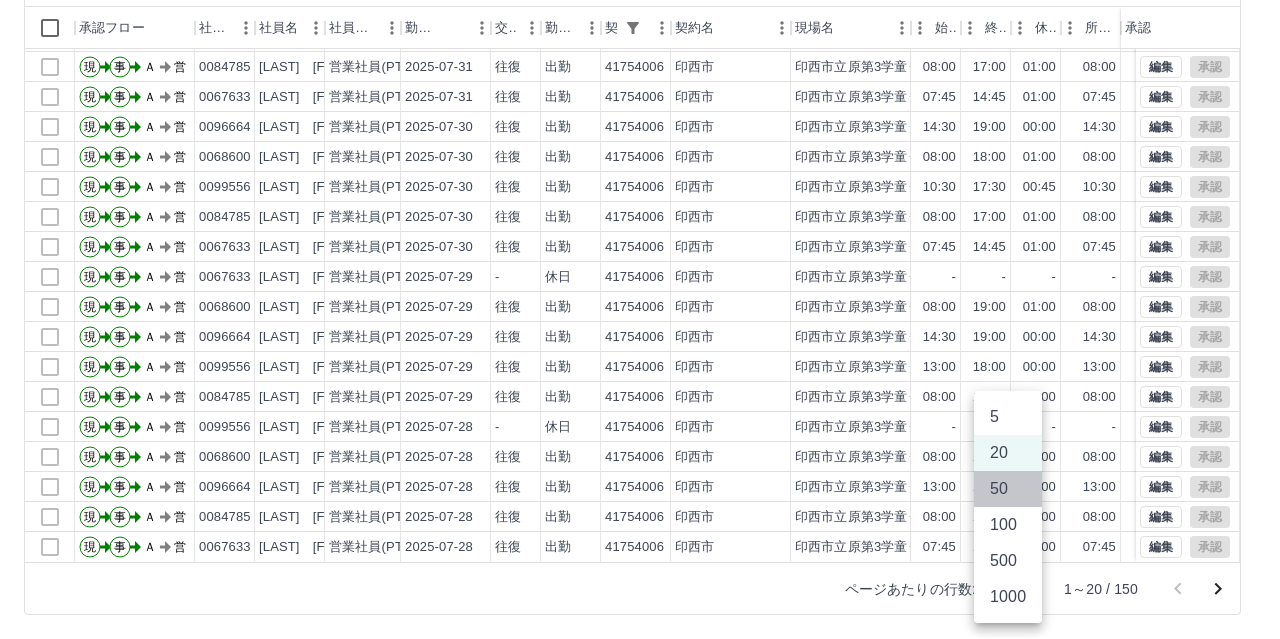 click on "50" at bounding box center (1008, 489) 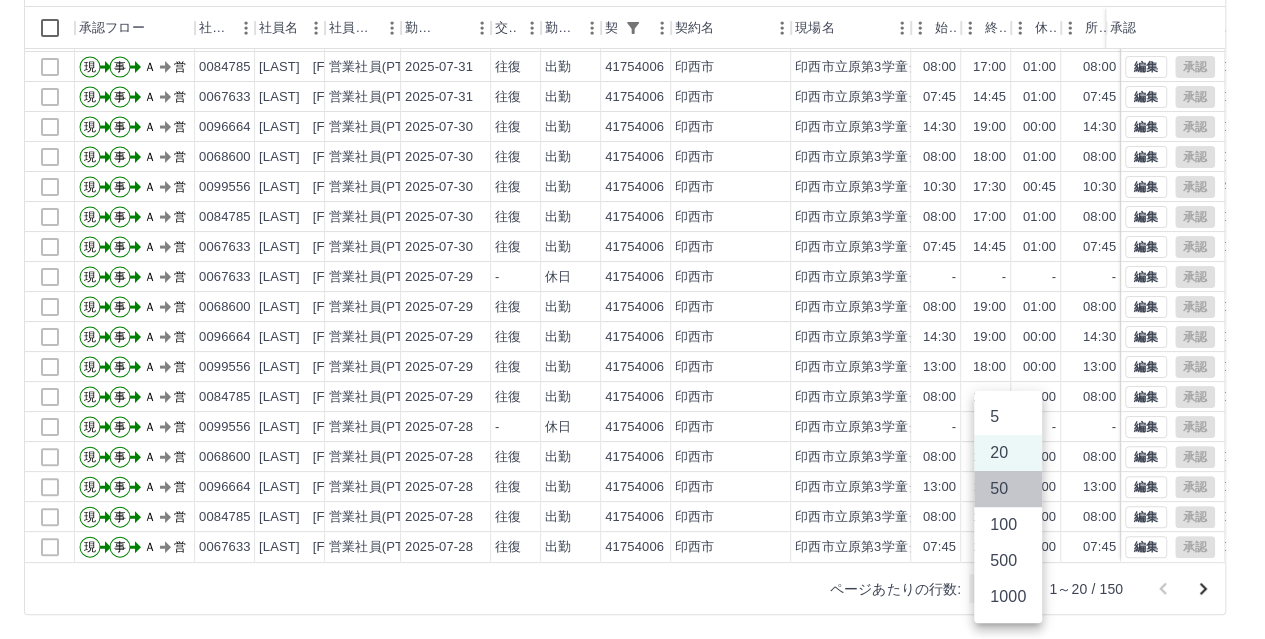 type on "**" 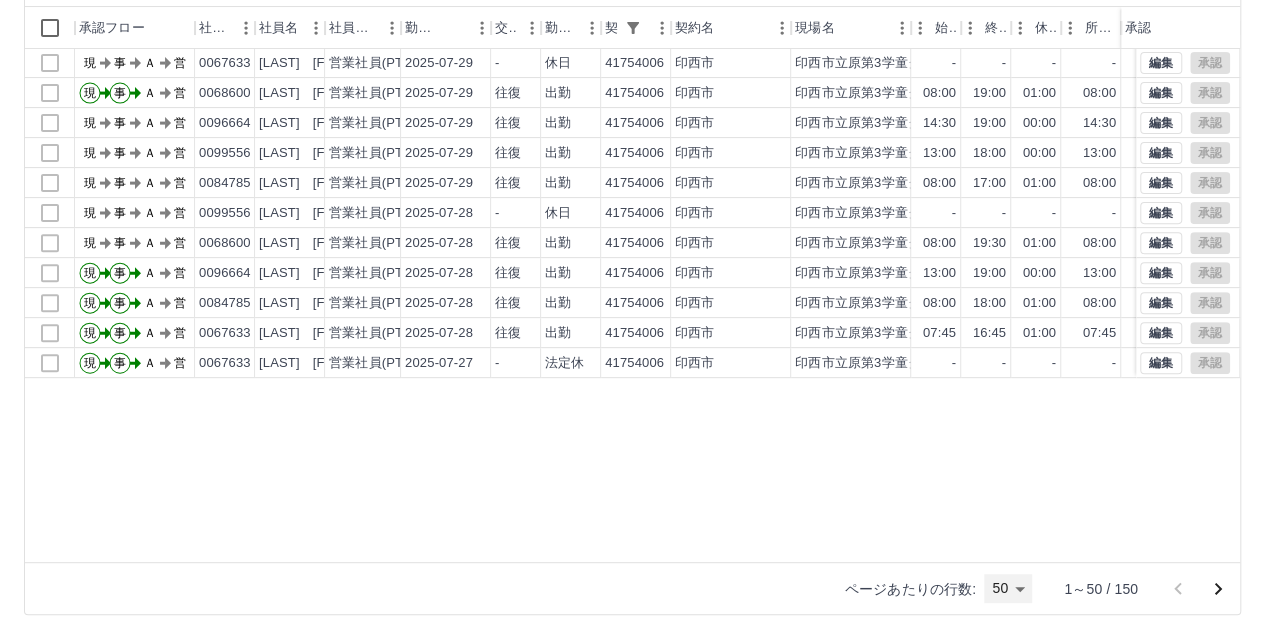 scroll, scrollTop: 0, scrollLeft: 0, axis: both 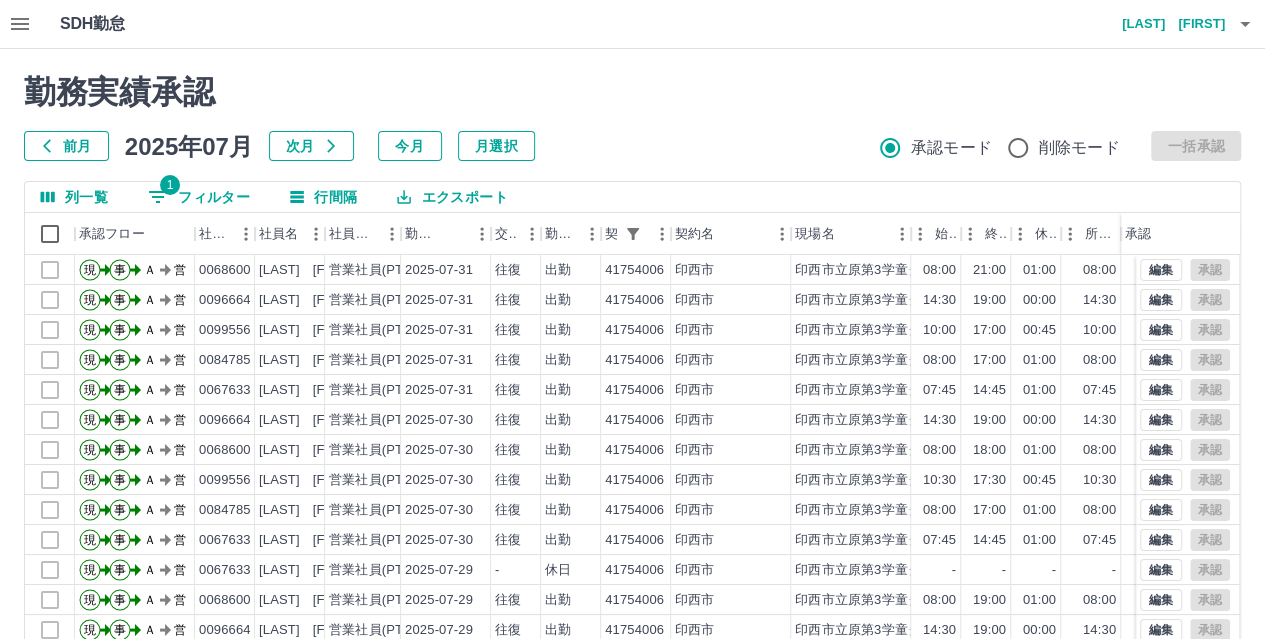 click 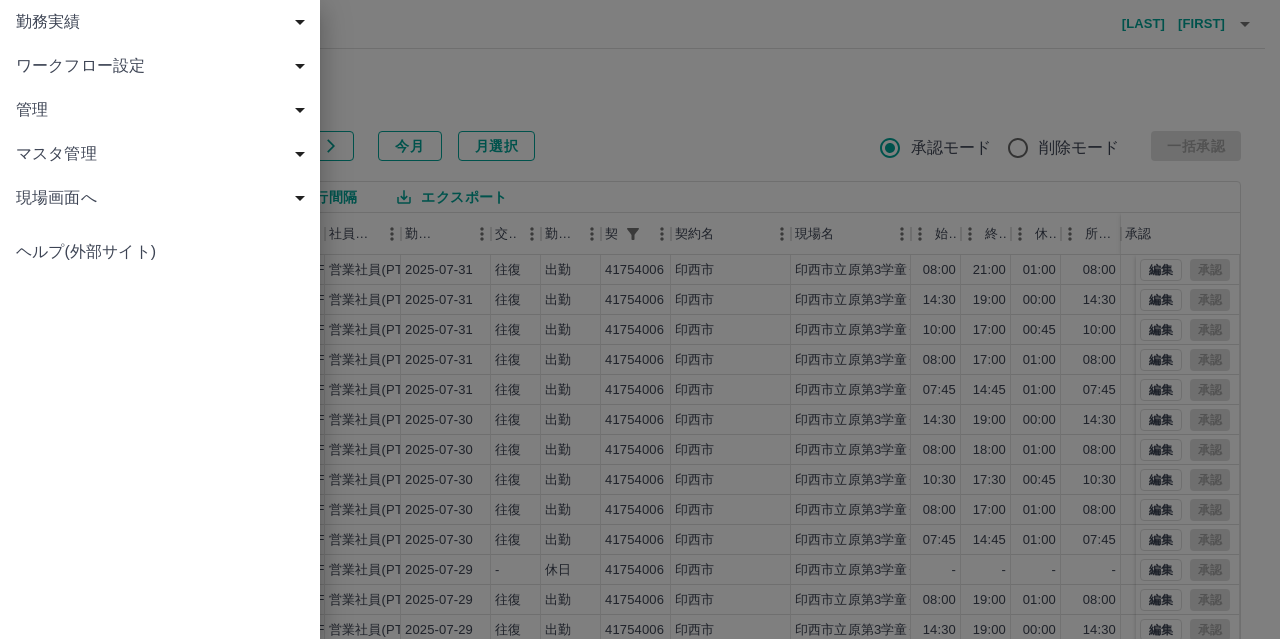 click on "勤務実績" at bounding box center [164, 22] 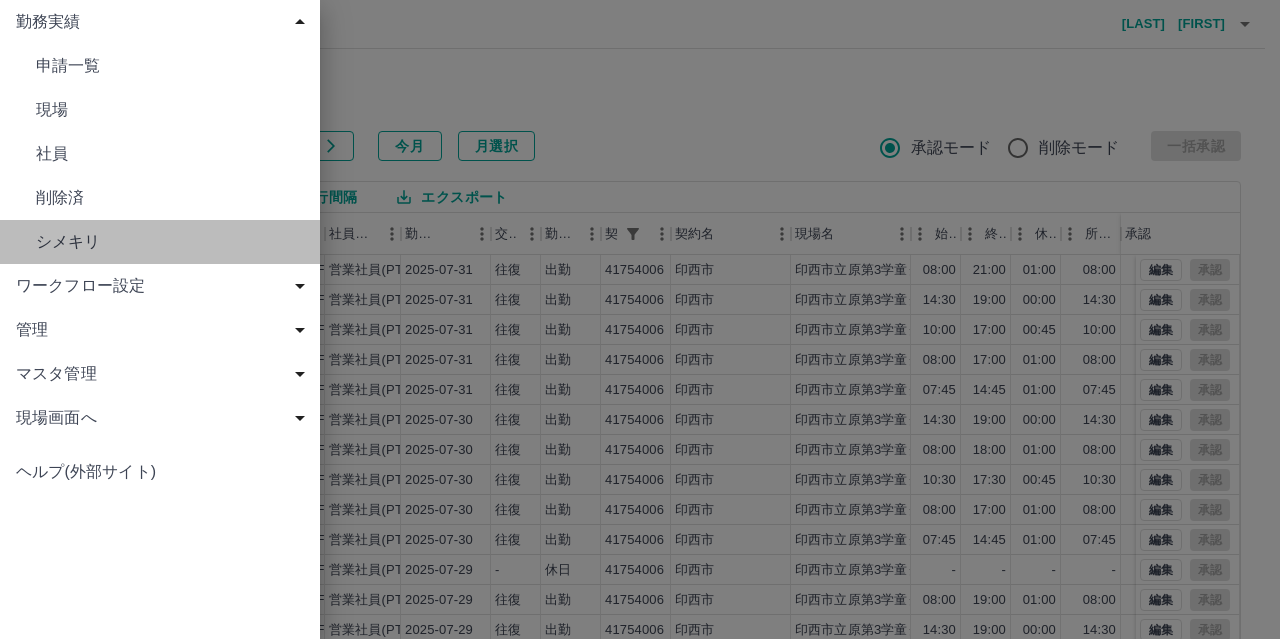 click on "シメキリ" at bounding box center [170, 242] 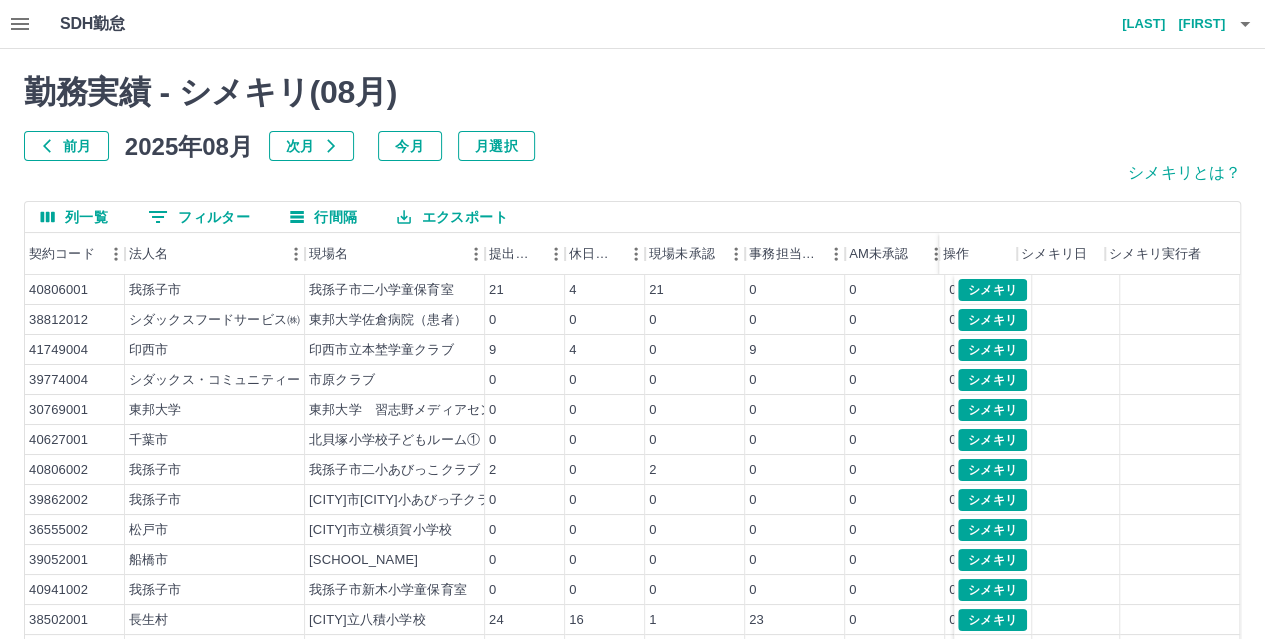 click on "前月" at bounding box center [66, 146] 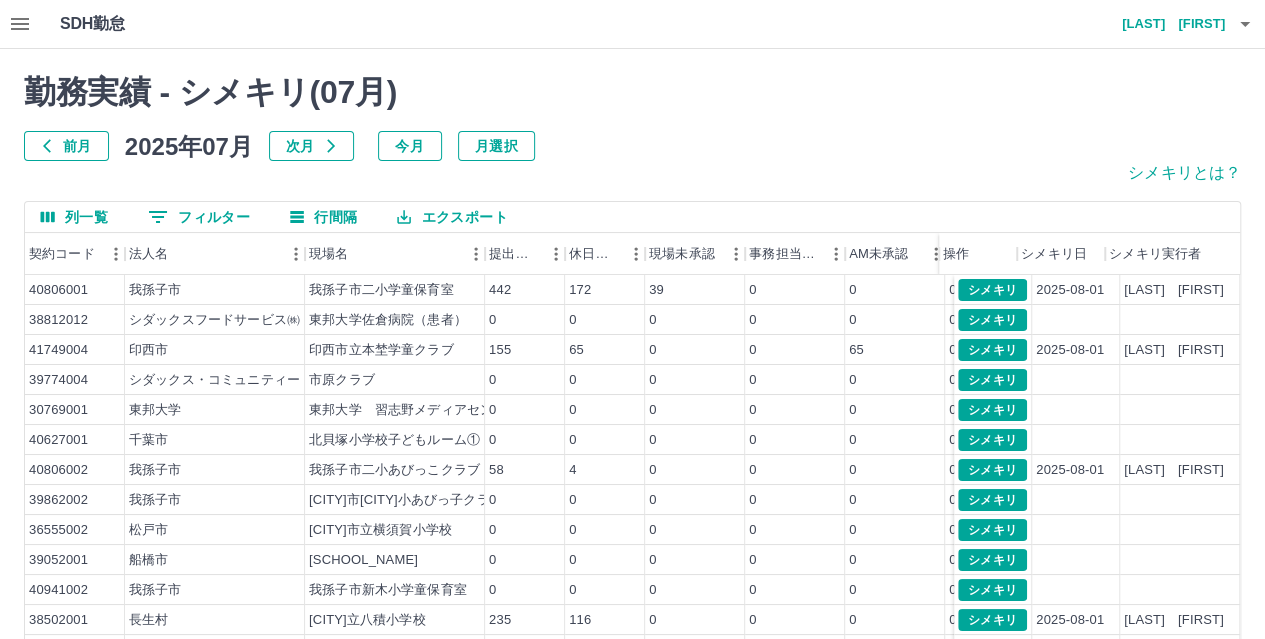click on "0 フィルター" at bounding box center [199, 217] 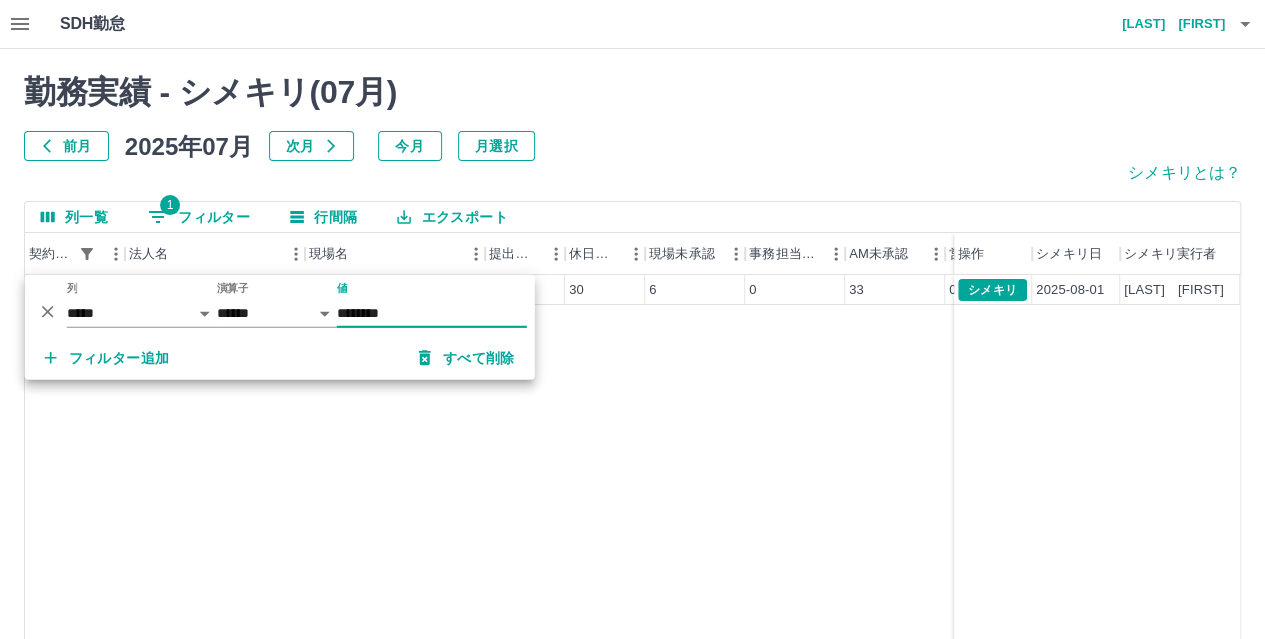 type on "********" 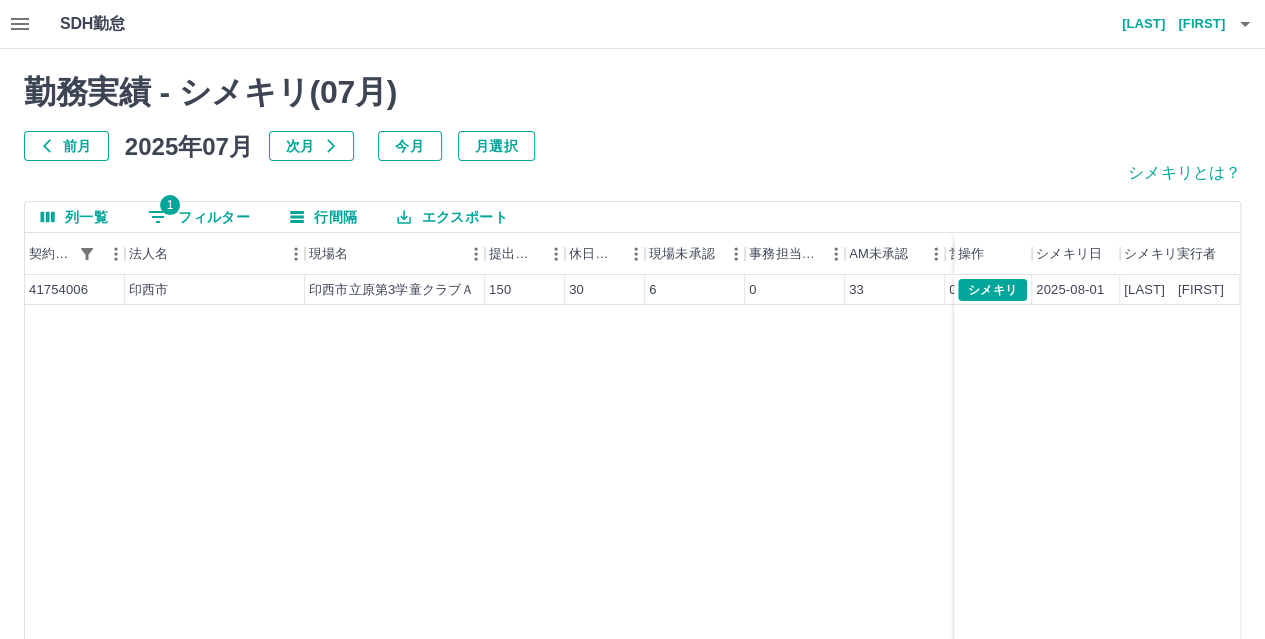 click on "[NUMBER] [CITY] [CITY]第3学童クラブＡ 150 30 6 0 33 0 111 シメキリ 2025-08-01 [LAST]　[FIRST]" at bounding box center [738, 531] 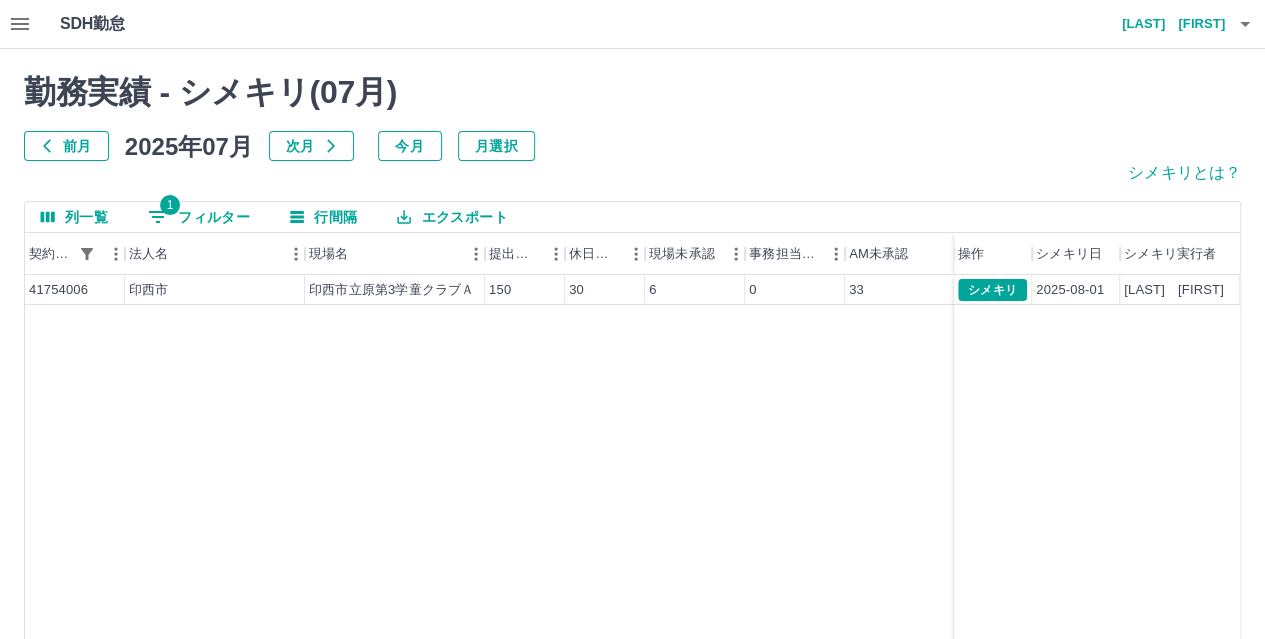 drag, startPoint x: 947, startPoint y: 259, endPoint x: 1049, endPoint y: 249, distance: 102.48902 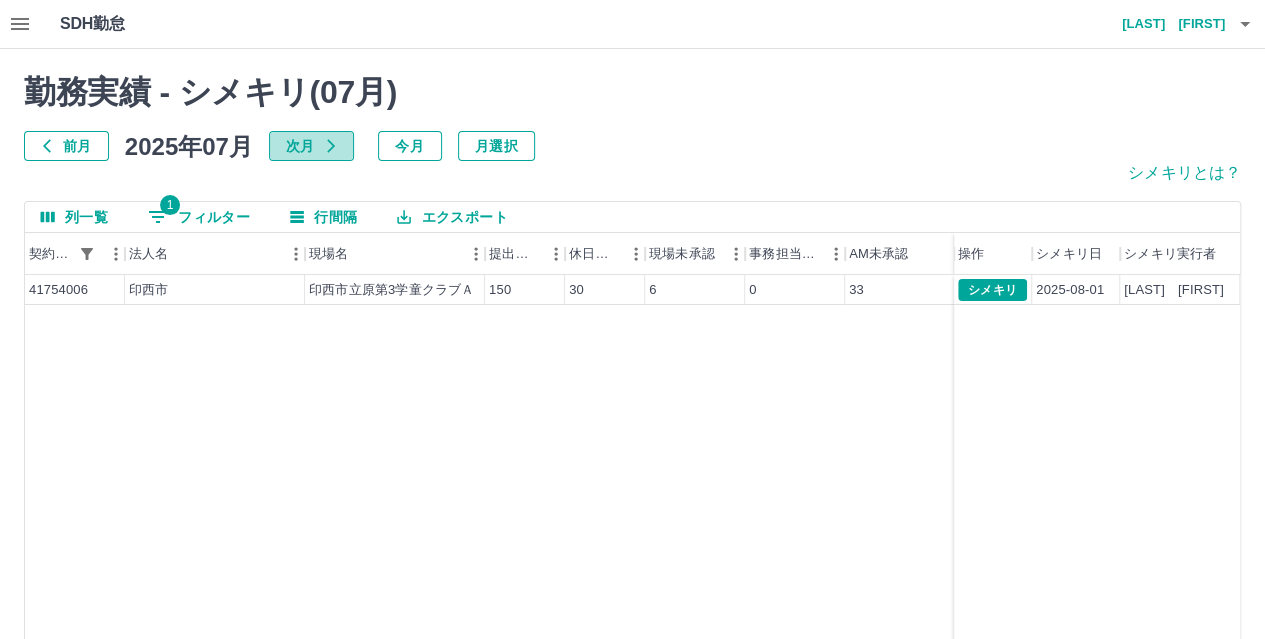 click 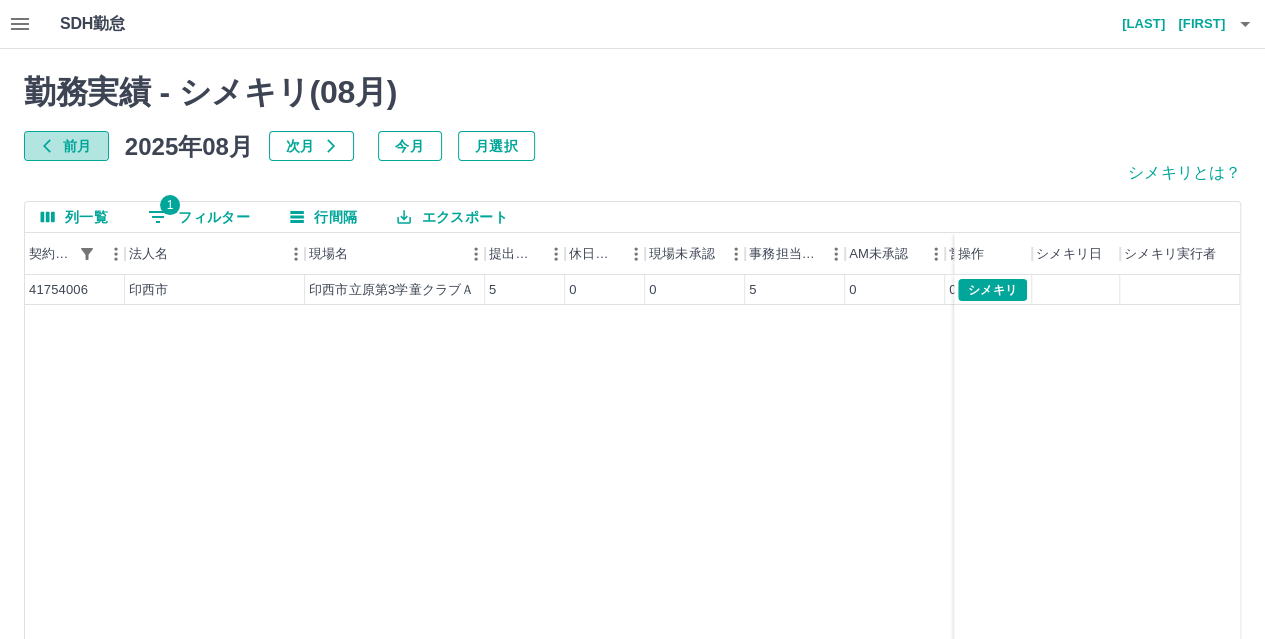 click on "前月" at bounding box center (66, 146) 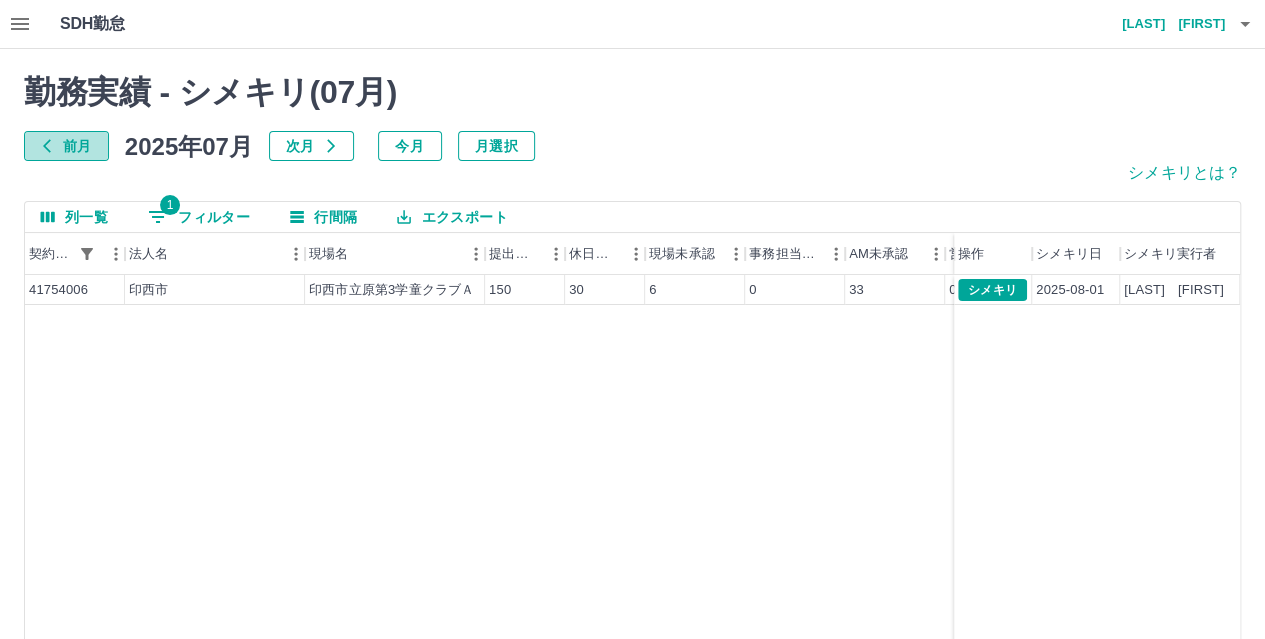 click on "前月" at bounding box center [66, 146] 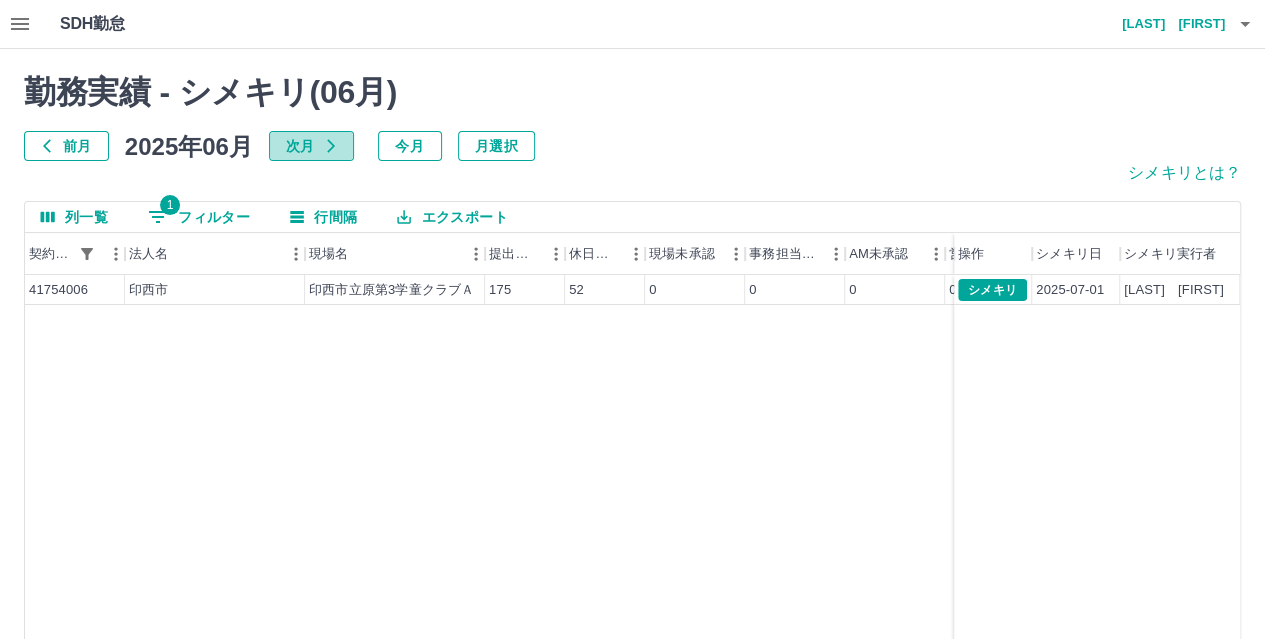 click on "次月" at bounding box center (311, 146) 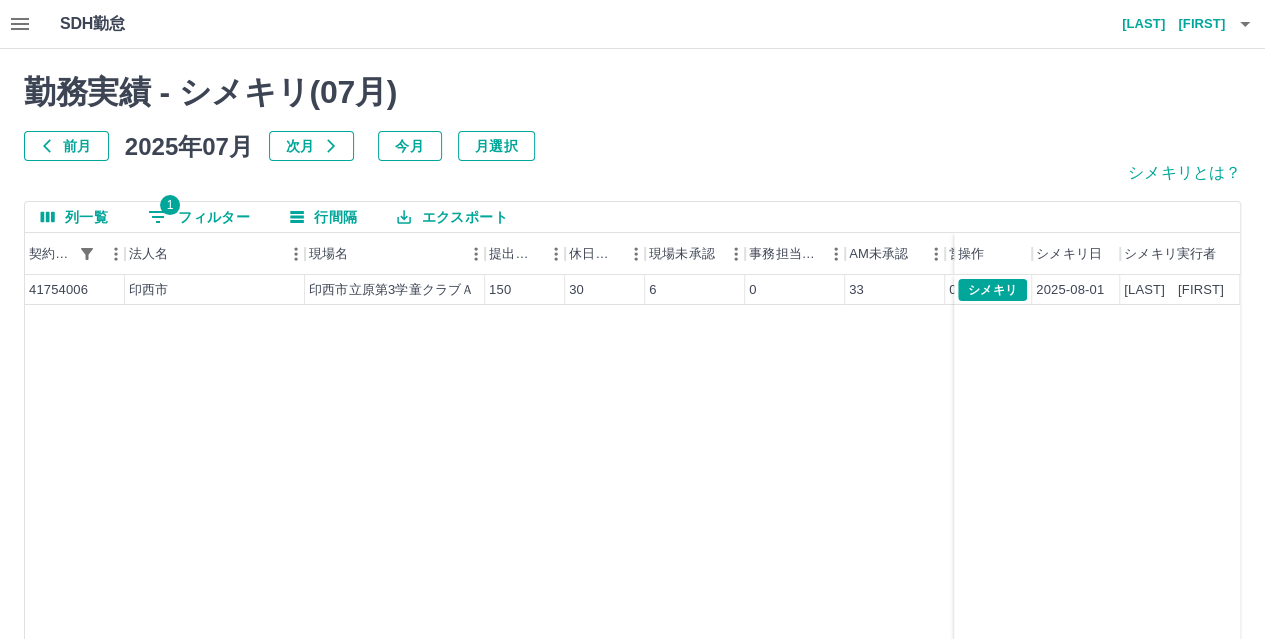 click on "1 フィルター" at bounding box center (199, 217) 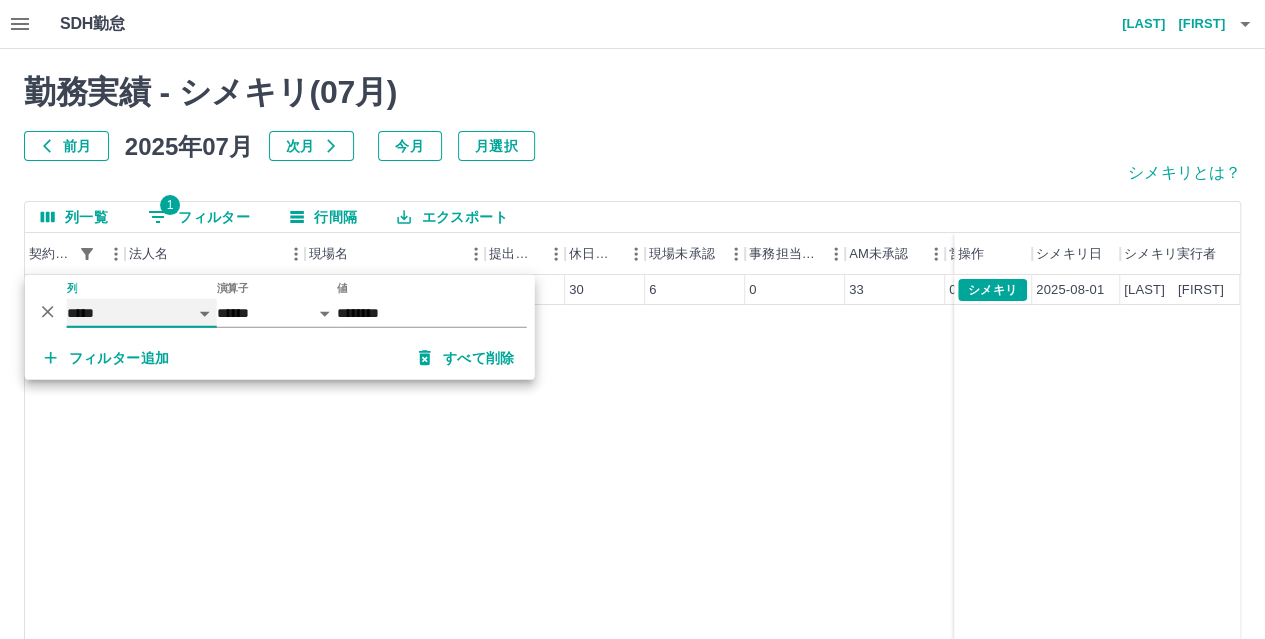 click on "***** *** ***" at bounding box center [142, 313] 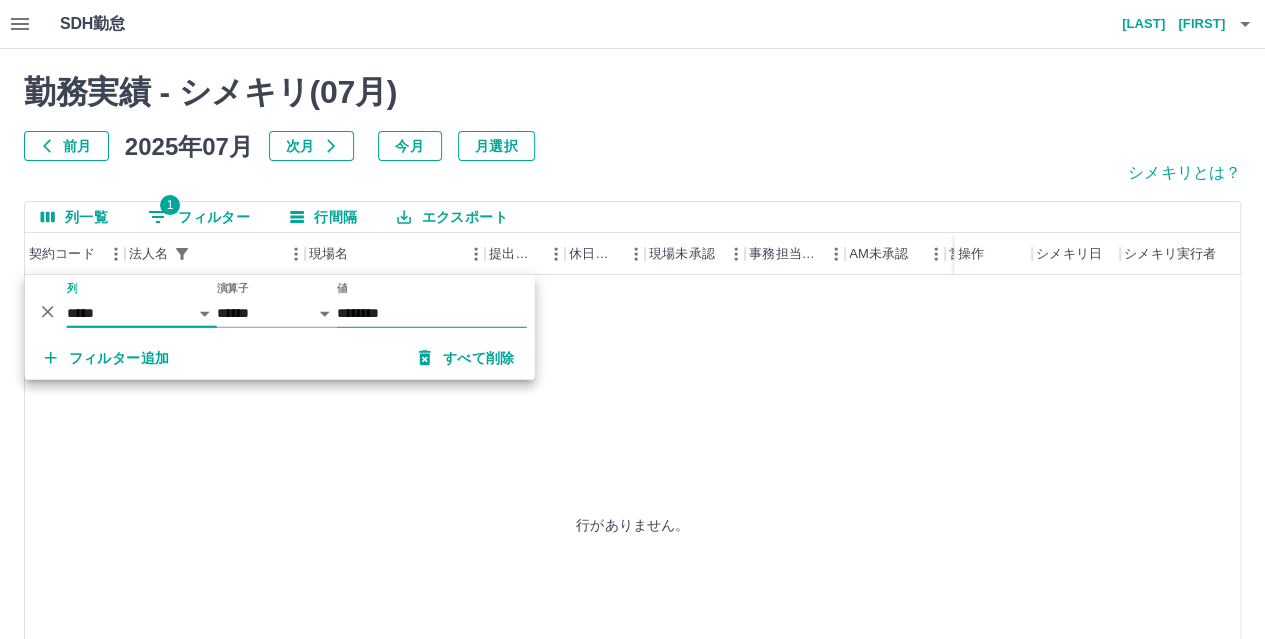 click on "********" at bounding box center [432, 313] 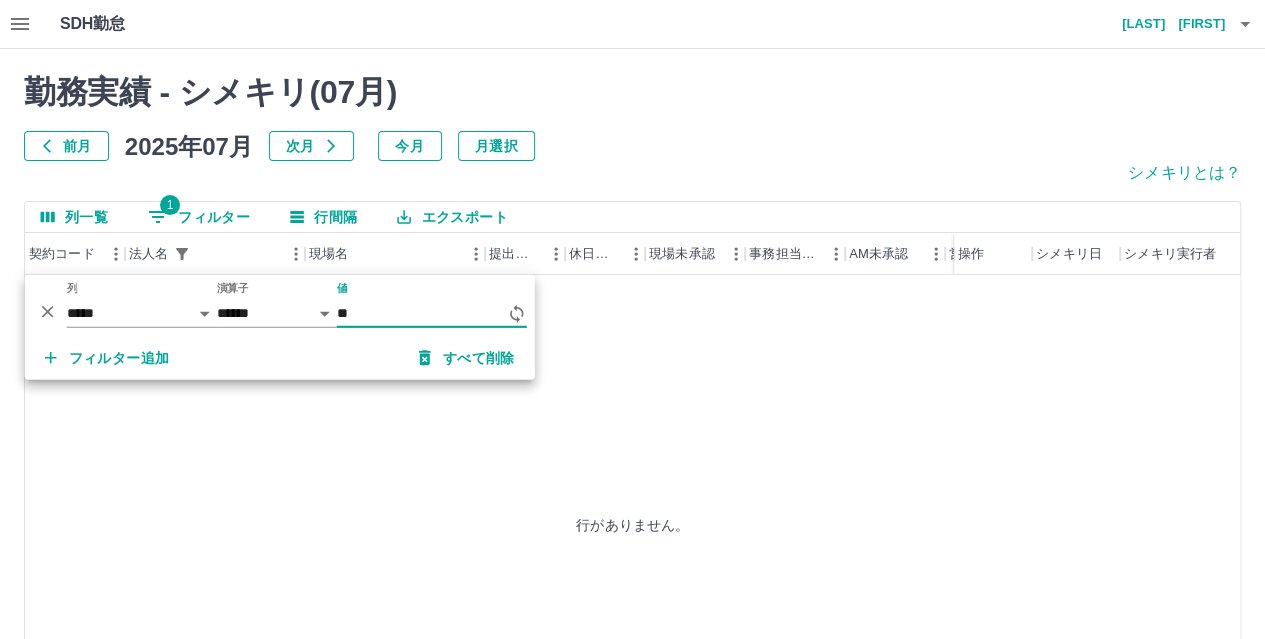 type on "*" 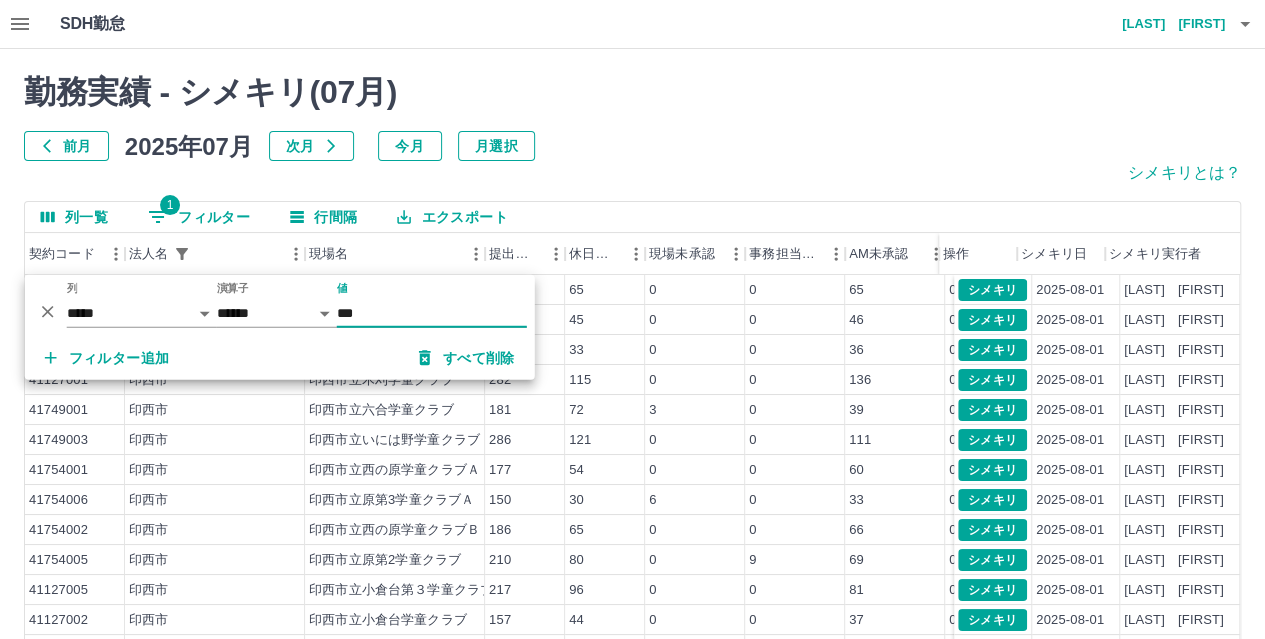 type on "***" 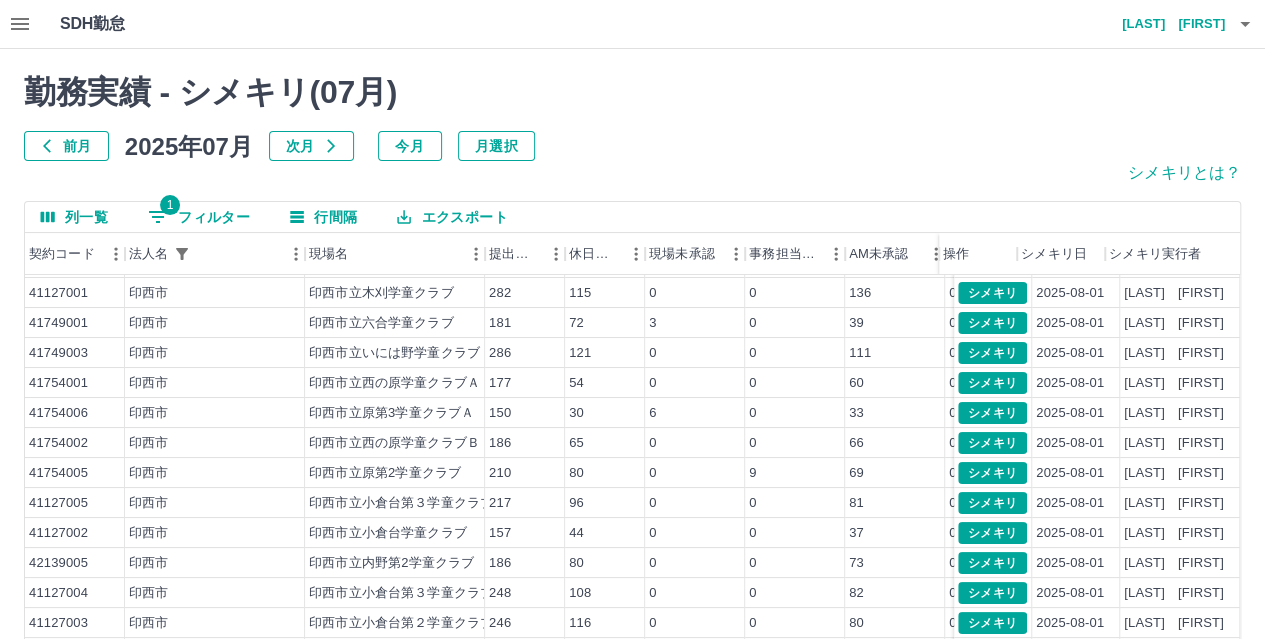 scroll, scrollTop: 101, scrollLeft: 0, axis: vertical 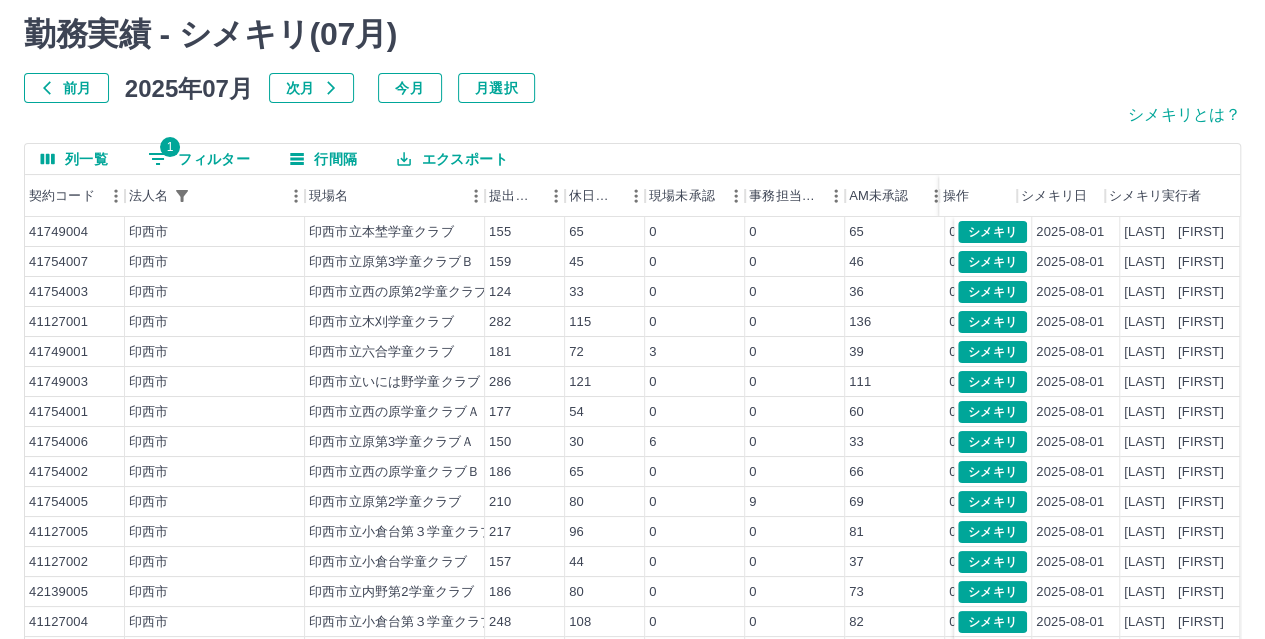 click on "1" at bounding box center (170, 147) 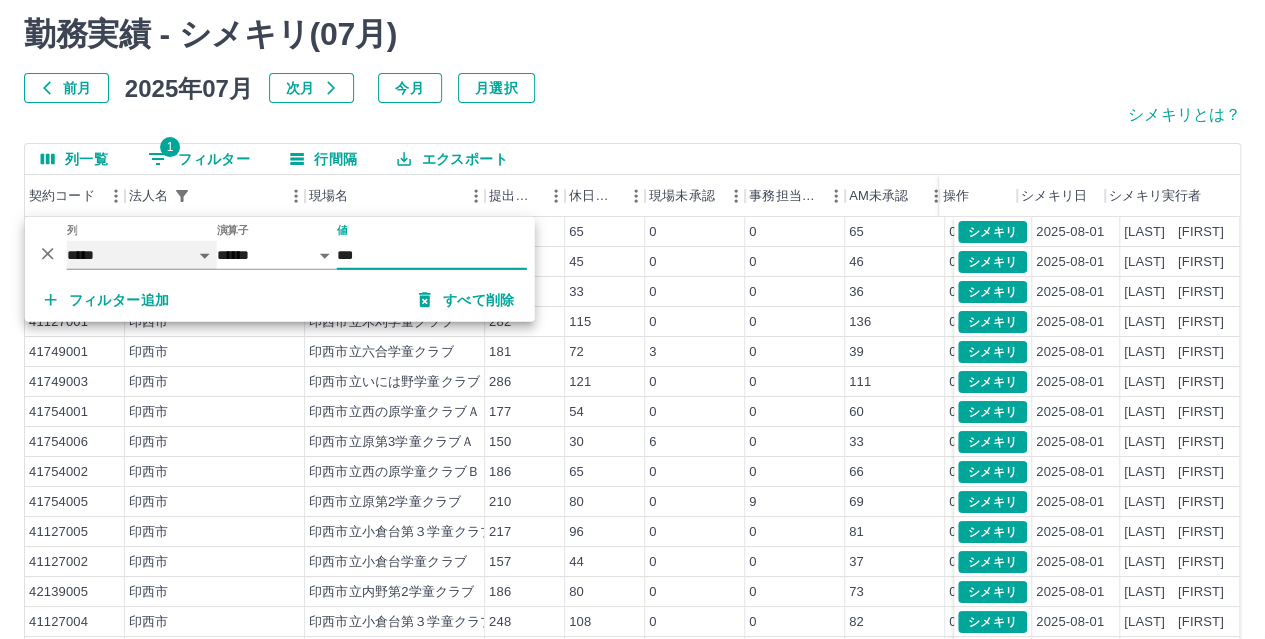 click on "***** *** ***" at bounding box center (142, 255) 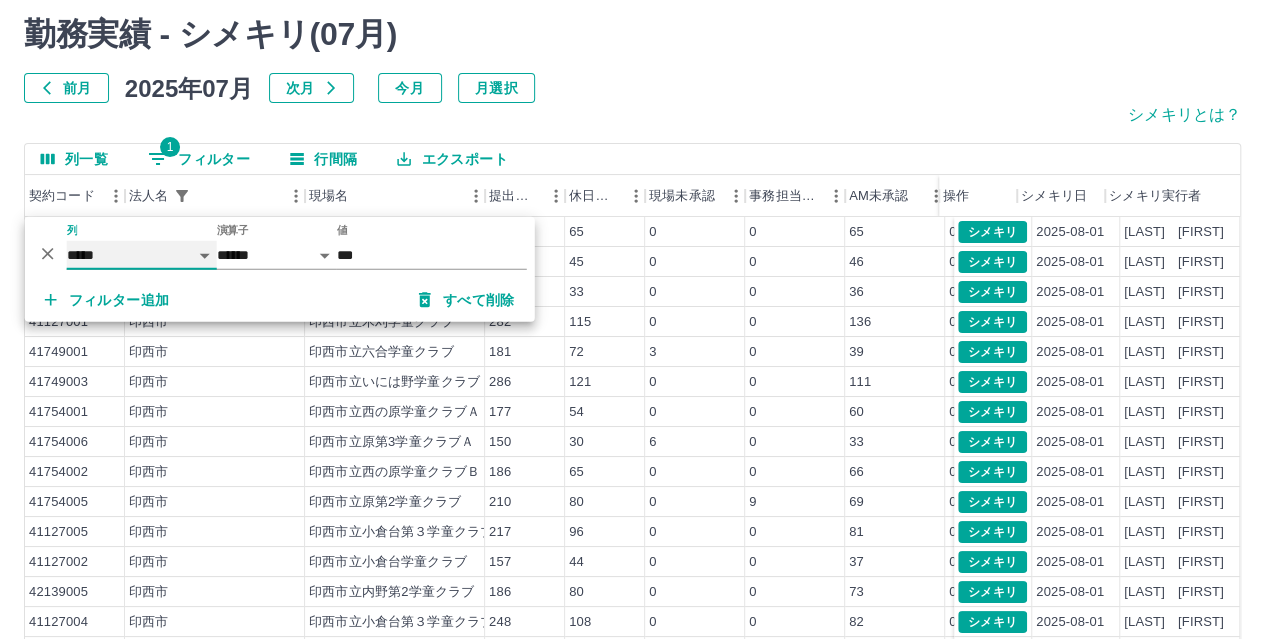 click on "***** *** ***" at bounding box center (142, 255) 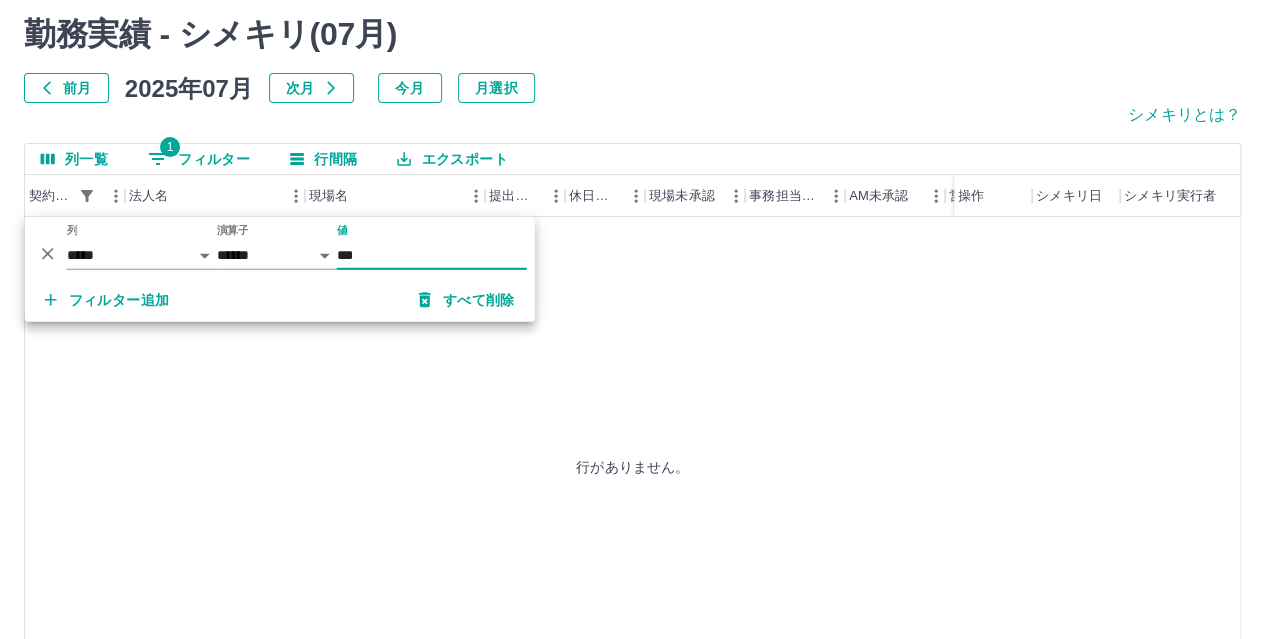 drag, startPoint x: 372, startPoint y: 250, endPoint x: 573, endPoint y: 271, distance: 202.09404 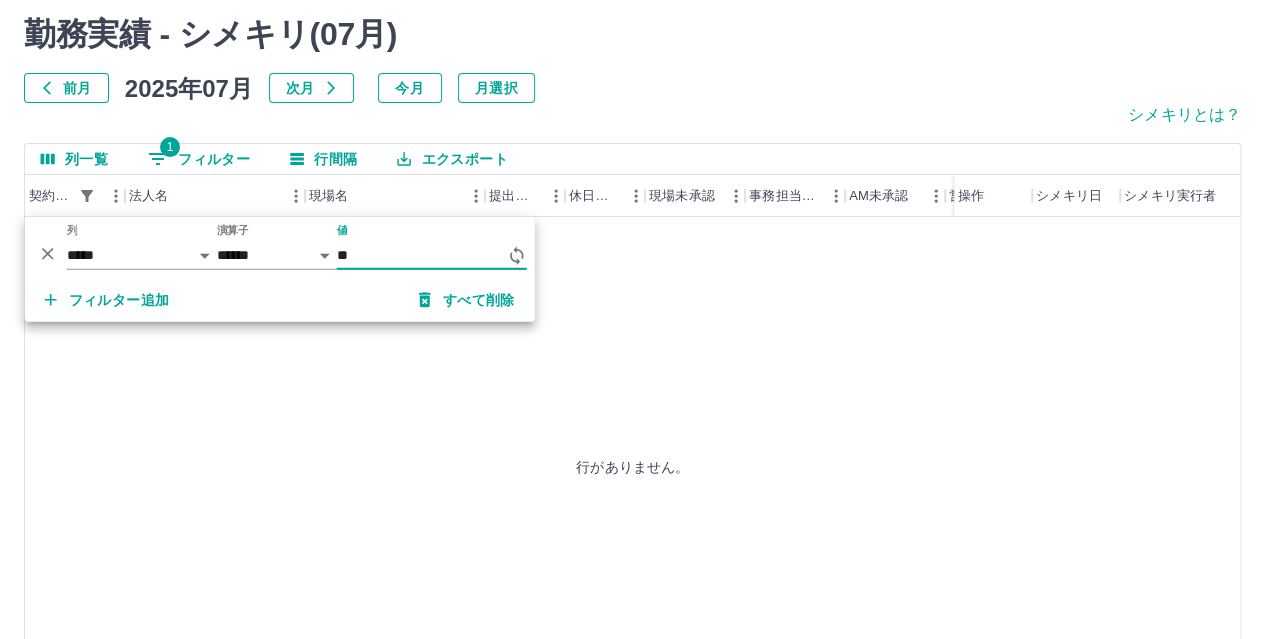 type on "*" 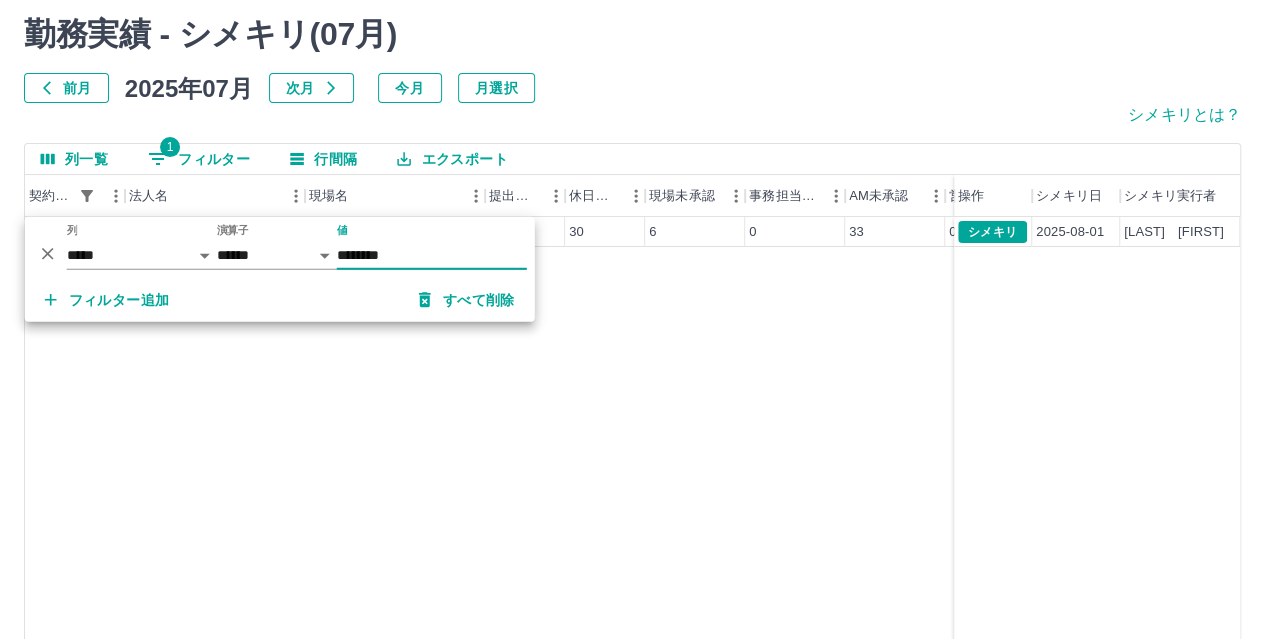 type on "********" 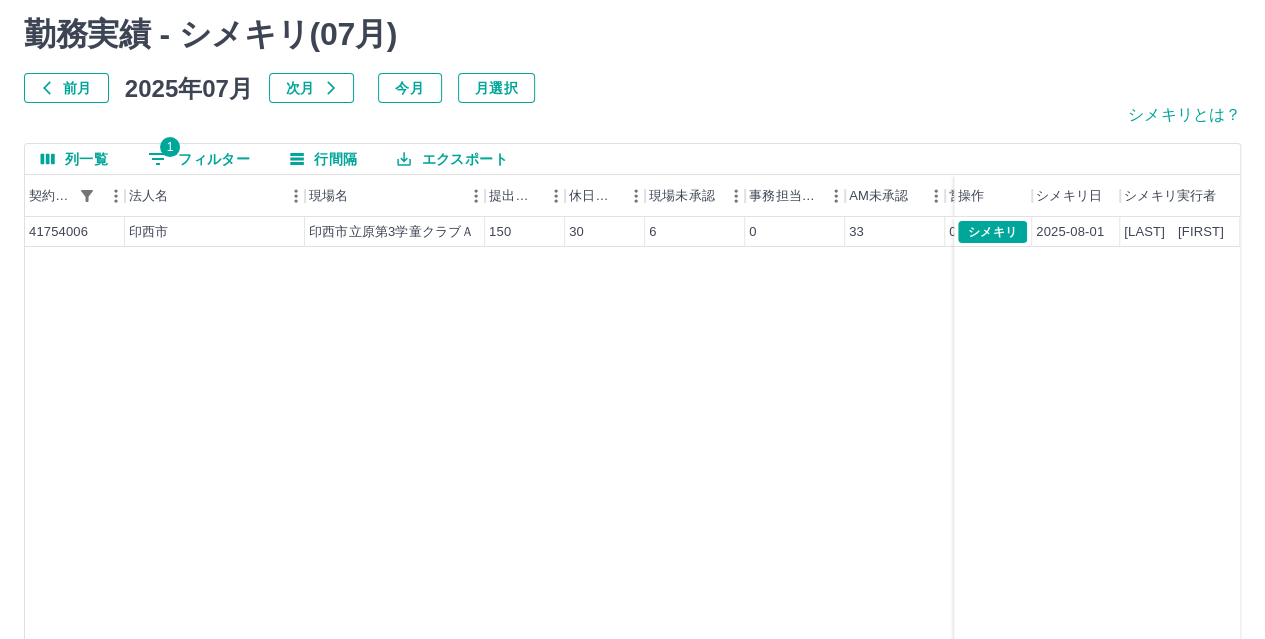 click on "シメキリとは？" at bounding box center [632, 123] 